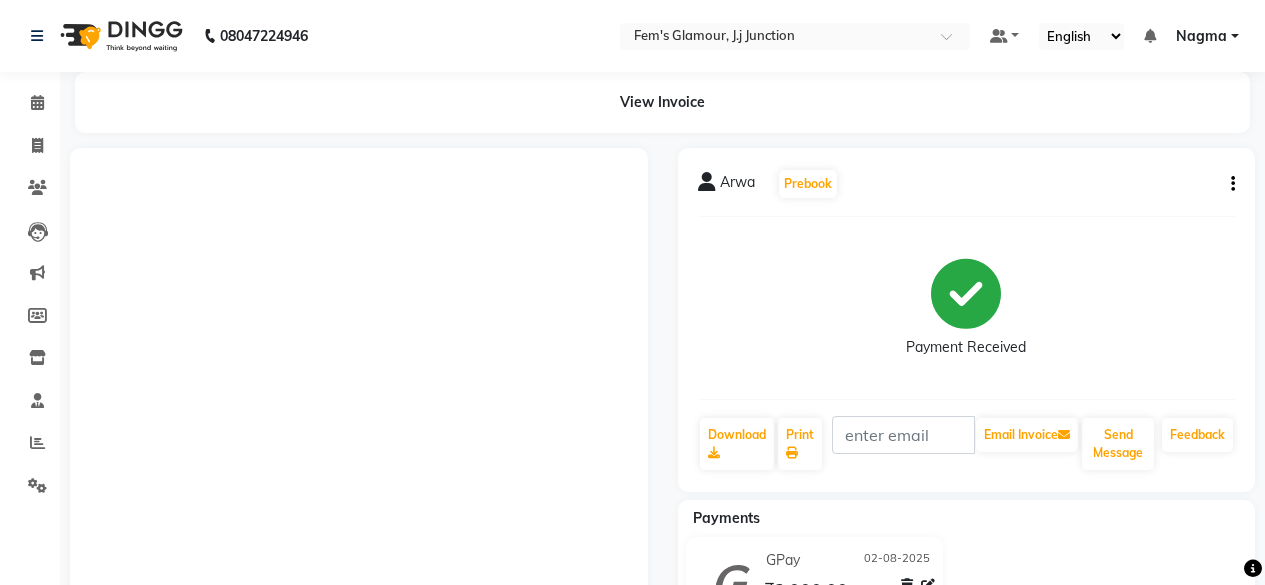scroll, scrollTop: 0, scrollLeft: 0, axis: both 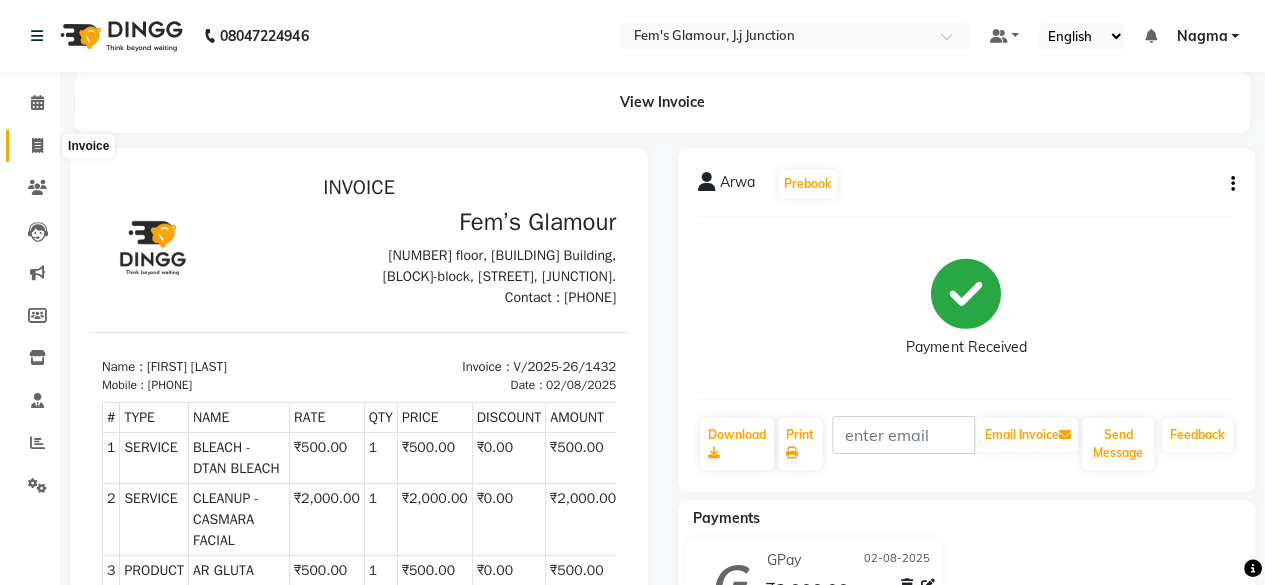 click 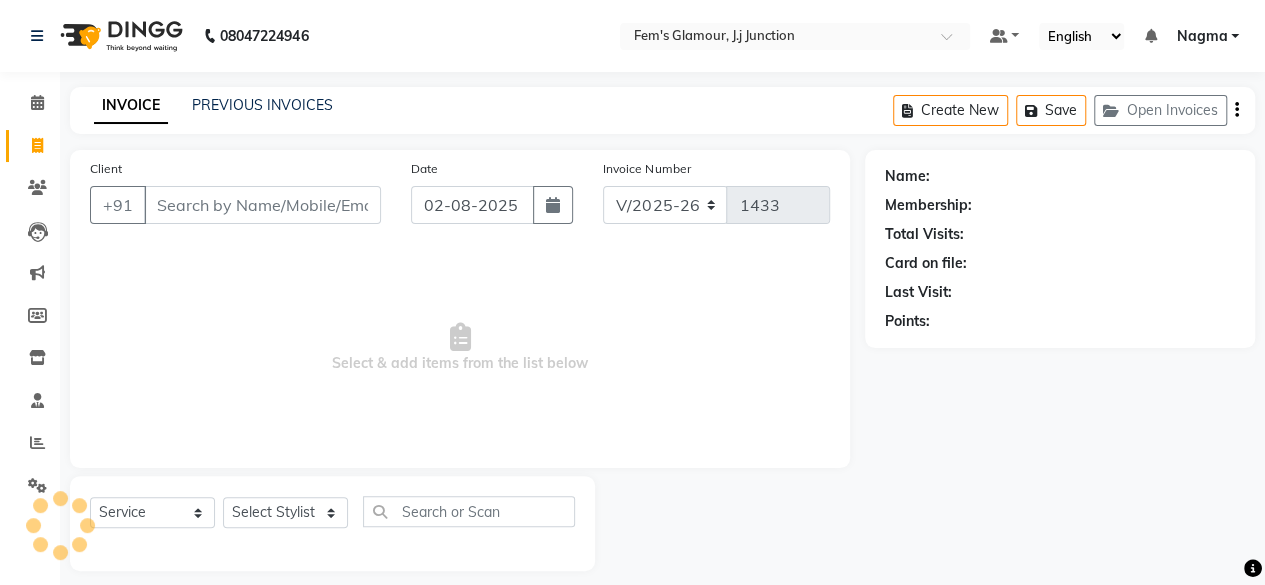 scroll, scrollTop: 15, scrollLeft: 0, axis: vertical 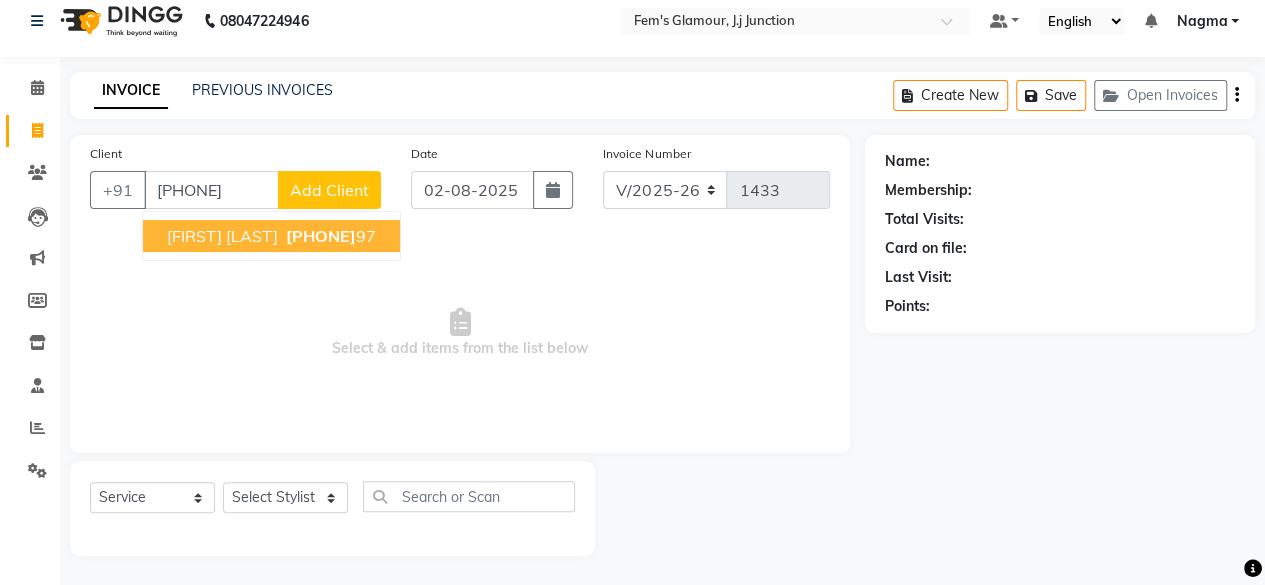 click on "91365511" at bounding box center (321, 236) 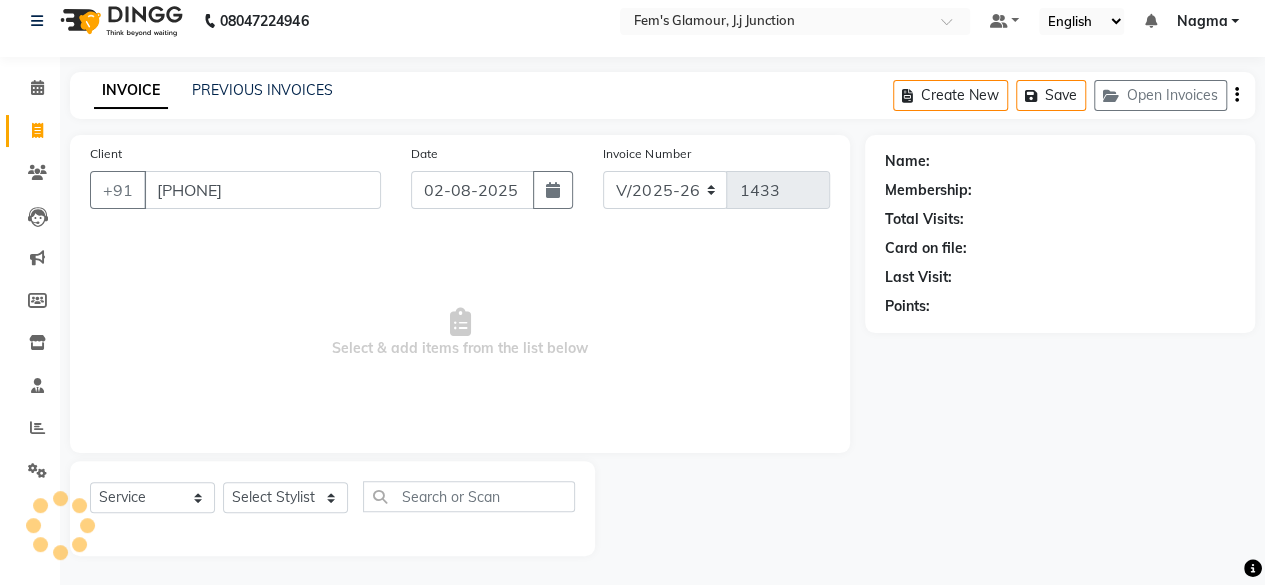 type on "9136551197" 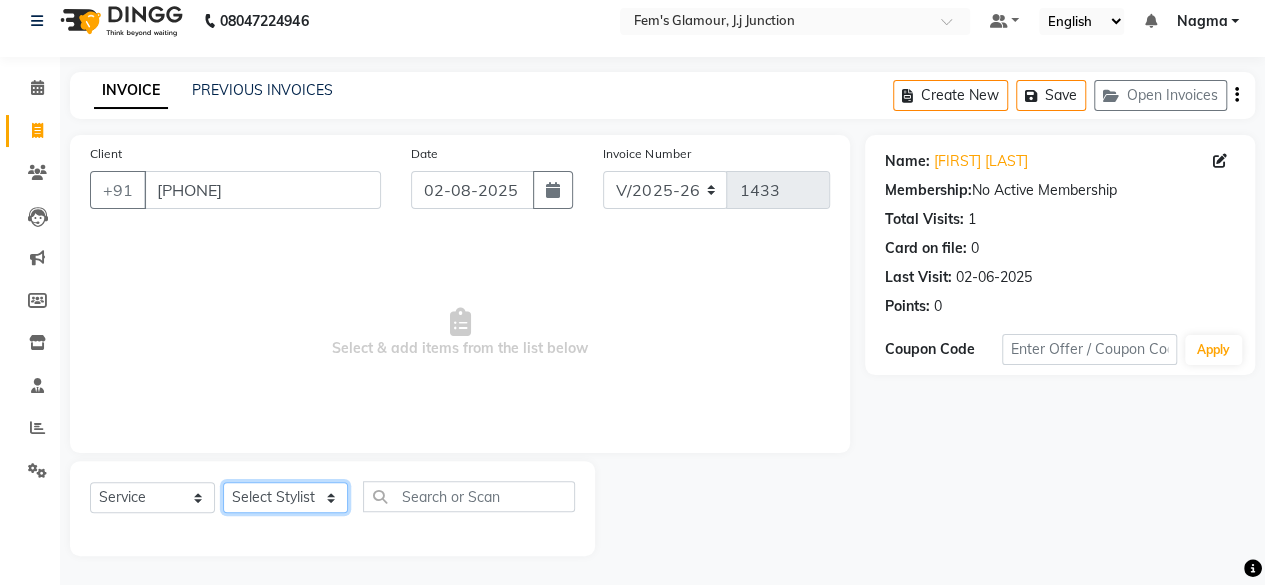 click on "Select Stylist [FIRST] [LAST] [FIRST] [FIRST] [FIRST] [LAST] [FIRST] [FIRST] [FIRST] [FIRST] [FIRST] [FIRST] [FIRST] [FIRST]" 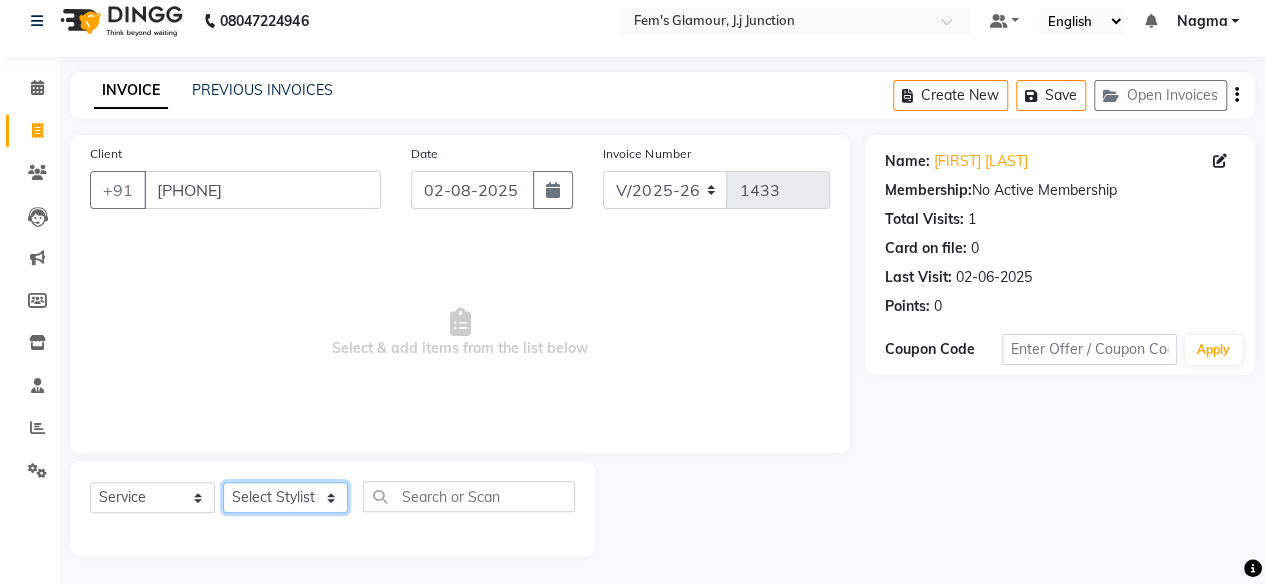 select on "22798" 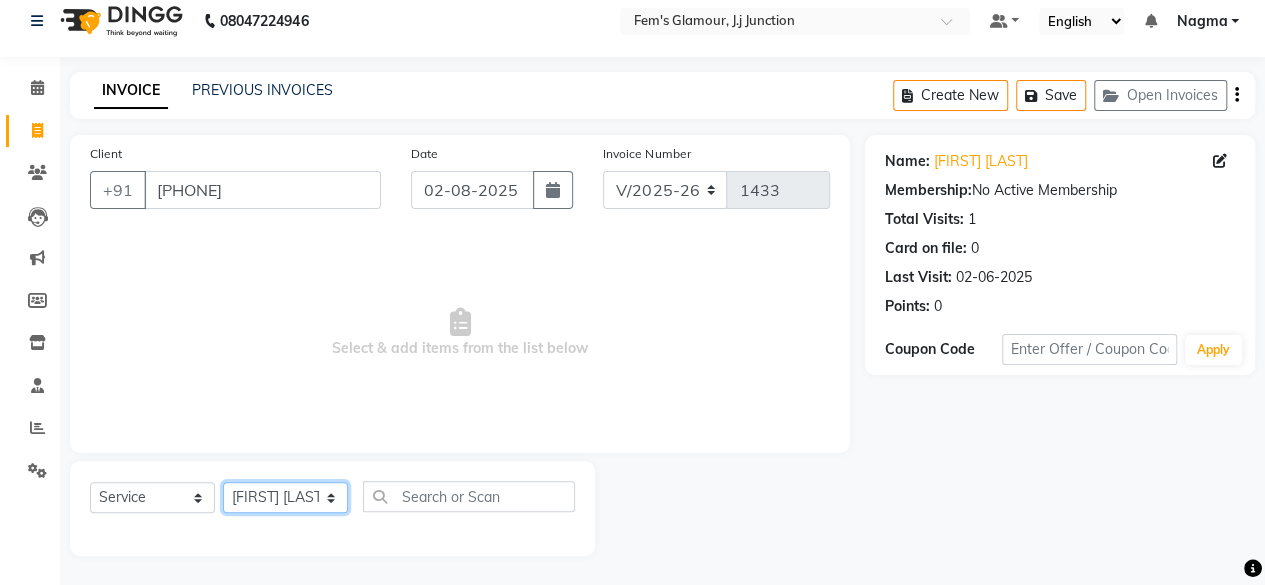 click on "Select Stylist [FIRST] [LAST] [FIRST] [FIRST] [FIRST] [LAST] [FIRST] [FIRST] [FIRST] [FIRST] [FIRST] [FIRST] [FIRST] [FIRST]" 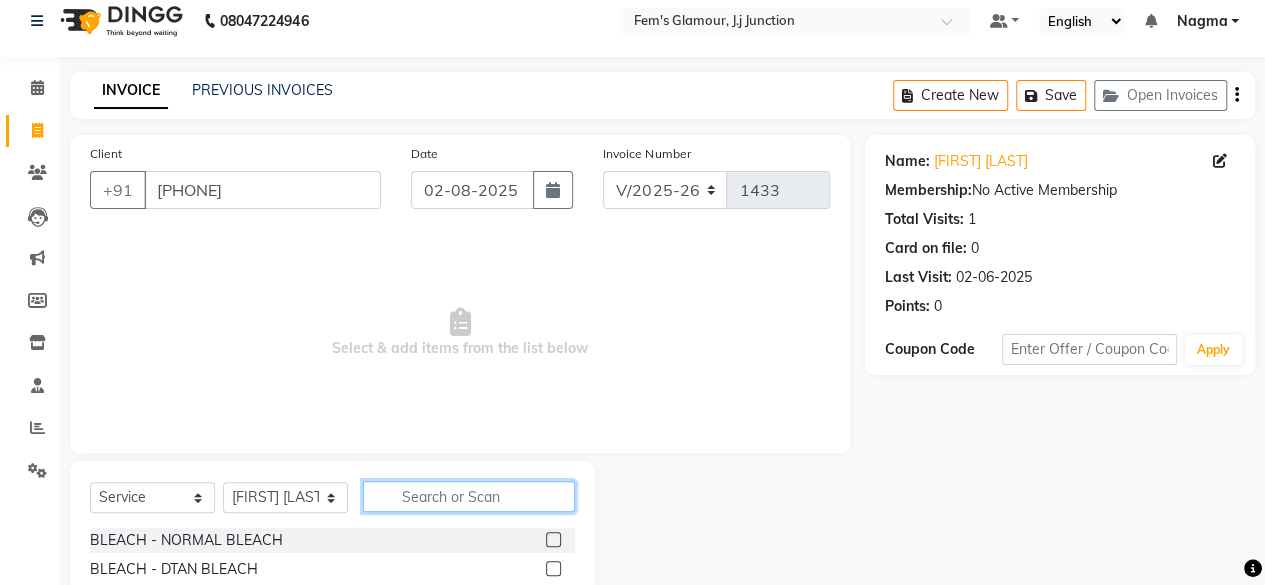 click 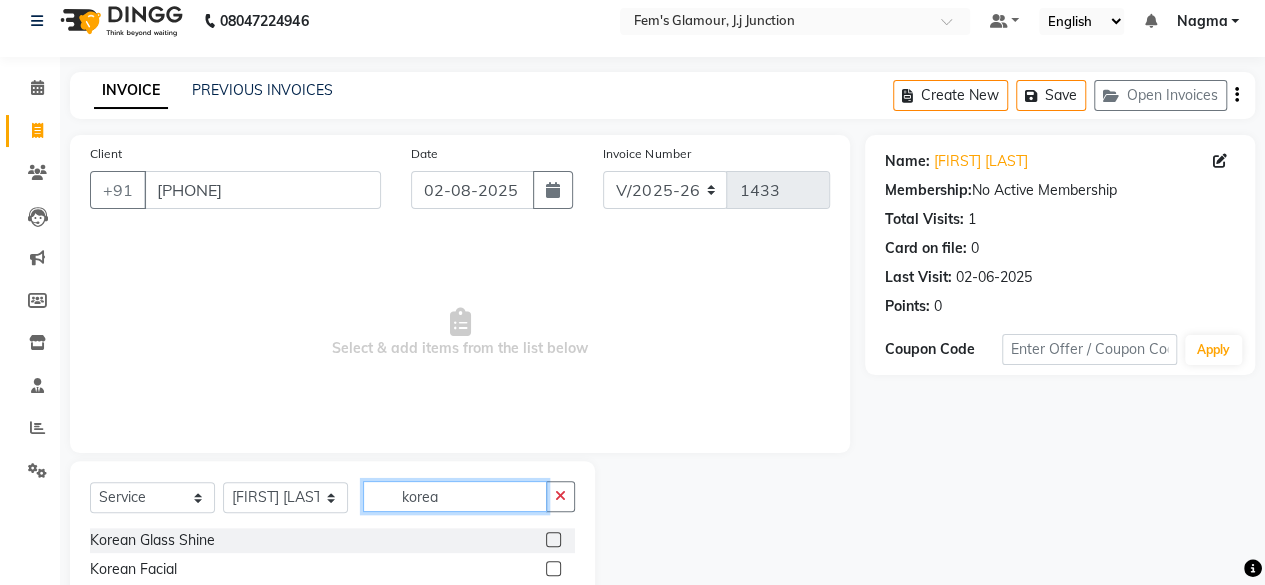 type on "korea" 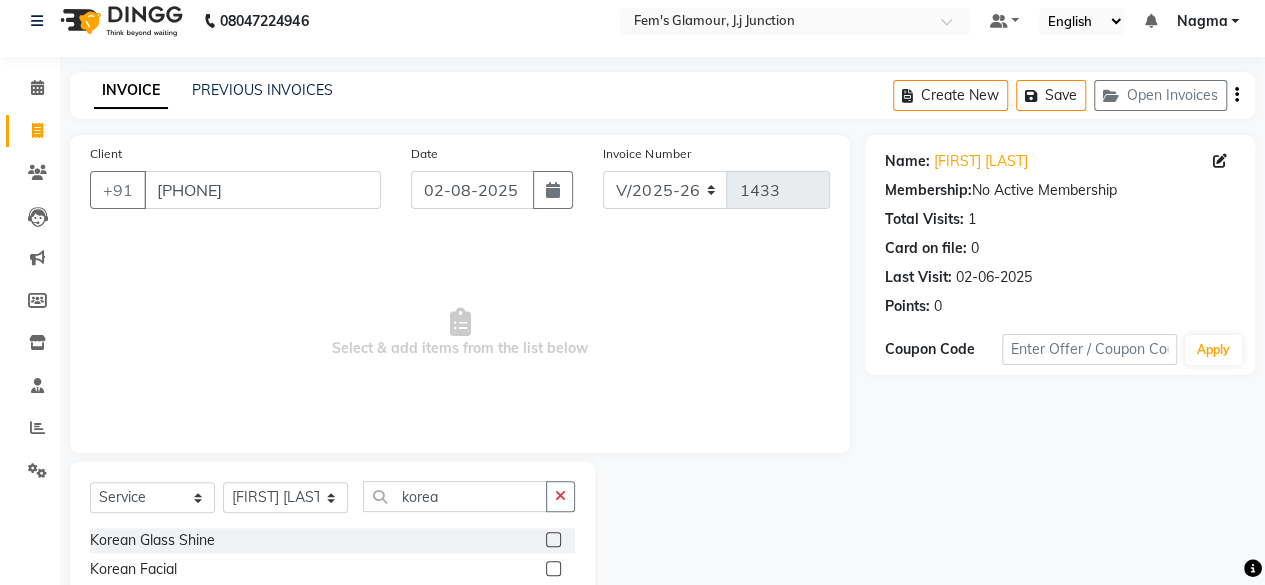 click 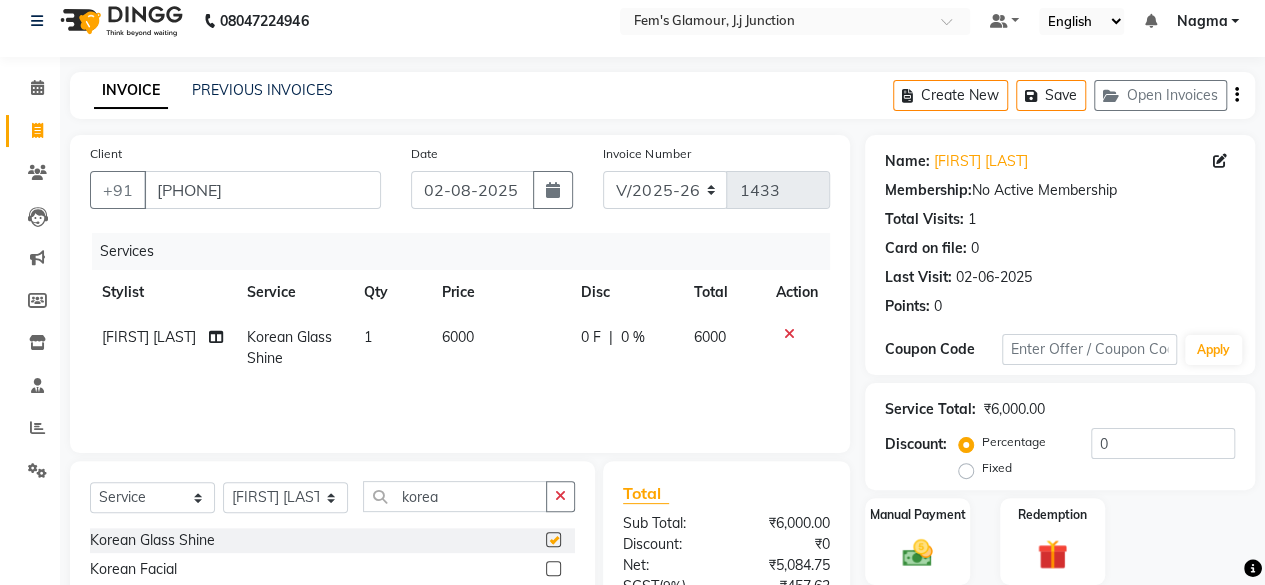 checkbox on "false" 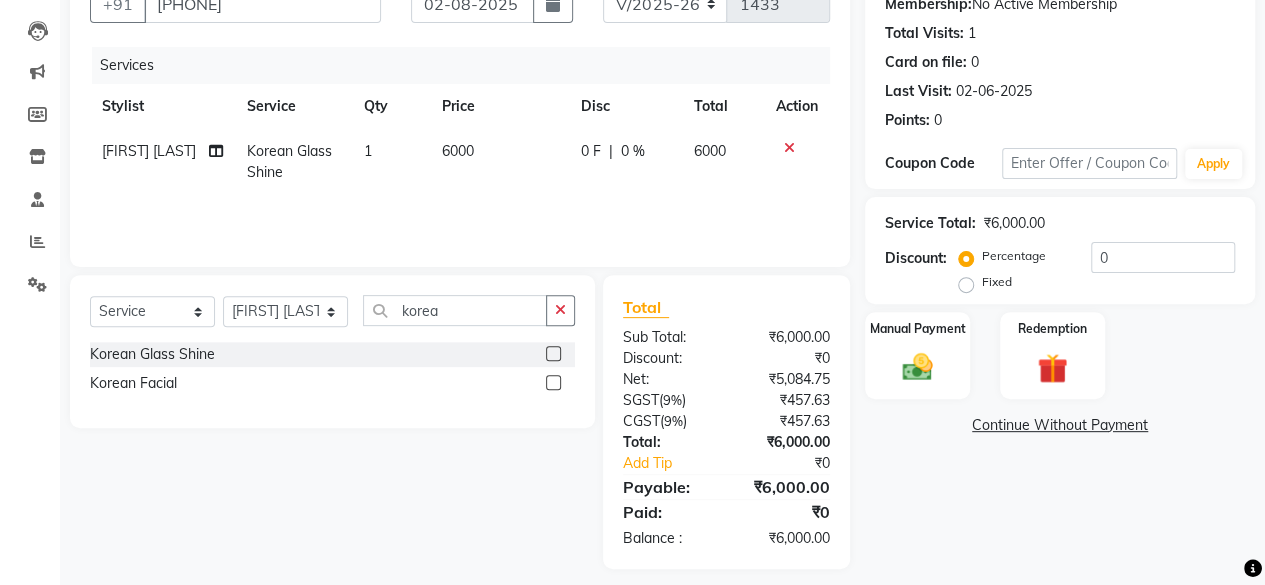 scroll, scrollTop: 213, scrollLeft: 0, axis: vertical 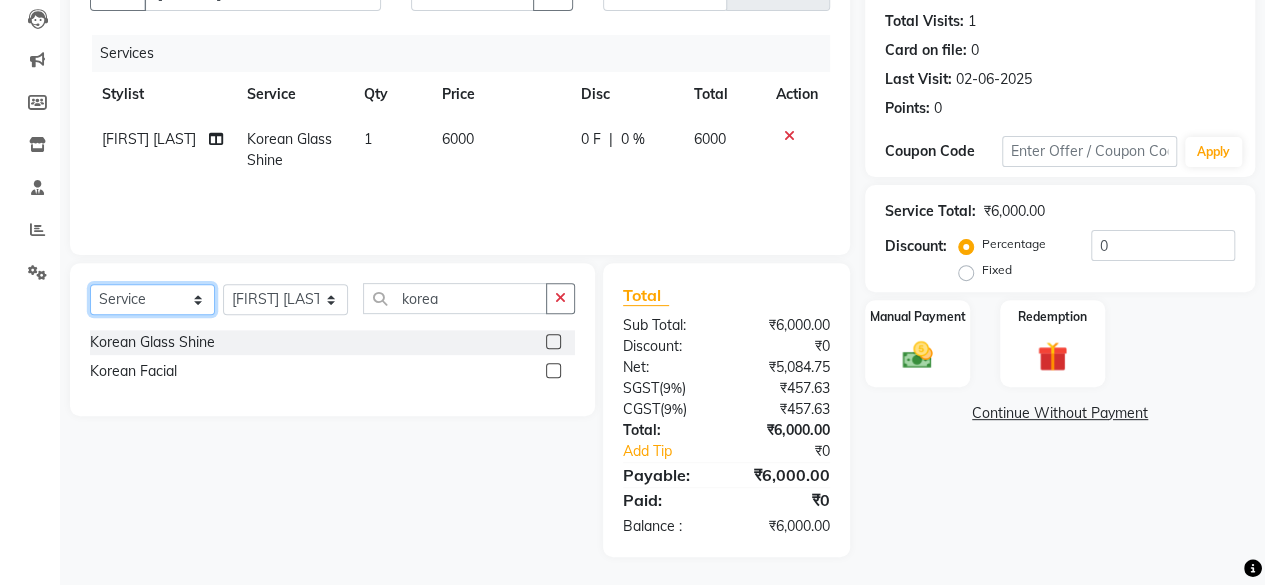 click on "Select  Service  Product  Membership  Package Voucher Prepaid Gift Card" 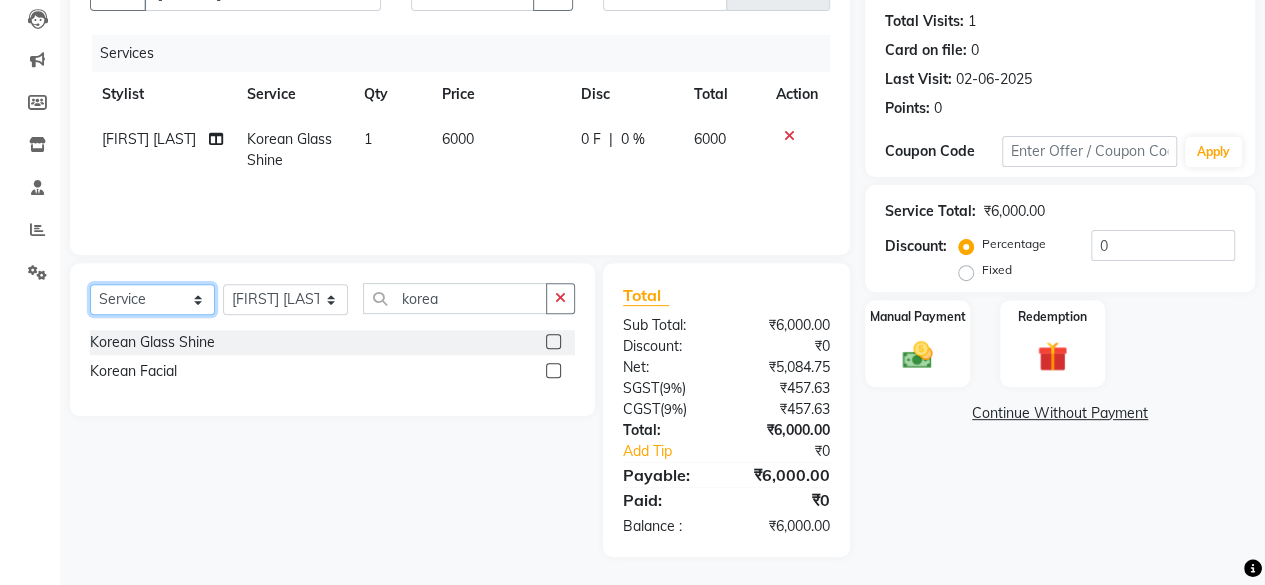 select on "product" 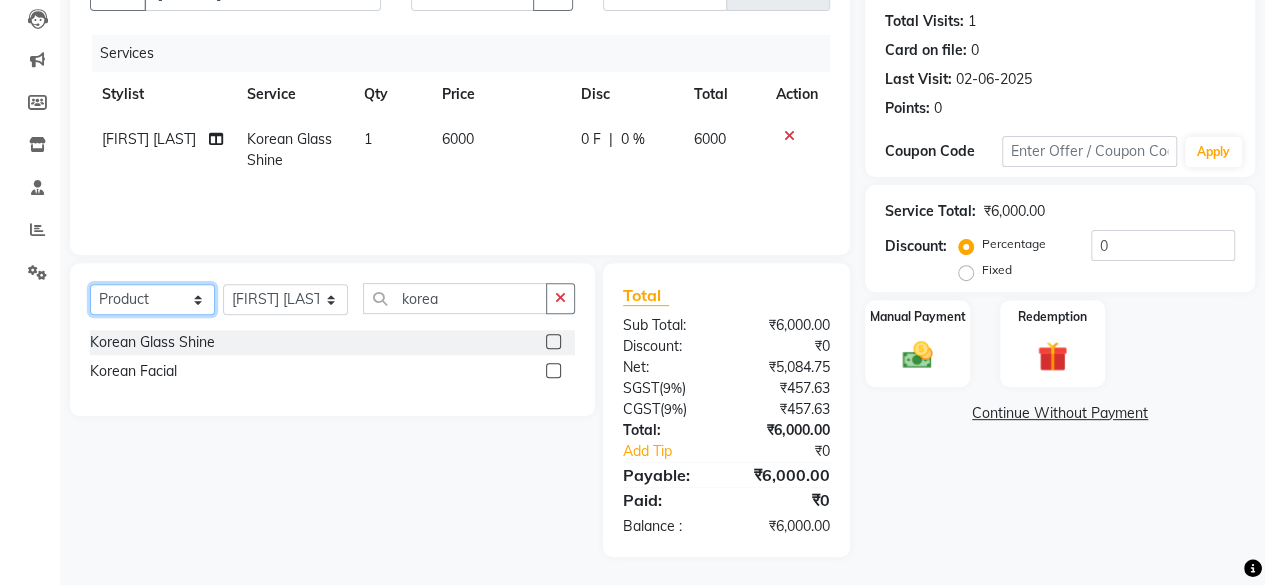 click on "Select  Service  Product  Membership  Package Voucher Prepaid Gift Card" 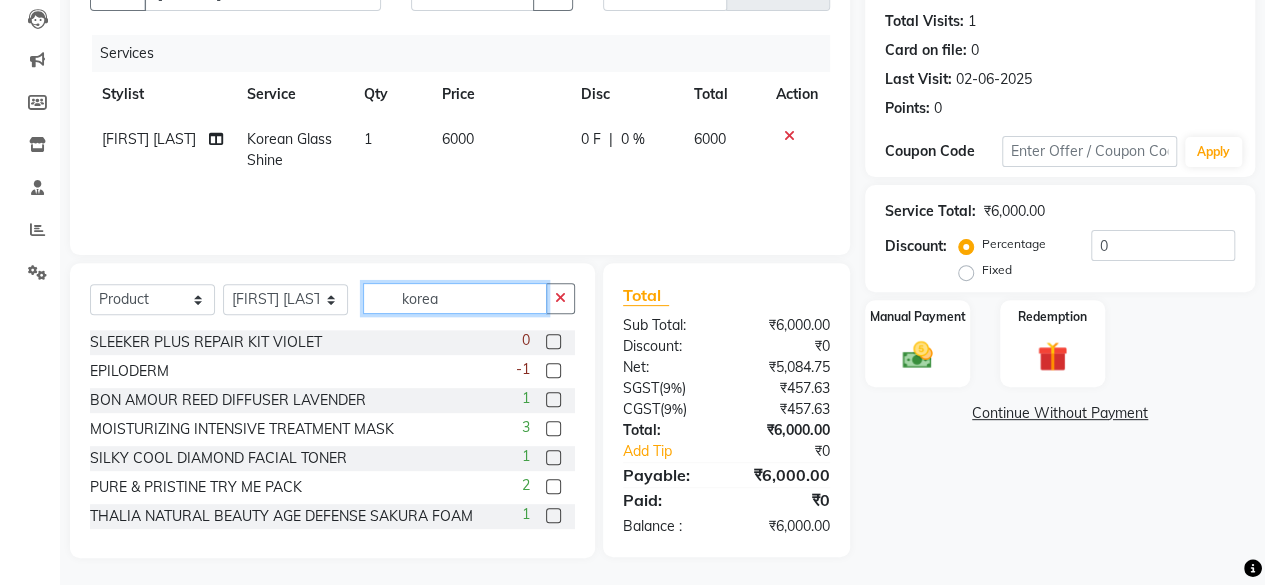 click on "korea" 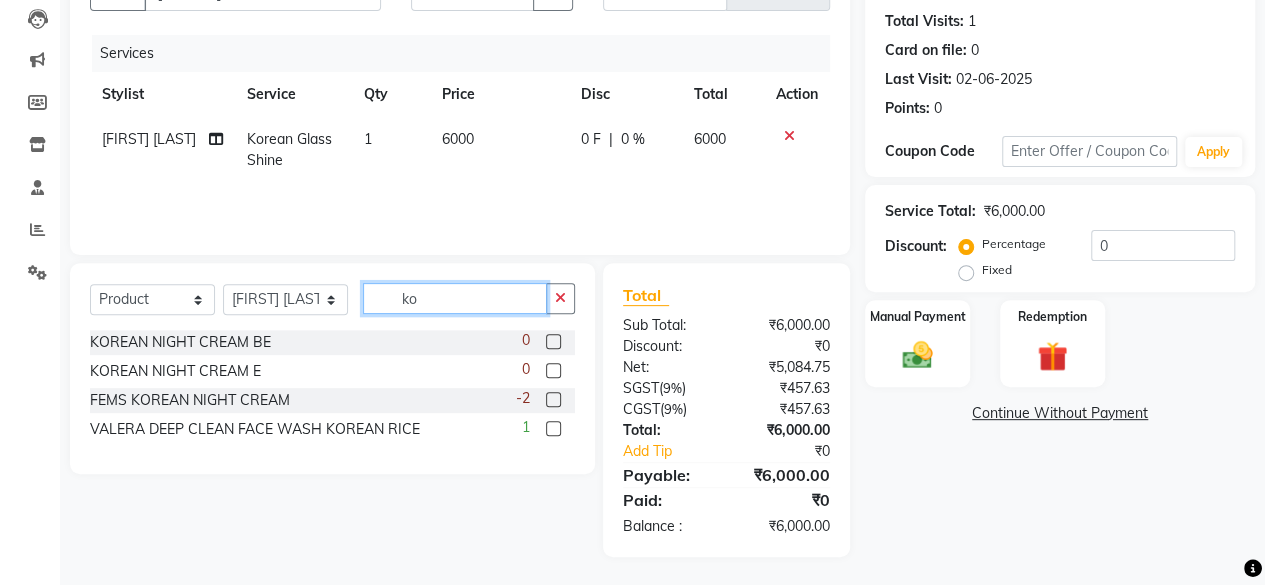 type on "k" 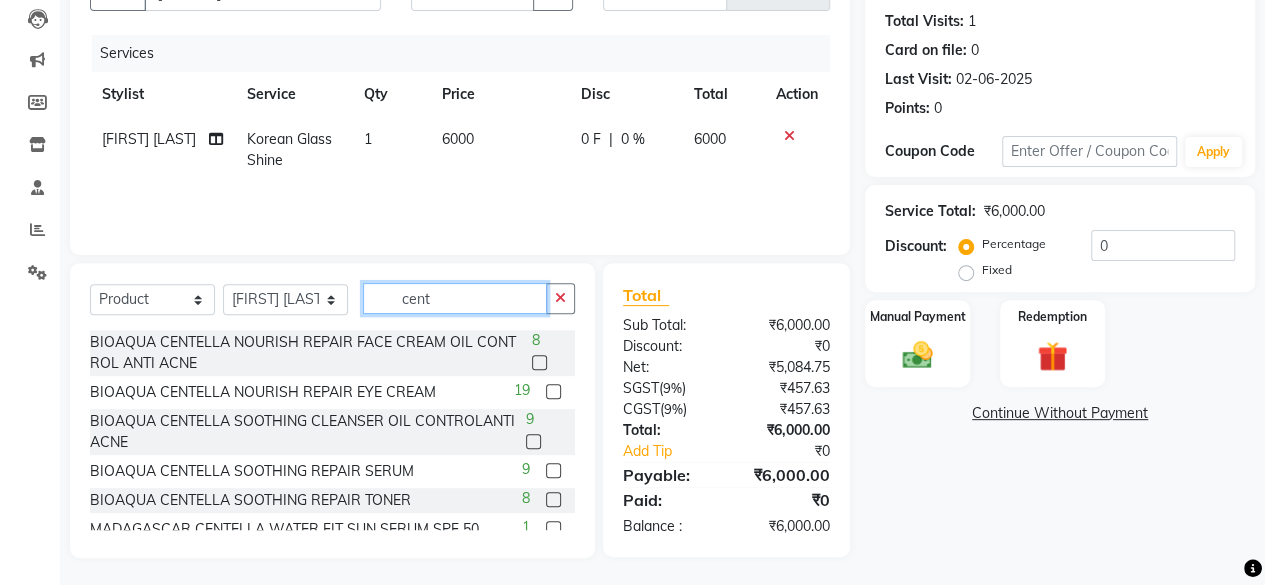 type on "cent" 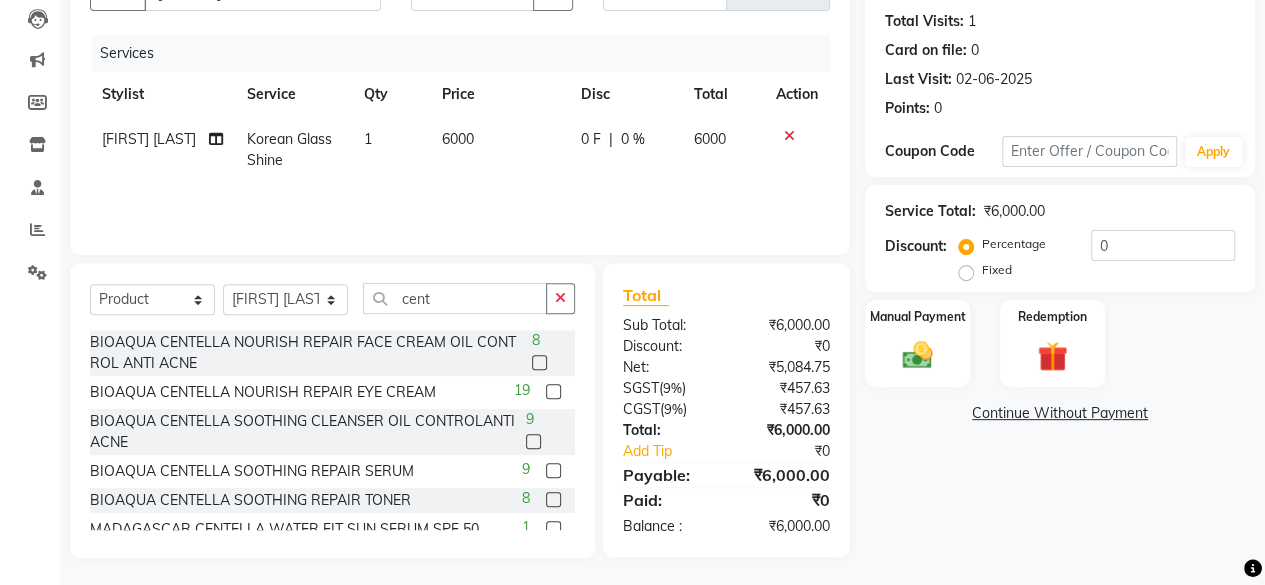 click 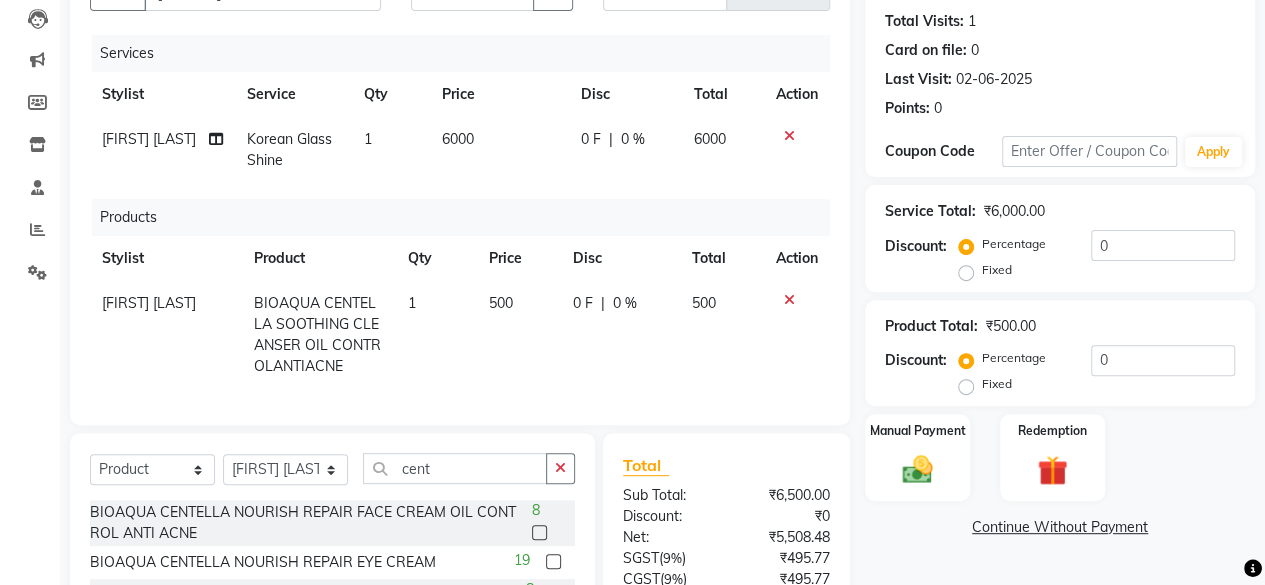 checkbox on "false" 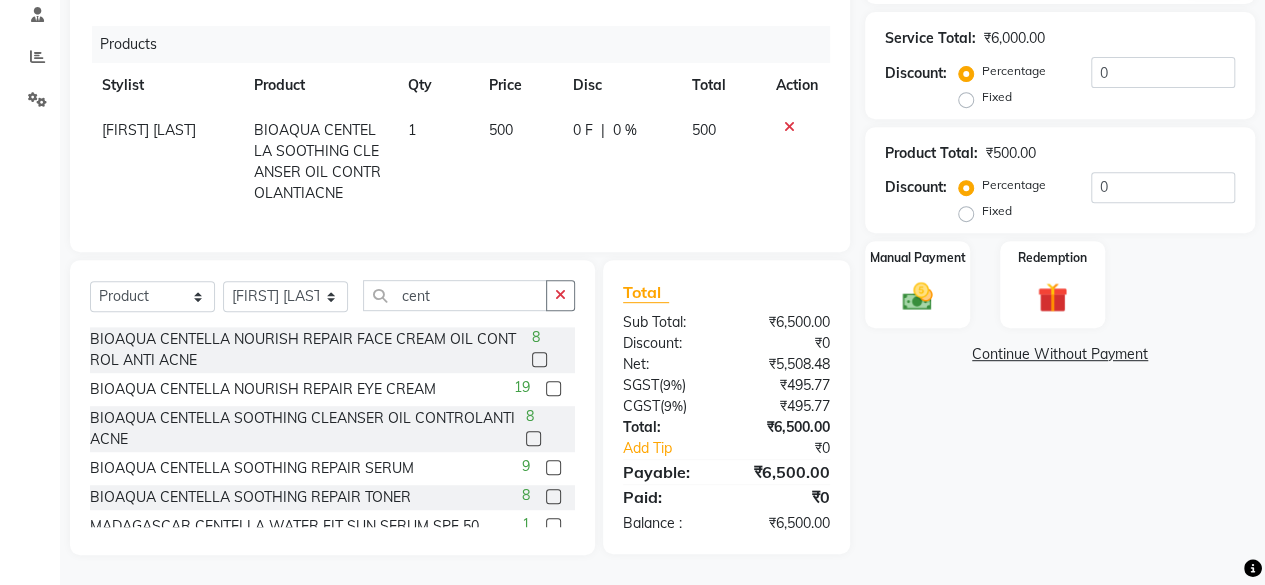 scroll, scrollTop: 395, scrollLeft: 0, axis: vertical 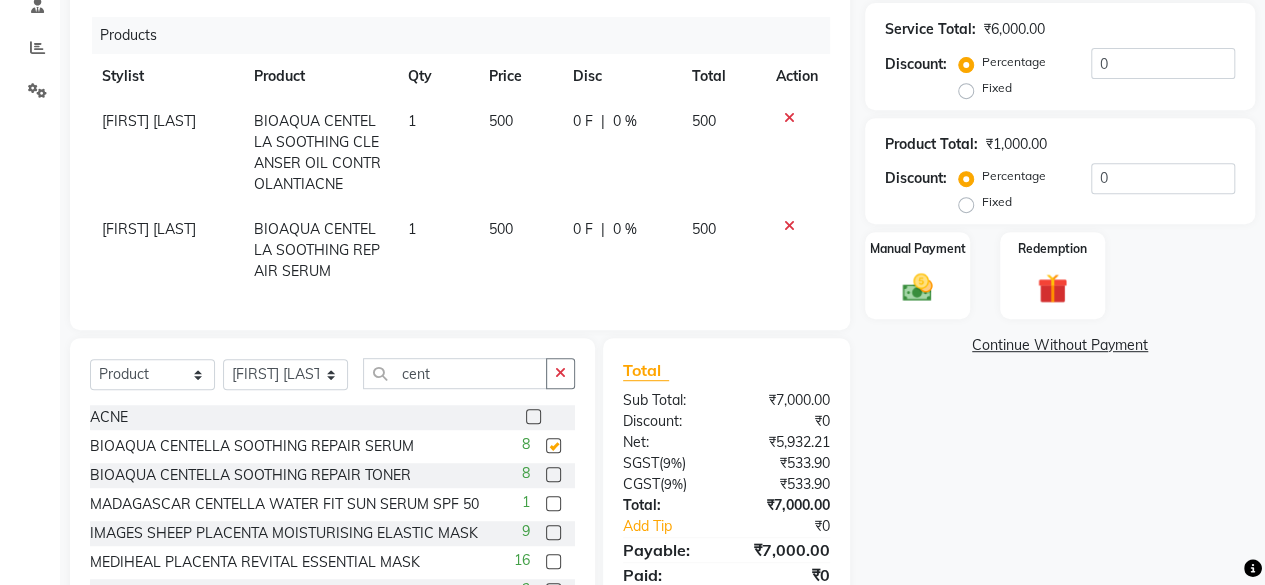 checkbox on "false" 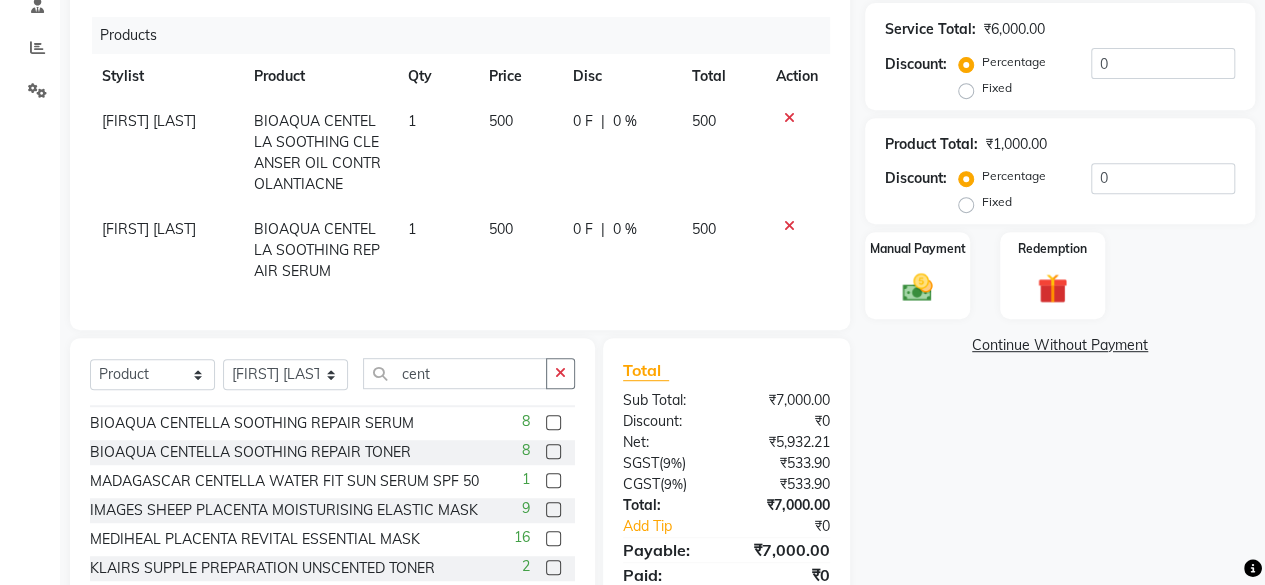 scroll, scrollTop: 132, scrollLeft: 0, axis: vertical 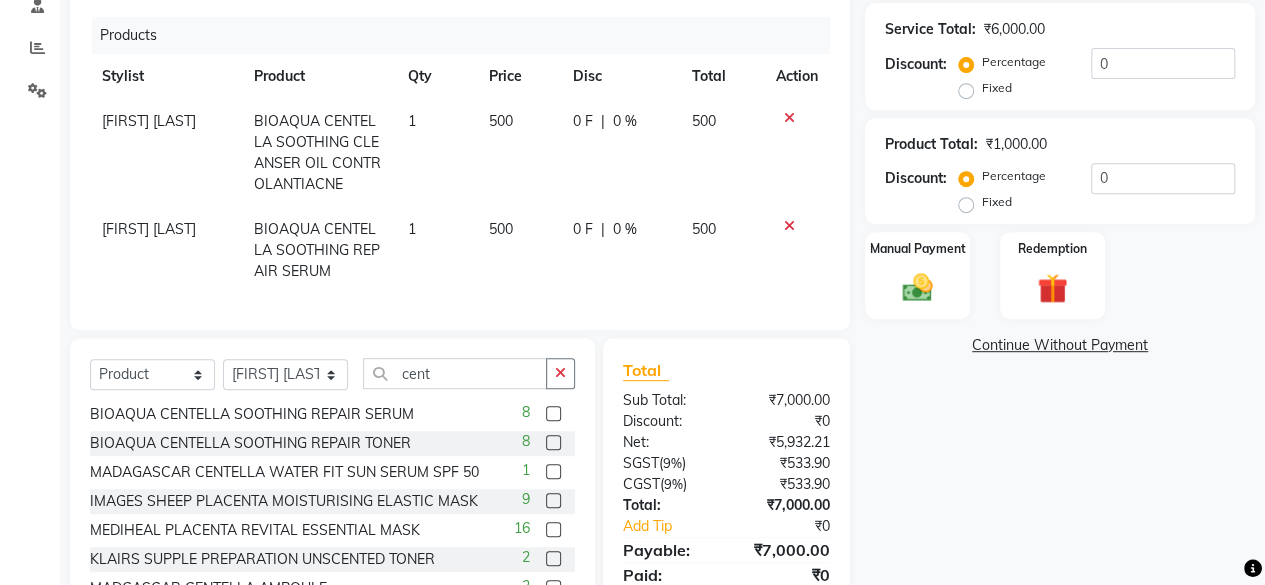 click 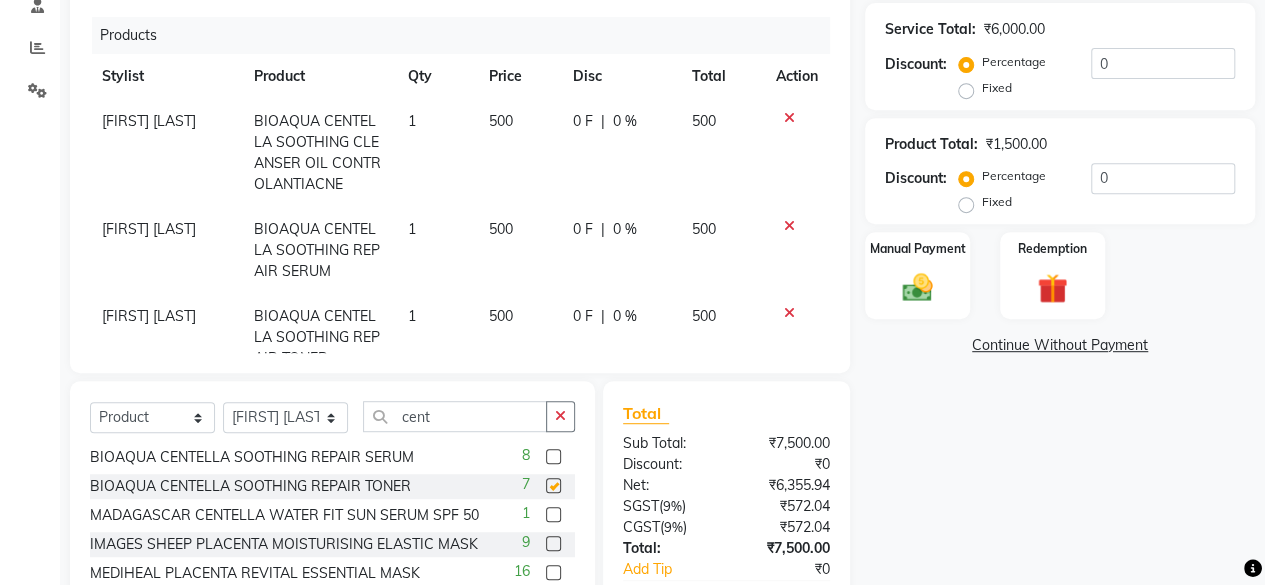 checkbox on "false" 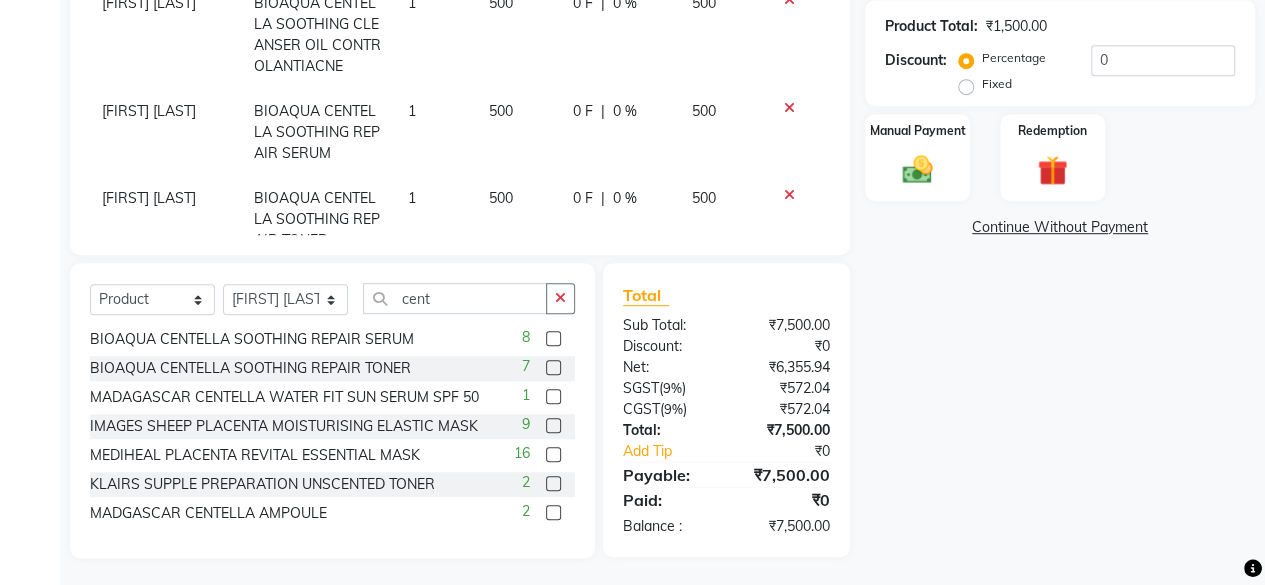 scroll, scrollTop: 512, scrollLeft: 0, axis: vertical 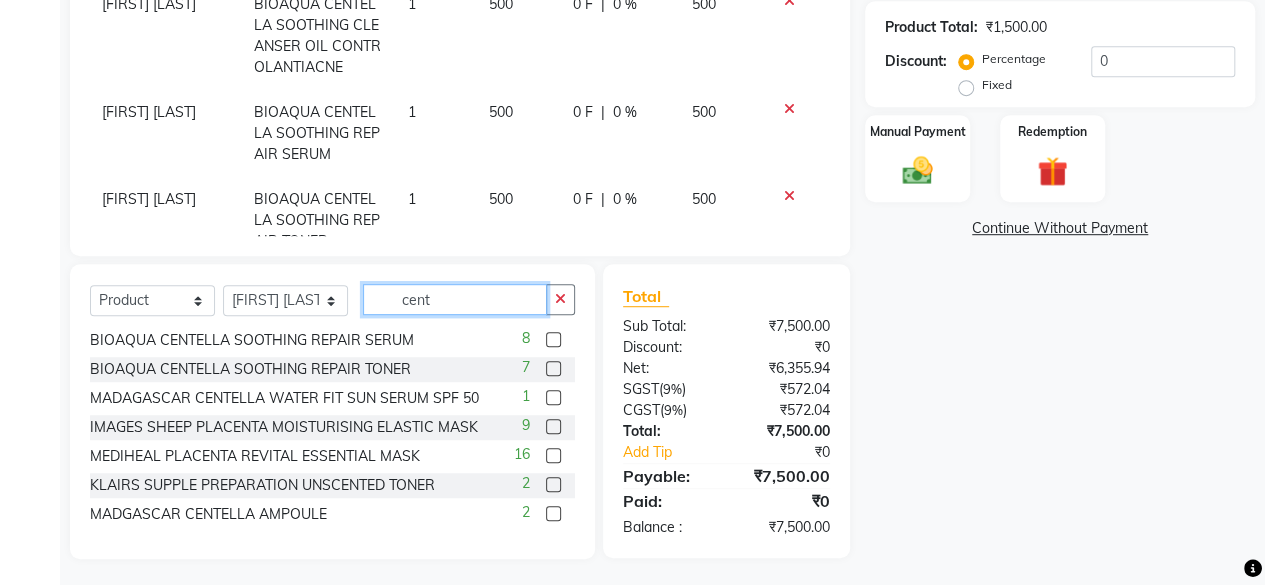 click on "cent" 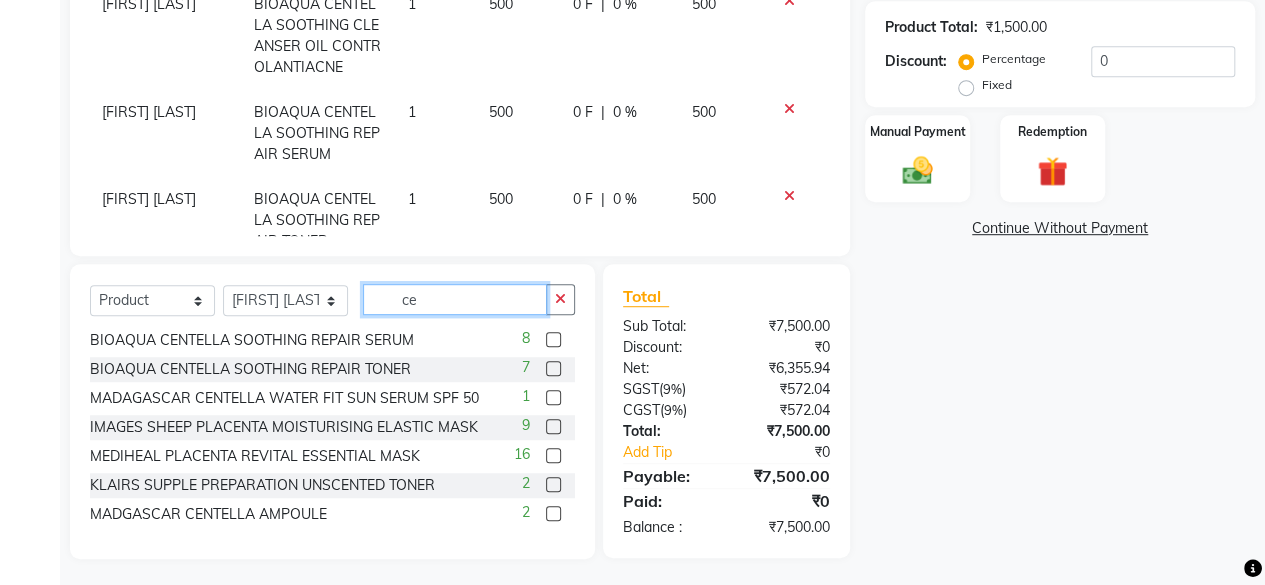 type on "c" 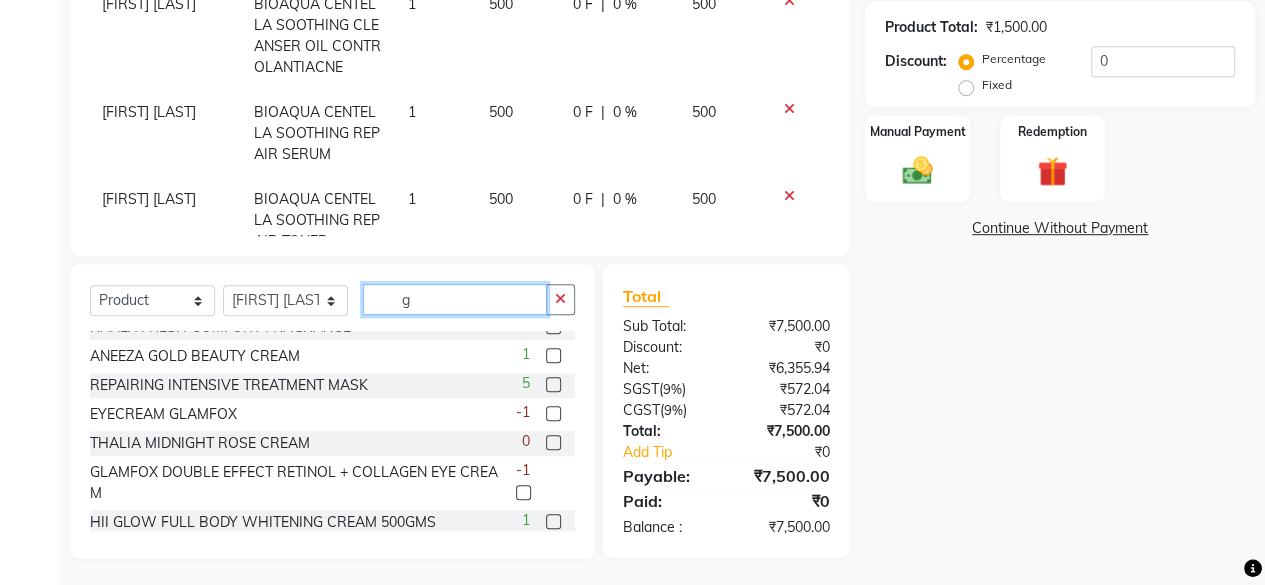 scroll, scrollTop: 0, scrollLeft: 0, axis: both 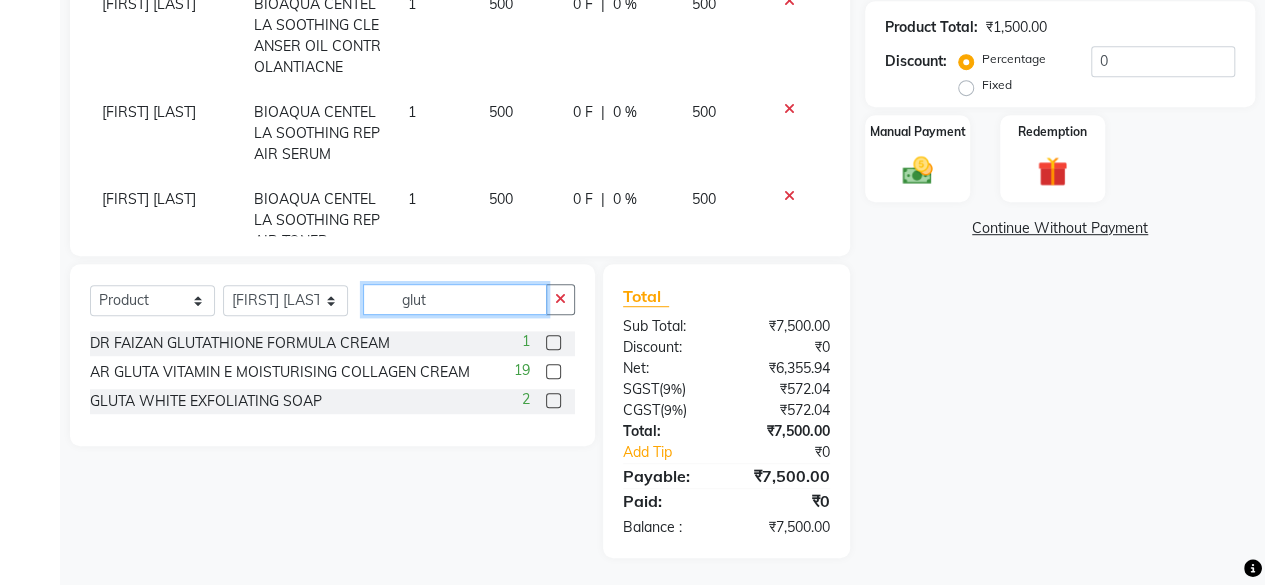 type on "glut" 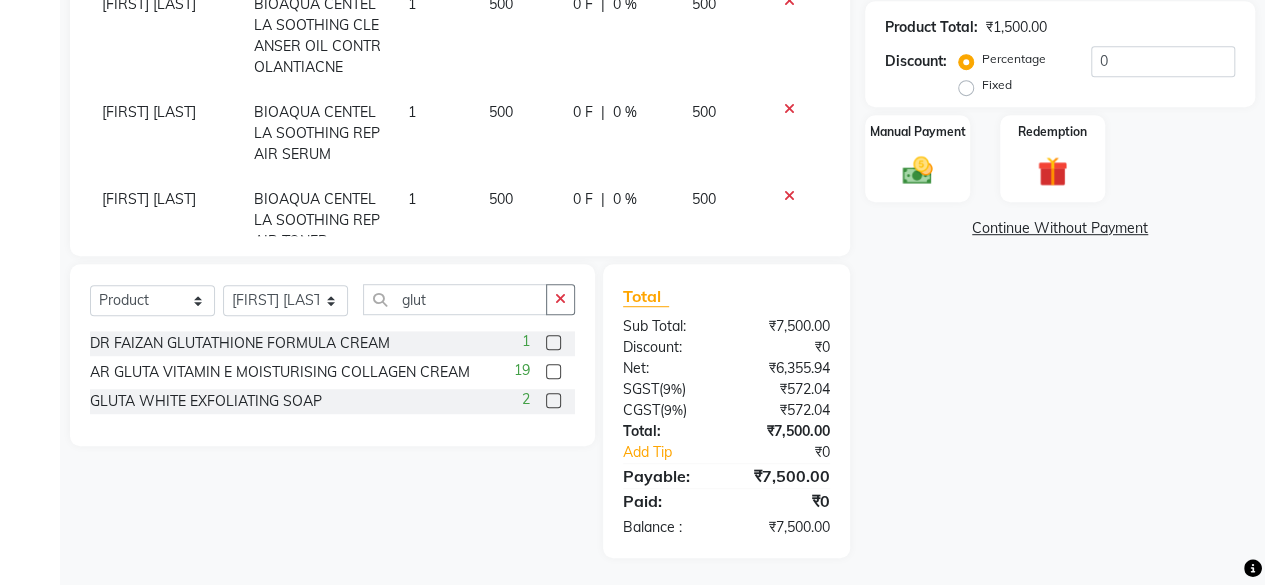 click 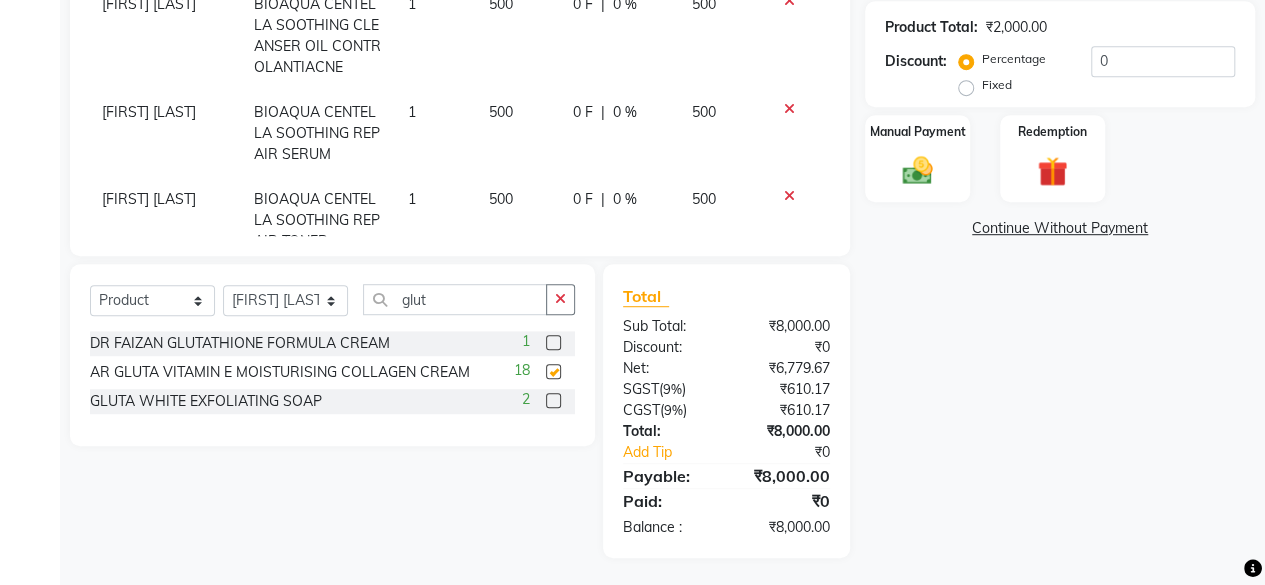 checkbox on "false" 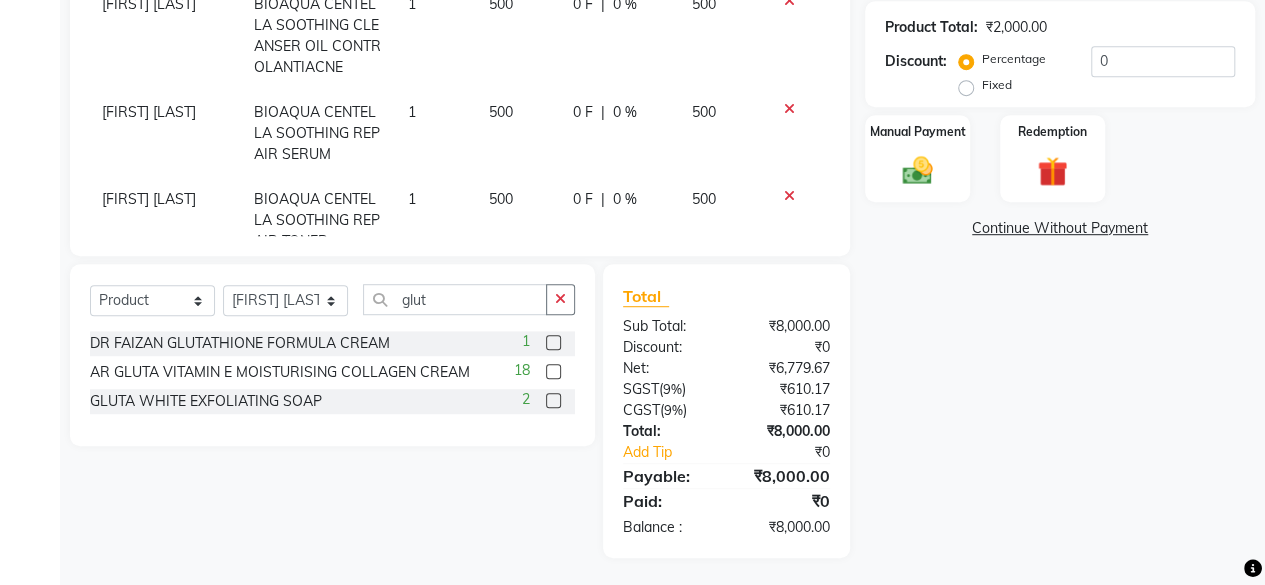 scroll, scrollTop: 167, scrollLeft: 0, axis: vertical 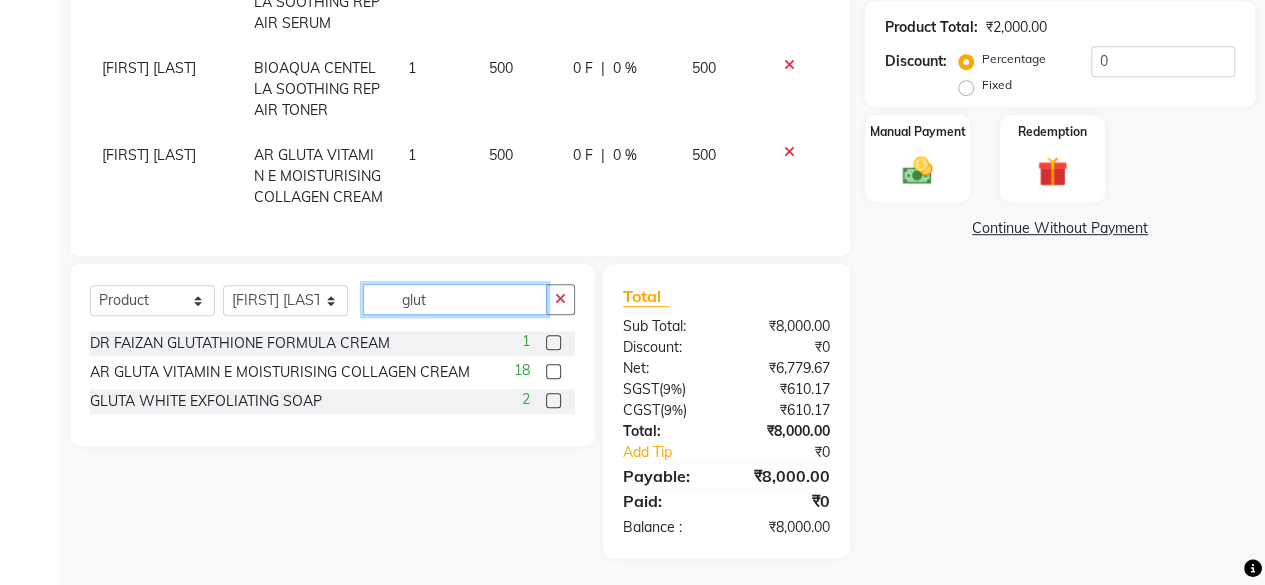click on "glut" 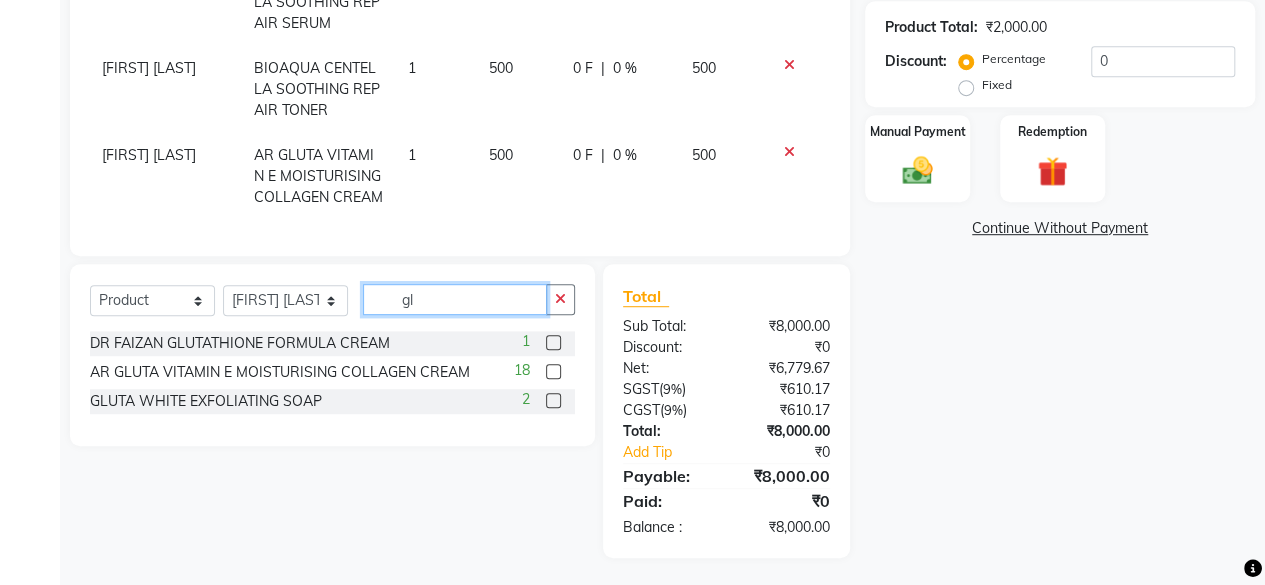 type on "g" 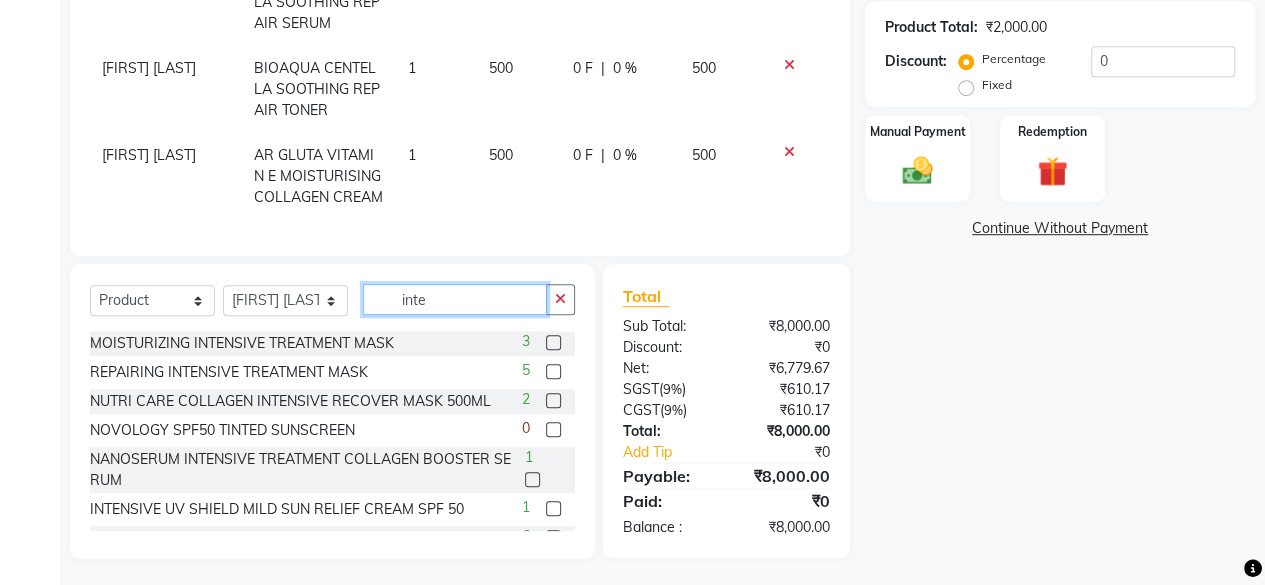 type on "inte" 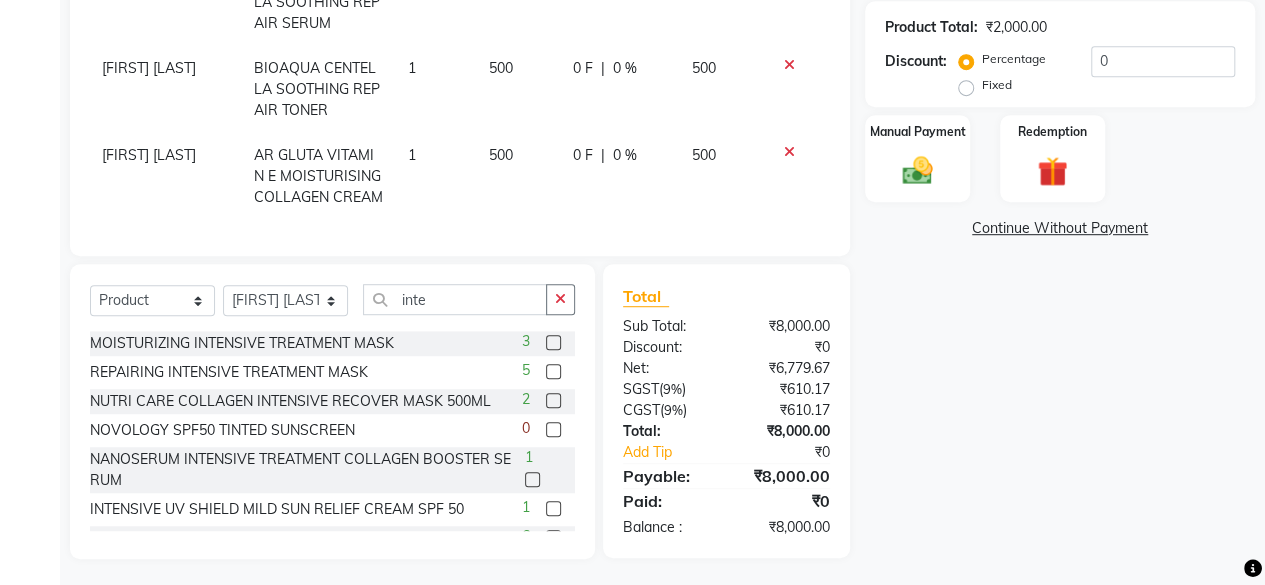 click 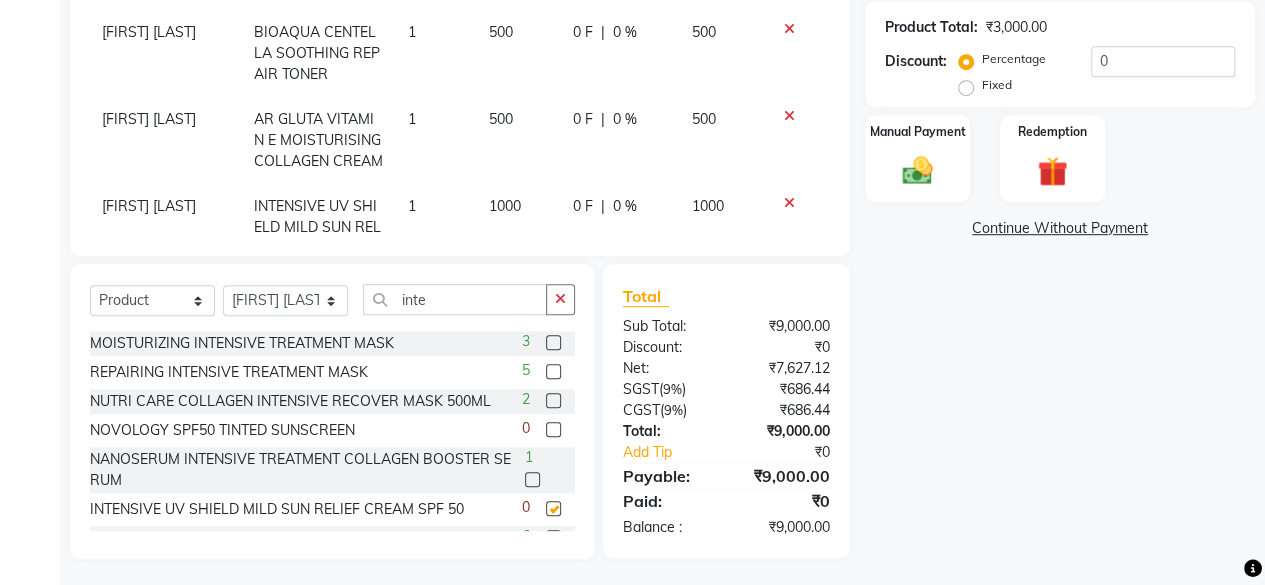checkbox on "false" 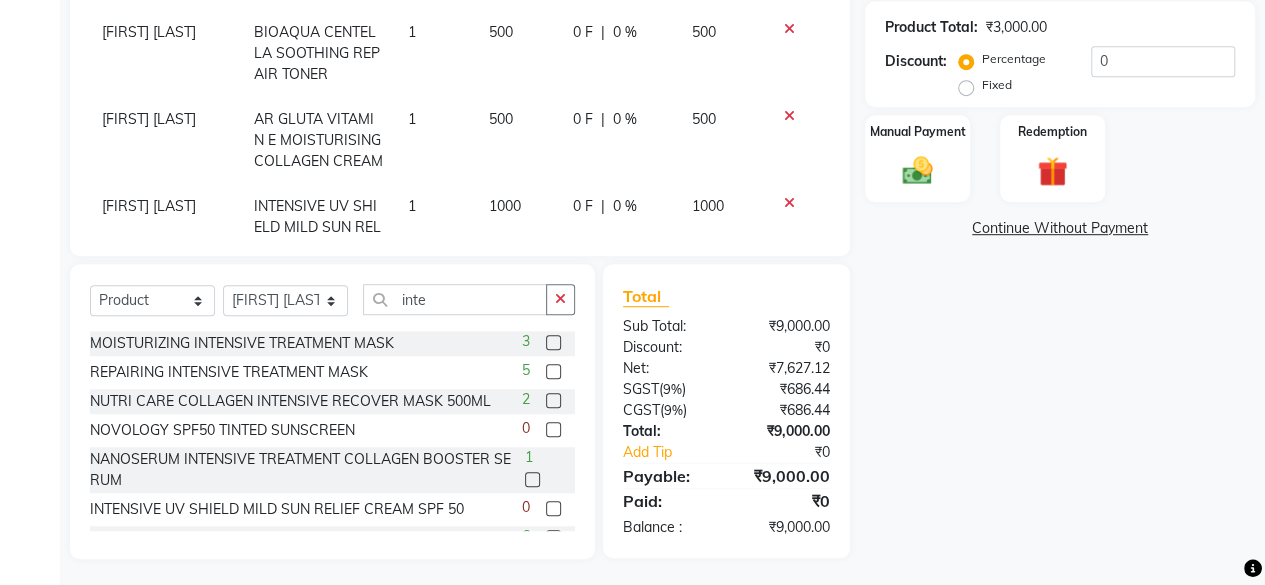 scroll, scrollTop: 254, scrollLeft: 0, axis: vertical 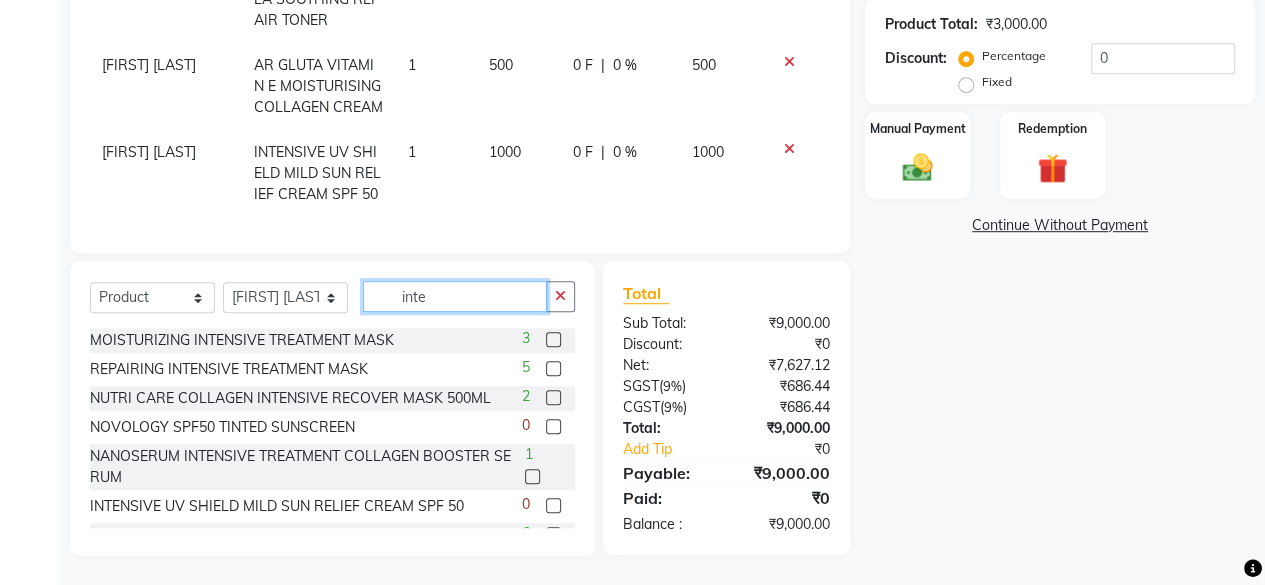 click on "inte" 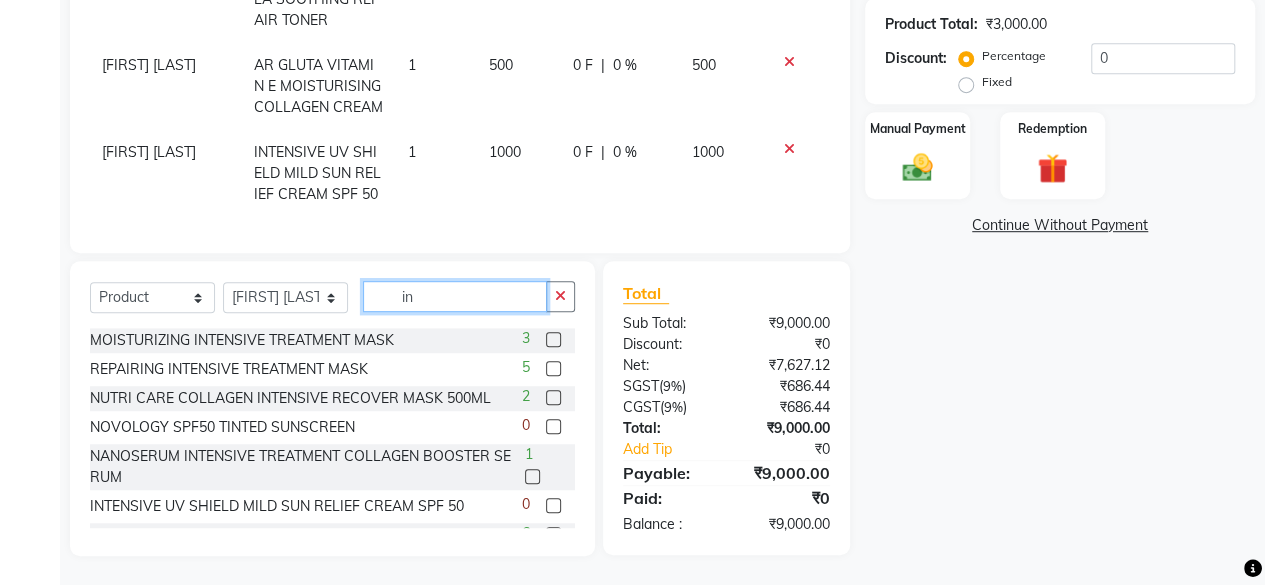type on "i" 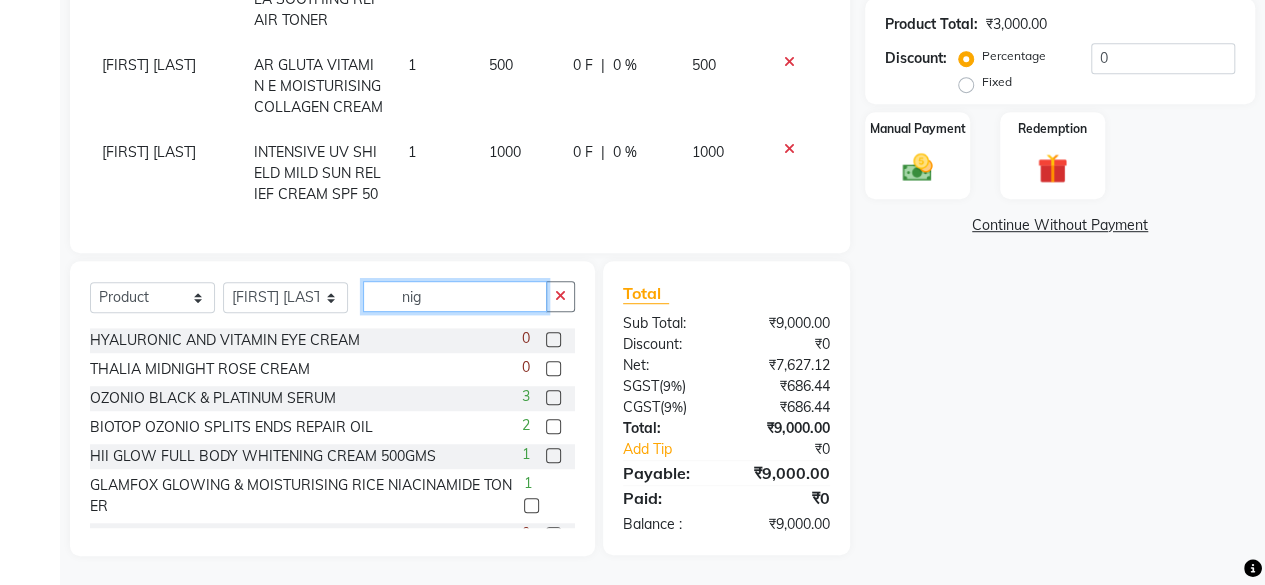scroll, scrollTop: 513, scrollLeft: 0, axis: vertical 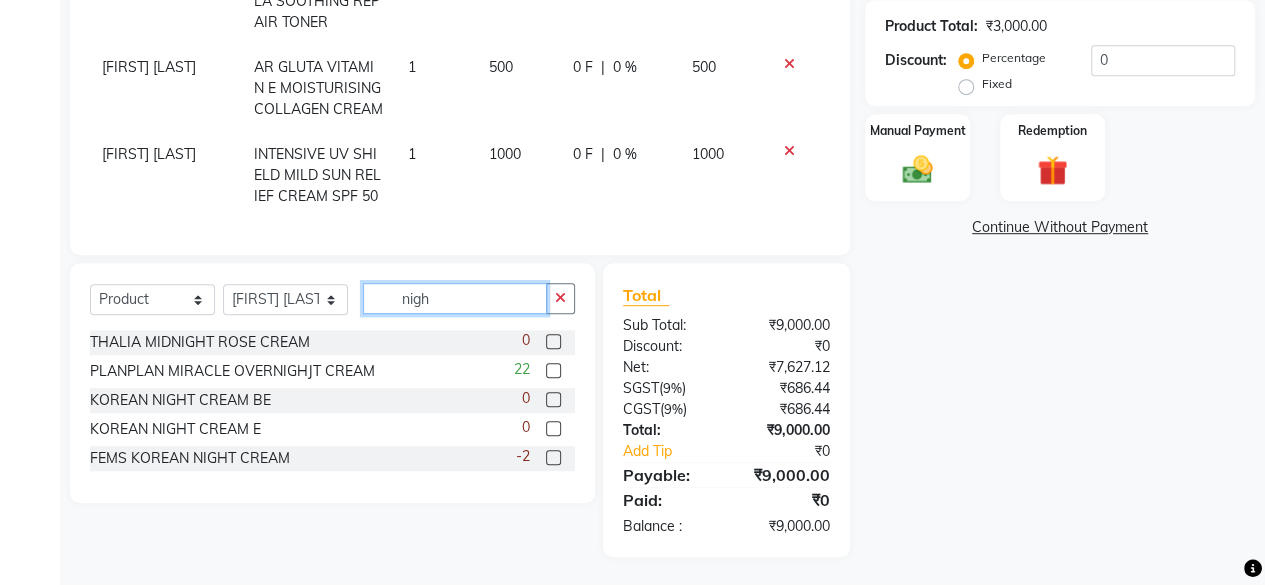 type on "nigh" 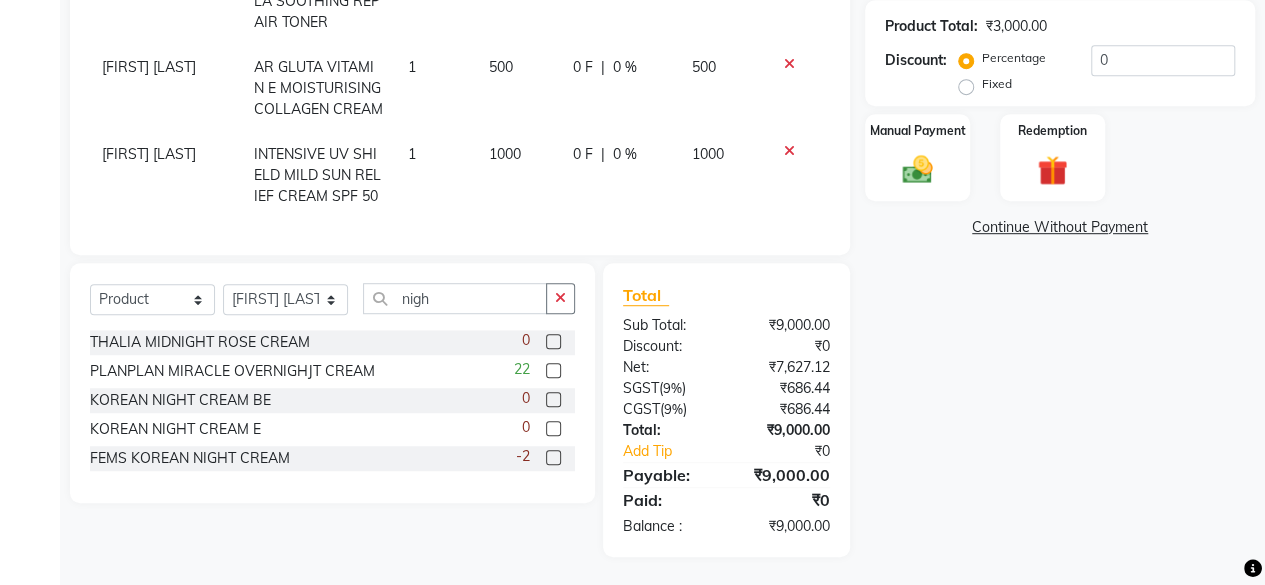 click 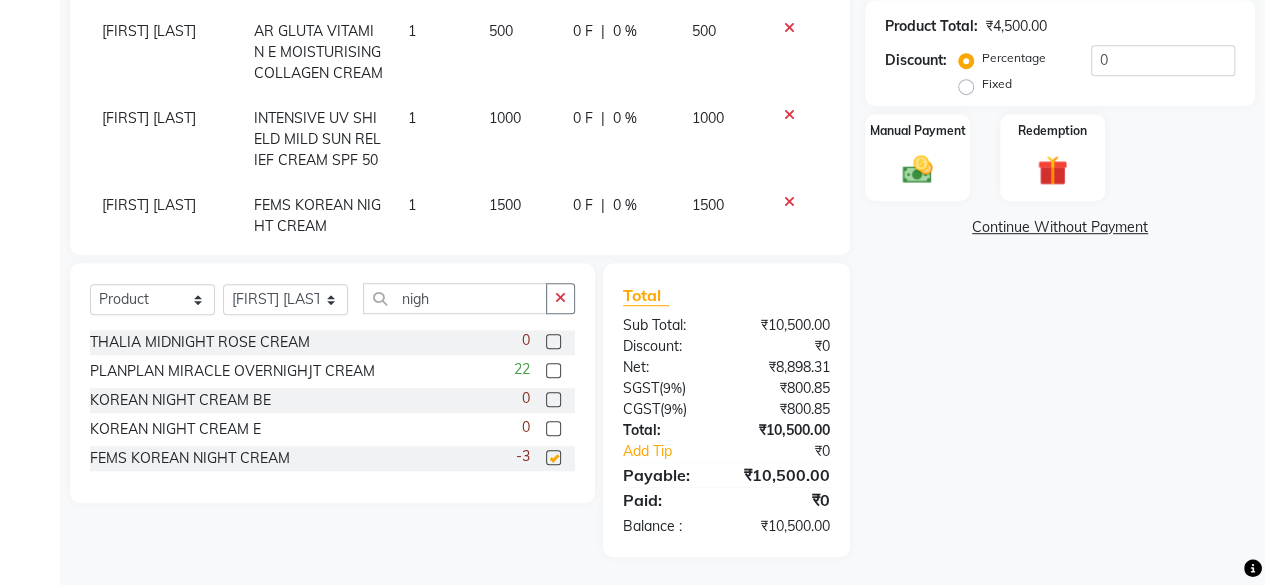 checkbox on "false" 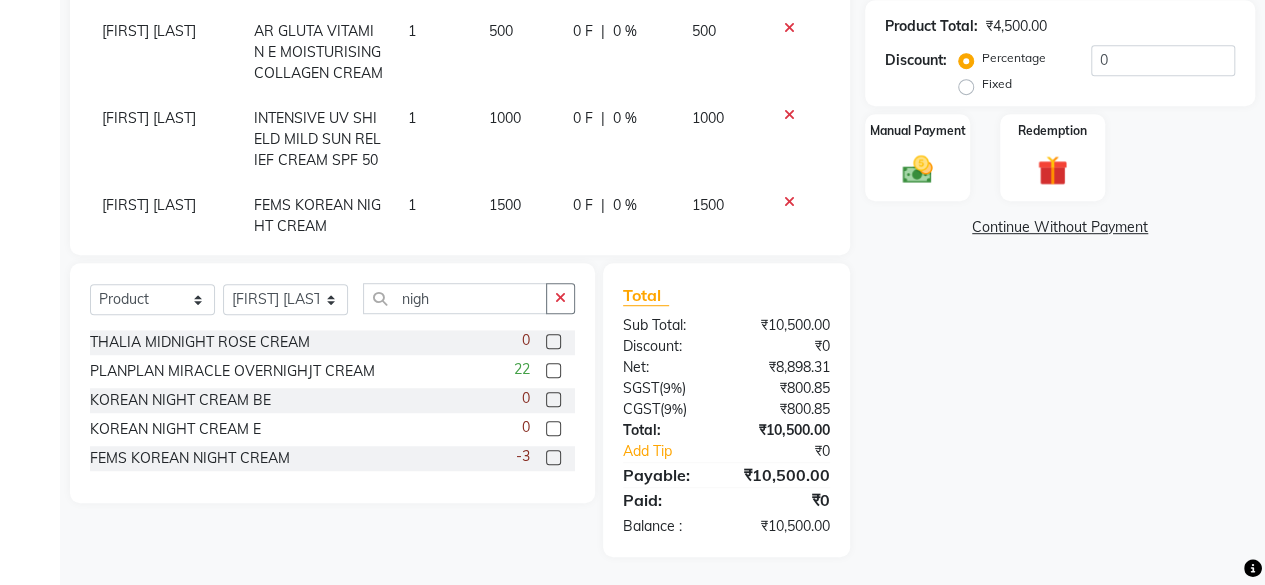 scroll, scrollTop: 0, scrollLeft: 0, axis: both 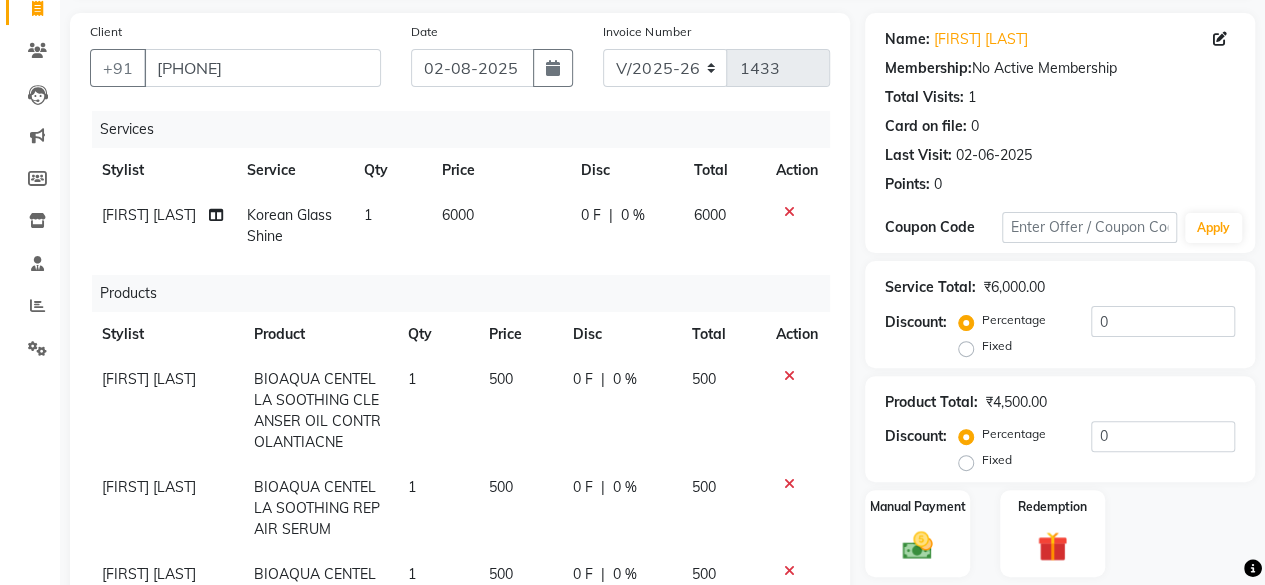click on "6000" 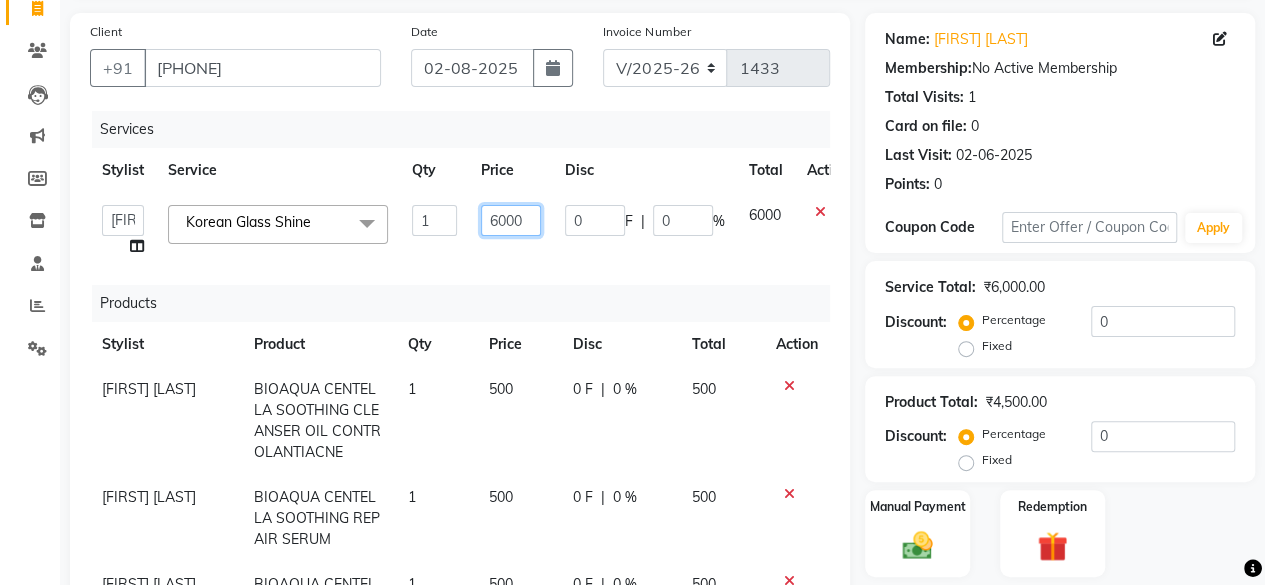 click on "6000" 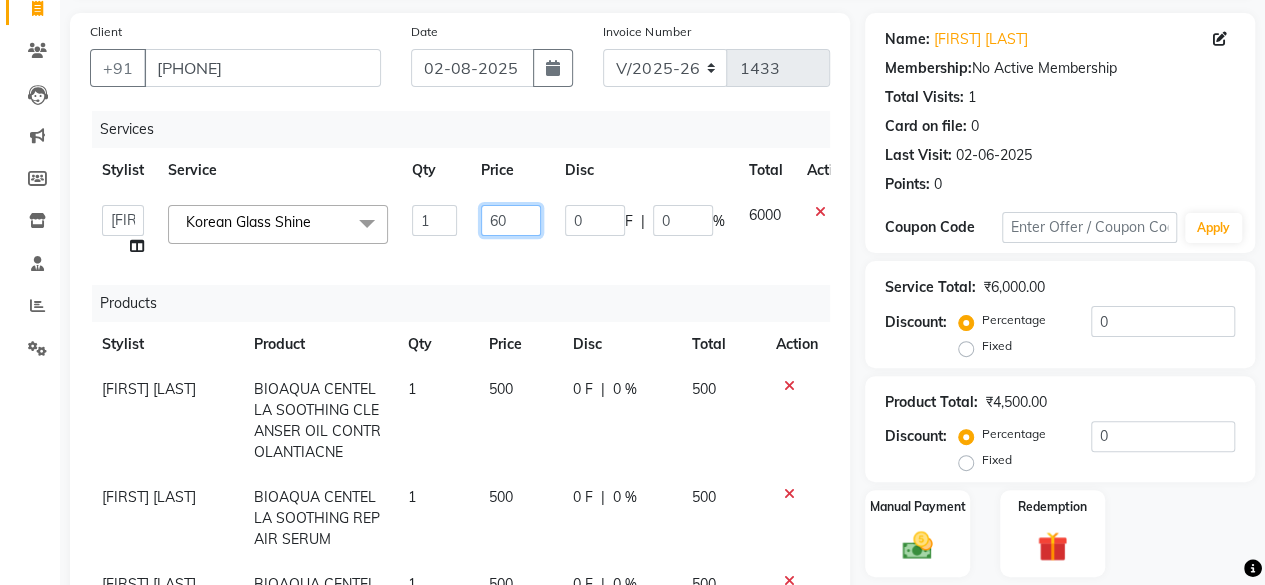 type on "6" 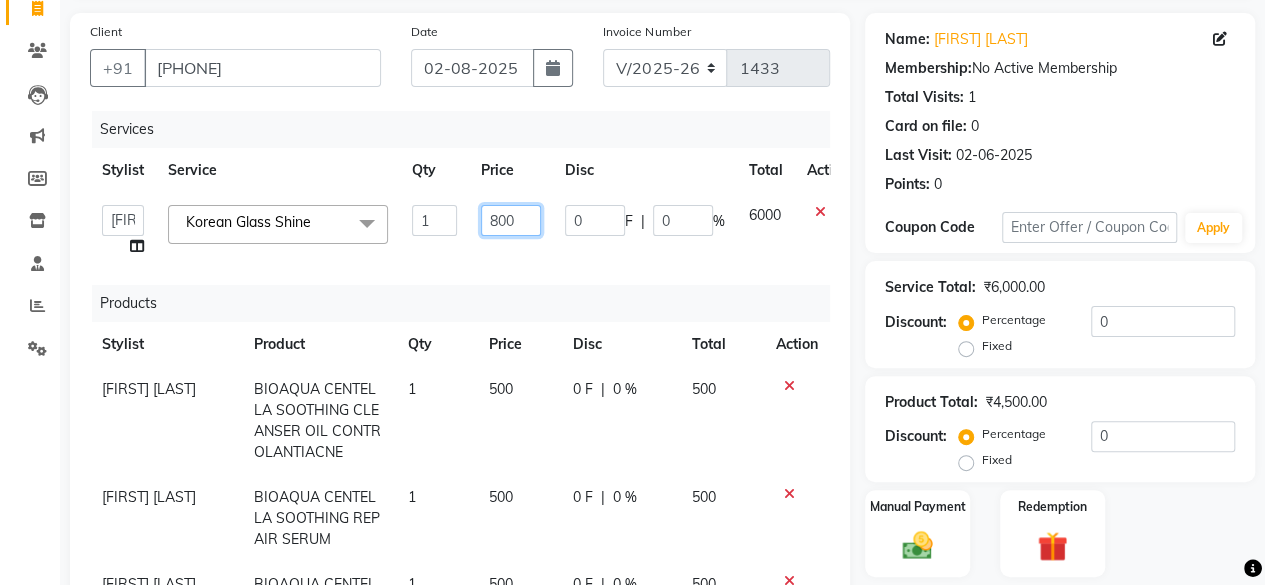 type on "8000" 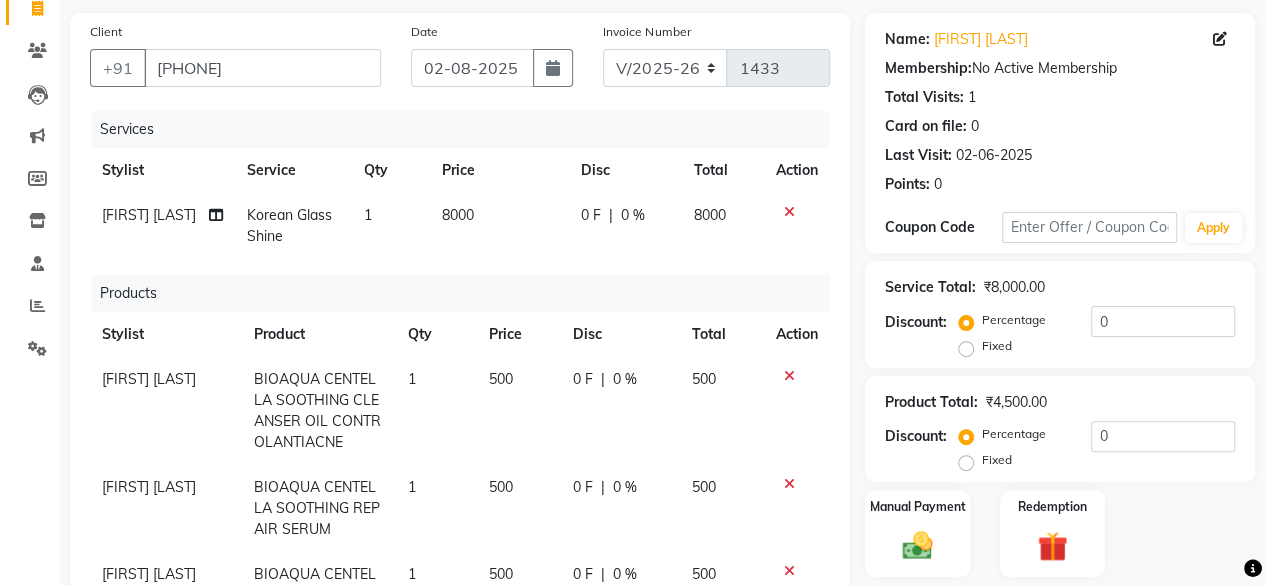 click on "Services" 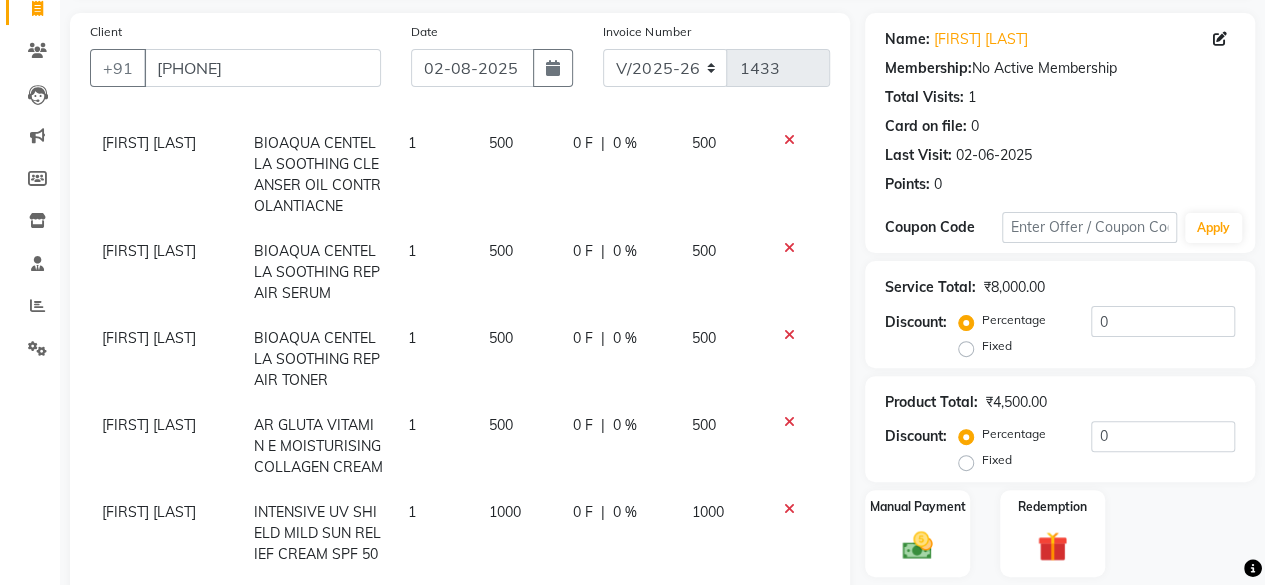 scroll, scrollTop: 320, scrollLeft: 0, axis: vertical 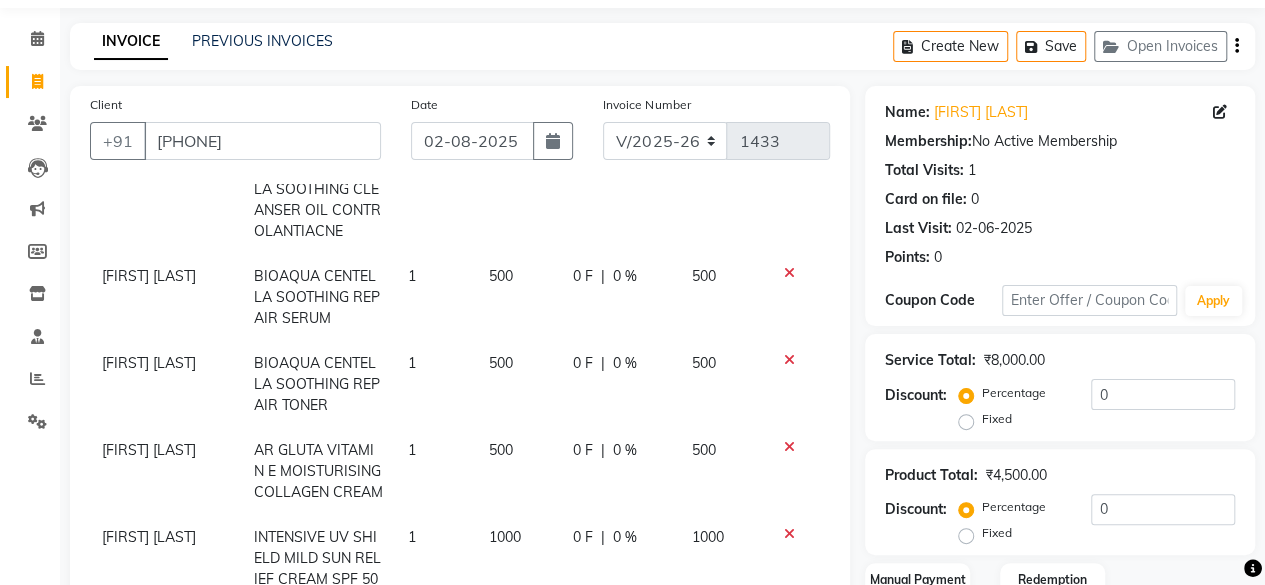 click on "1000" 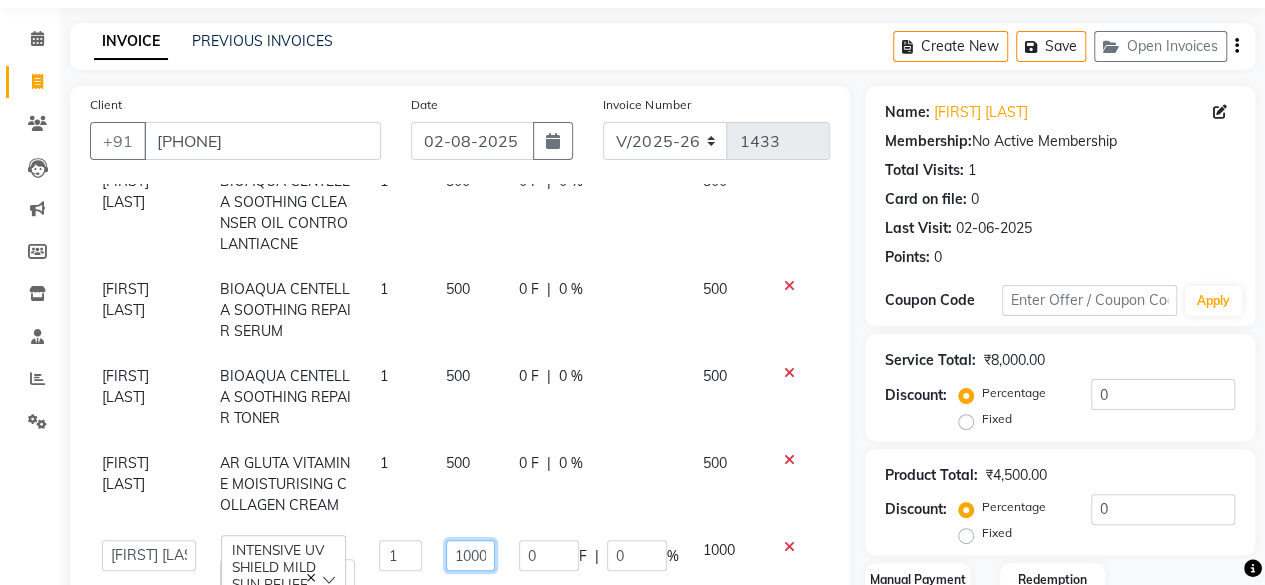 click on "1000" 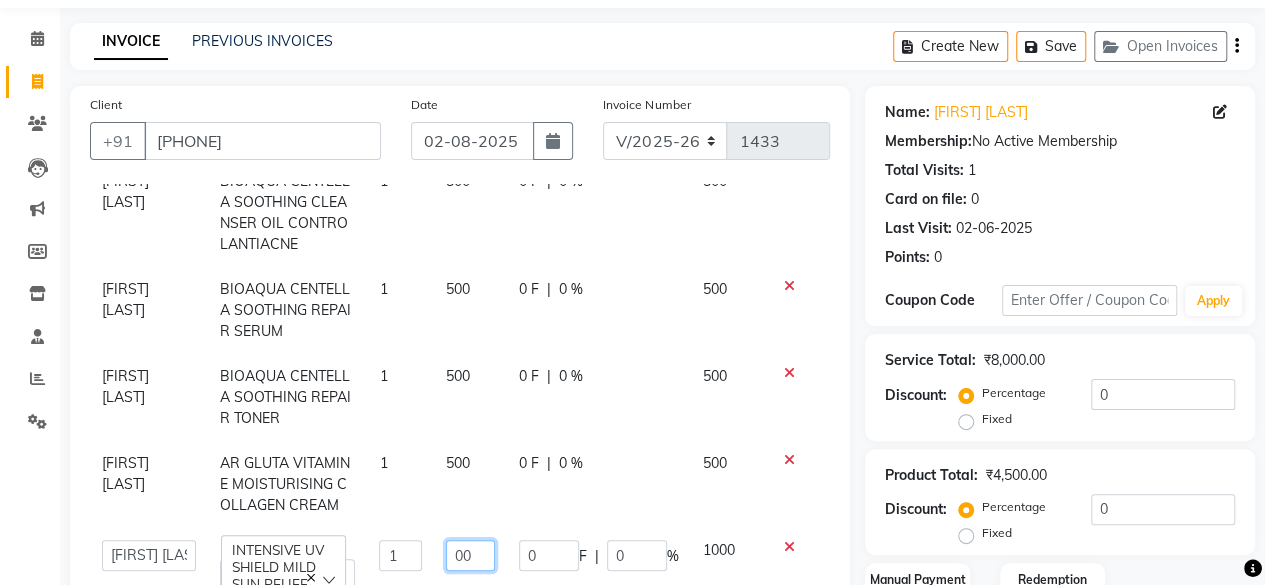 type on "500" 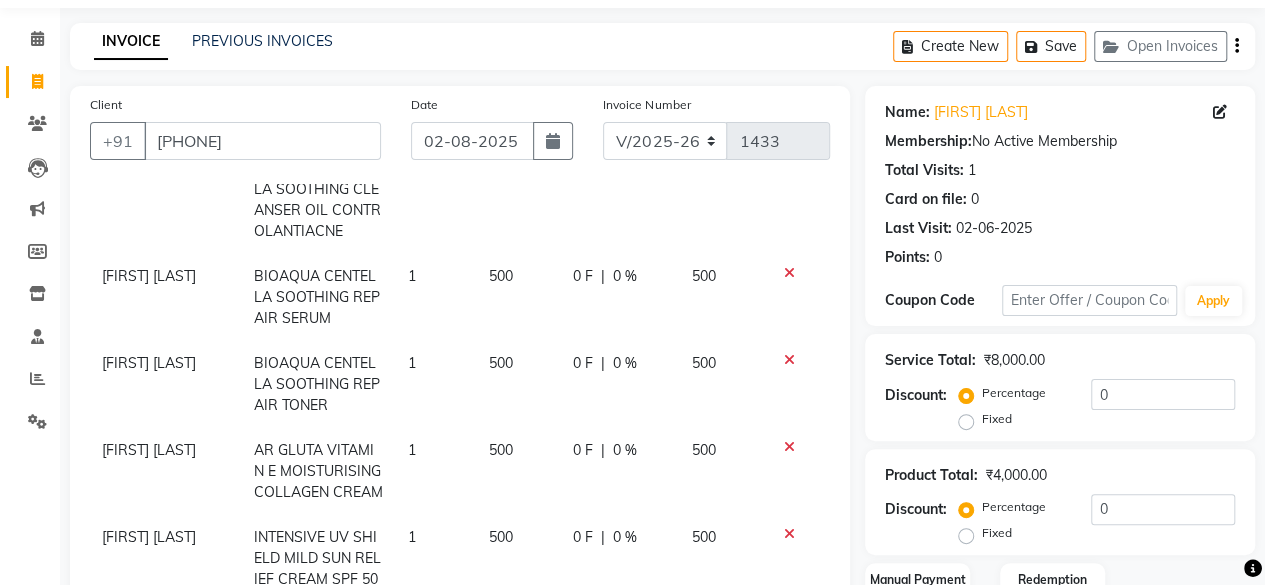 click on "fatima maam AR GLUTA VITAMIN E MOISTURISING  COLLAGEN CREAM 1 500 0 F | 0 % 500" 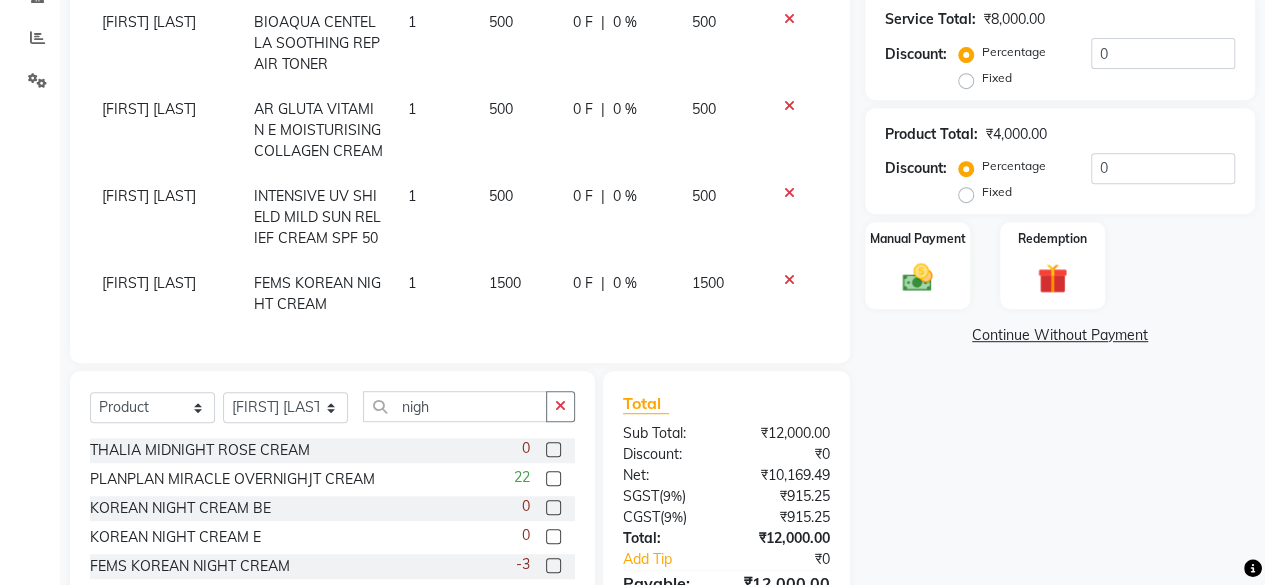 scroll, scrollTop: 403, scrollLeft: 0, axis: vertical 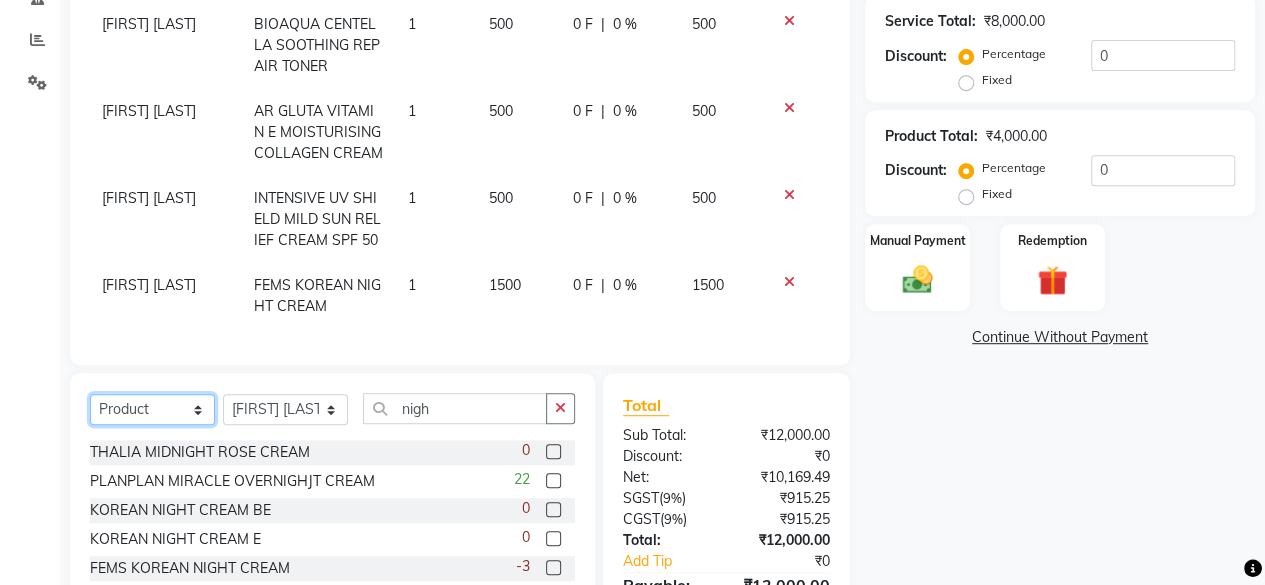 click on "Select  Service  Product  Membership  Package Voucher Prepaid Gift Card" 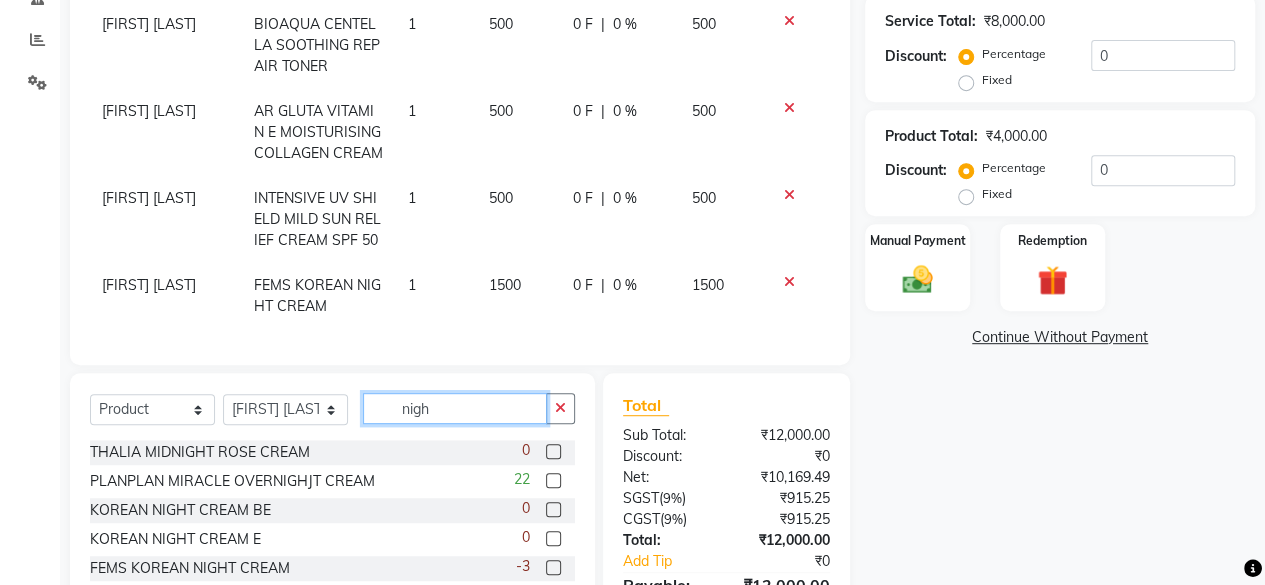 click on "nigh" 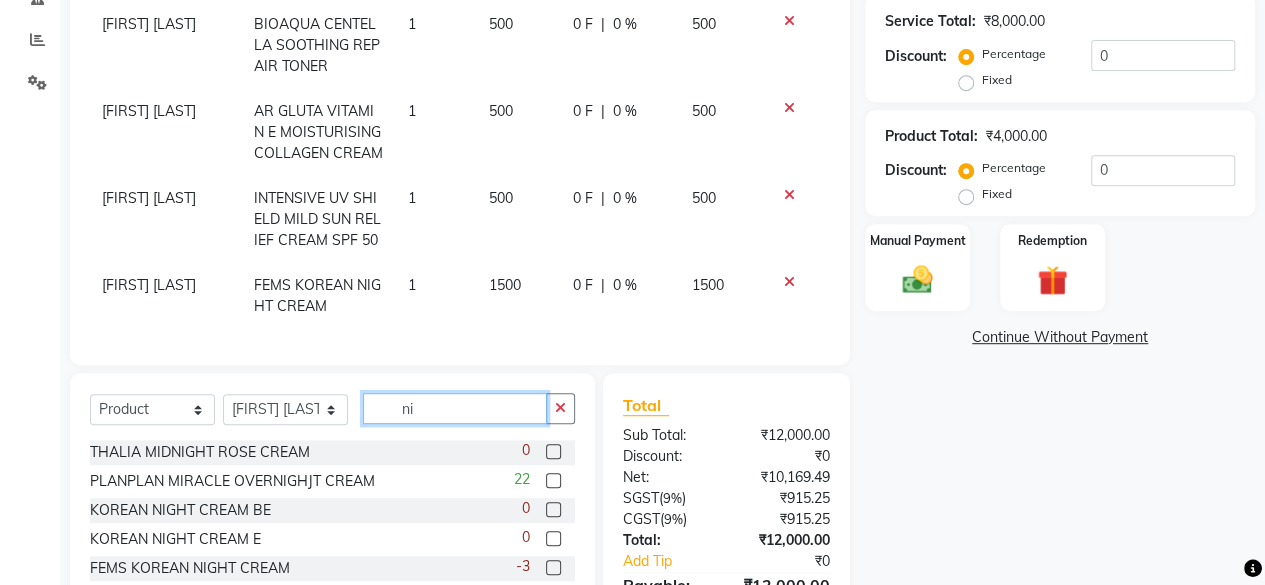 type on "n" 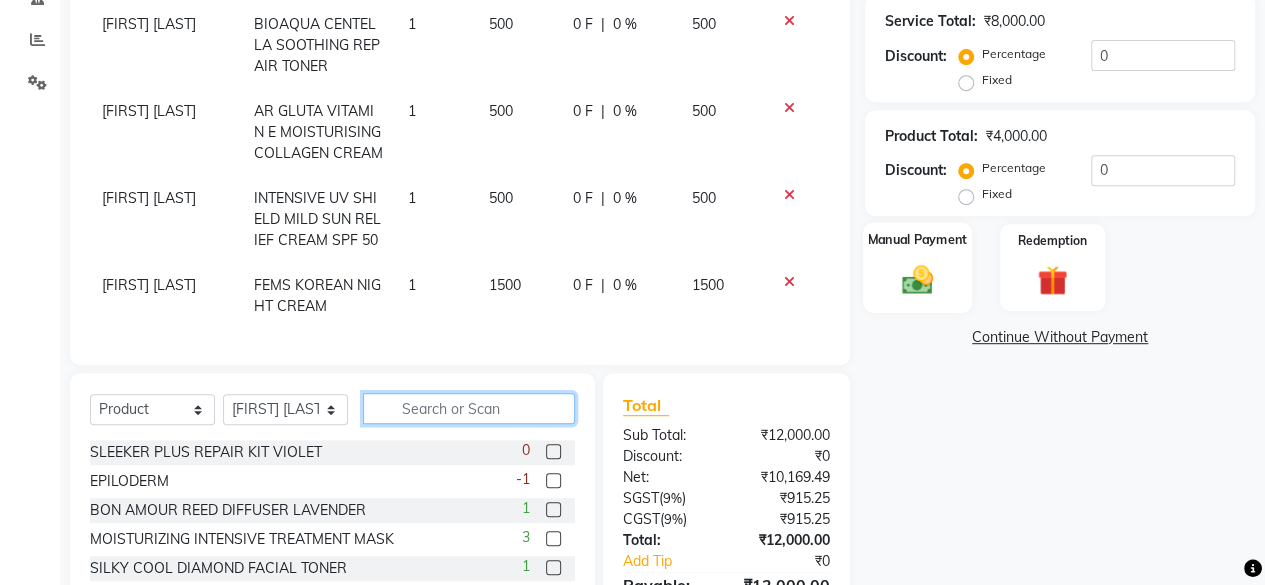 type 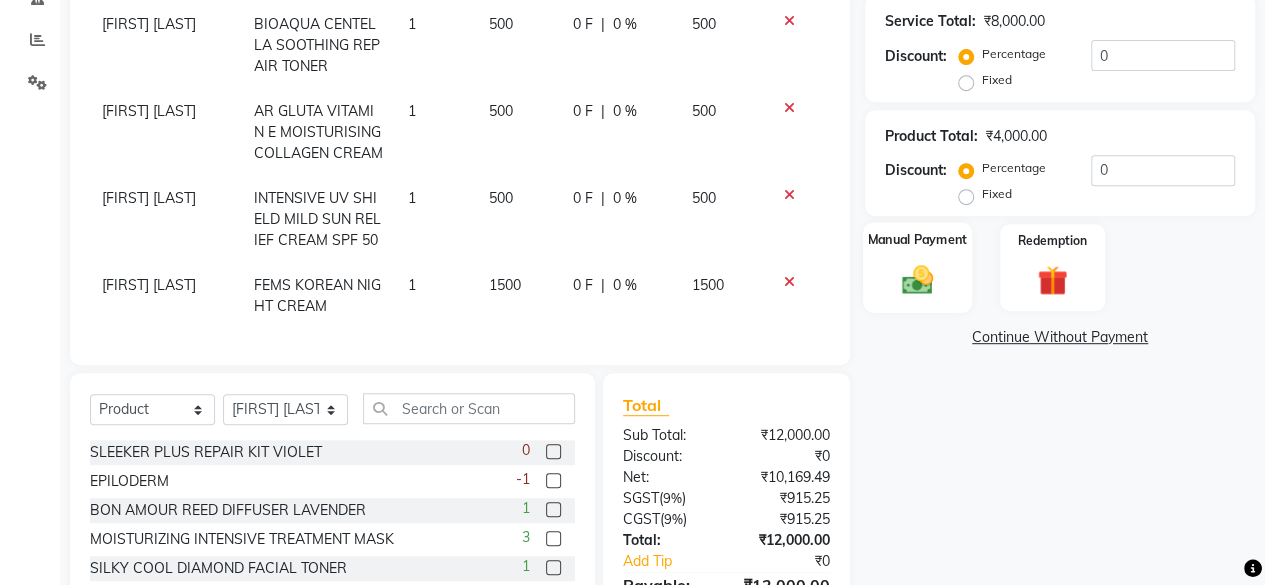 click 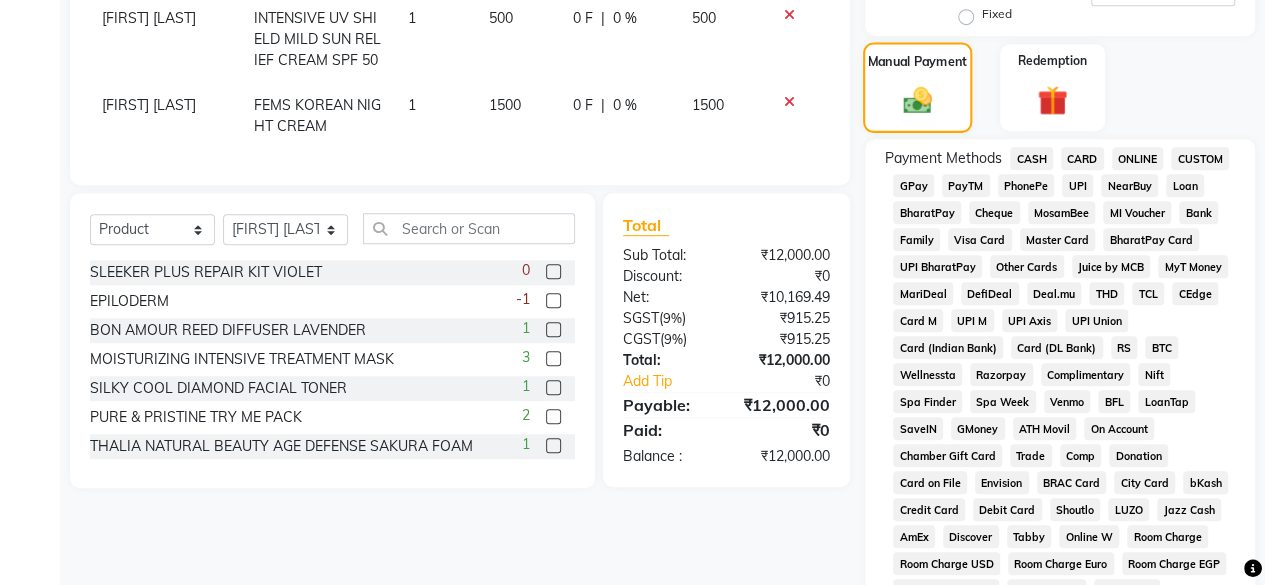 scroll, scrollTop: 577, scrollLeft: 0, axis: vertical 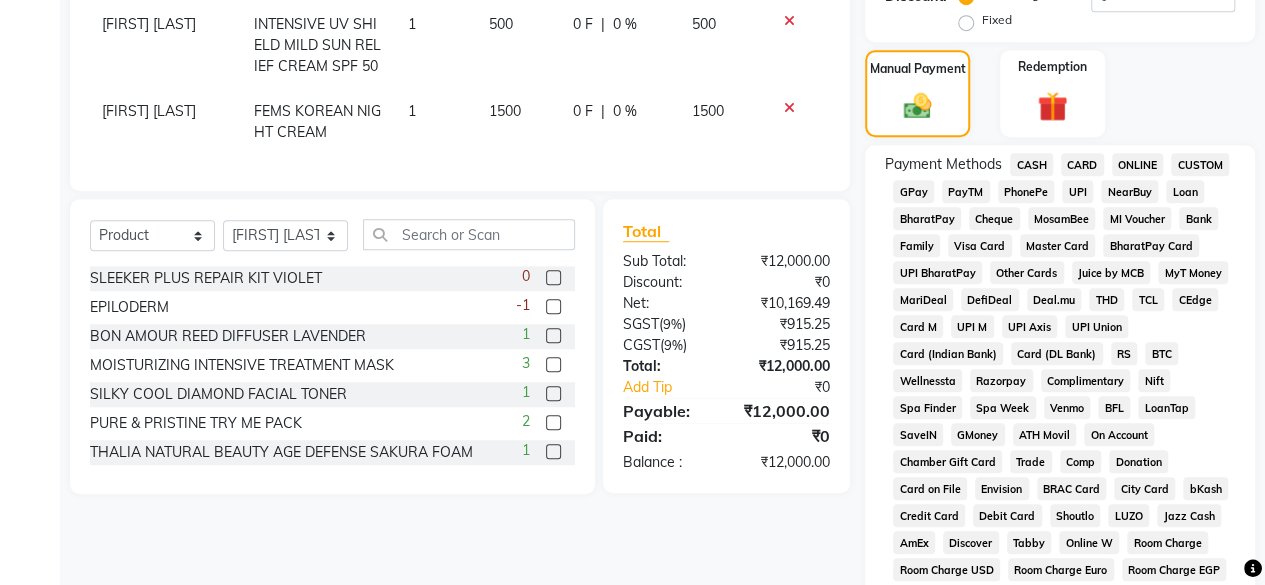 click on "Payment Methods  CASH   CARD   ONLINE   CUSTOM   GPay   PayTM   PhonePe   UPI   NearBuy   Loan   BharatPay   Cheque   MosamBee   MI Voucher   Bank   Family   Visa Card   Master Card   BharatPay Card   UPI BharatPay   Other Cards   Juice by MCB   MyT Money   MariDeal   DefiDeal   Deal.mu   THD   TCL   CEdge   Card M   UPI M   UPI Axis   UPI Union   Card (Indian Bank)   Card (DL Bank)   RS   BTC   Wellnessta   Razorpay   Complimentary   Nift   Spa Finder   Spa Week   Venmo   BFL   LoanTap   SaveIN   GMoney   ATH Movil   On Account   Chamber Gift Card   Trade   Comp   Donation   Card on File   Envision   BRAC Card   City Card   bKash   Credit Card   Debit Card   Shoutlo   LUZO   Jazz Cash   AmEx   Discover   Tabby   Online W   Room Charge   Room Charge USD   Room Charge Euro   Room Charge EGP   Room Charge GBP   Bajaj Finserv   Bad Debts   Card: IDFC   Card: IOB   Coupon   Gcash   PayMaya   Instamojo   COnline   UOnline   SOnline   SCard   Paypal   PPR   PPV   PPC   PPN   PPG   PPE   CAMP   Benefit   ATH Movil" 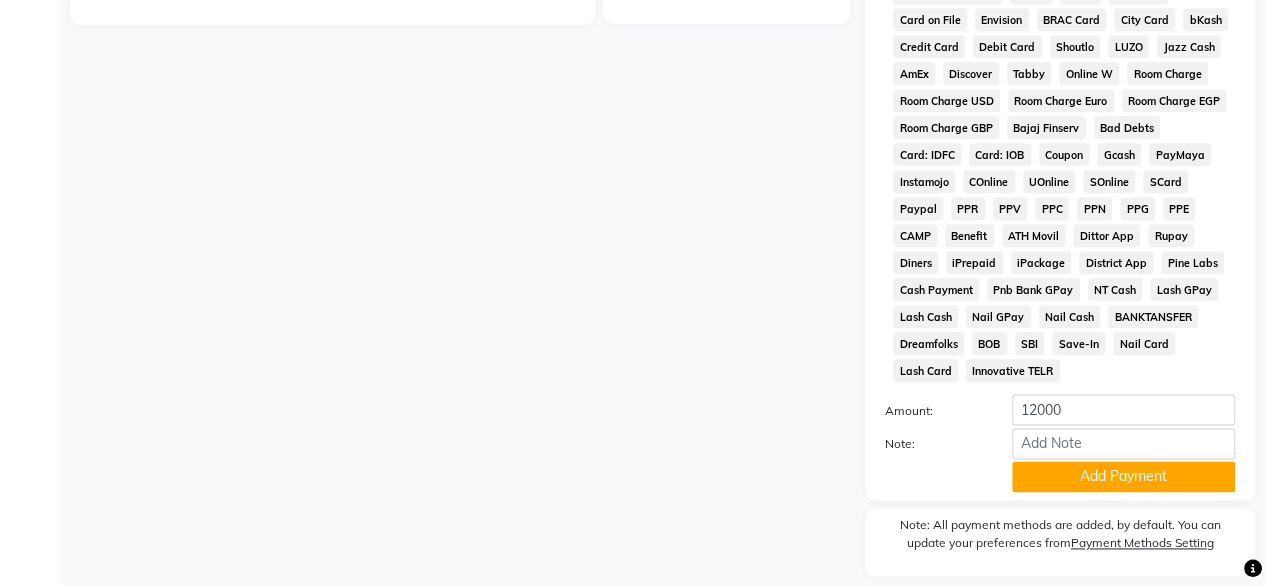 scroll, scrollTop: 1047, scrollLeft: 0, axis: vertical 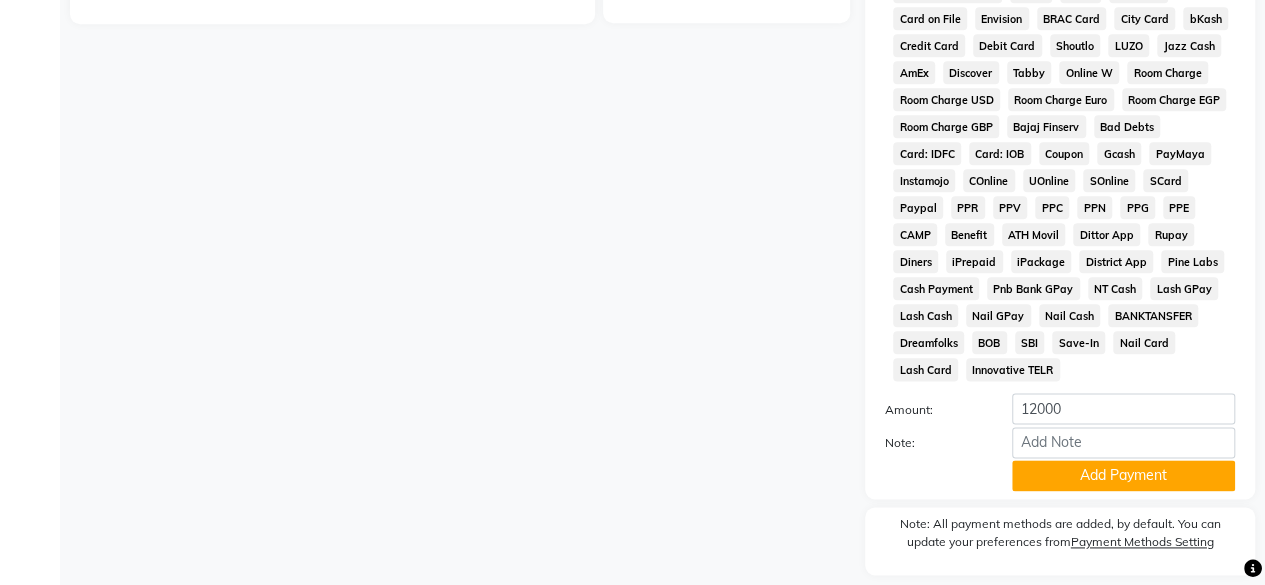 click on "Payment Methods  CASH   CARD   ONLINE   CUSTOM   GPay   PayTM   PhonePe   UPI   NearBuy   Loan   BharatPay   Cheque   MosamBee   MI Voucher   Bank   Family   Visa Card   Master Card   BharatPay Card   UPI BharatPay   Other Cards   Juice by MCB   MyT Money   MariDeal   DefiDeal   Deal.mu   THD   TCL   CEdge   Card M   UPI M   UPI Axis   UPI Union   Card (Indian Bank)   Card (DL Bank)   RS   BTC   Wellnessta   Razorpay   Complimentary   Nift   Spa Finder   Spa Week   Venmo   BFL   LoanTap   SaveIN   GMoney   ATH Movil   On Account   Chamber Gift Card   Trade   Comp   Donation   Card on File   Envision   BRAC Card   City Card   bKash   Credit Card   Debit Card   Shoutlo   LUZO   Jazz Cash   AmEx   Discover   Tabby   Online W   Room Charge   Room Charge USD   Room Charge Euro   Room Charge EGP   Room Charge GBP   Bajaj Finserv   Bad Debts   Card: IDFC   Card: IOB   Coupon   Gcash   PayMaya   Instamojo   COnline   UOnline   SOnline   SCard   Paypal   PPR   PPV   PPC   PPN   PPG   PPE   CAMP   Benefit   ATH Movil" 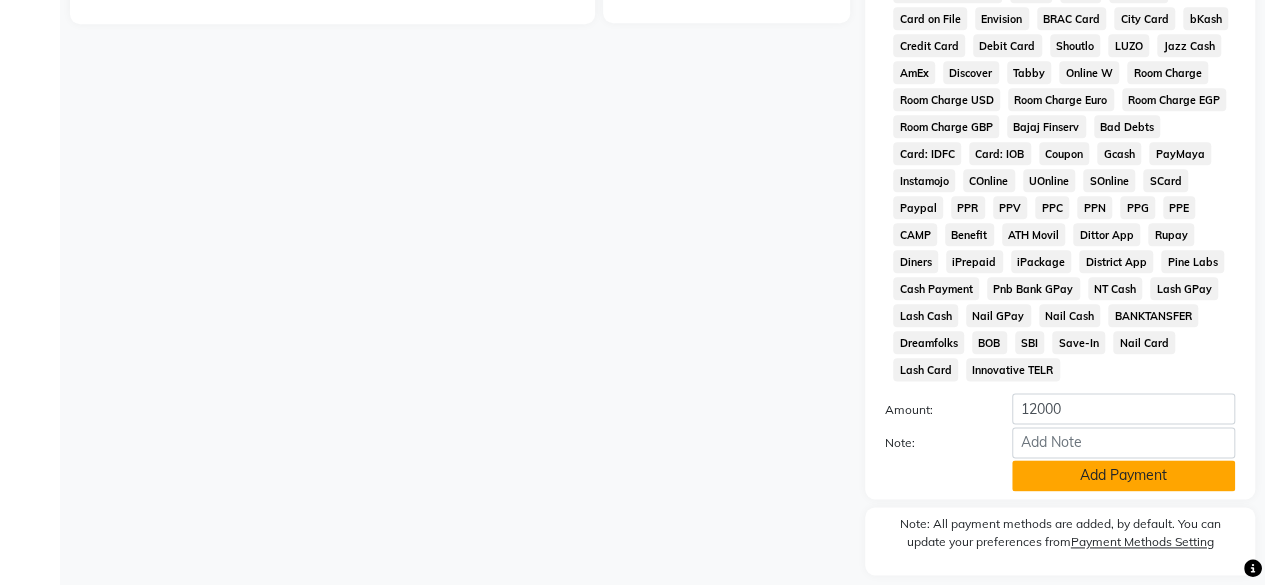 click on "Add Payment" 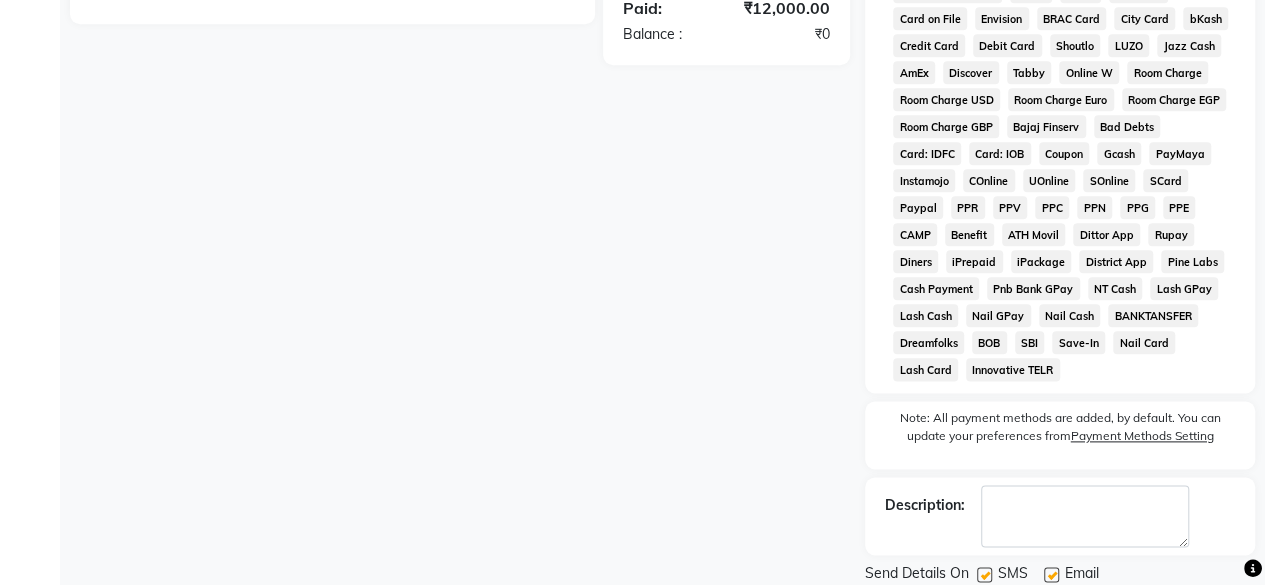 scroll, scrollTop: 1120, scrollLeft: 0, axis: vertical 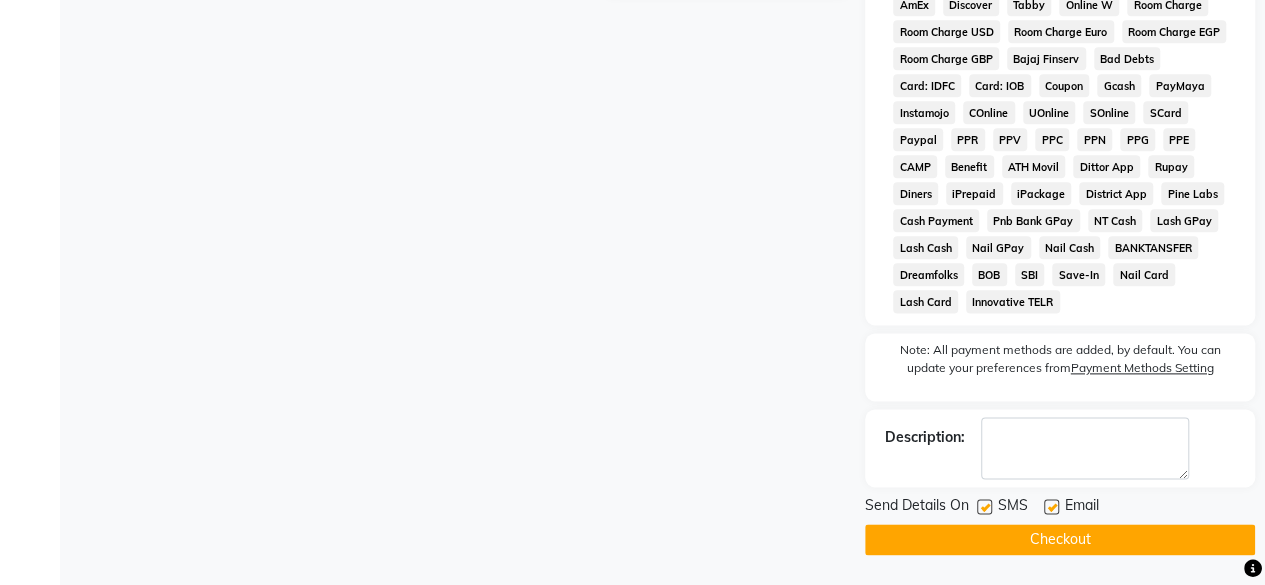 click on "Checkout" 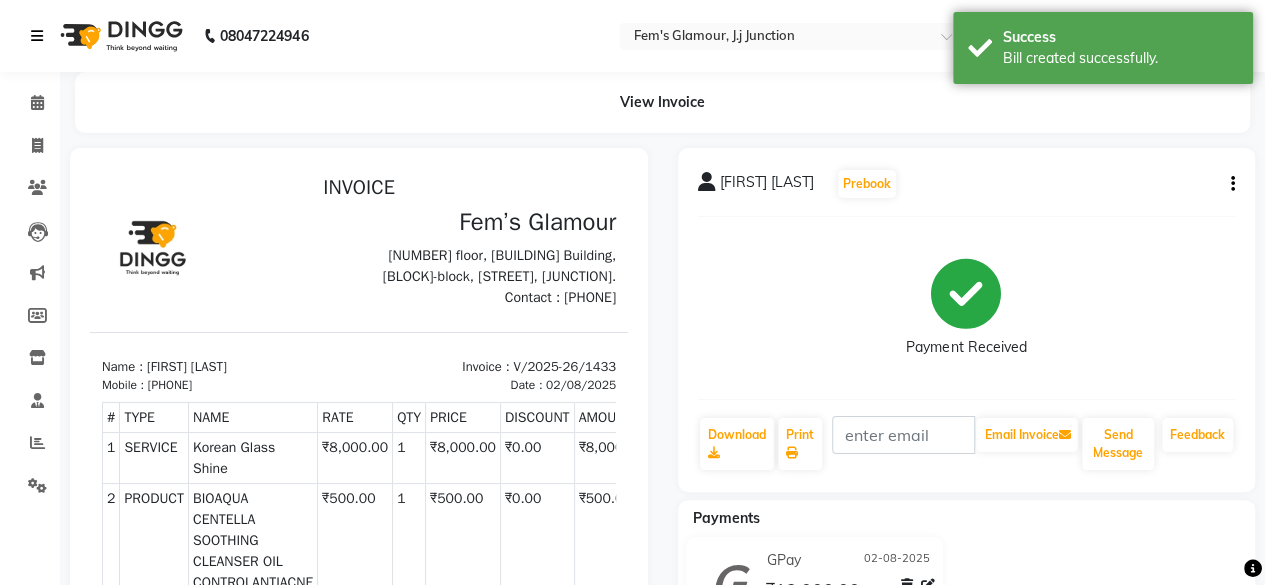 scroll, scrollTop: 0, scrollLeft: 0, axis: both 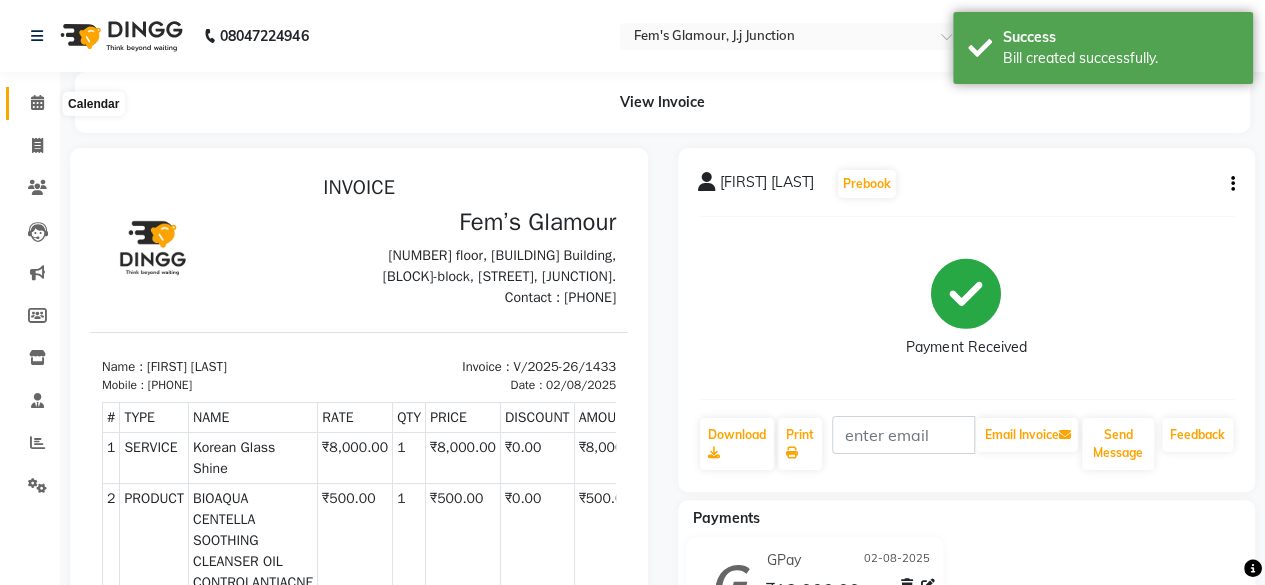 click 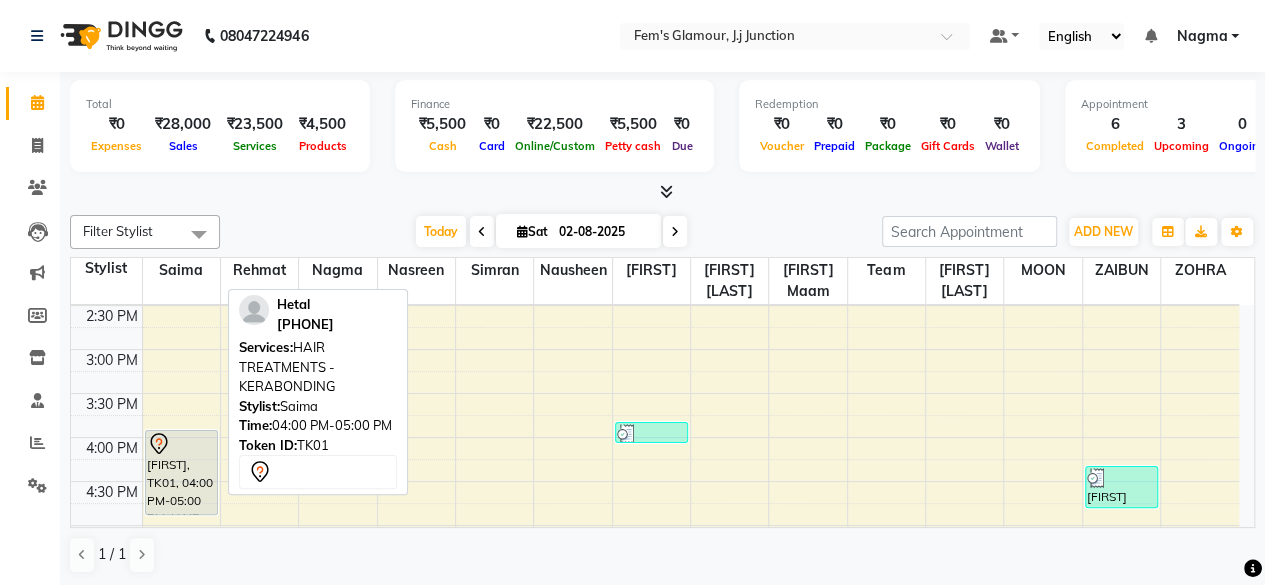 scroll, scrollTop: 705, scrollLeft: 0, axis: vertical 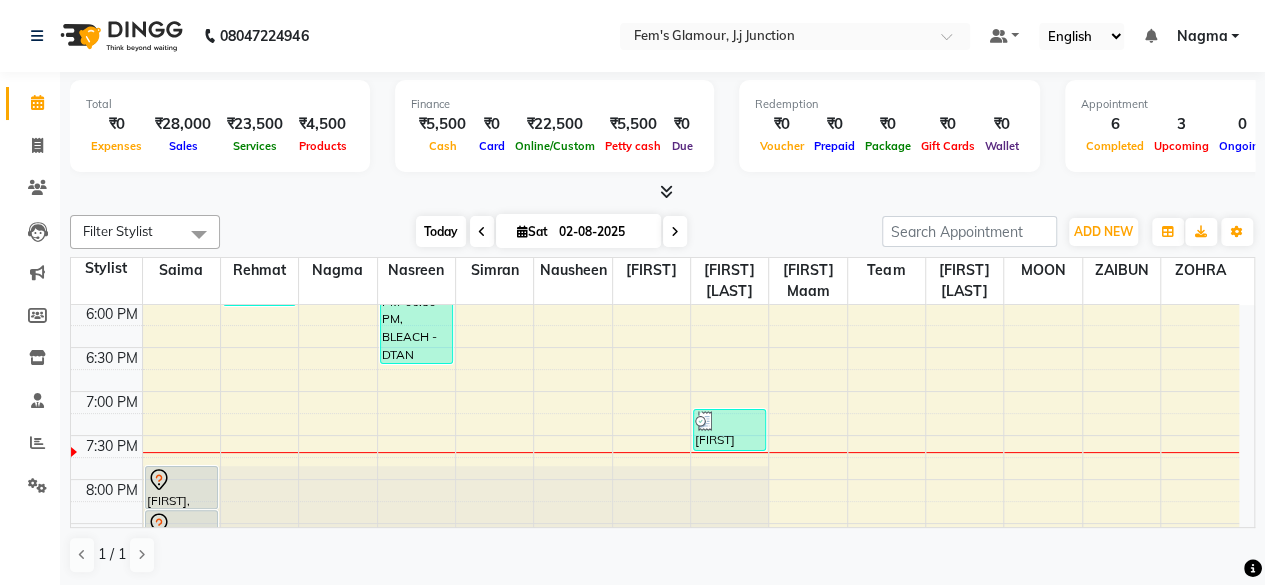 click on "Today" at bounding box center [441, 231] 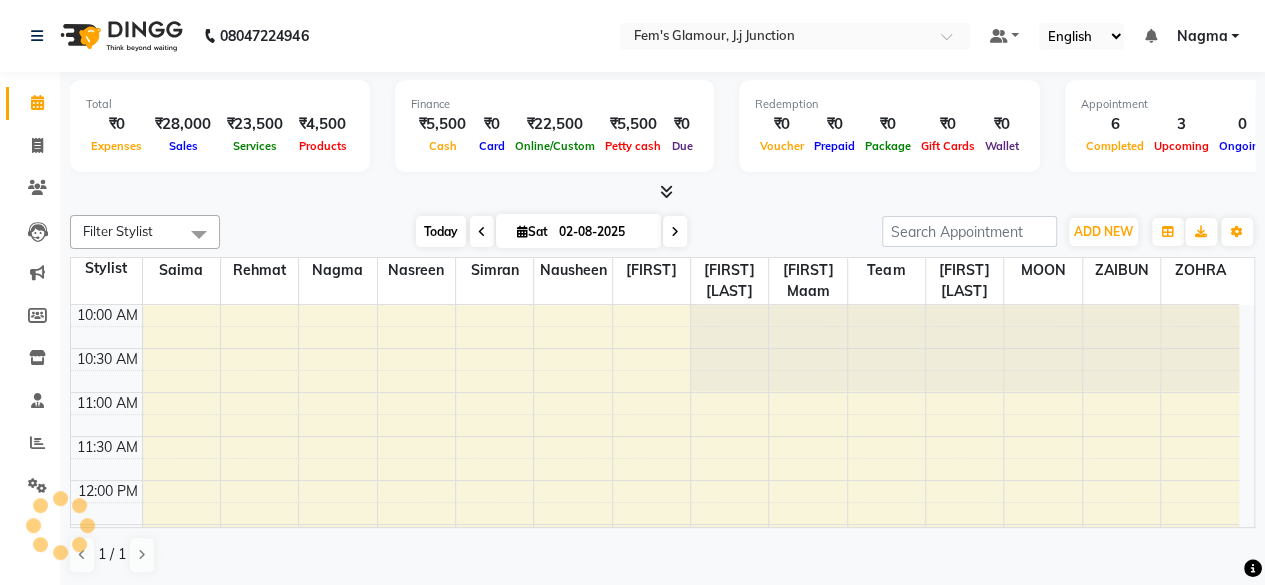 scroll, scrollTop: 782, scrollLeft: 0, axis: vertical 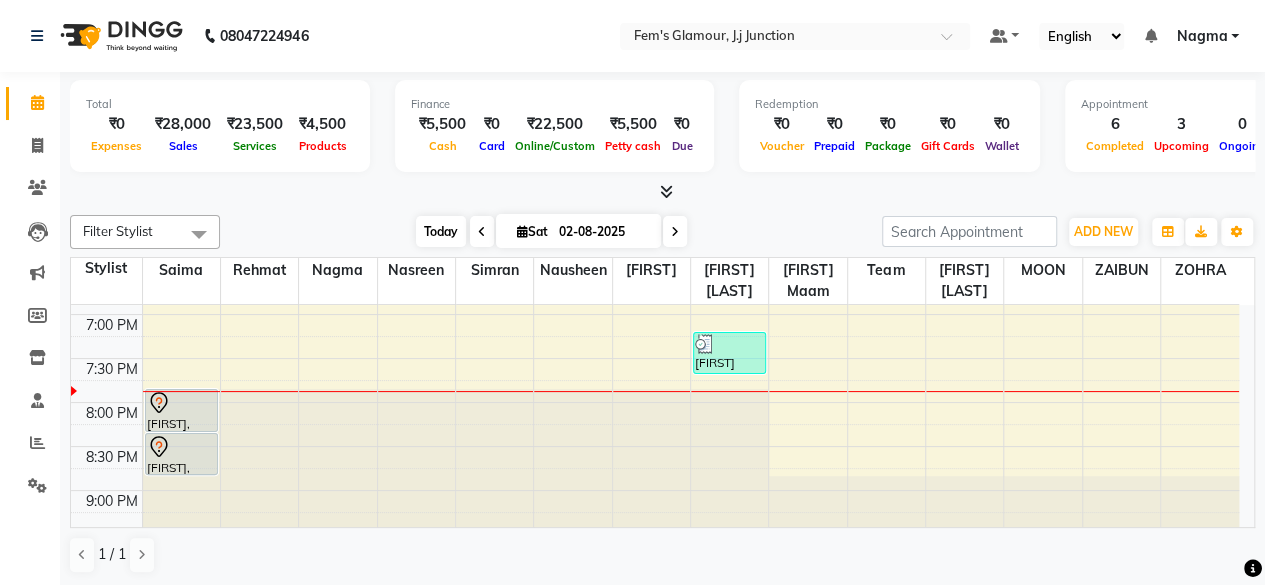 click on "Today" at bounding box center (441, 231) 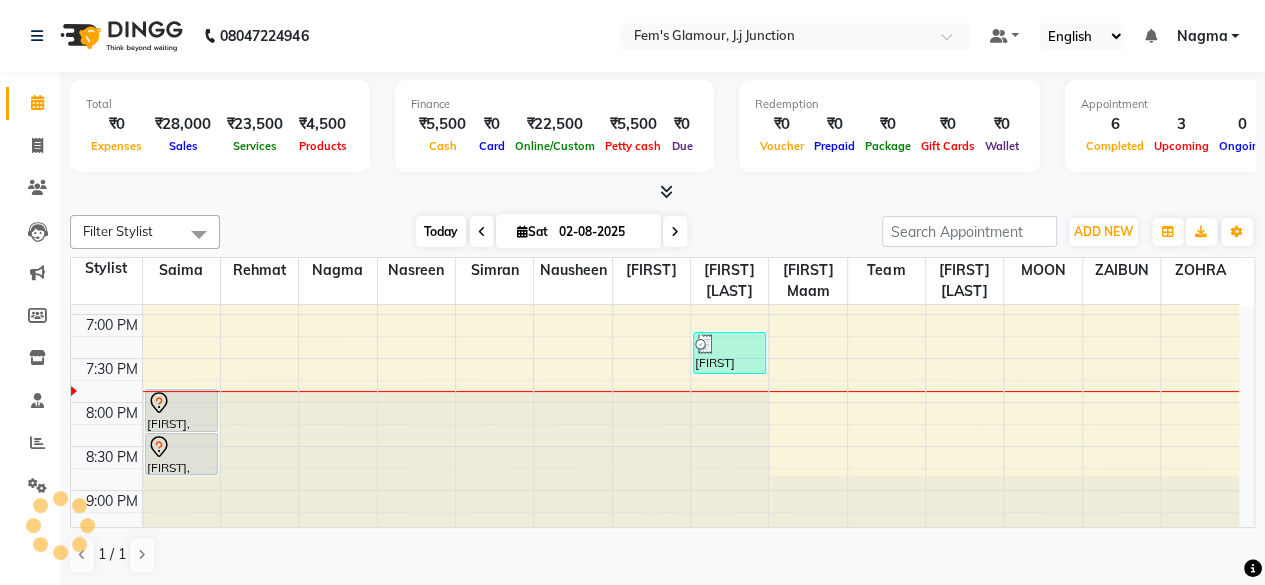 scroll, scrollTop: 816, scrollLeft: 0, axis: vertical 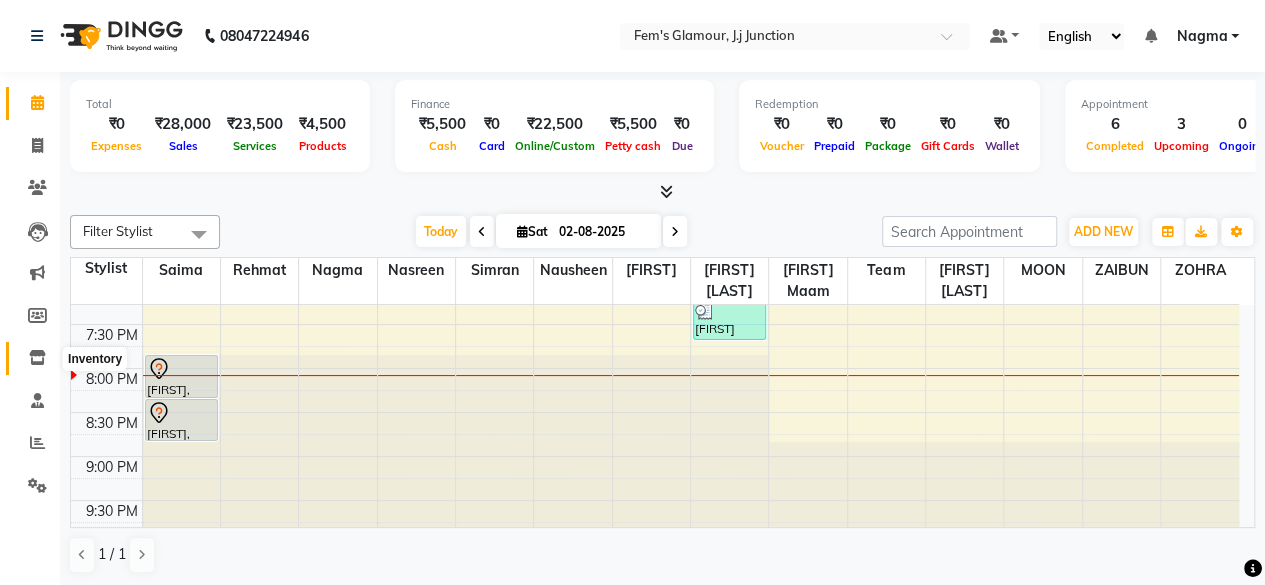 click 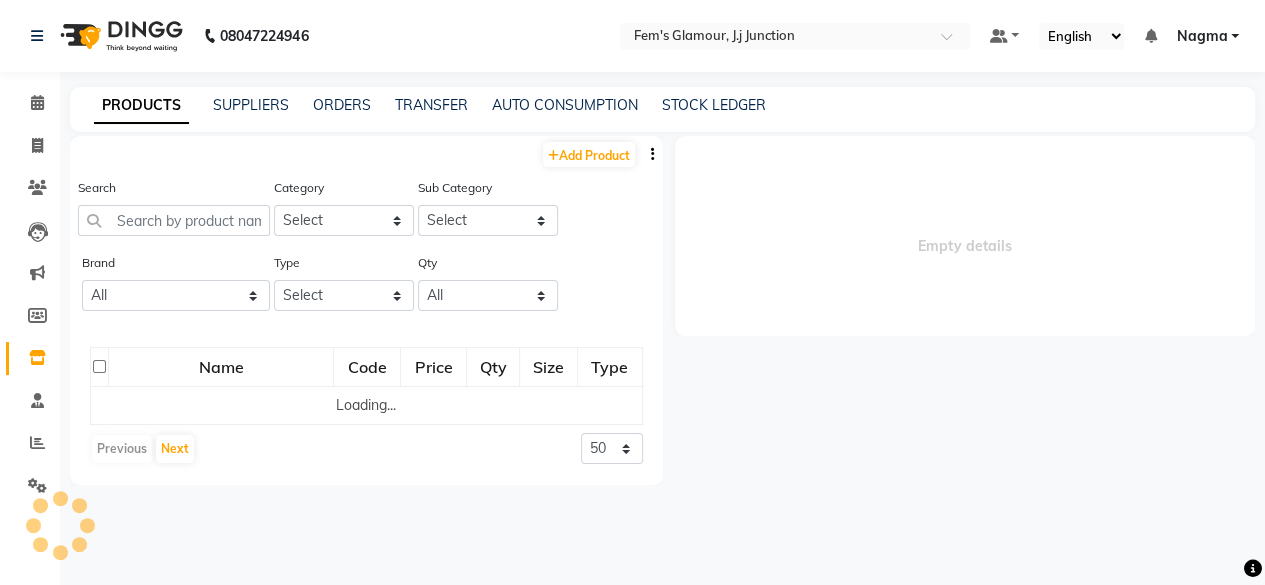 select 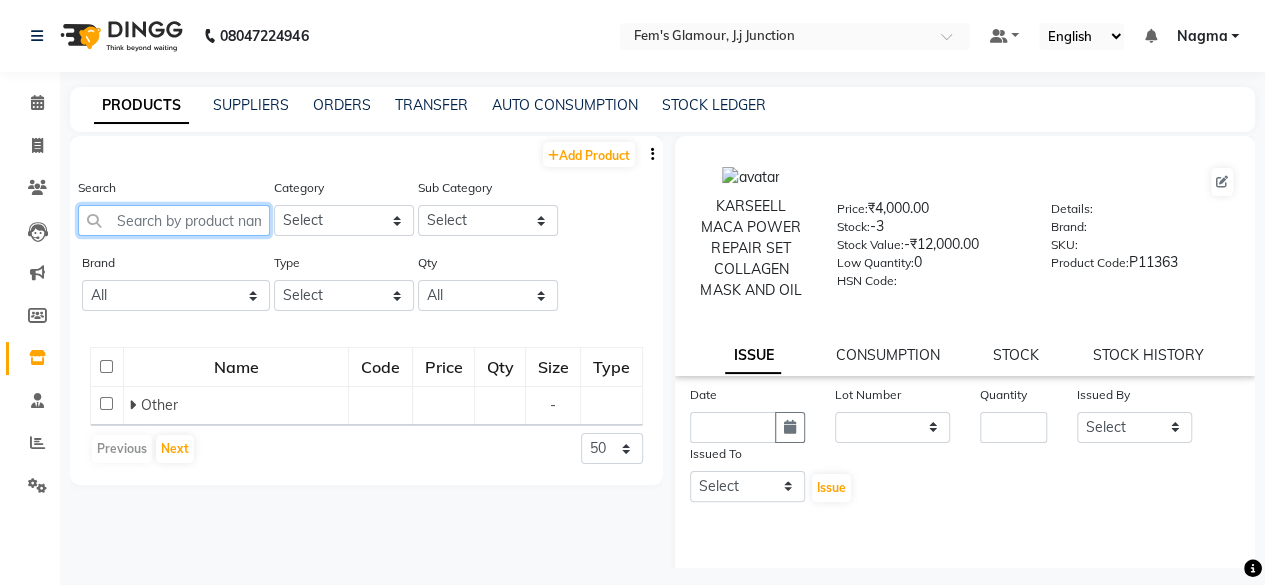 click 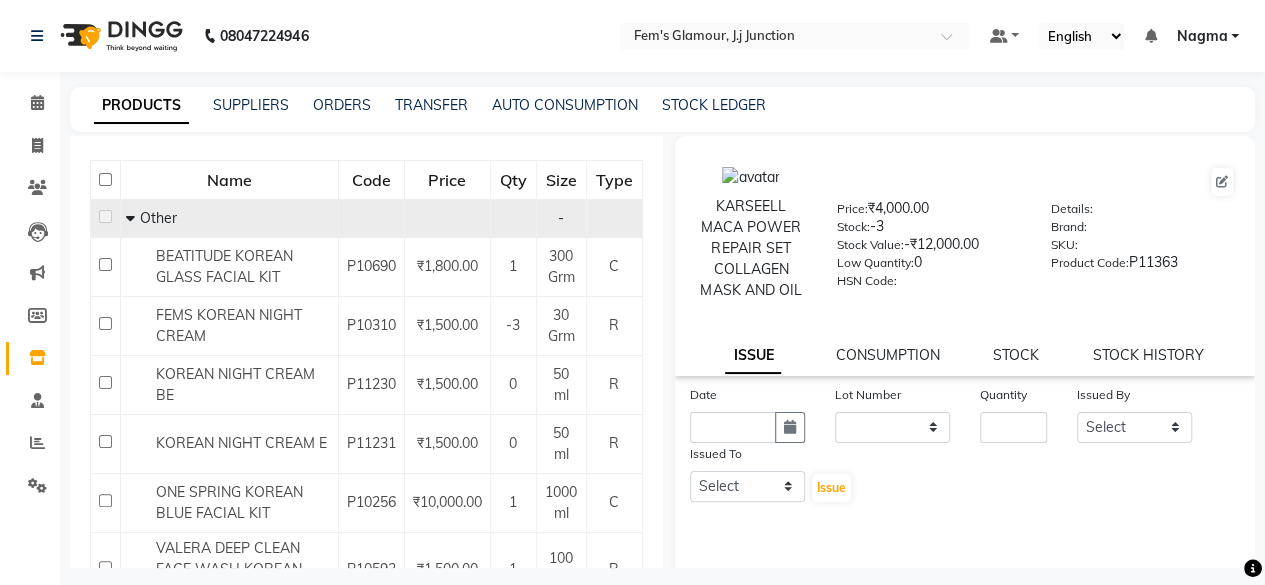 scroll, scrollTop: 211, scrollLeft: 0, axis: vertical 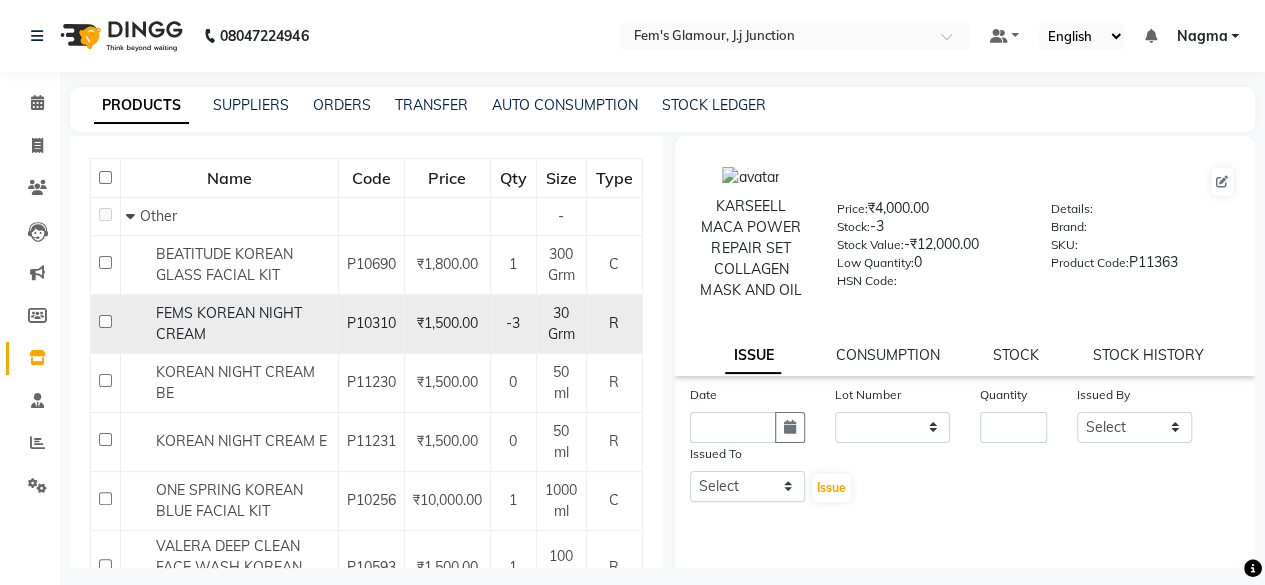 type on "kore" 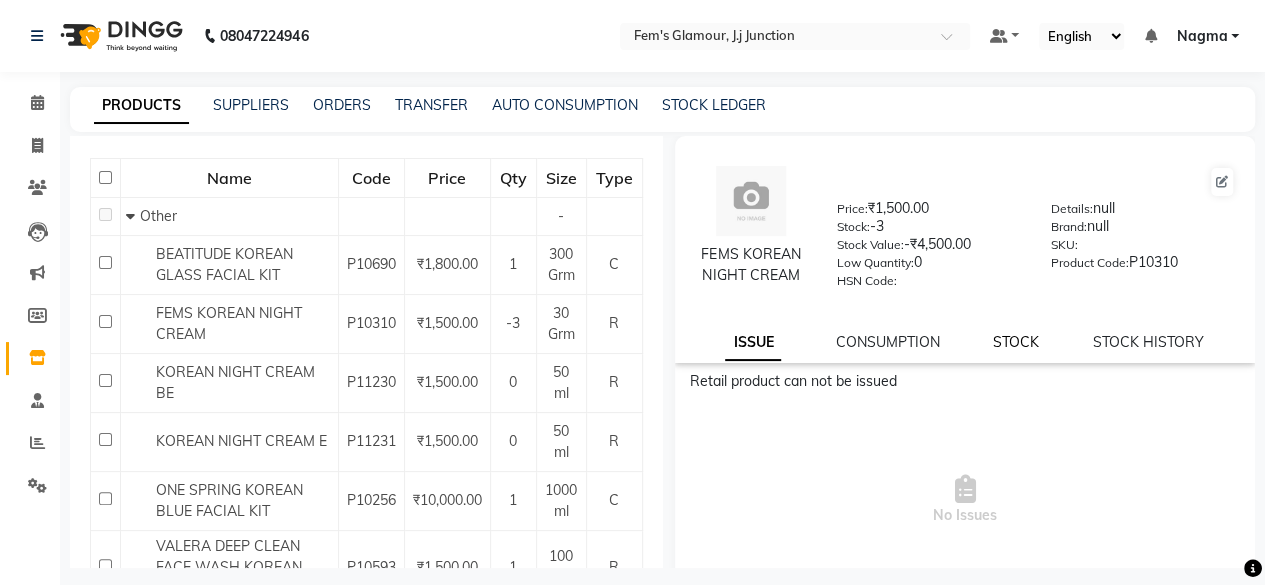 click on "STOCK" 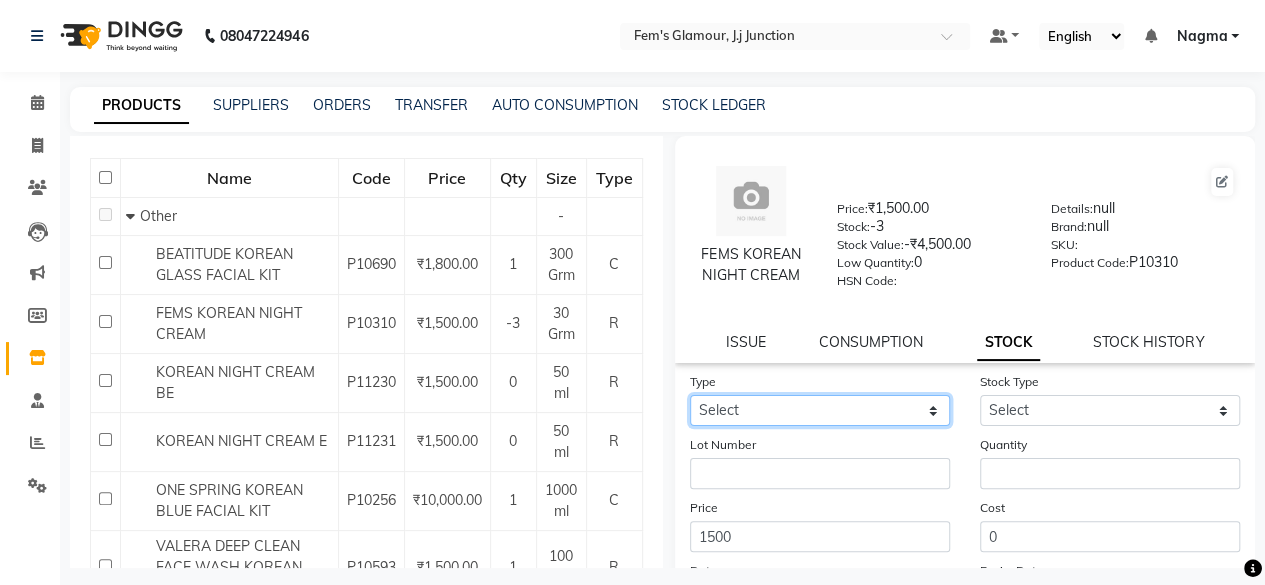 click on "Select In Out" 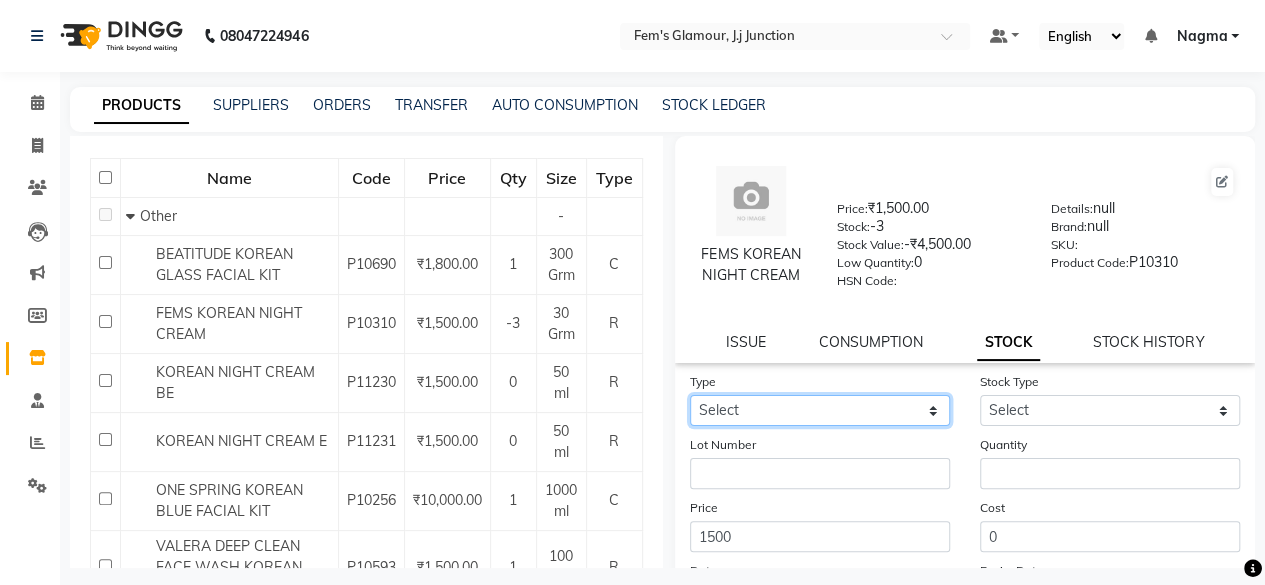 select on "in" 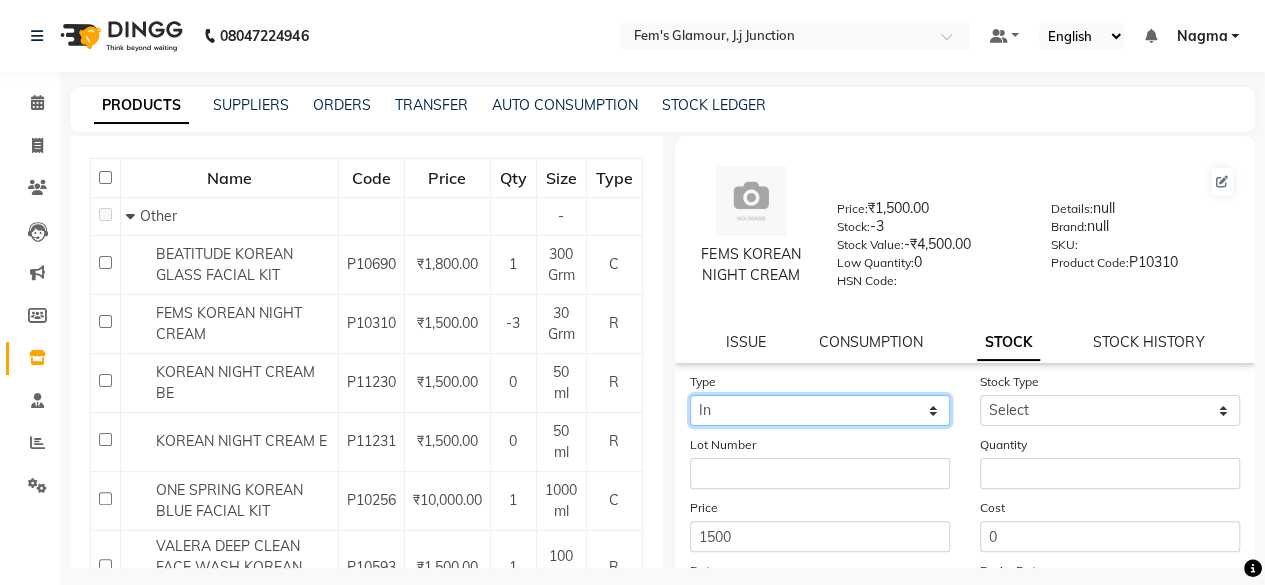 click on "Select In Out" 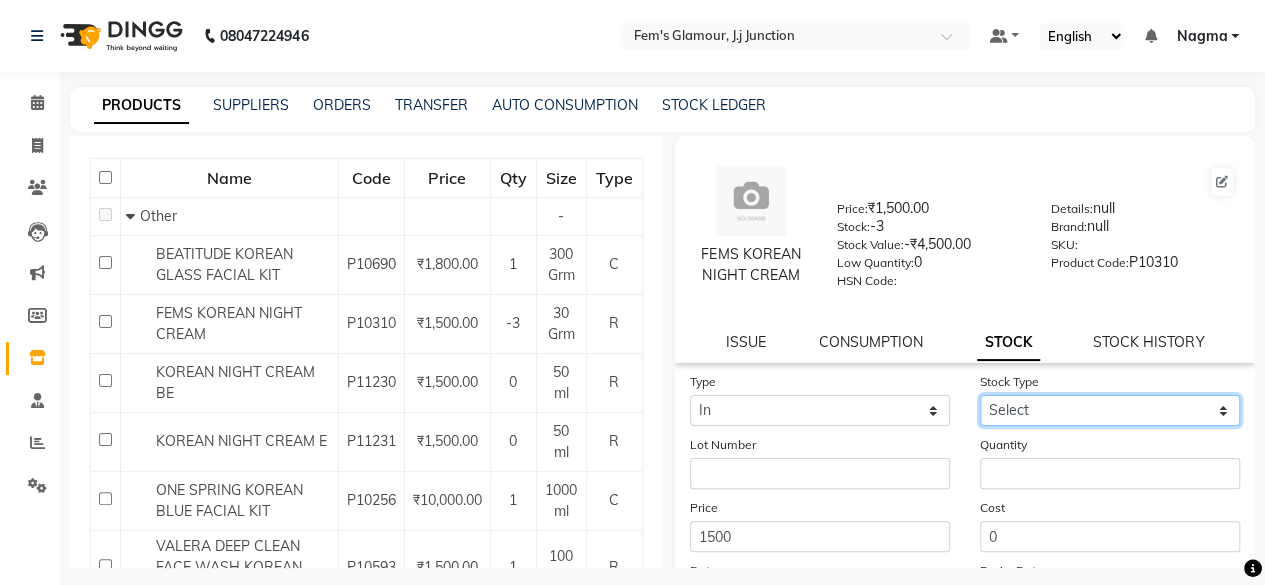 drag, startPoint x: 1013, startPoint y: 421, endPoint x: 1004, endPoint y: 461, distance: 41 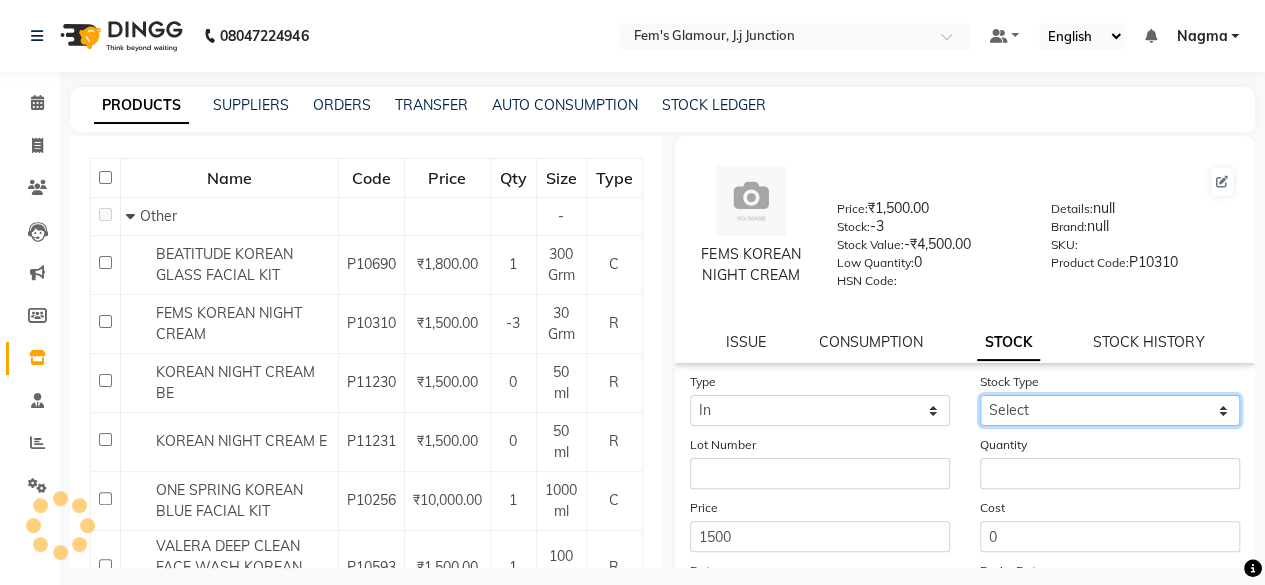 select on "new stock" 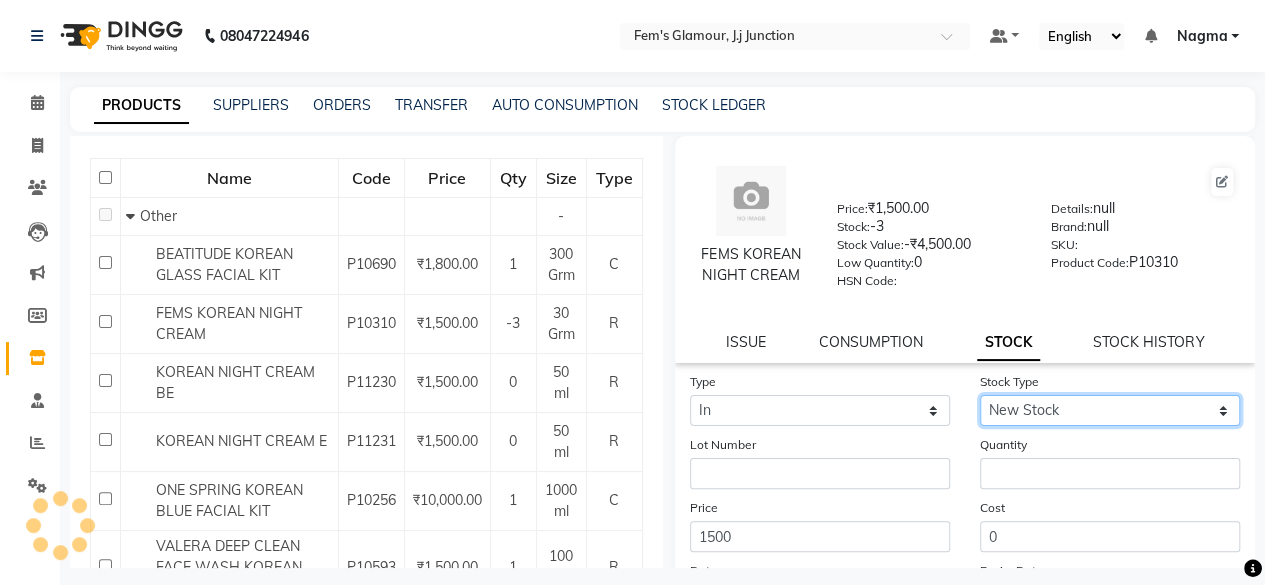 click on "Select New Stock Adjustment Return Other" 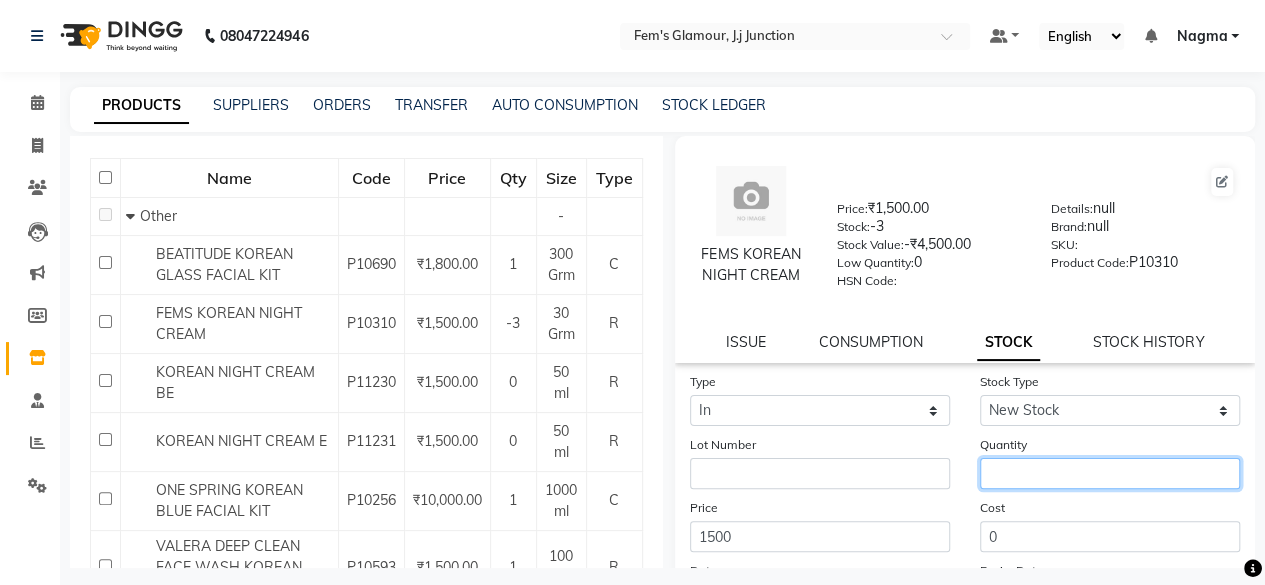 click 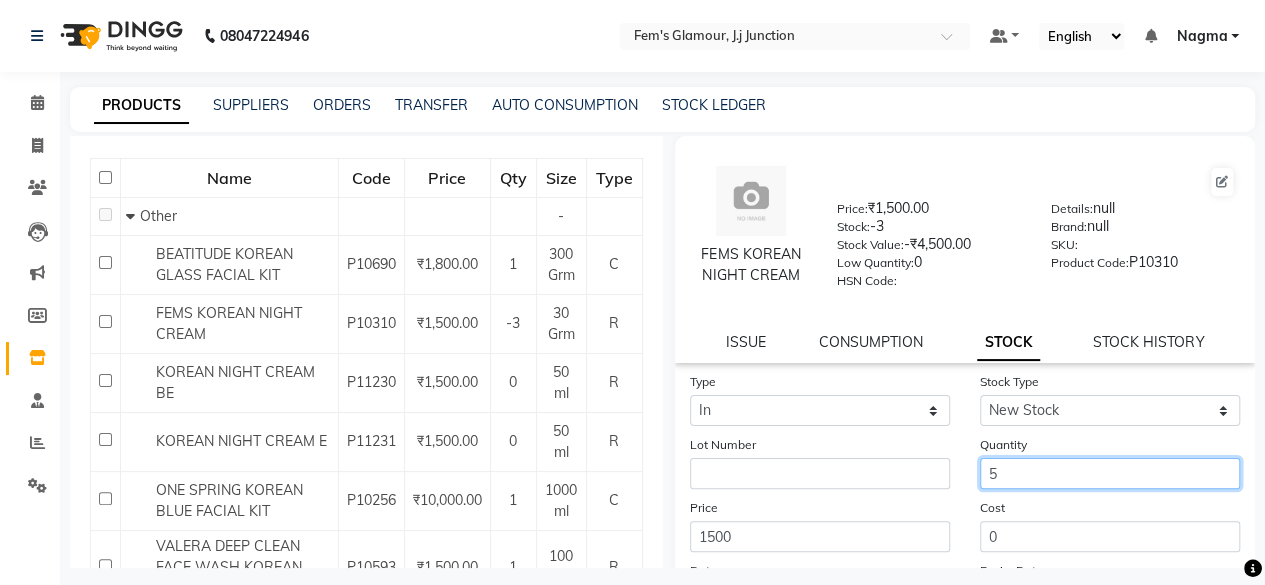 type on "5" 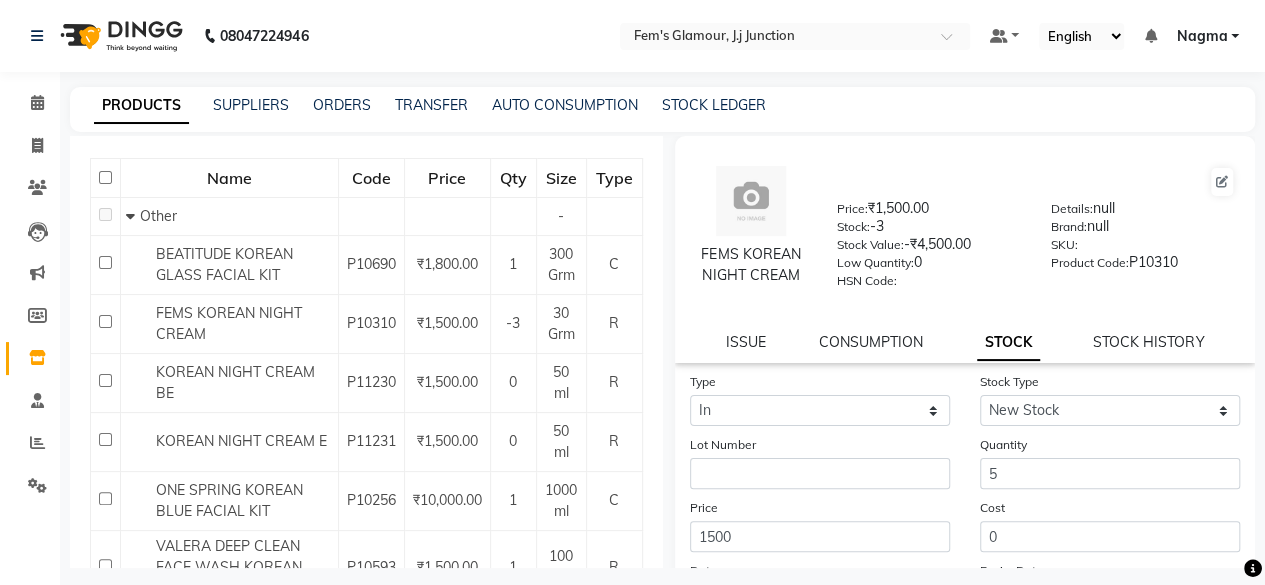 click on "Type Select In Out Stock Type Select New Stock Adjustment Return Other Lot Number Quantity 5 Price 1500 Cost 0 Date 02-08-2025 Expiry Date  Submit" 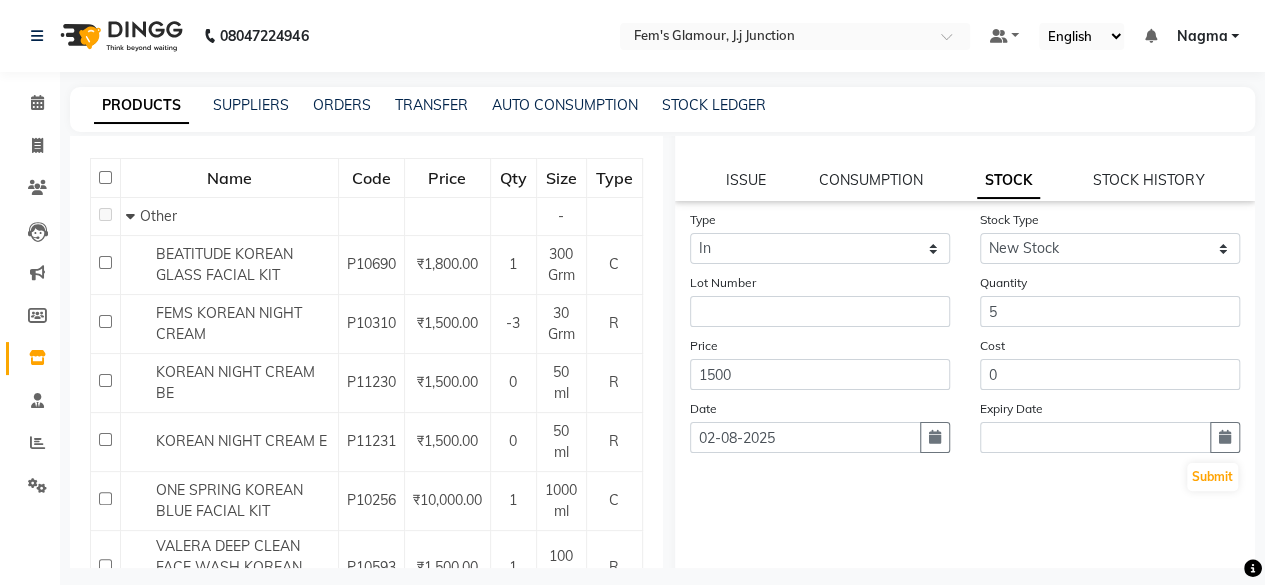 scroll, scrollTop: 203, scrollLeft: 0, axis: vertical 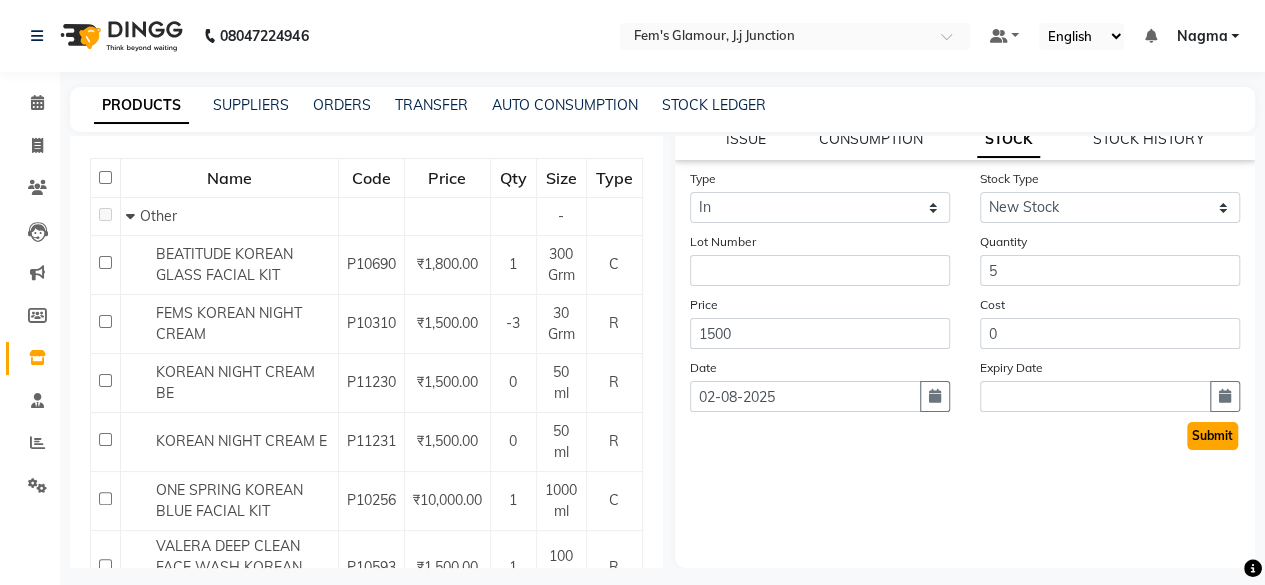 click on "Submit" 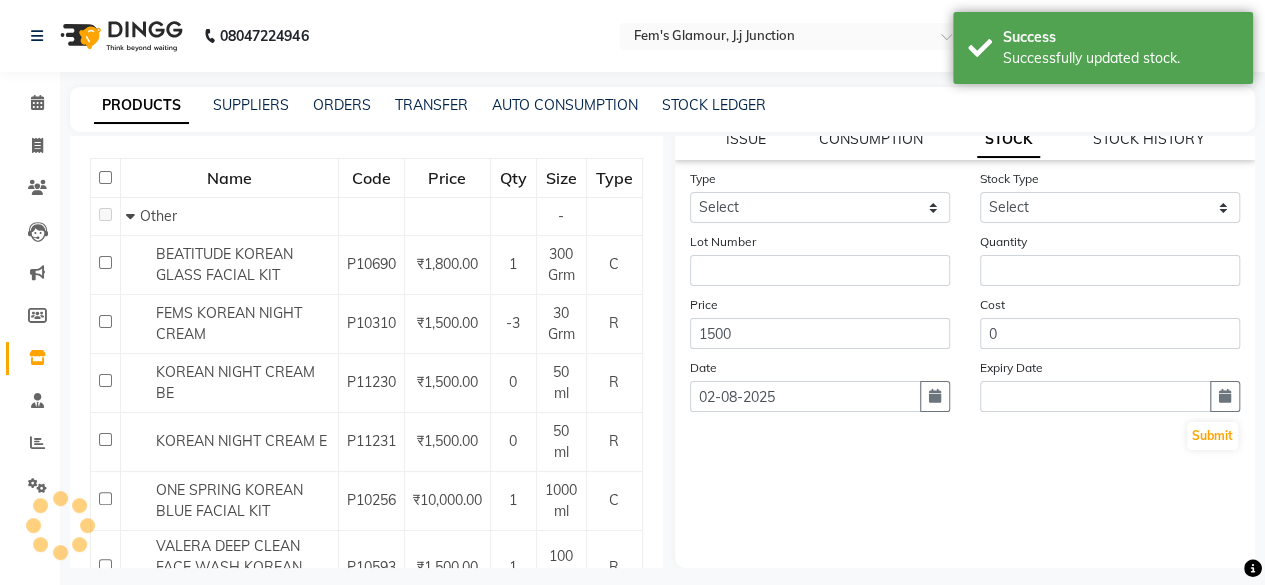 scroll, scrollTop: 0, scrollLeft: 0, axis: both 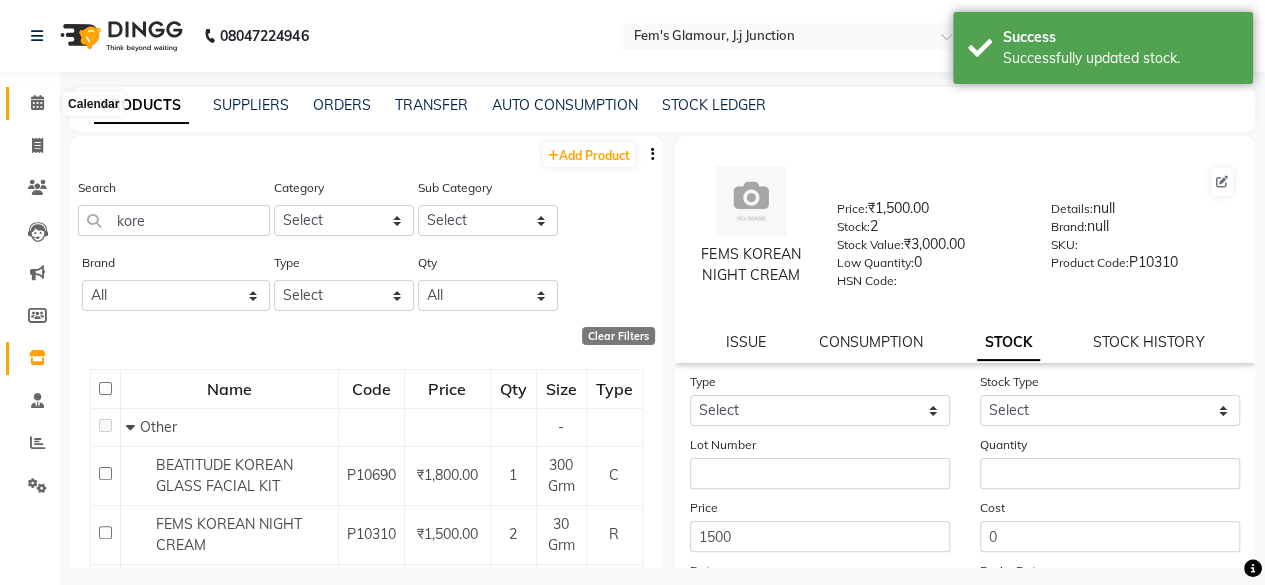click 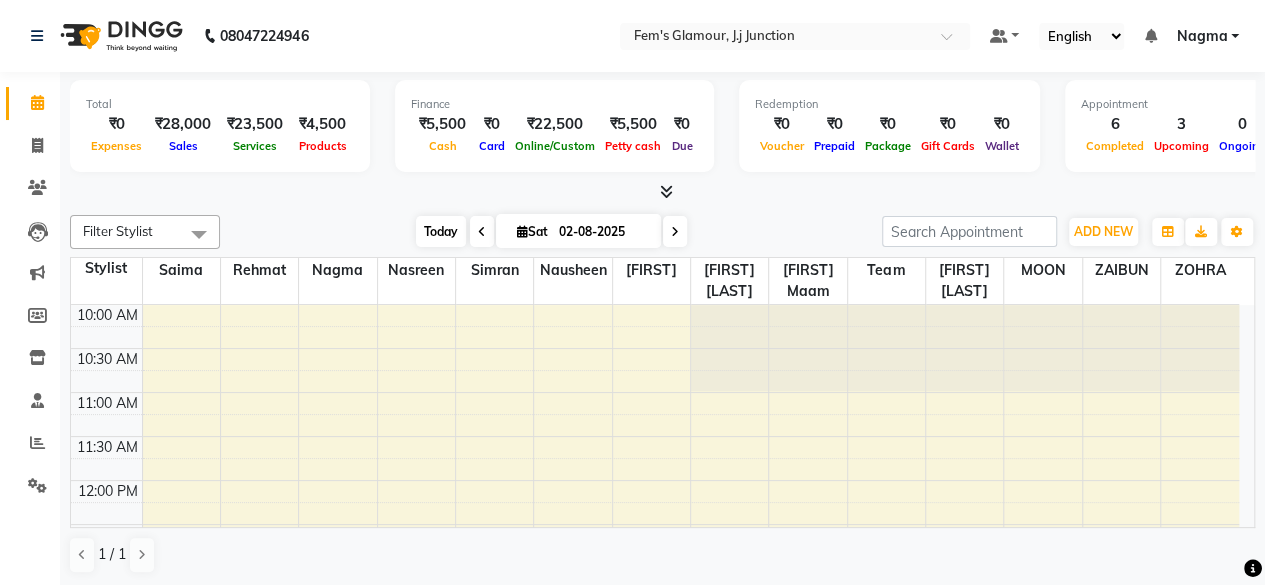 click on "Today" at bounding box center (441, 231) 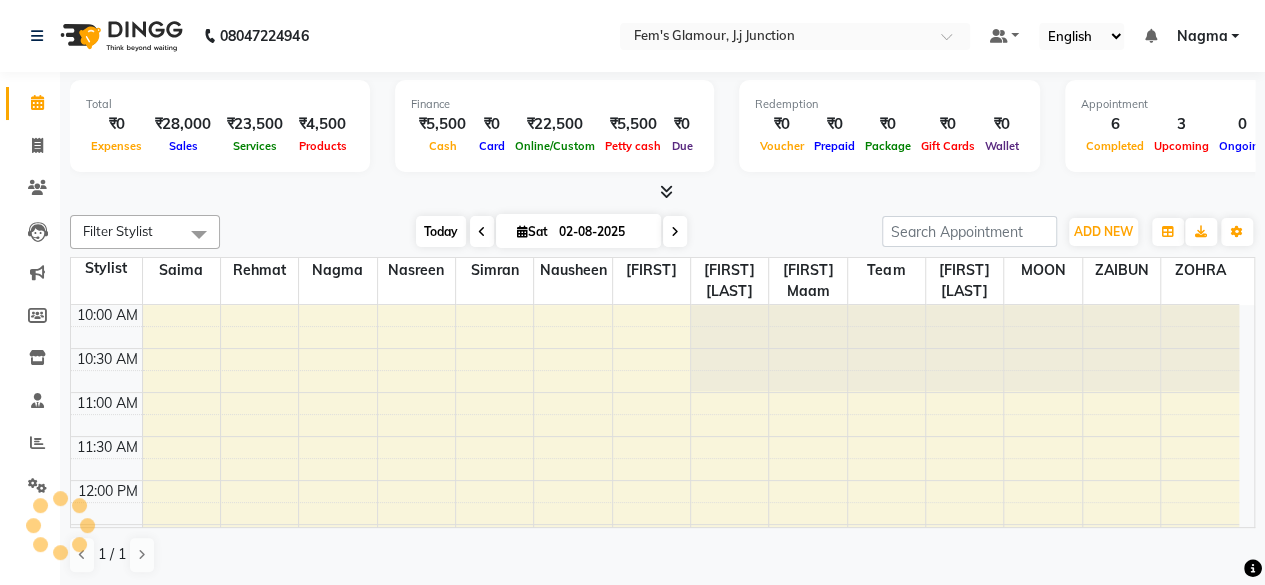 scroll, scrollTop: 816, scrollLeft: 0, axis: vertical 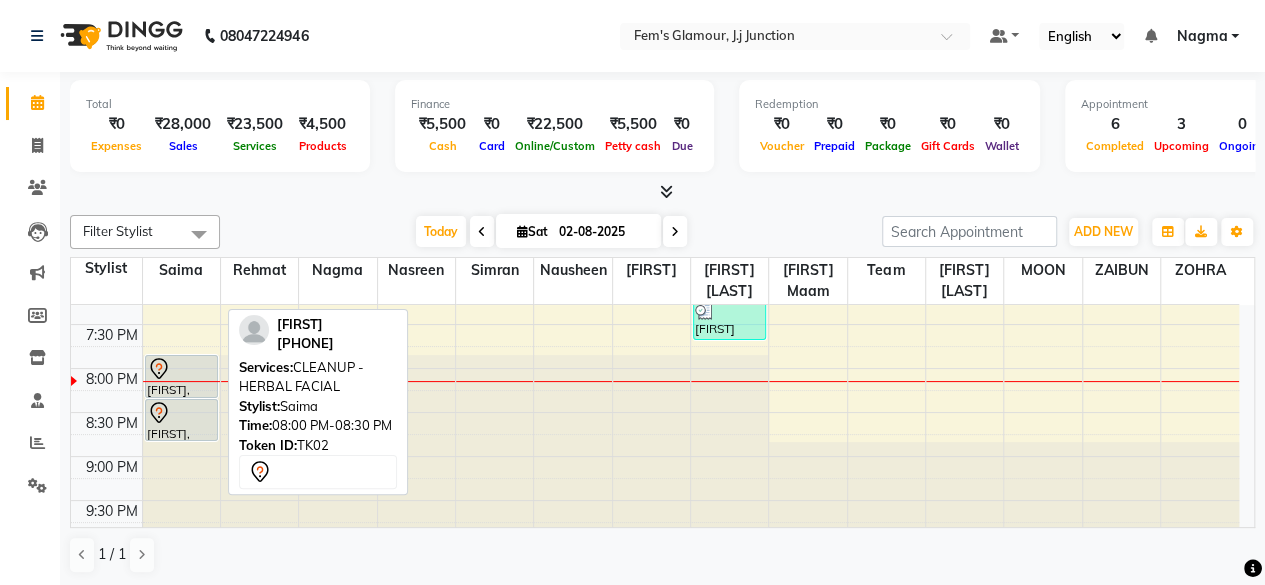 click at bounding box center [181, 397] 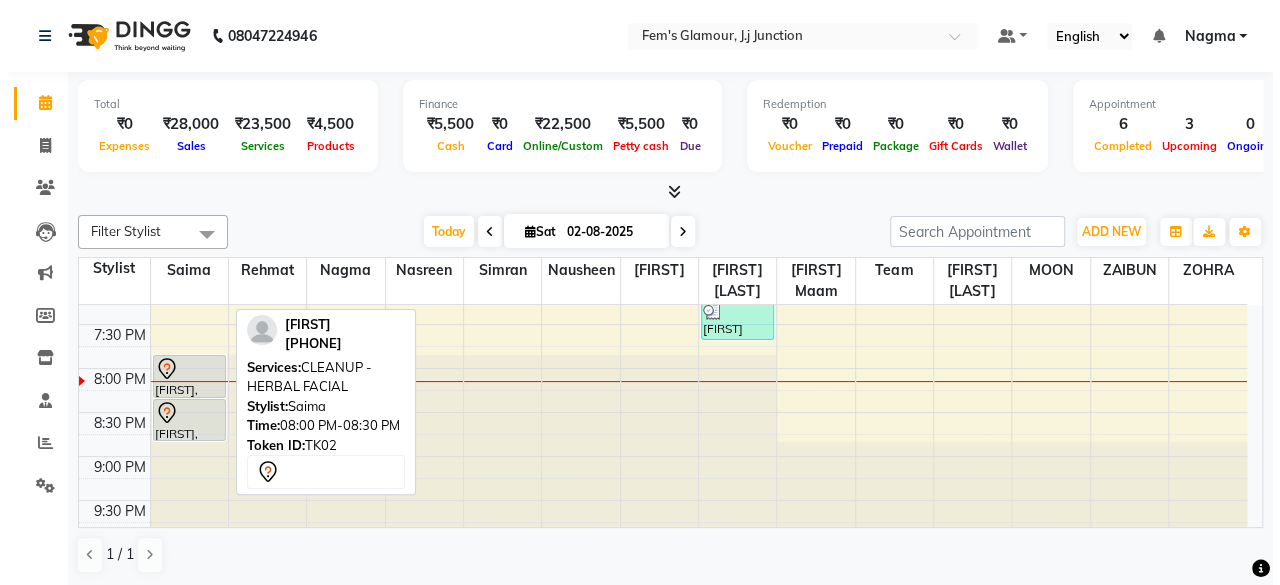 select on "7" 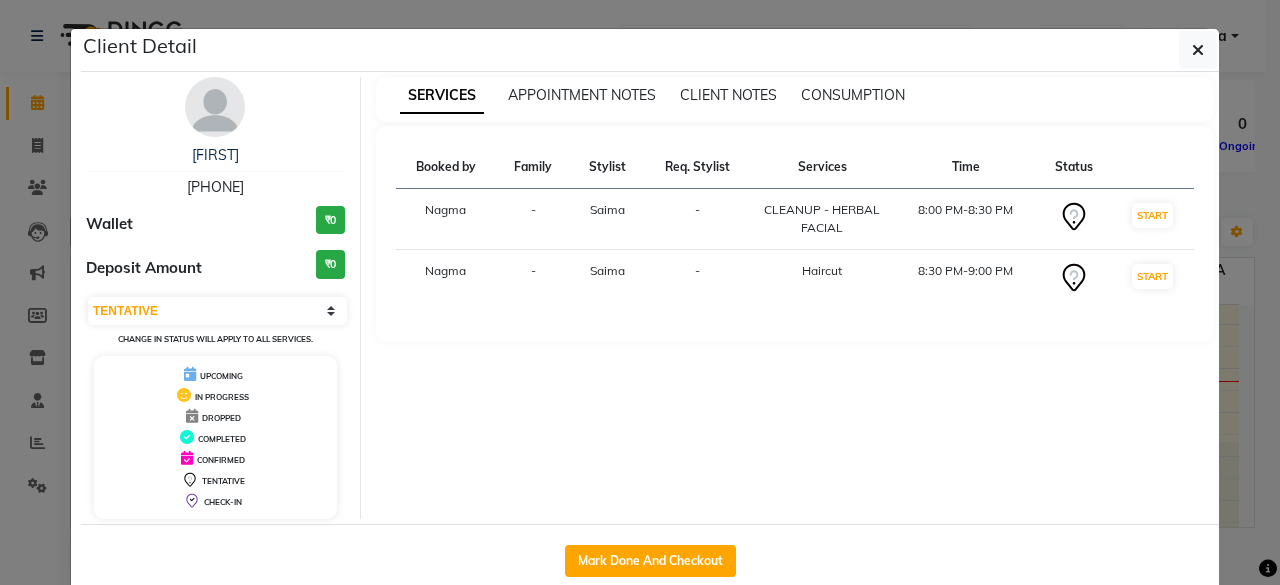 click on "Shumyla    9664042858 Wallet ₹0 Deposit Amount  ₹0  Select IN SERVICE CONFIRMED TENTATIVE CHECK IN MARK DONE DROPPED UPCOMING Change in status will apply to all services. UPCOMING IN PROGRESS DROPPED COMPLETED CONFIRMED TENTATIVE CHECK-IN SERVICES APPOINTMENT NOTES CLIENT NOTES CONSUMPTION Booked by Family Stylist Req. Stylist Services Time Status  Nagma  - Saima -  CLEANUP  -  HERBAL FACIAL   8:00 PM-8:30 PM   START   Nagma  - Saima -  Haircut   8:30 PM-9:00 PM   START" at bounding box center [650, 298] 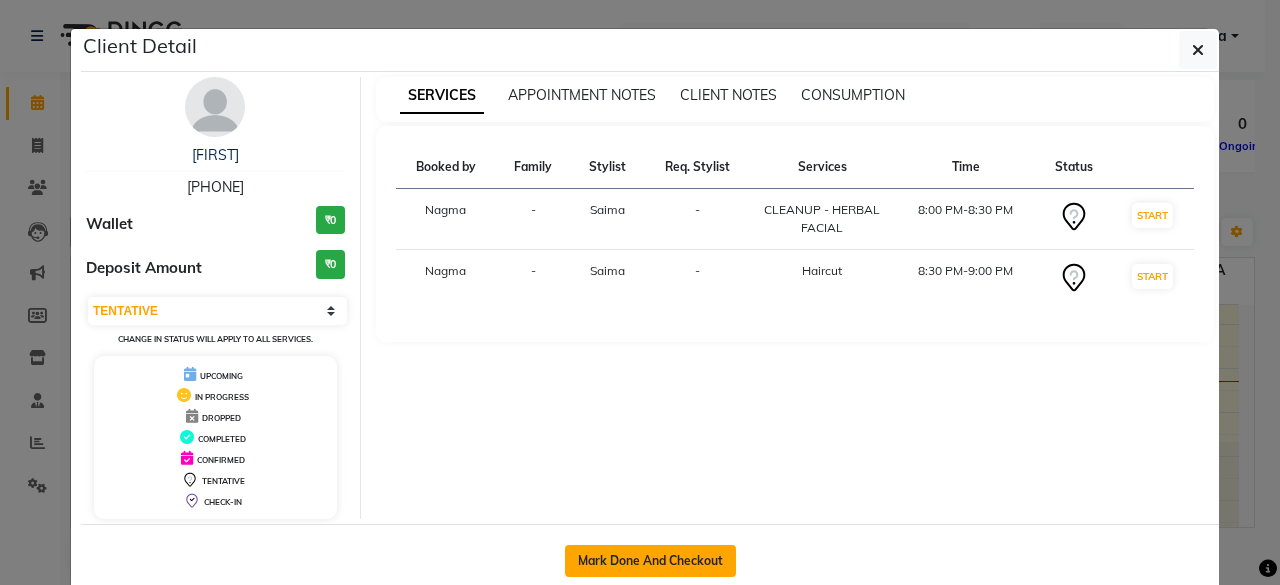 click on "Mark Done And Checkout" 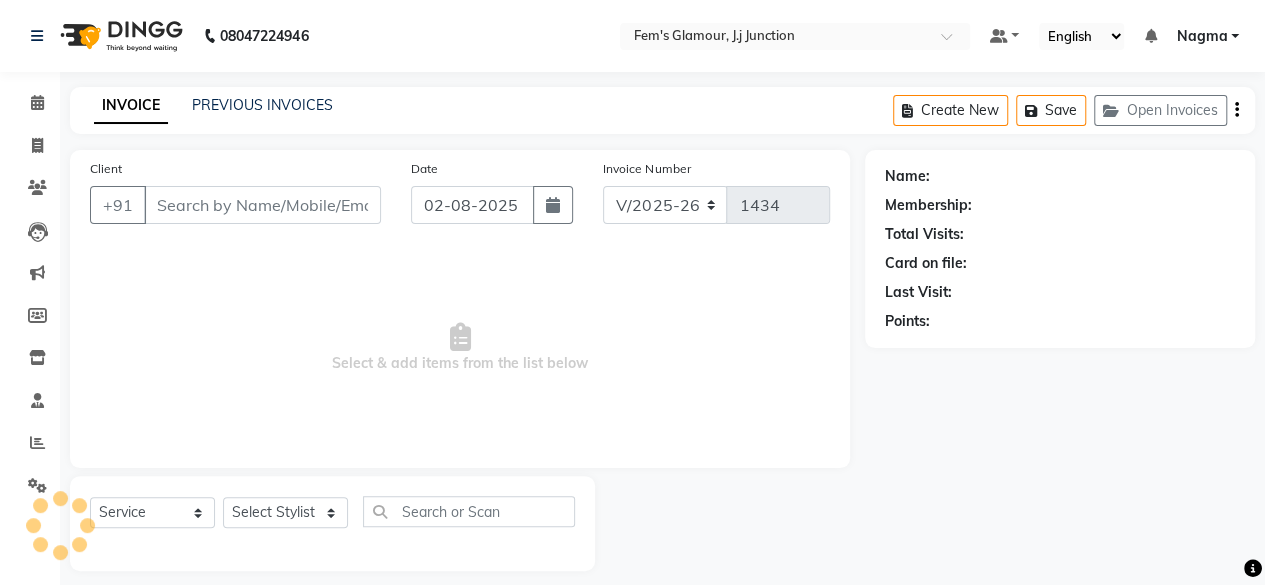 type on "[PHONE]" 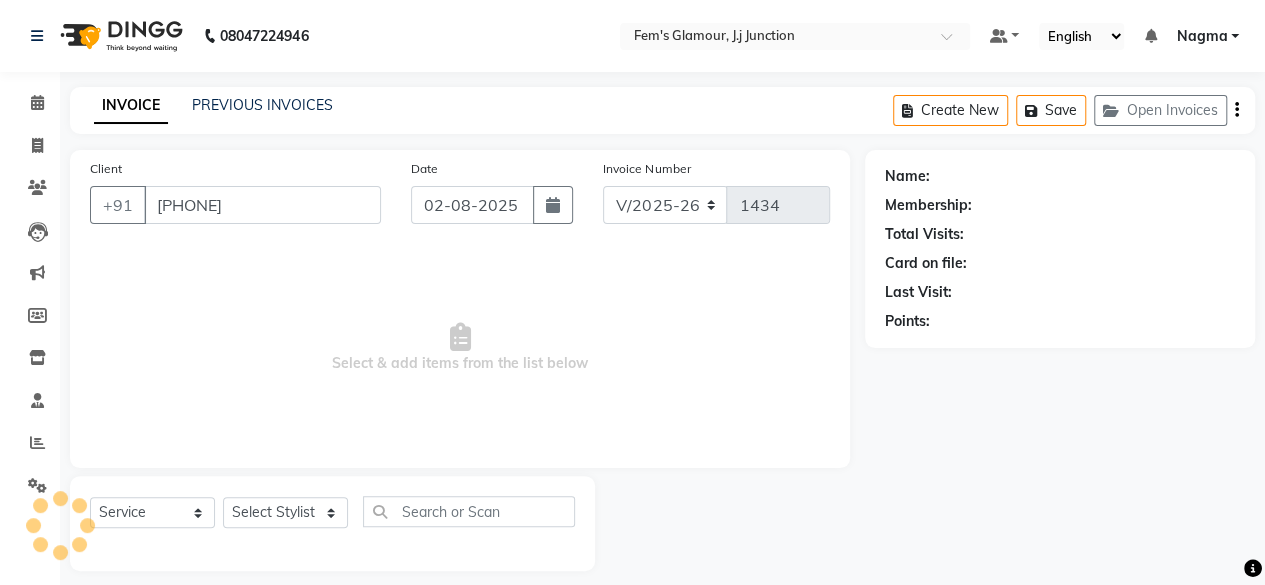 select on "21523" 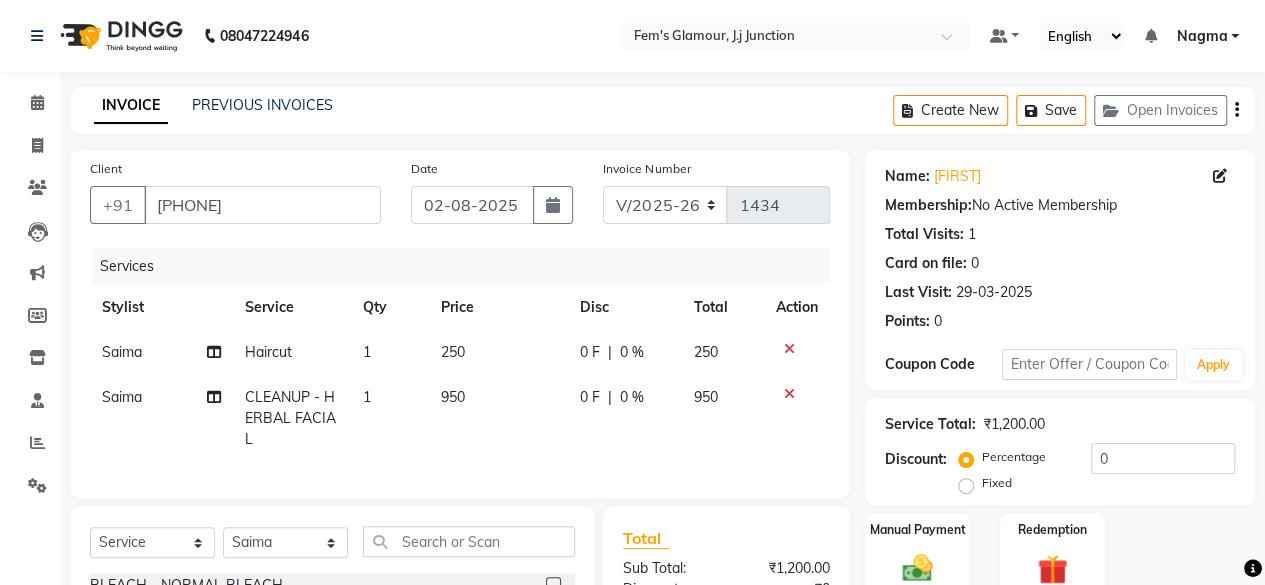 click on "Saima" 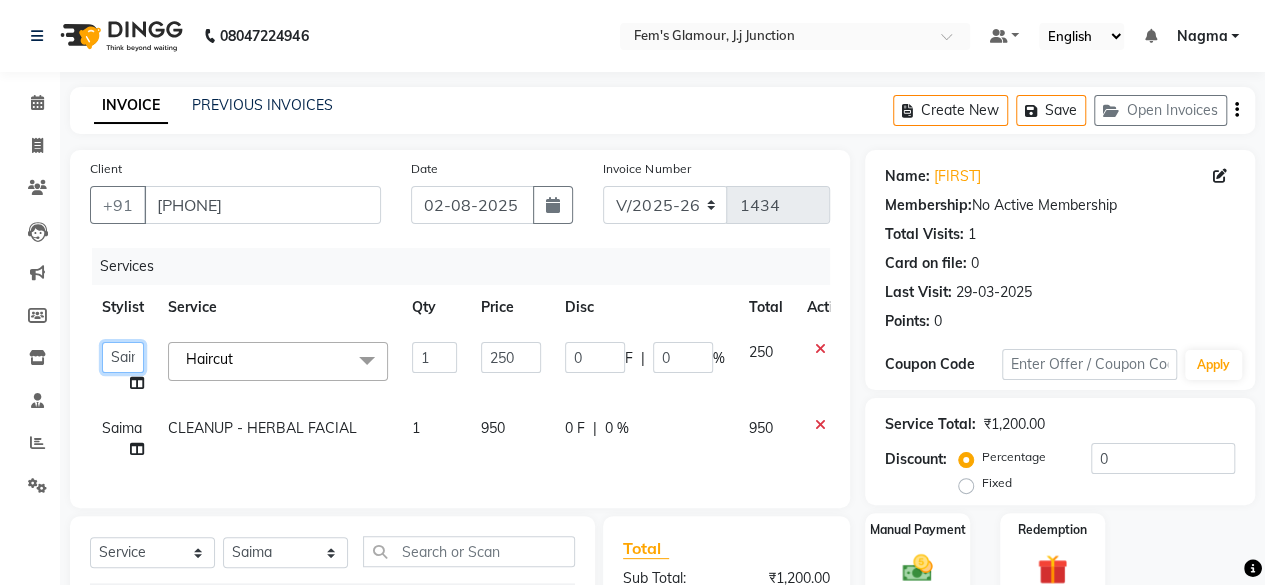 click on "[FIRST] [LAST]   [FIRST]   [FIRST]   [FIRST] [LAST]   [FIRST]   [FIRST]   [FIRST]   [FIRST]   [FIRST]   [FIRST]   [FIRST]   [FIRST]   [FIRST]" 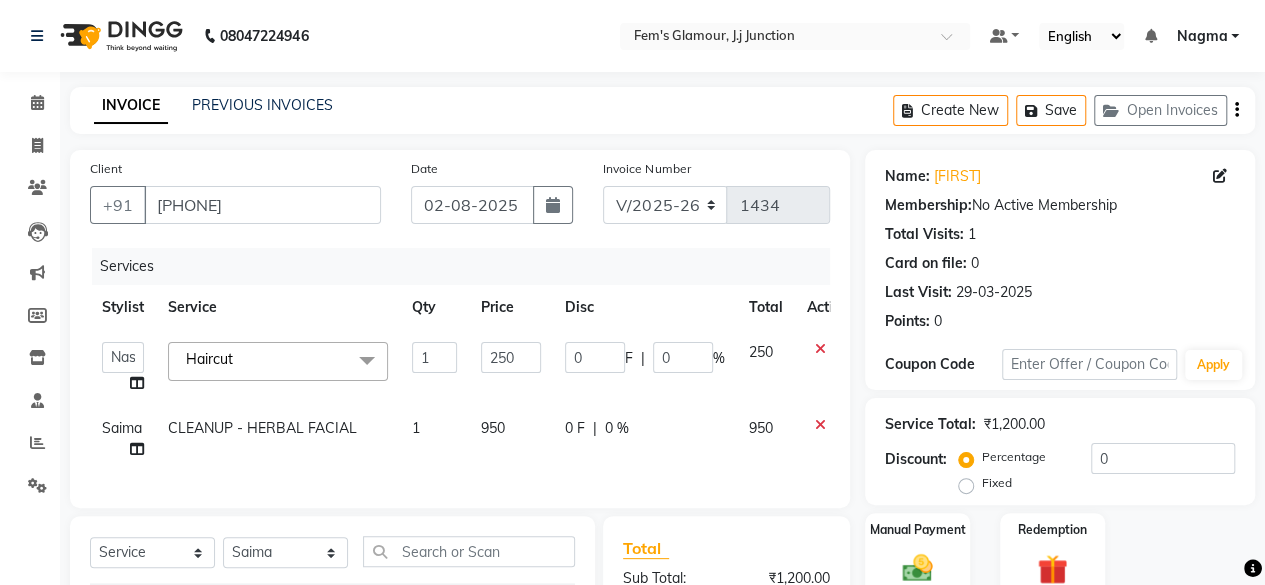 select on "21530" 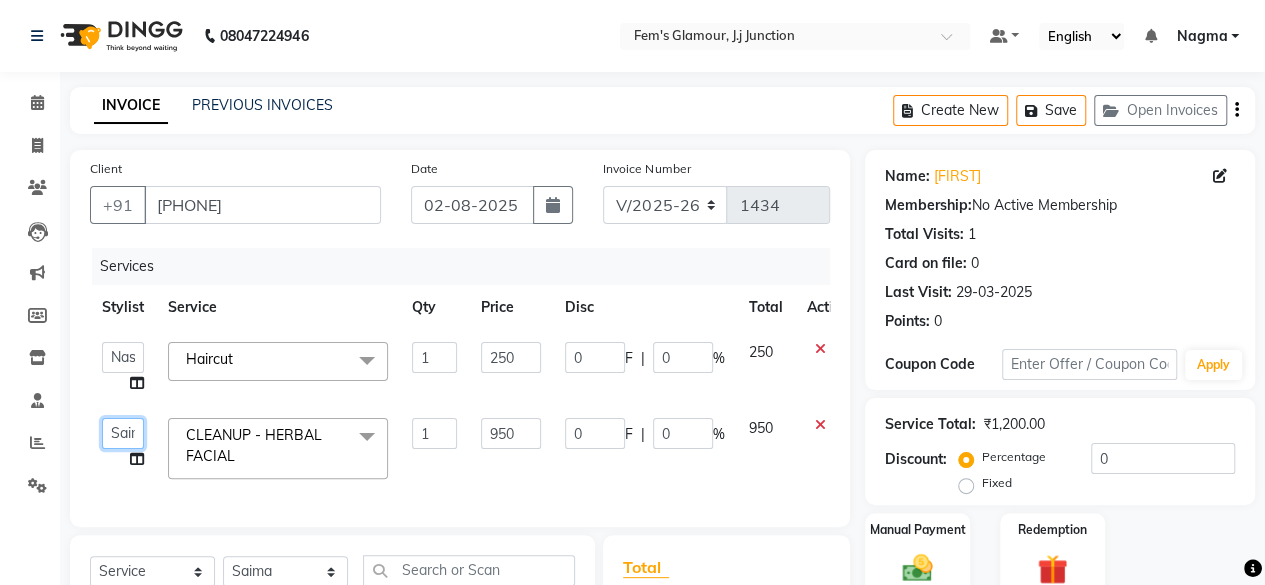 click on "[FIRST] [LAST]   [FIRST]   [FIRST]   [FIRST] [LAST]   [FIRST]   [FIRST]   [FIRST]   [FIRST]   [FIRST]   [FIRST]   [FIRST]   [FIRST]   [FIRST]" 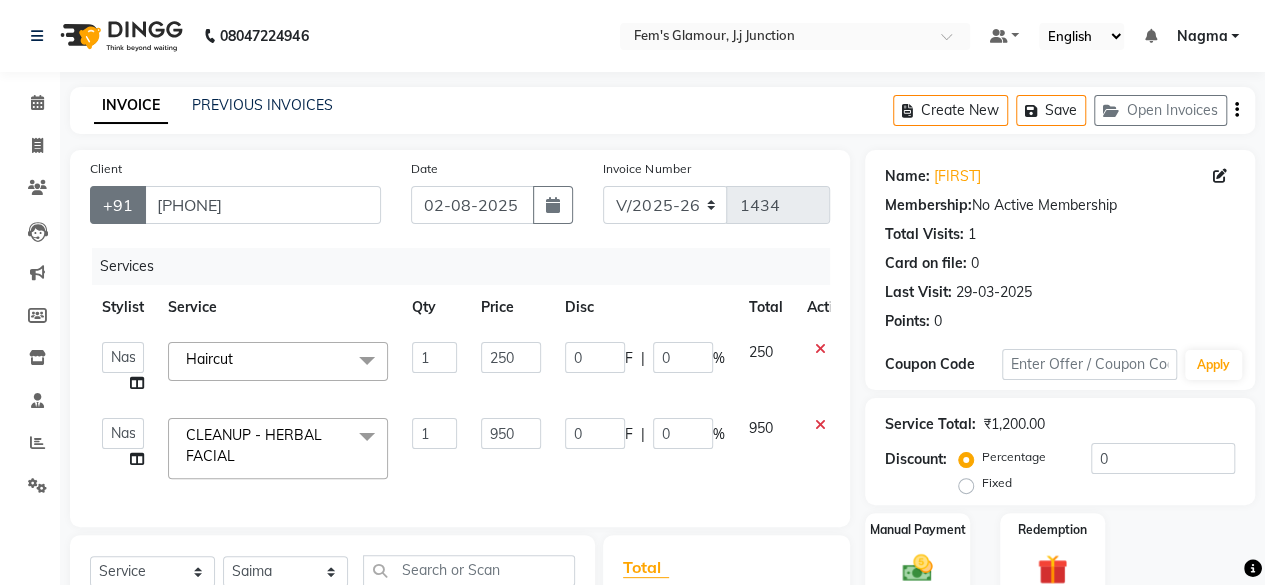 select on "21530" 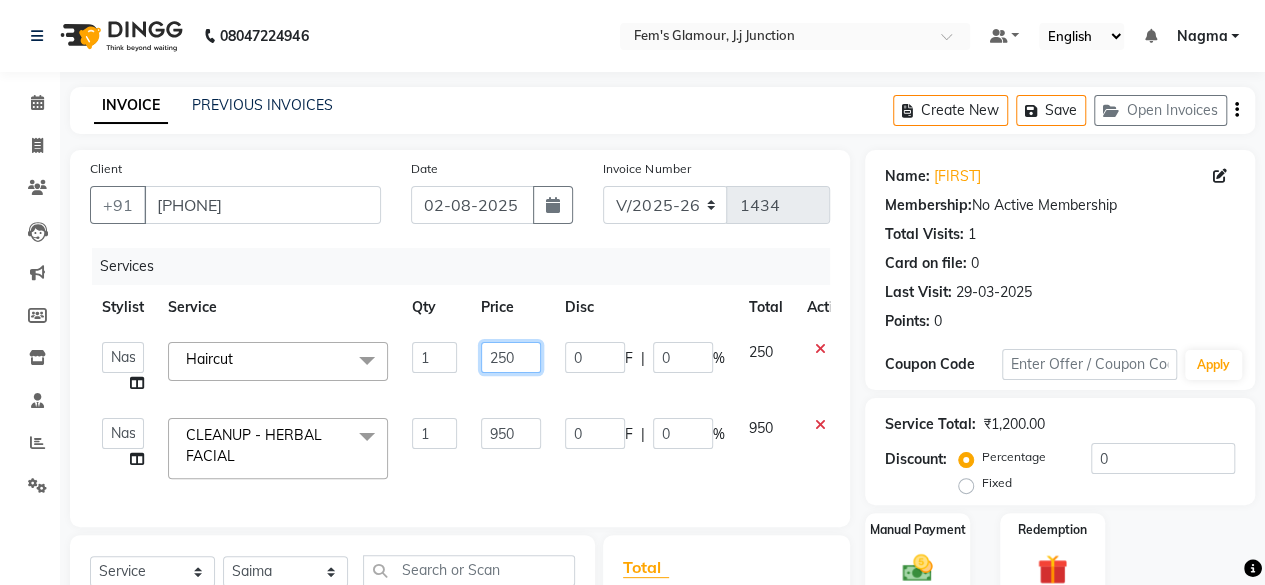 click on "250" 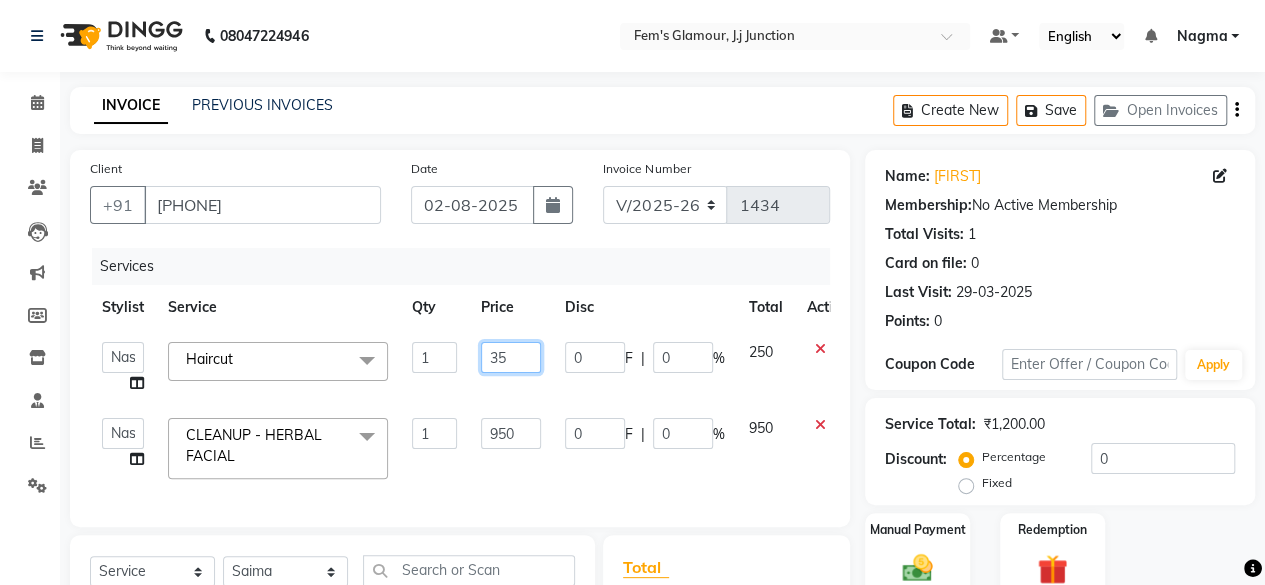 type on "350" 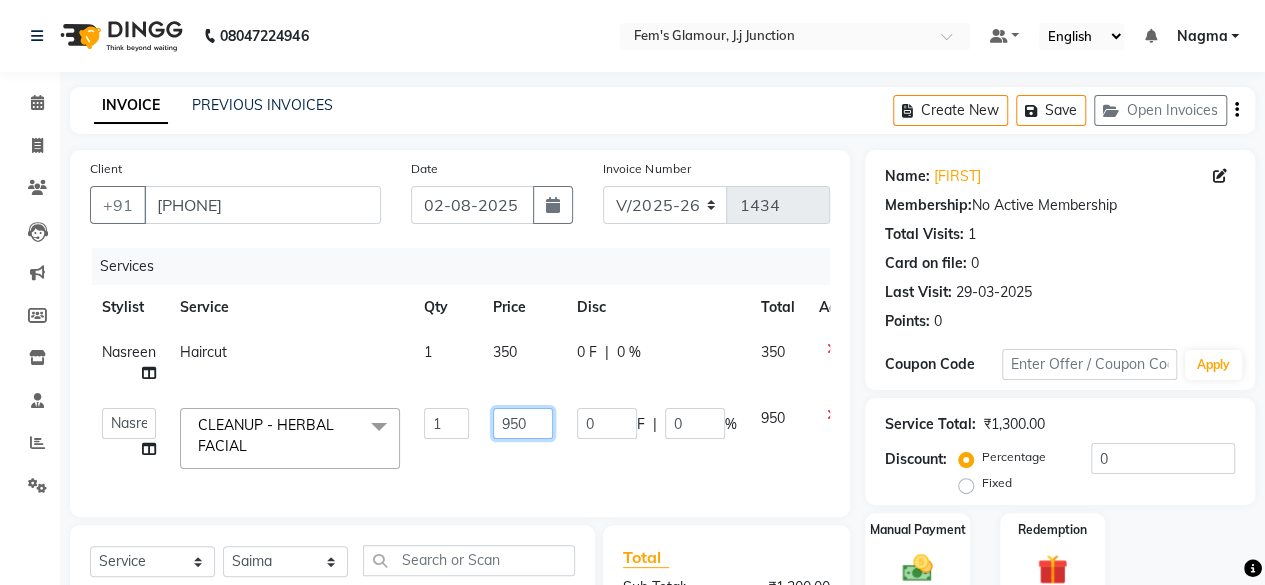 click on "950" 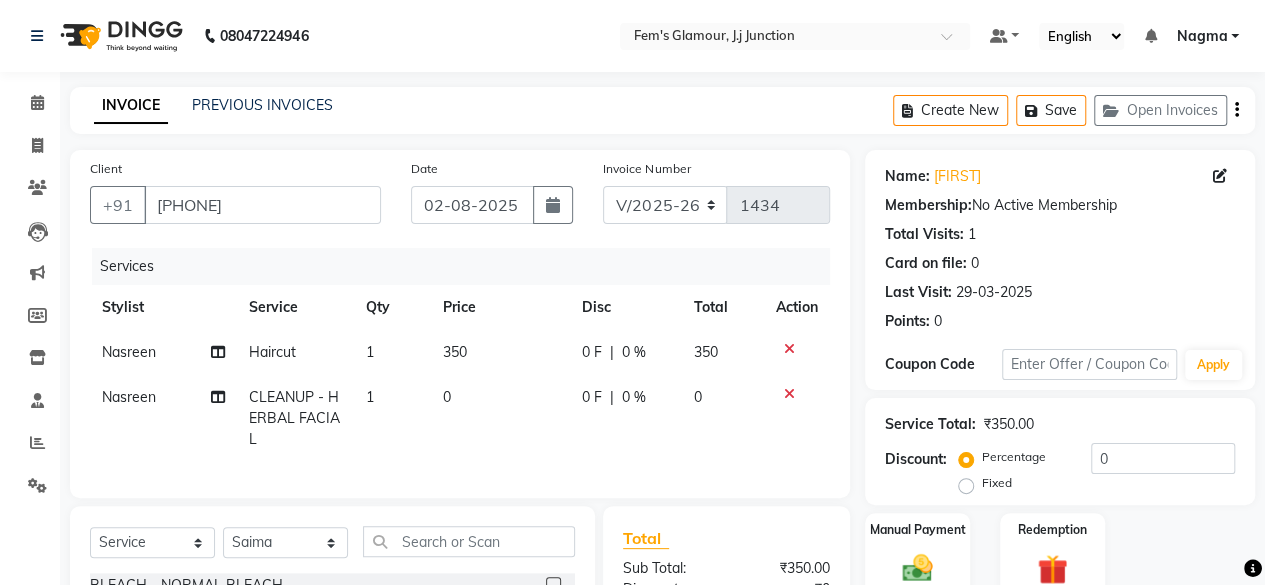 click on "CLEANUP  -  HERBAL FACIAL" 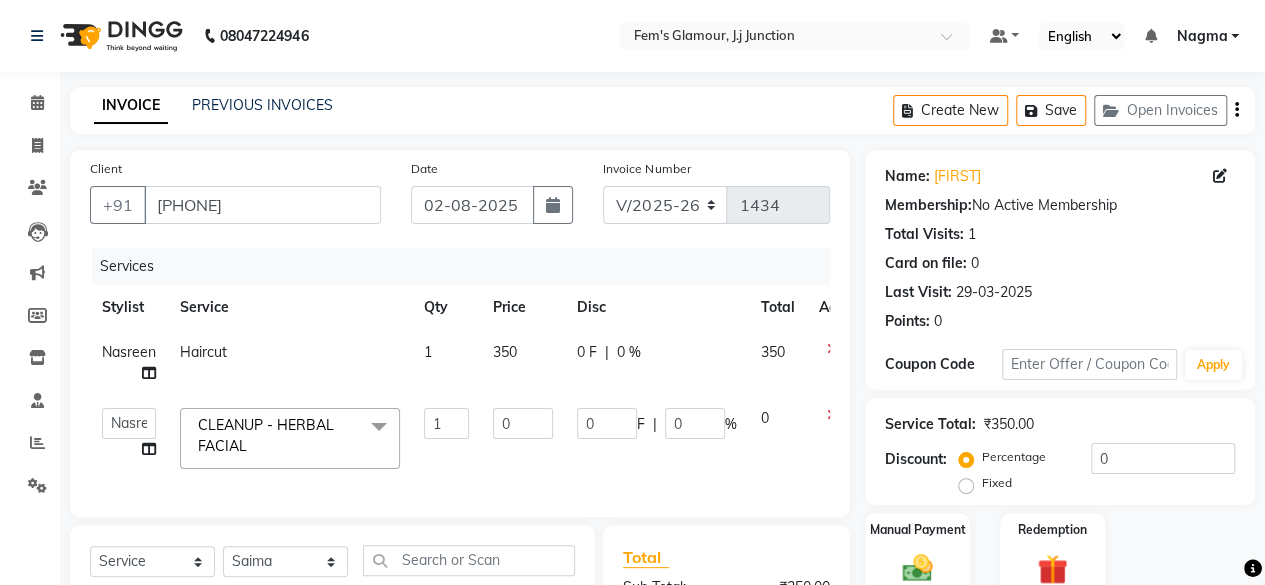 click on "CLEANUP  -  HERBAL FACIAL" 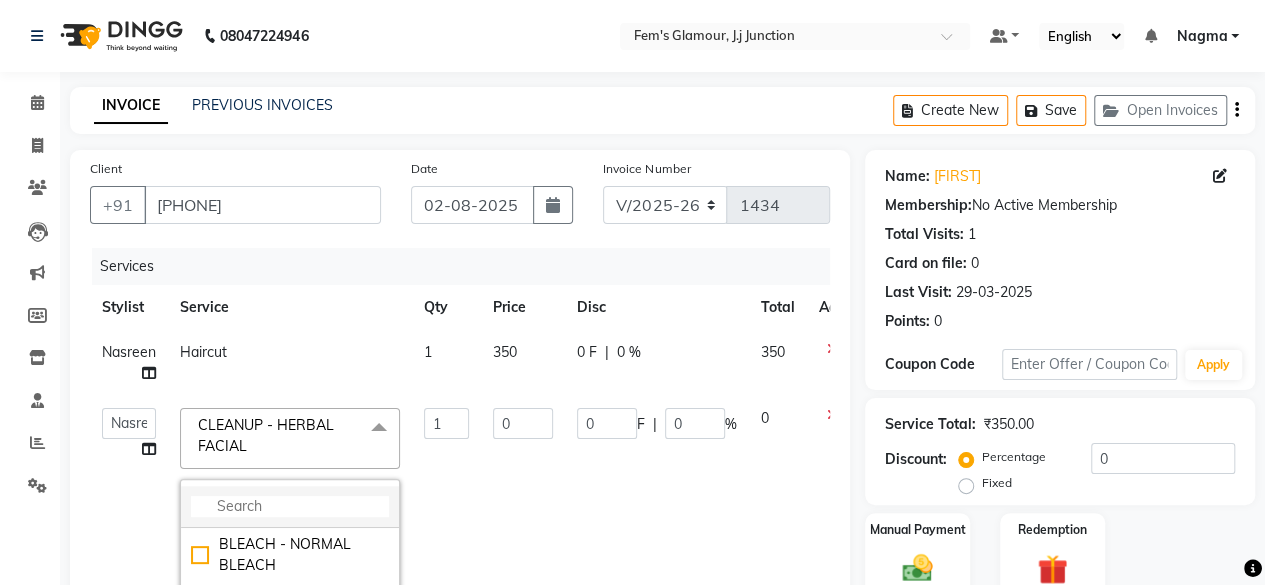 click 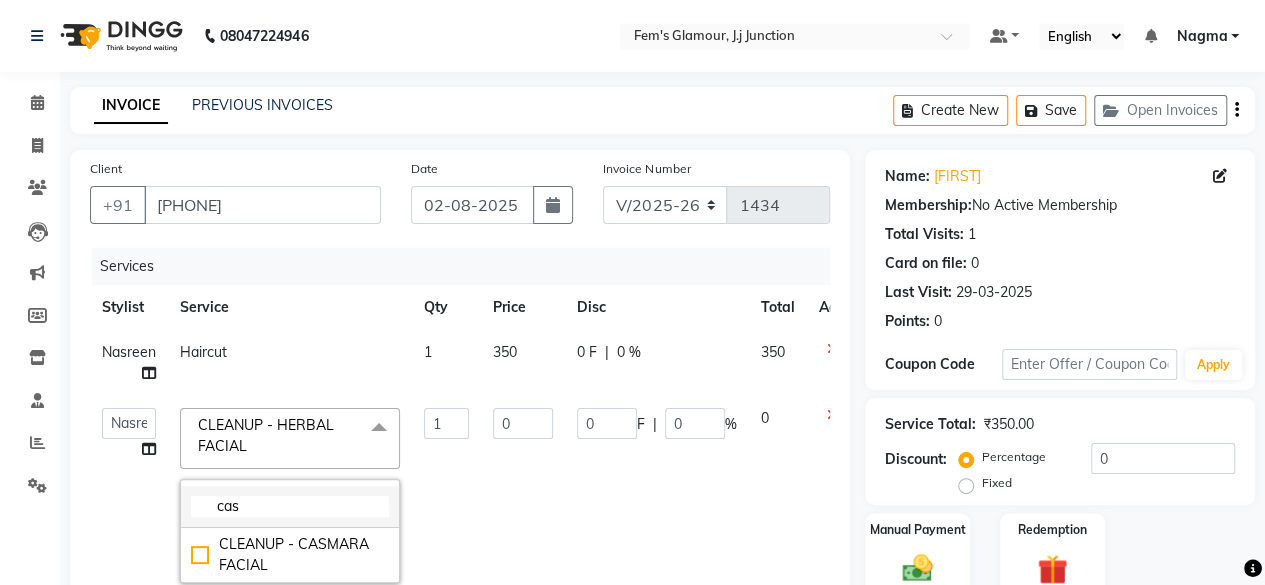 scroll, scrollTop: 66, scrollLeft: 0, axis: vertical 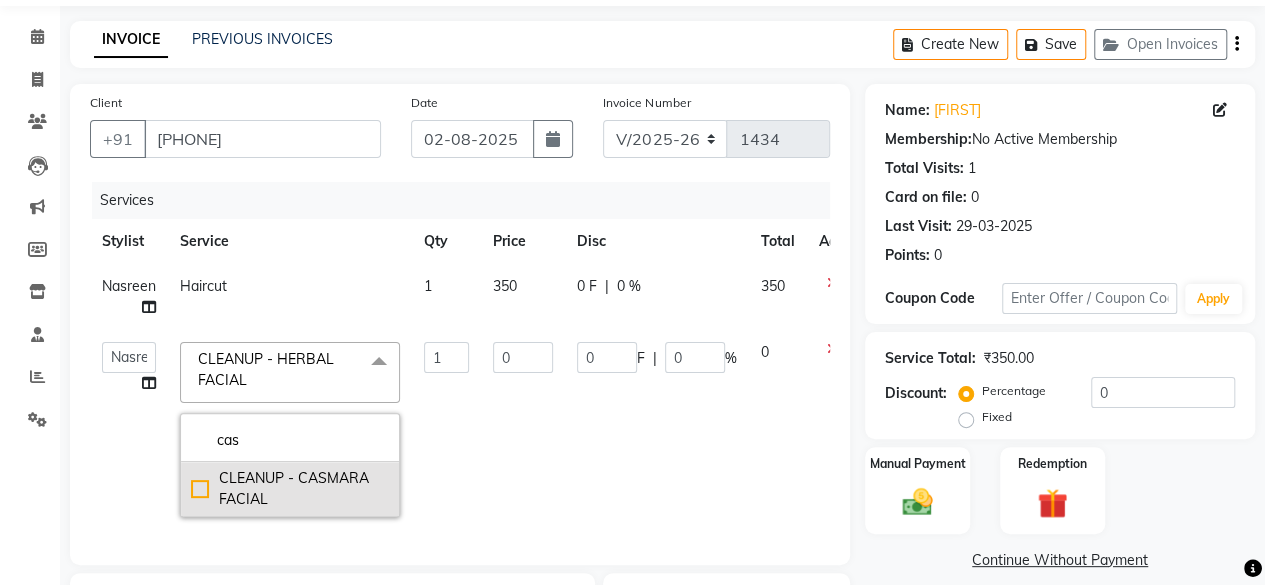 type on "cas" 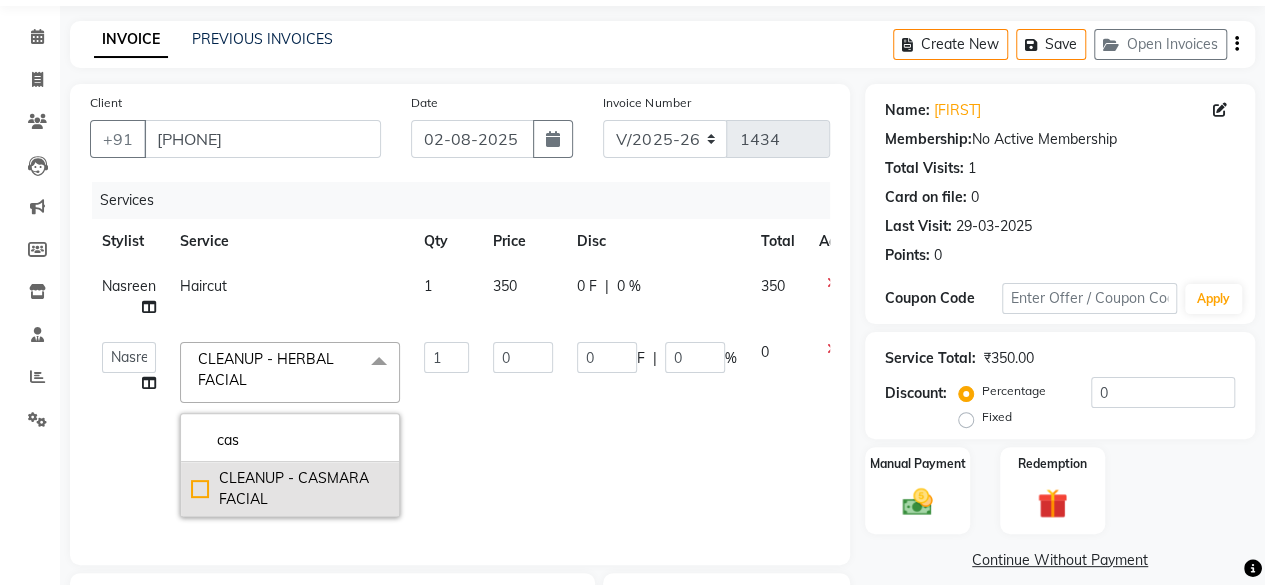 click on "CLEANUP  -  CASMARA FACIAL" 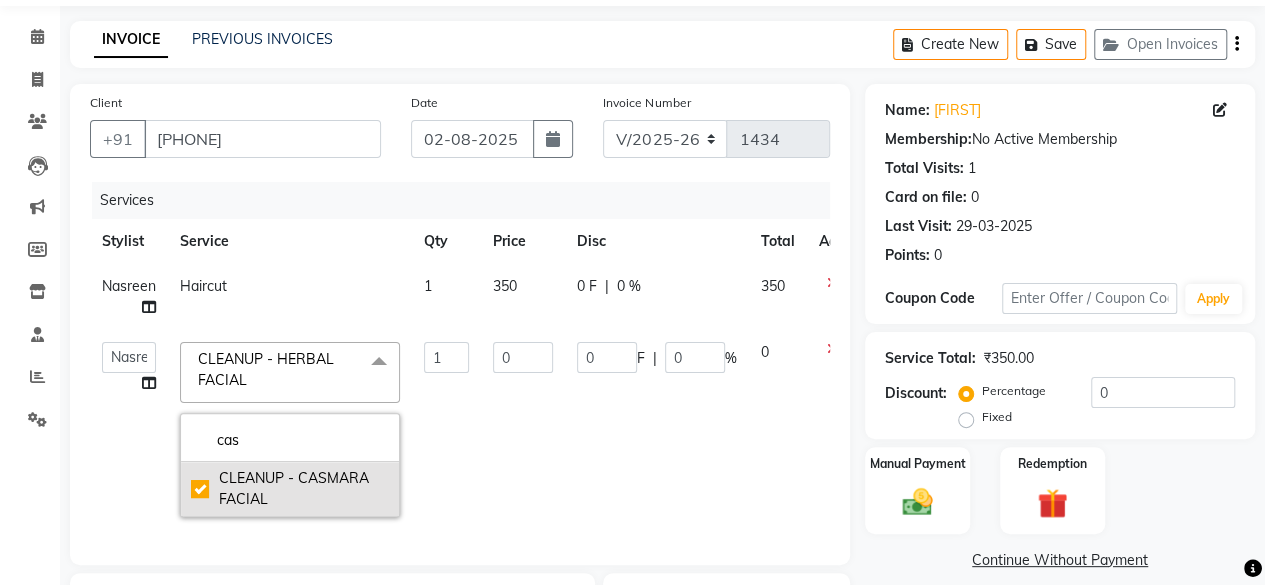 checkbox on "true" 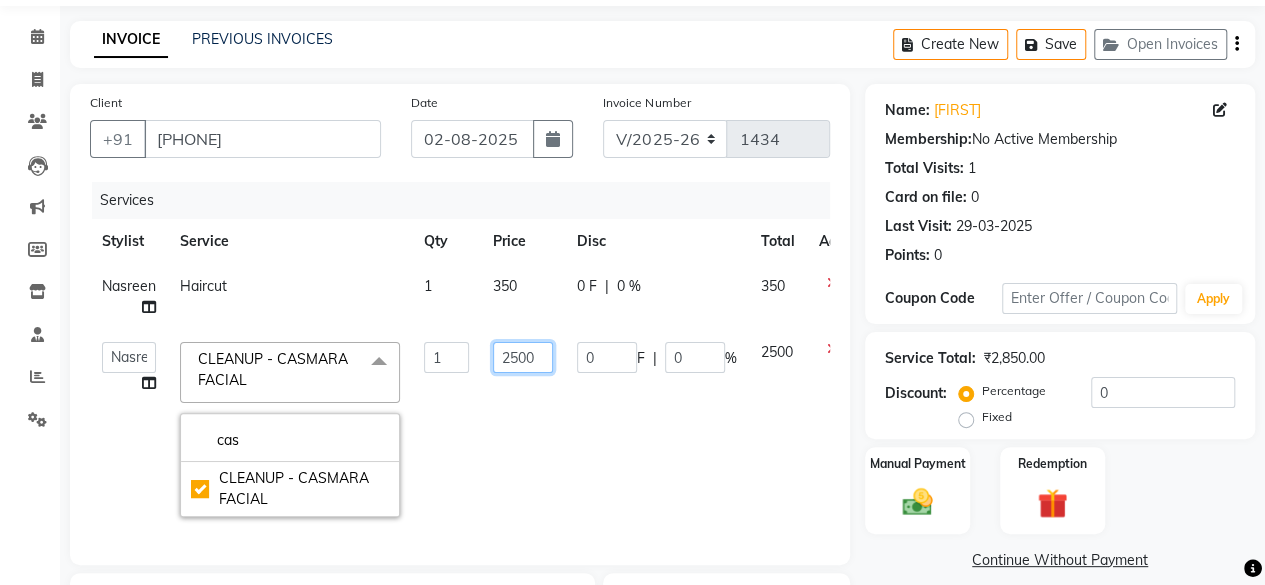 click on "2500" 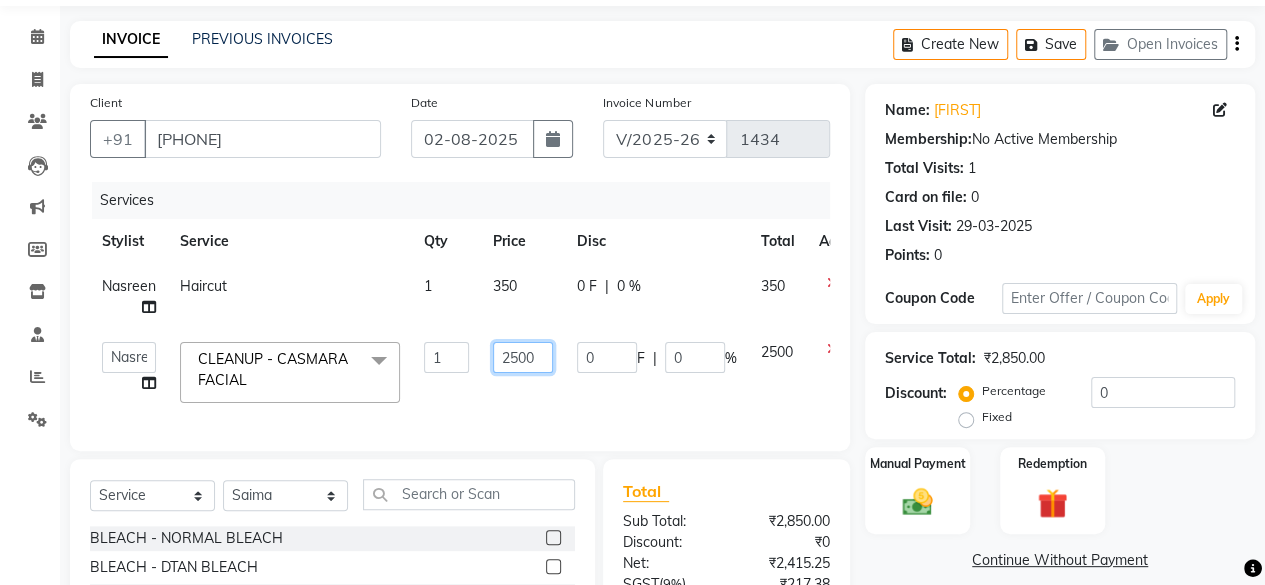 click on "2500" 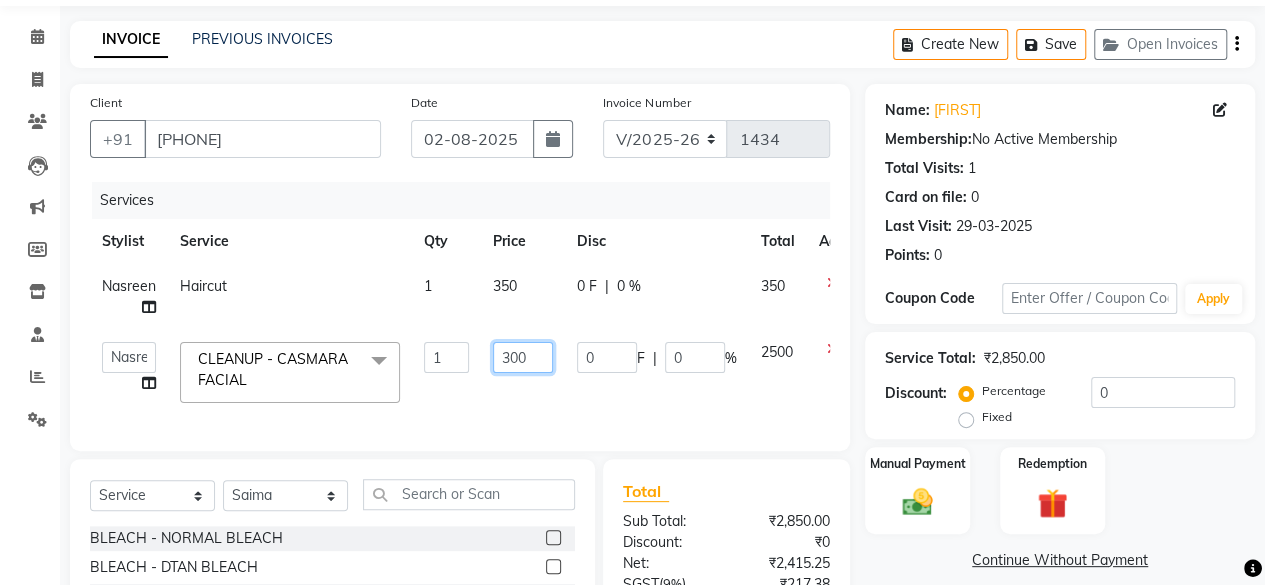 type on "3000" 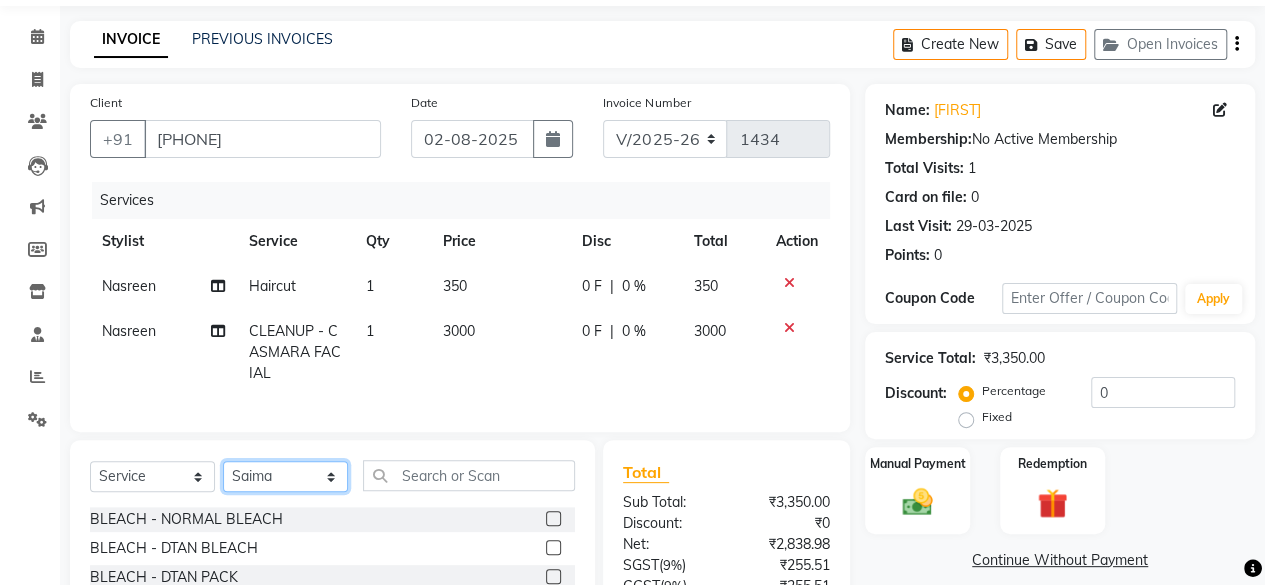click on "Select  Service  Product  Membership  Package Voucher Prepaid Gift Card  Select Stylist fatima maam Imran Qureshi Lara Meraj maam MOON Nagma Nasreen Nausheen Rehmat Saima Simran Team ZAIBUN ZOHRA" 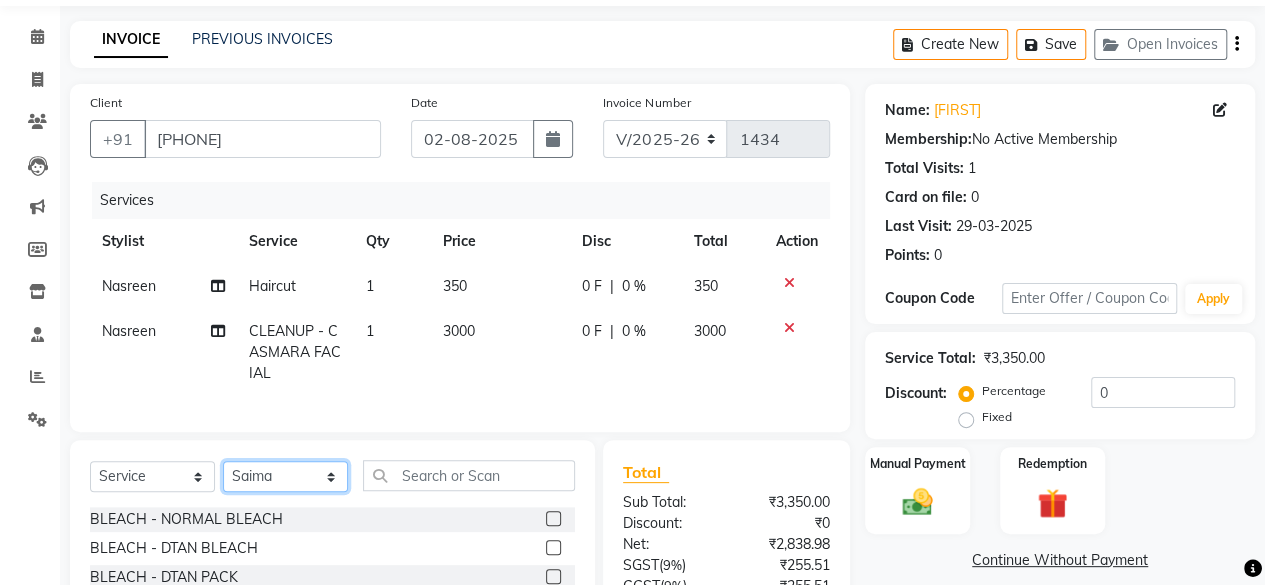 select on "21530" 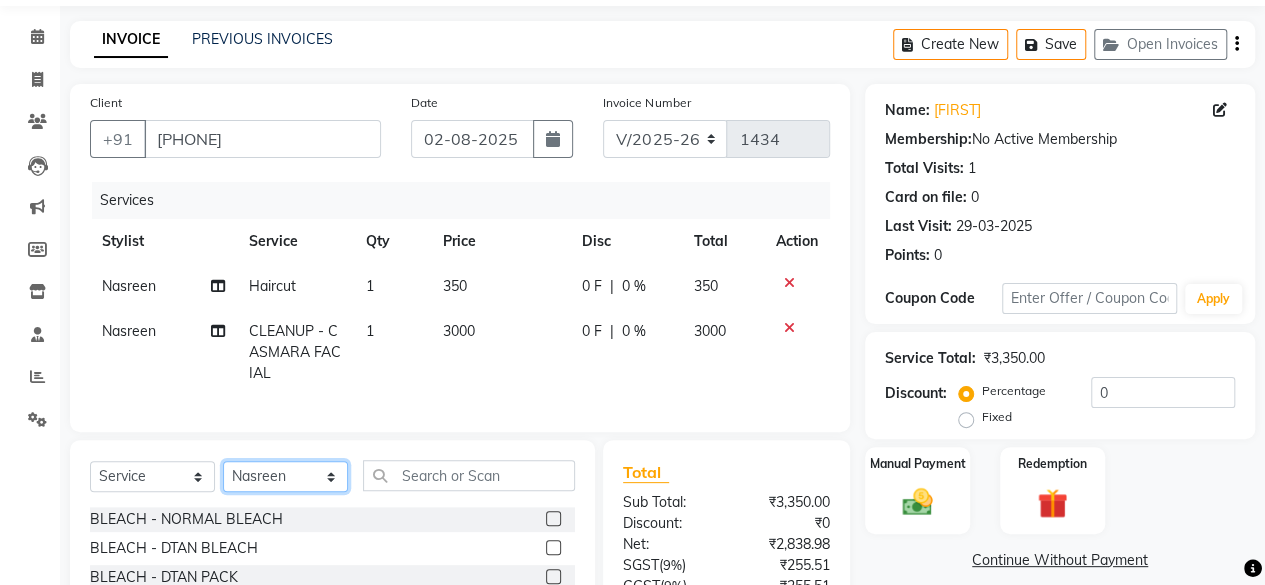 click on "Select Stylist [FIRST] [LAST] [FIRST] [FIRST] [FIRST] [LAST] [FIRST] [FIRST] [FIRST] [FIRST] [FIRST] [FIRST] [FIRST] [FIRST]" 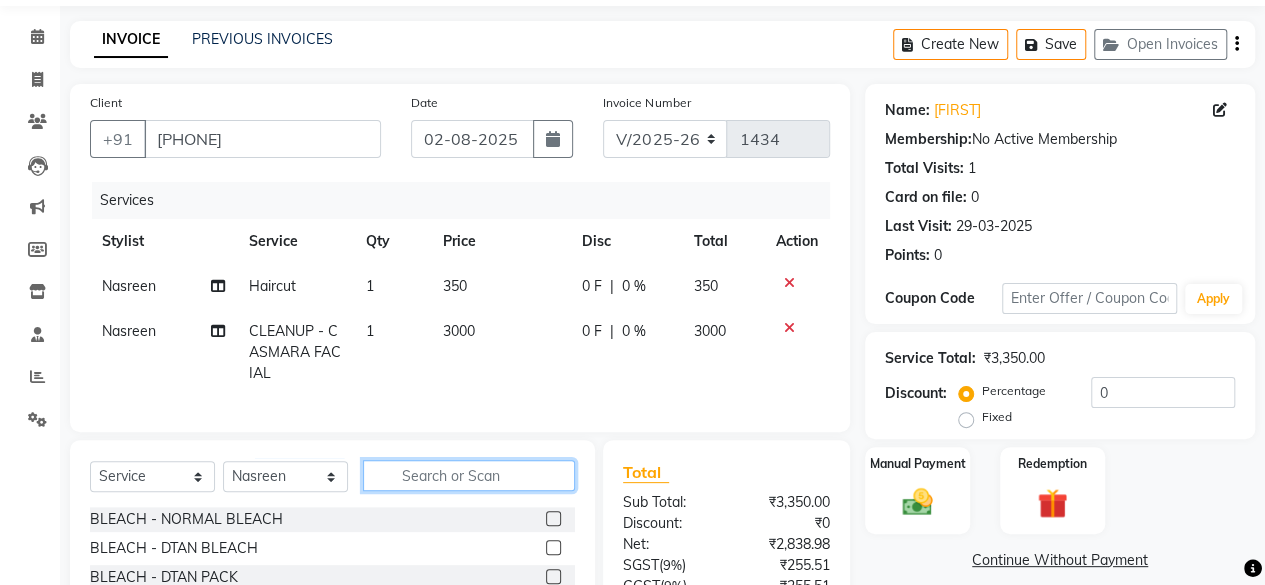click 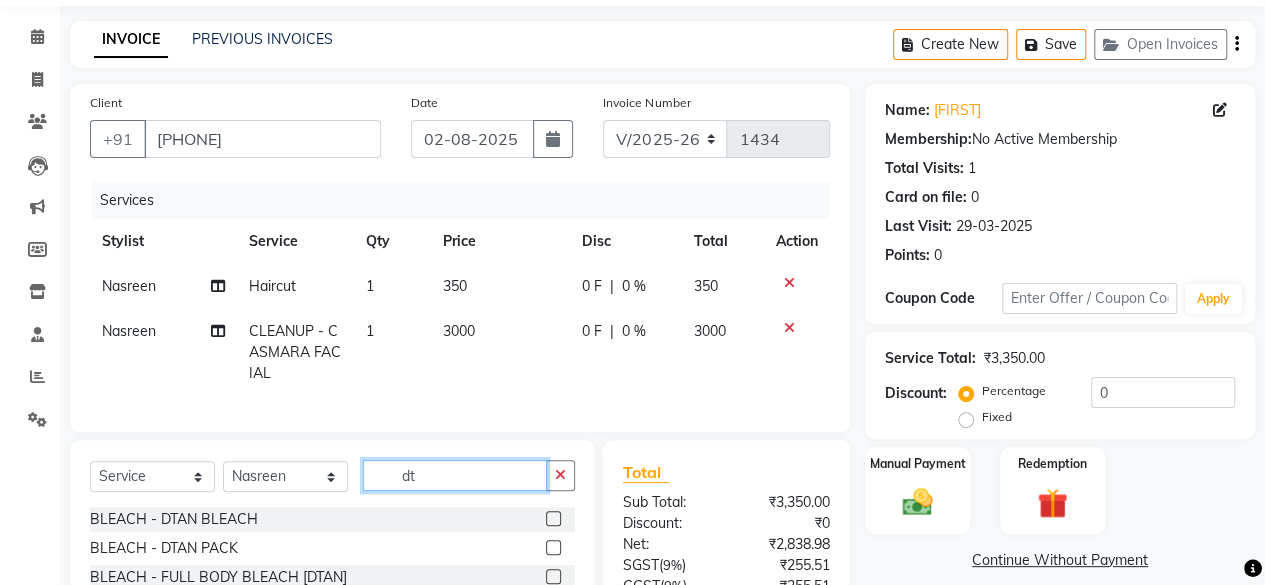 type on "dt" 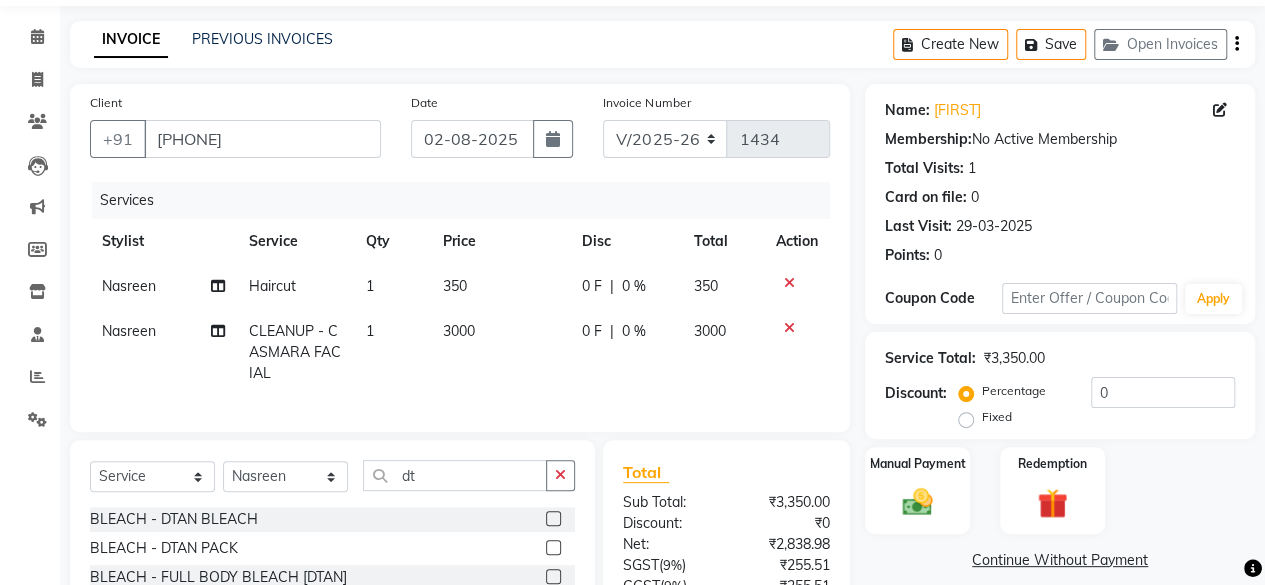 click 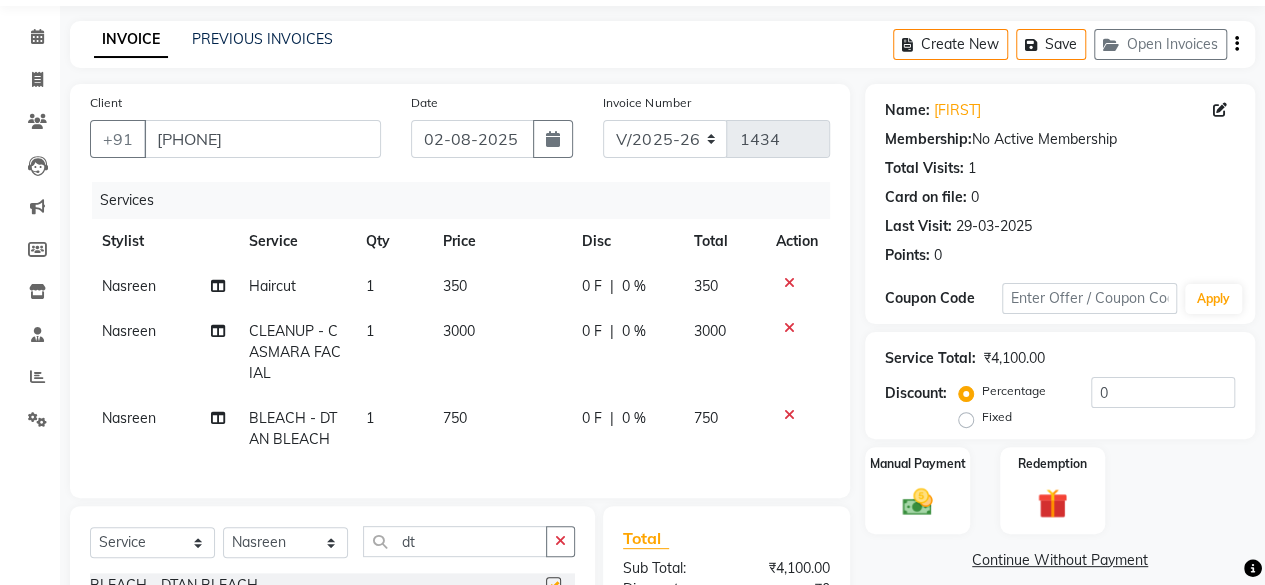 checkbox on "false" 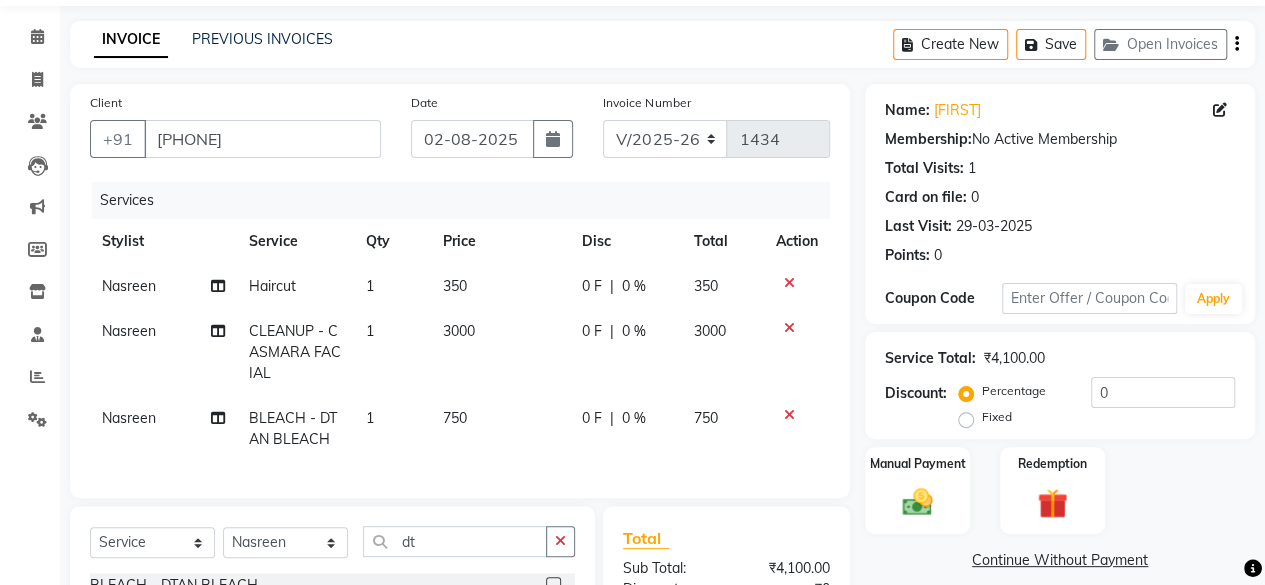 click on "750" 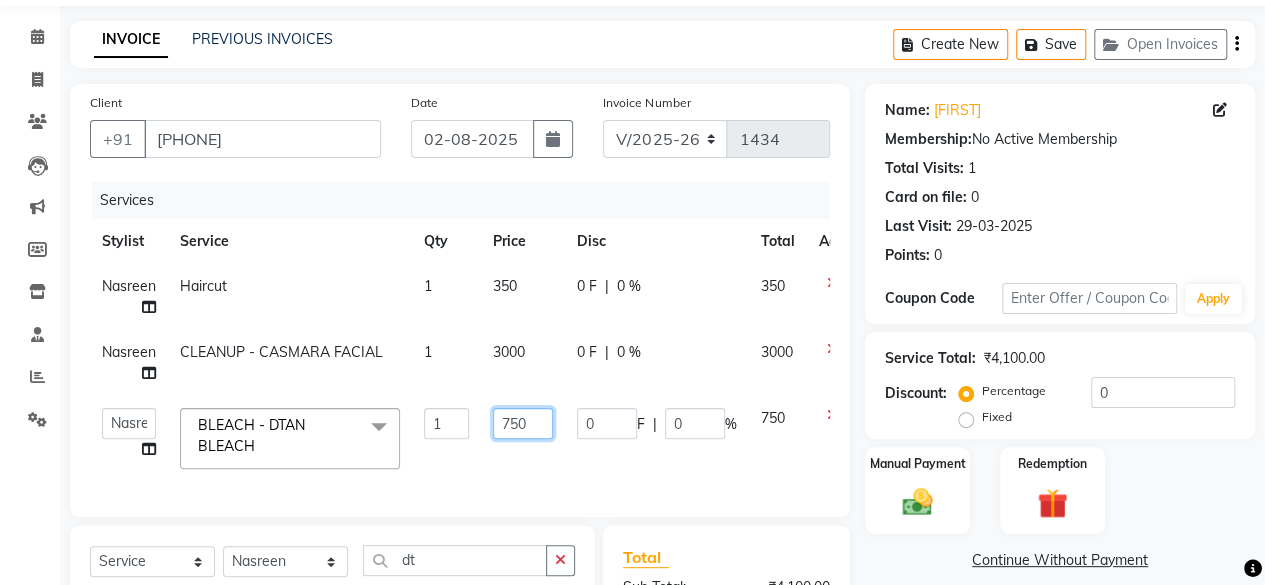 click on "750" 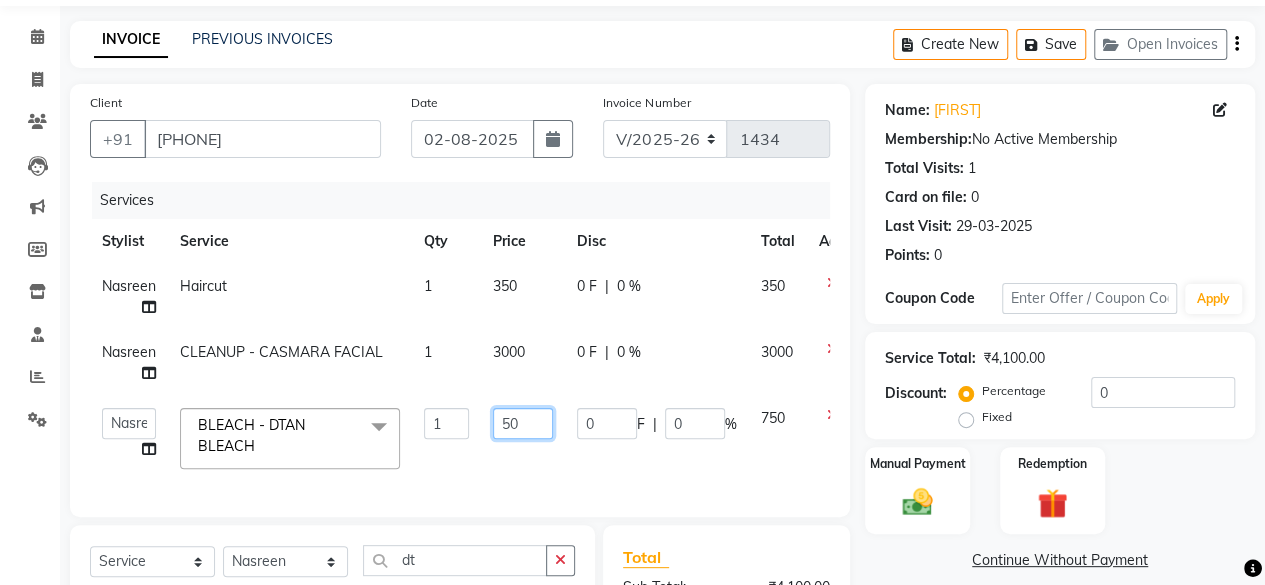 type on "500" 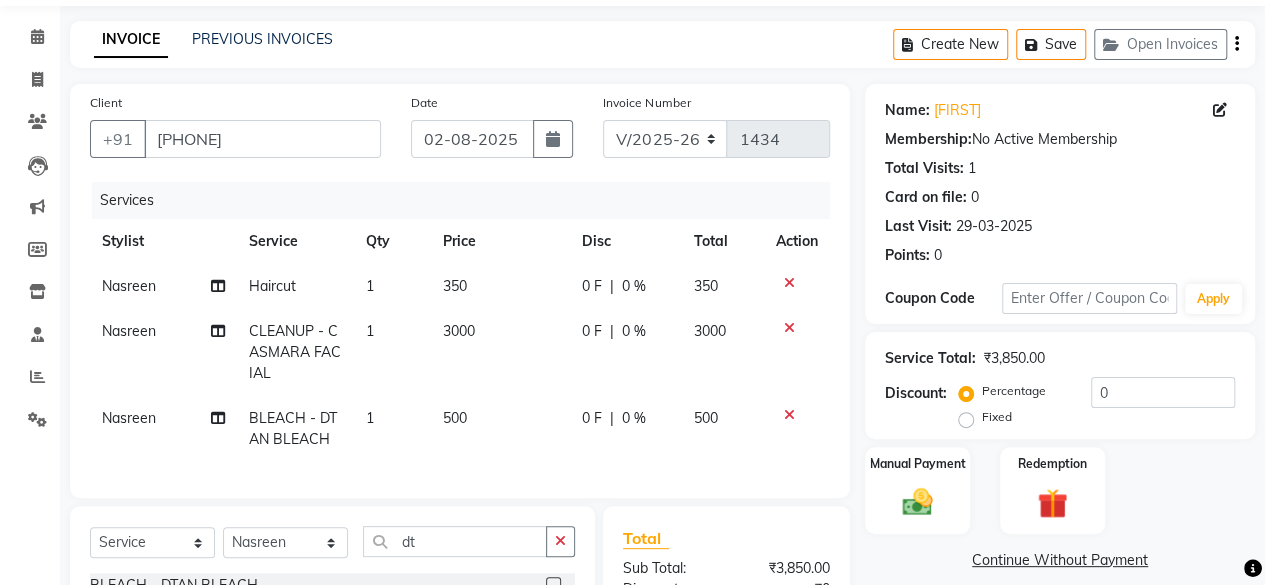 click on "Services Stylist Service Qty Price Disc Total Action Nasreen Haircut 1 350 0 F | 0 % 350 Nasreen CLEANUP  -  CASMARA FACIAL 1 3000 0 F | 0 % 3000 Nasreen BLEACH  -  DTAN BLEACH 1 500 0 F | 0 % 500" 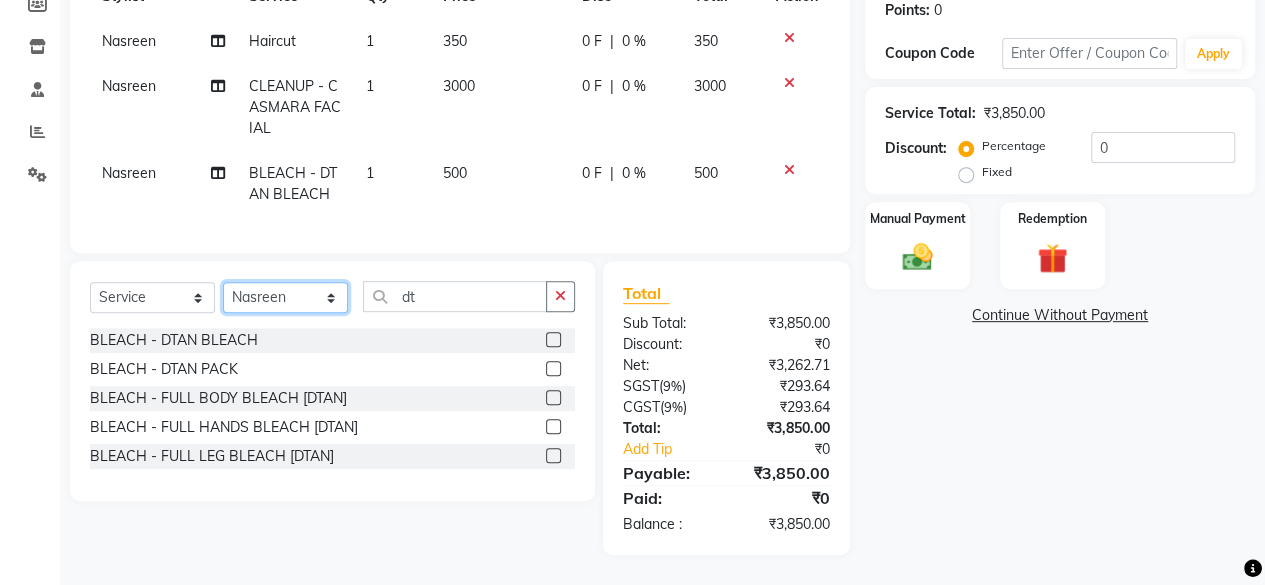 click on "Select Stylist [FIRST] [LAST] [FIRST] [FIRST] [FIRST] [LAST] [FIRST] [FIRST] [FIRST] [FIRST] [FIRST] [FIRST] [FIRST] [FIRST]" 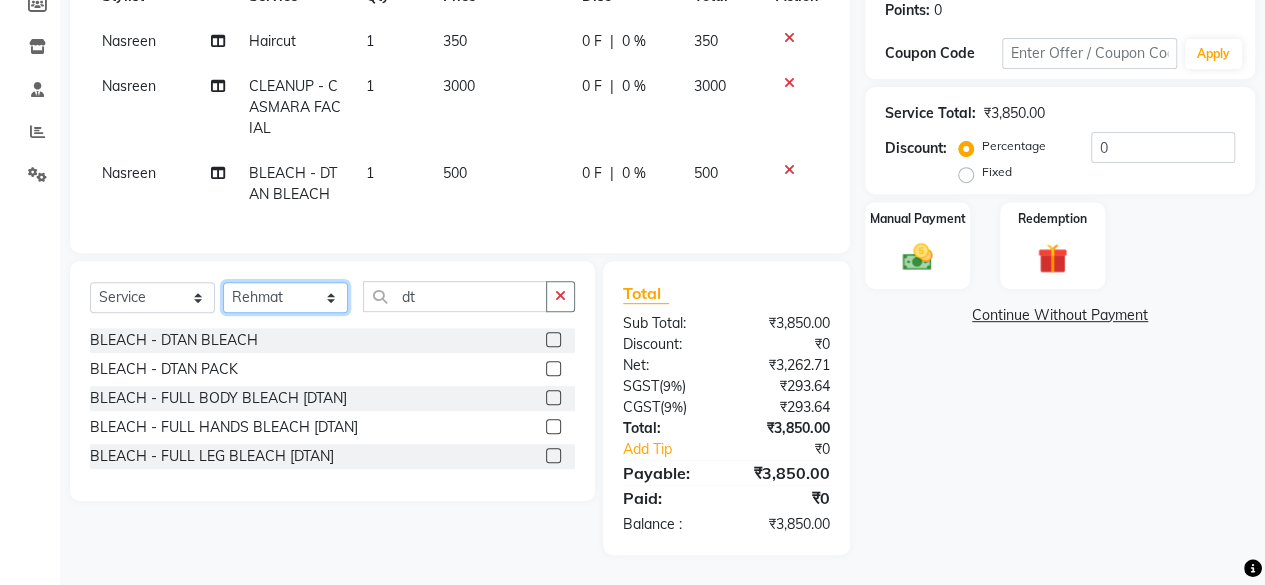 click on "Select Stylist [FIRST] [LAST] [FIRST] [FIRST] [FIRST] [LAST] [FIRST] [FIRST] [FIRST] [FIRST] [FIRST] [FIRST] [FIRST] [FIRST]" 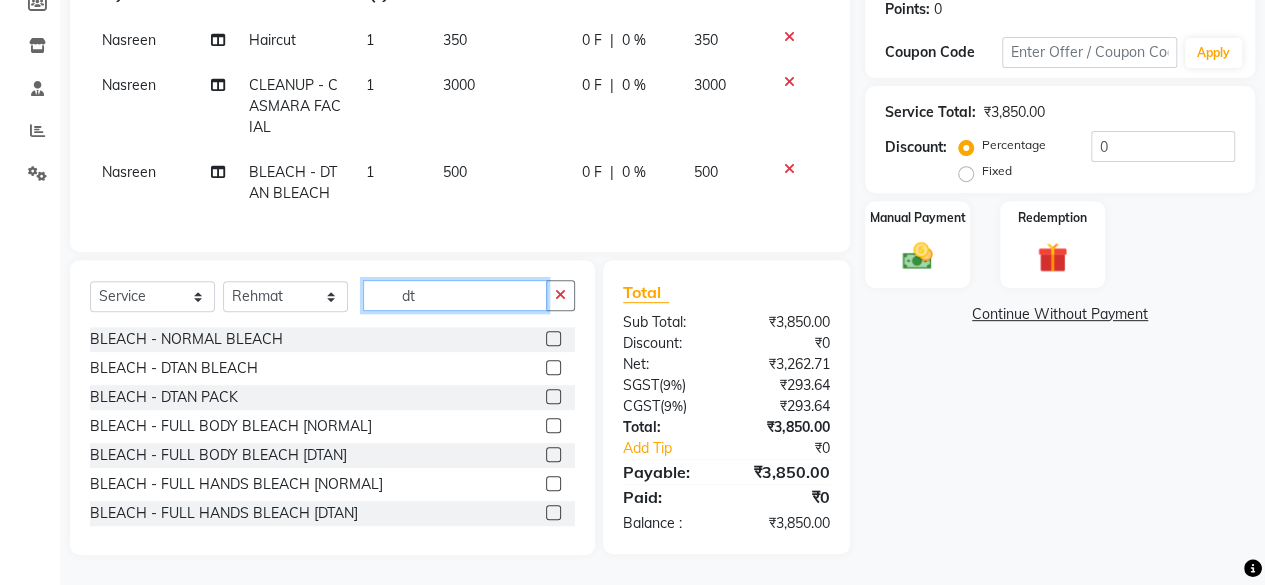 click on "dt" 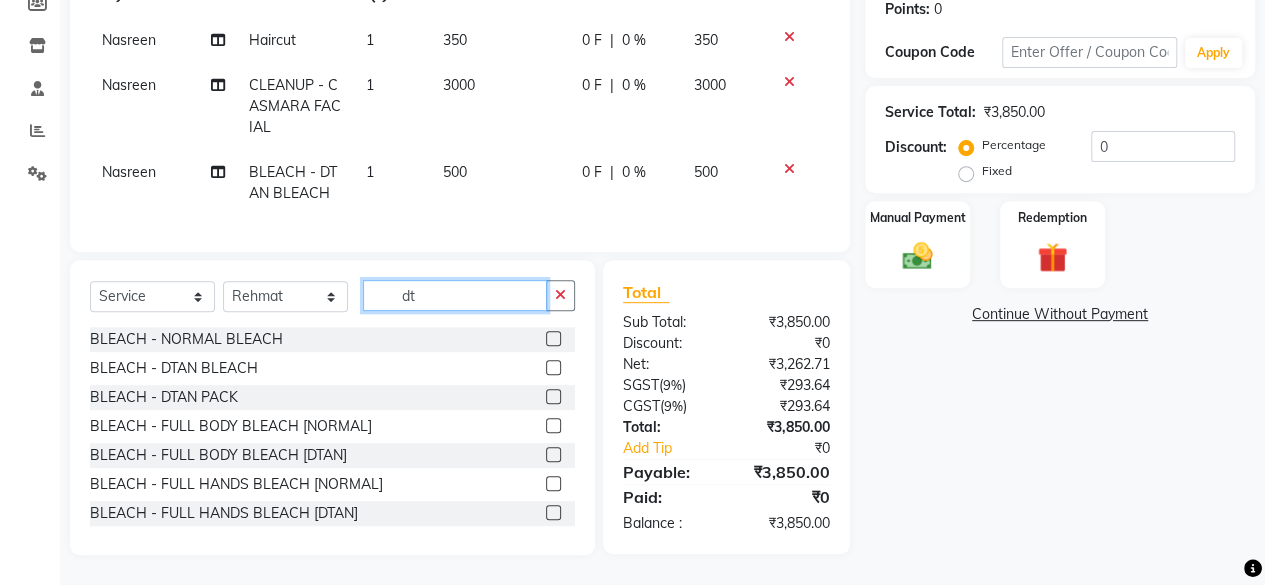 type on "d" 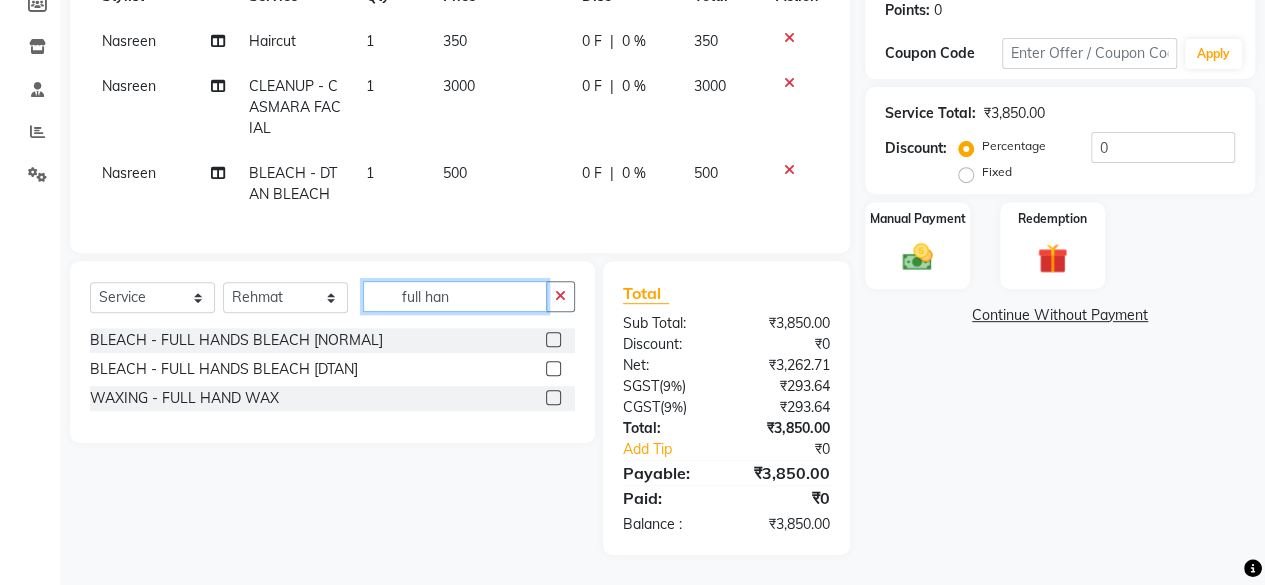 type on "full han" 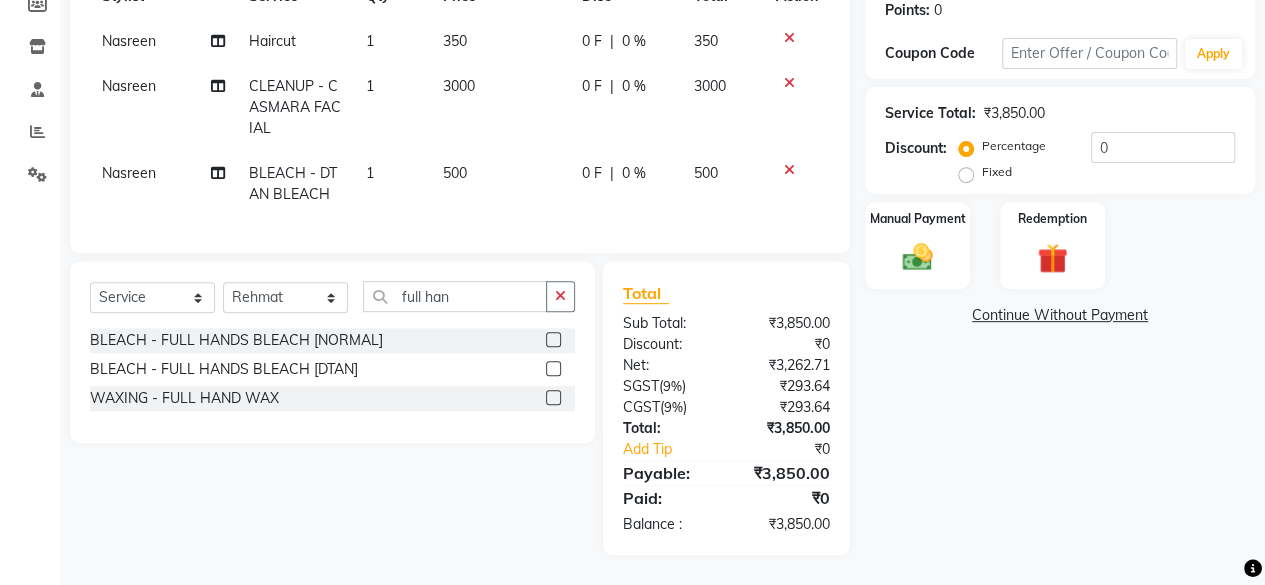 click 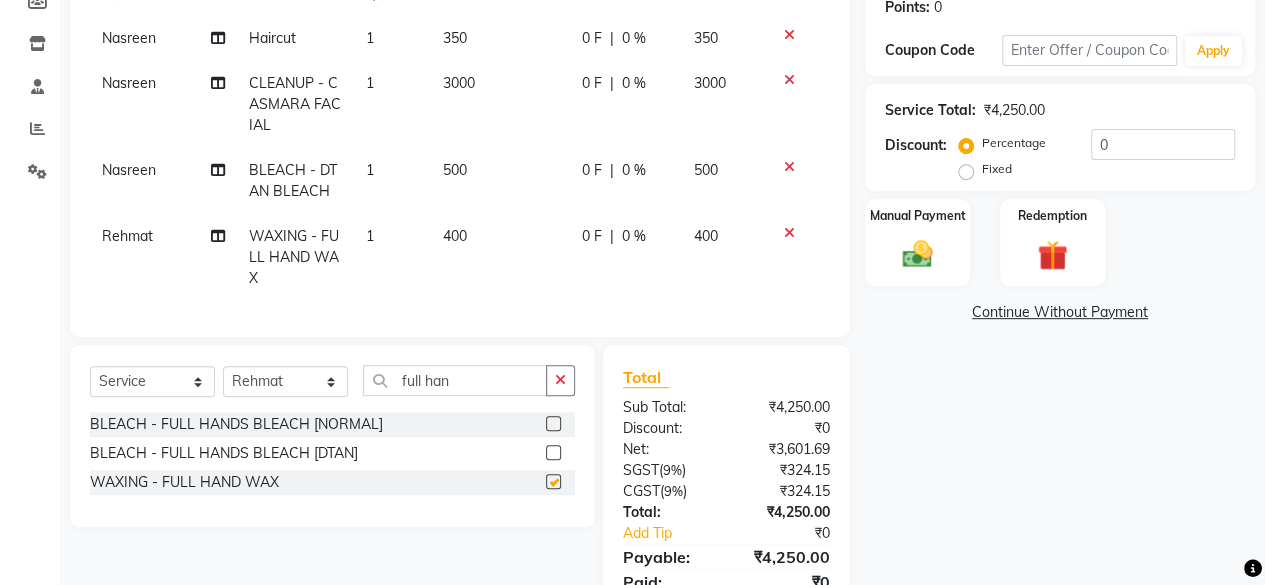 checkbox on "false" 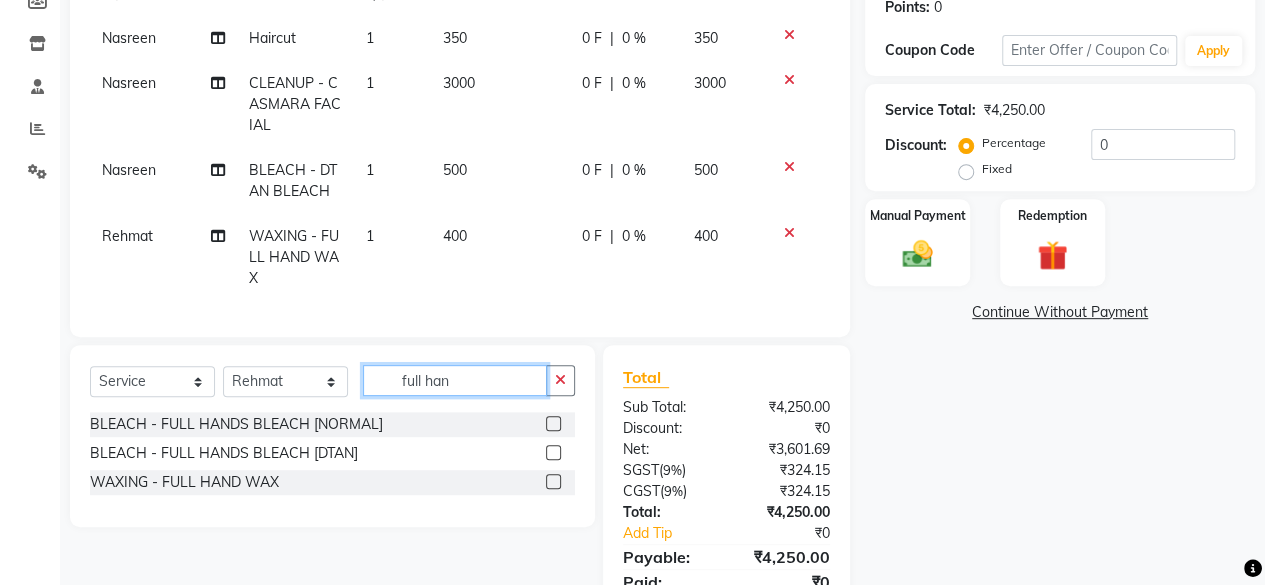 click on "full han" 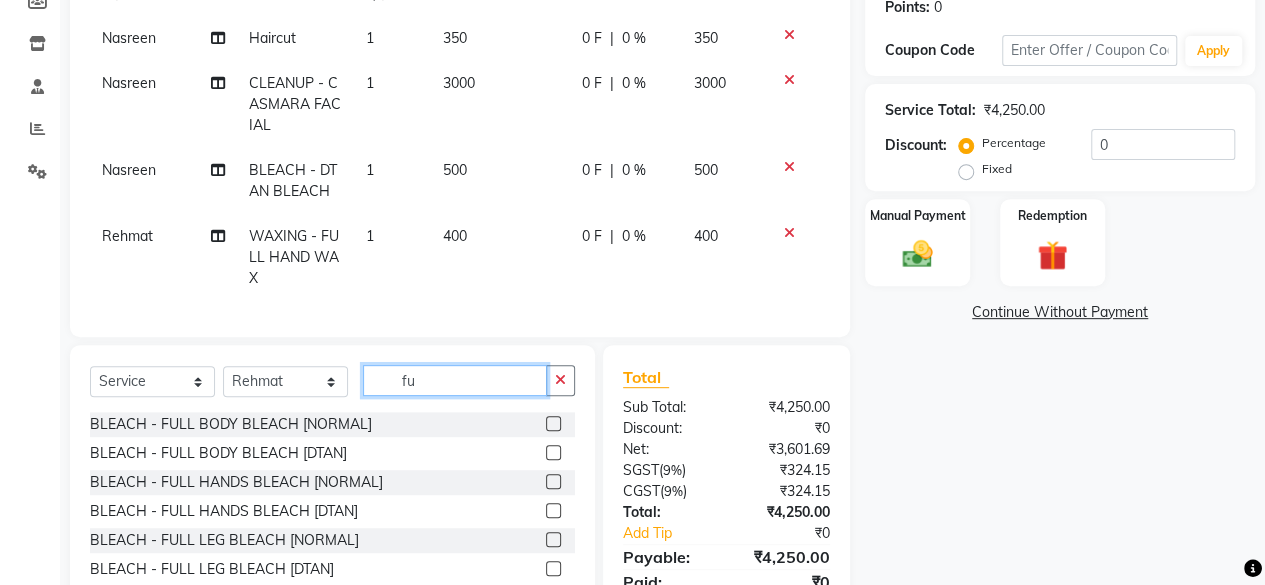 type on "f" 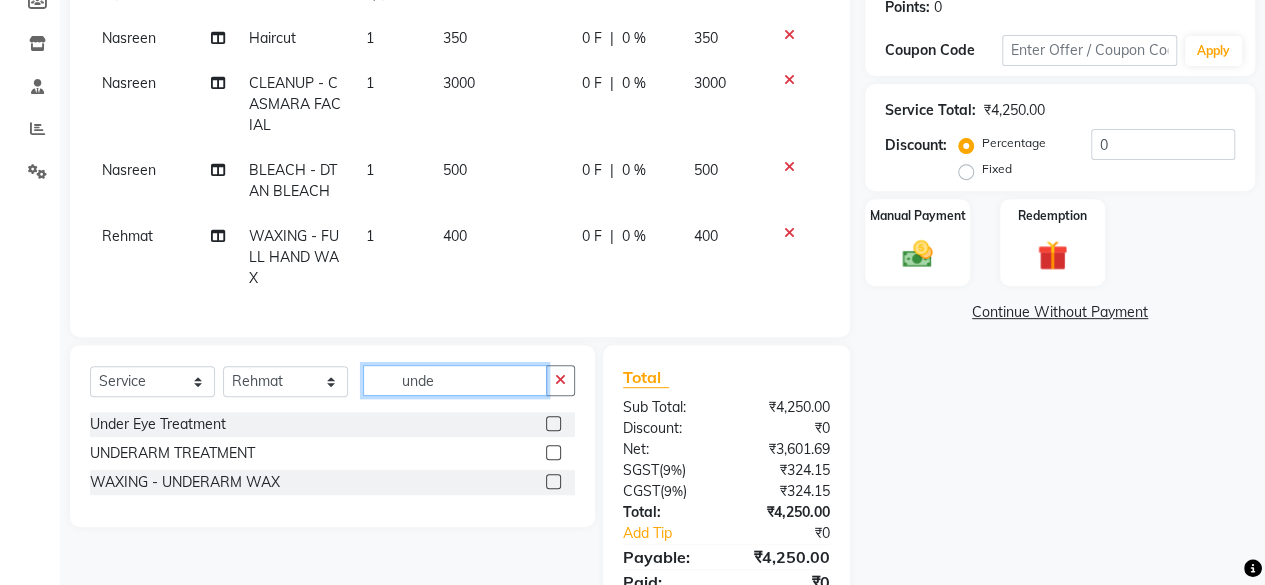 type on "unde" 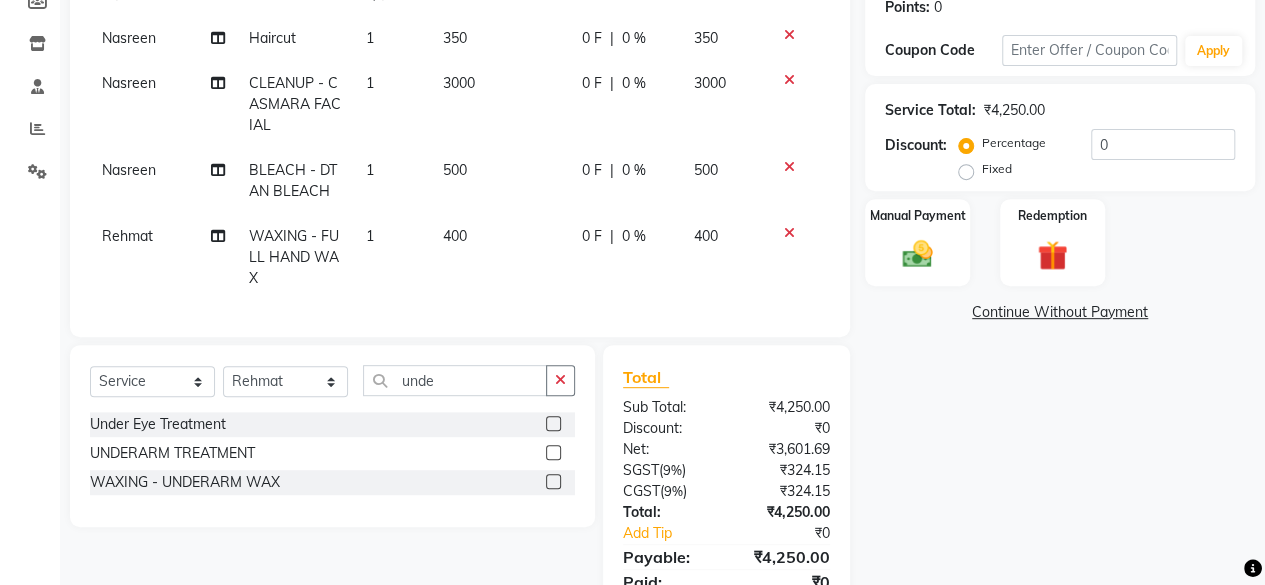click 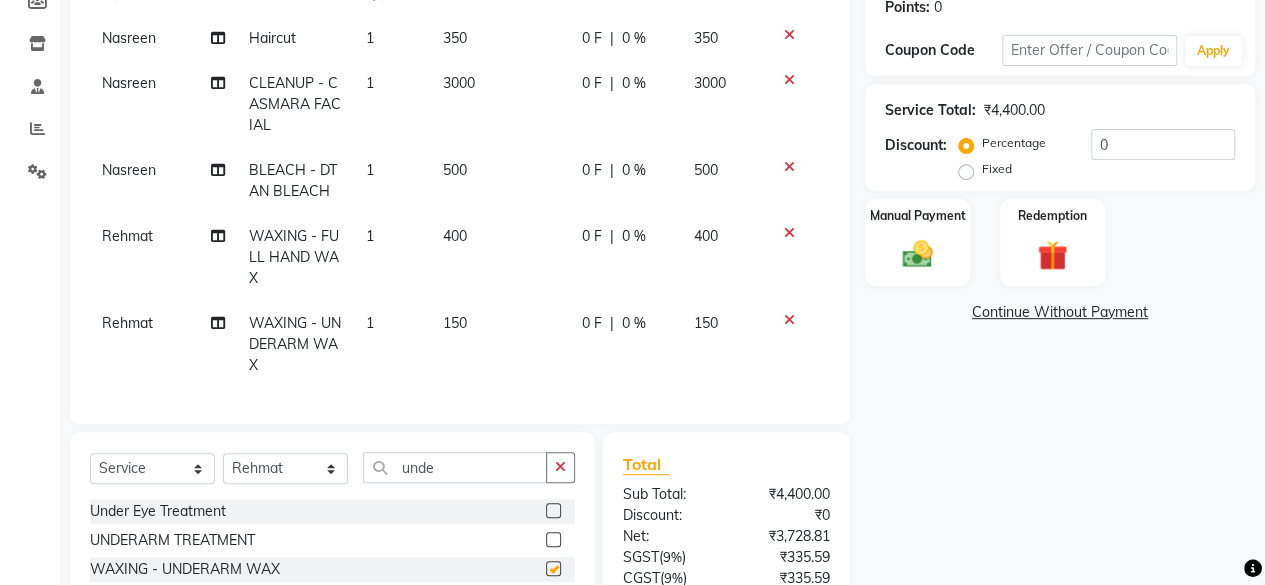 checkbox on "false" 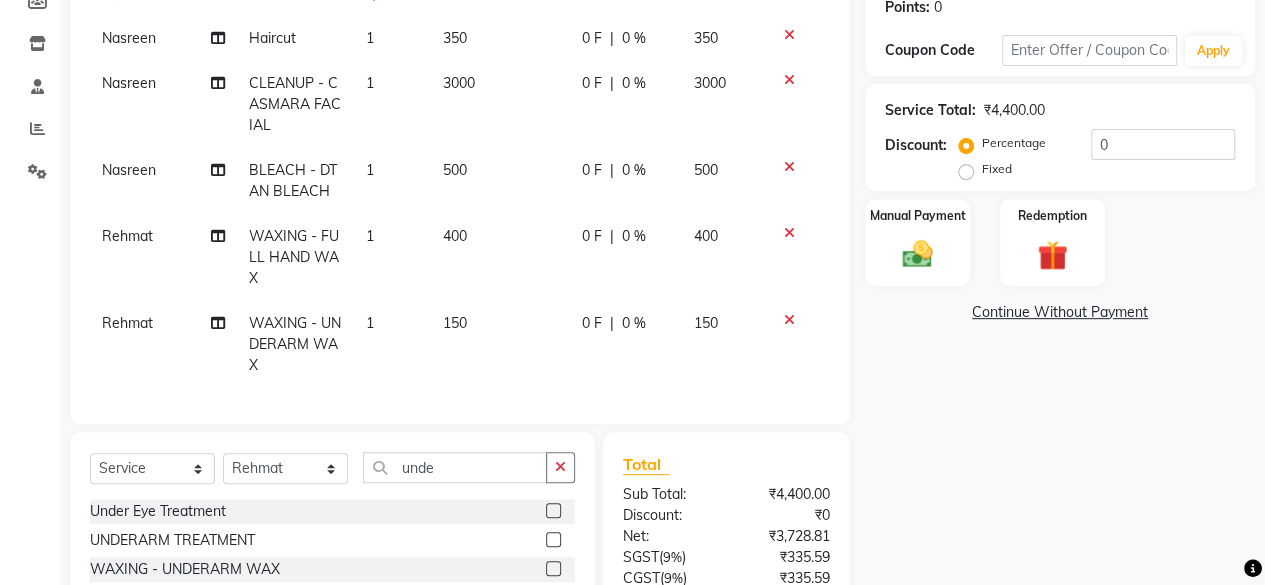 scroll, scrollTop: 498, scrollLeft: 0, axis: vertical 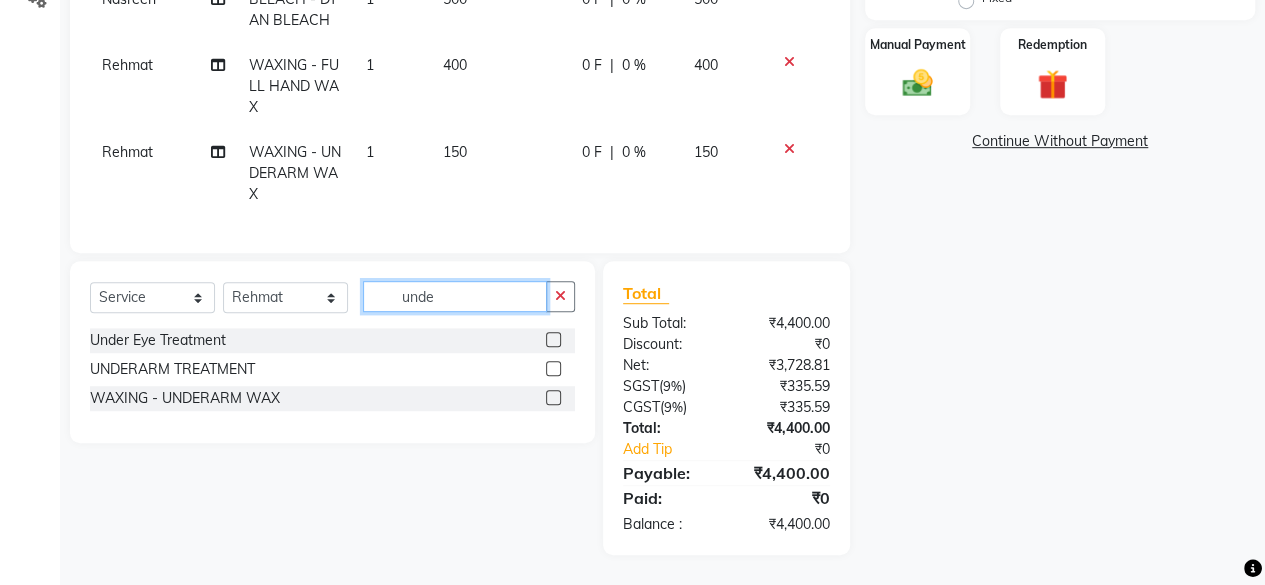 click on "unde" 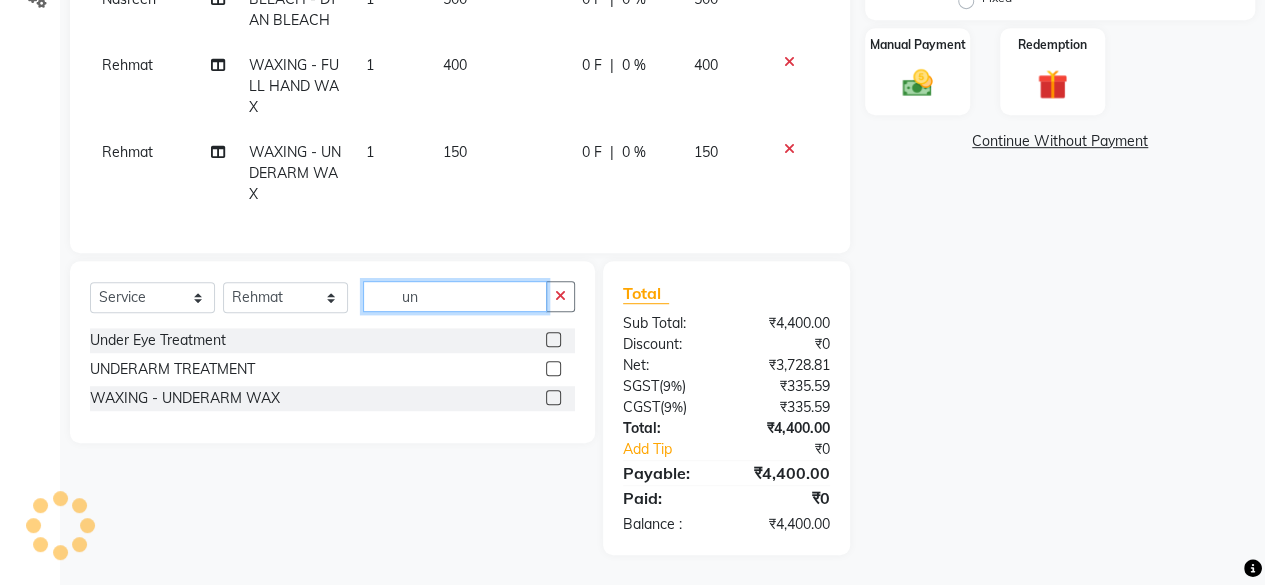 type on "u" 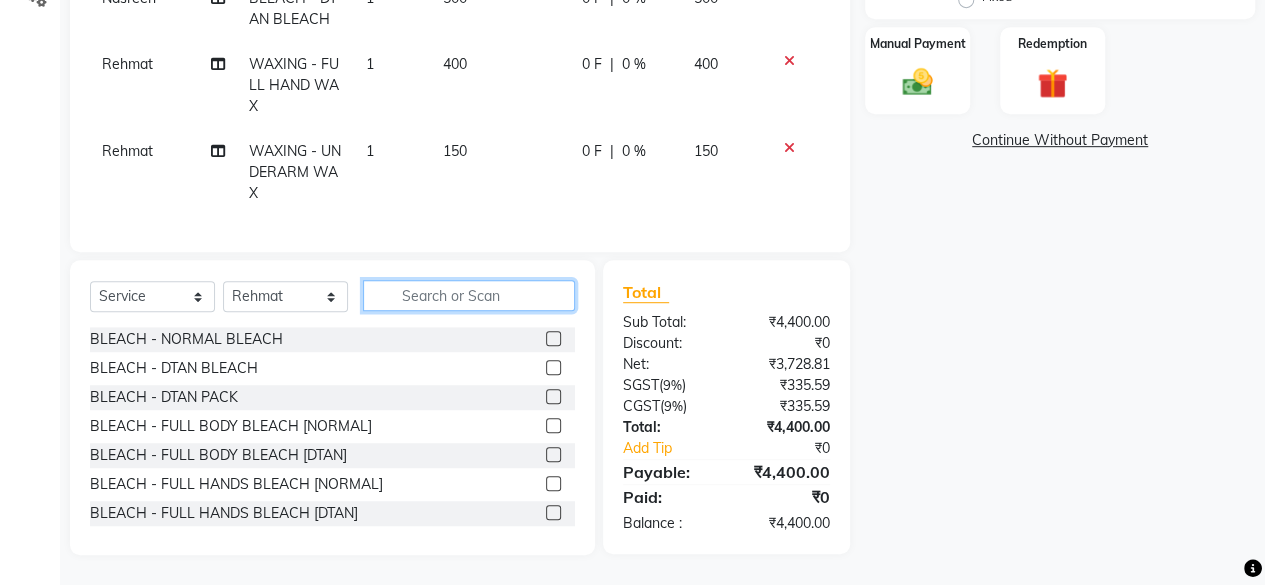 type 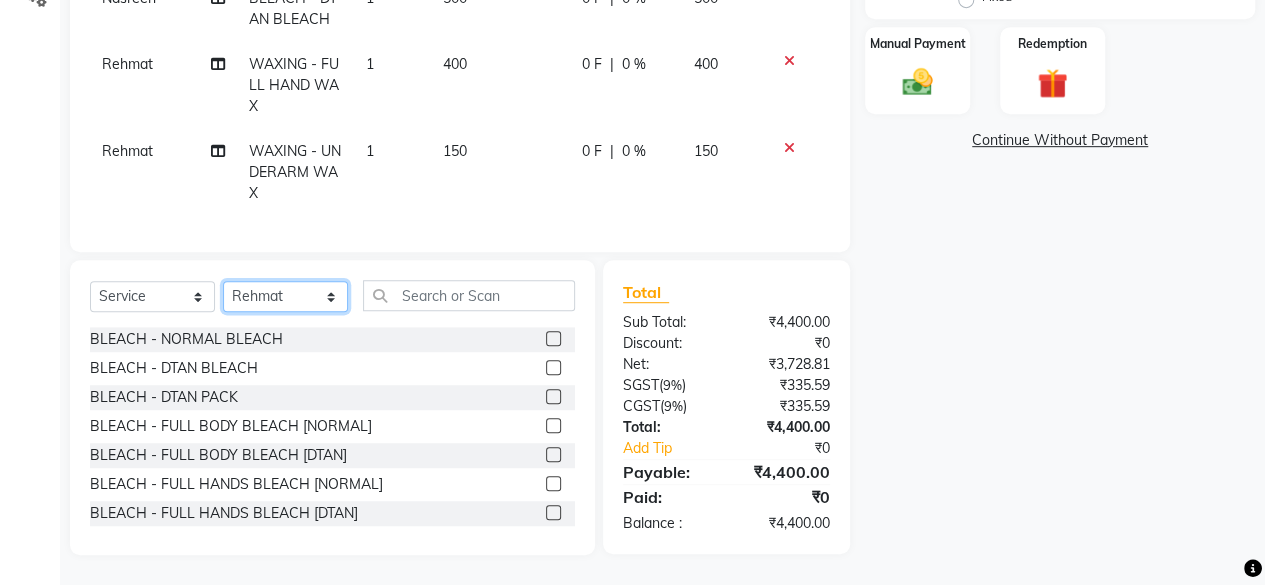 click on "Select Stylist [FIRST] [LAST] [FIRST] [FIRST] [FIRST] [LAST] [FIRST] [FIRST] [FIRST] [FIRST] [FIRST] [FIRST] [FIRST] [FIRST]" 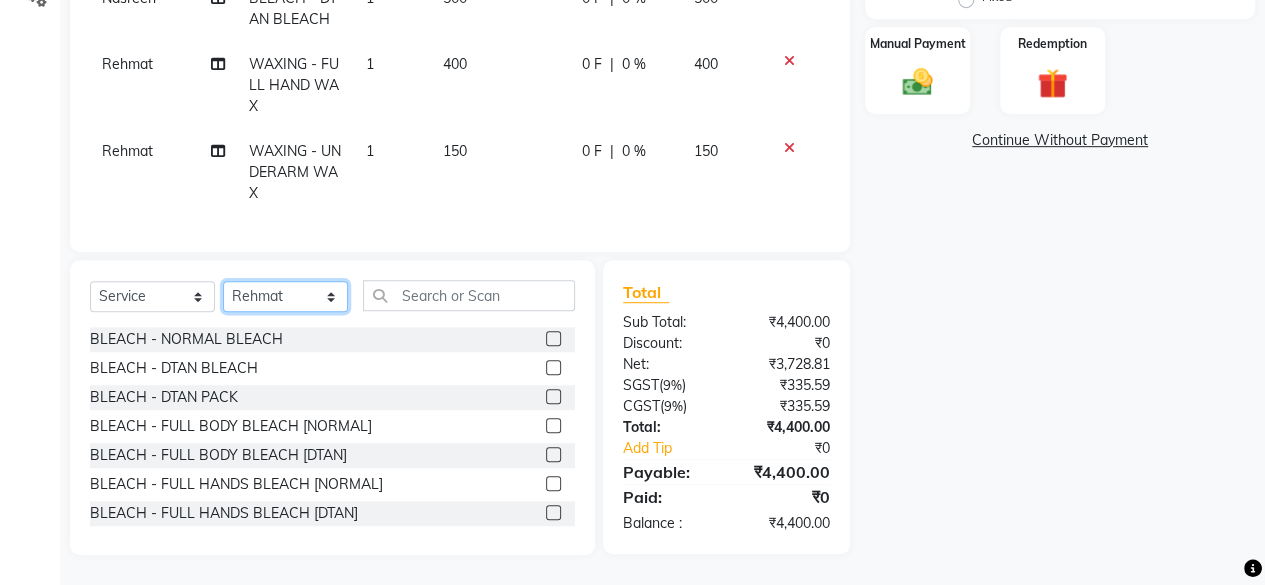 select on "21534" 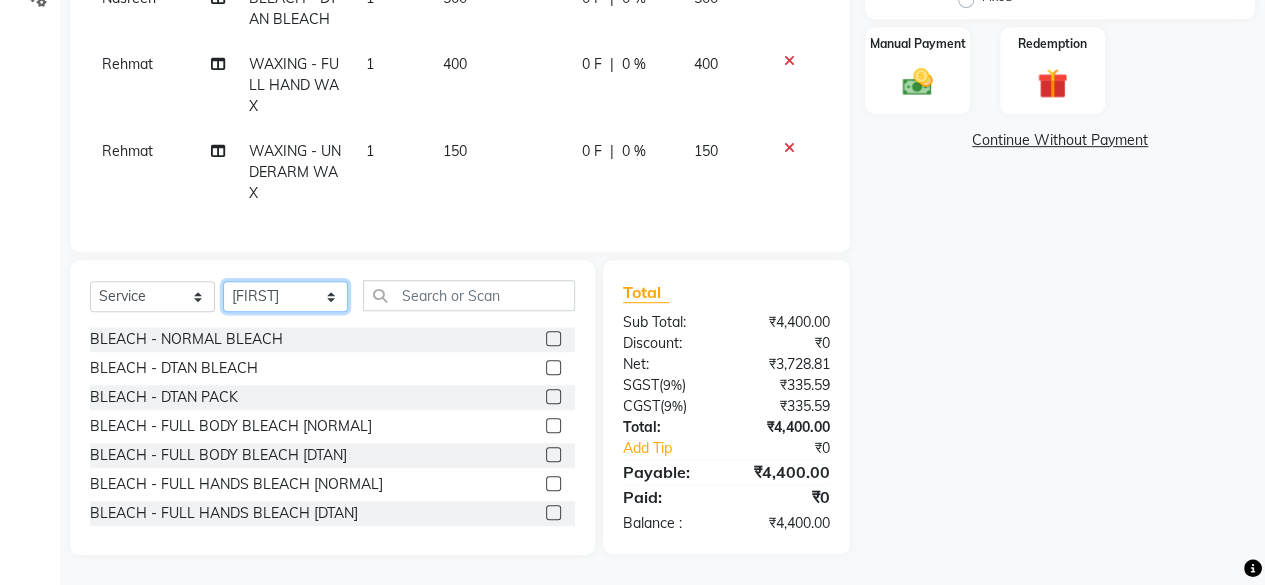 click on "Select Stylist [FIRST] [LAST] [FIRST] [FIRST] [FIRST] [LAST] [FIRST] [FIRST] [FIRST] [FIRST] [FIRST] [FIRST] [FIRST] [FIRST]" 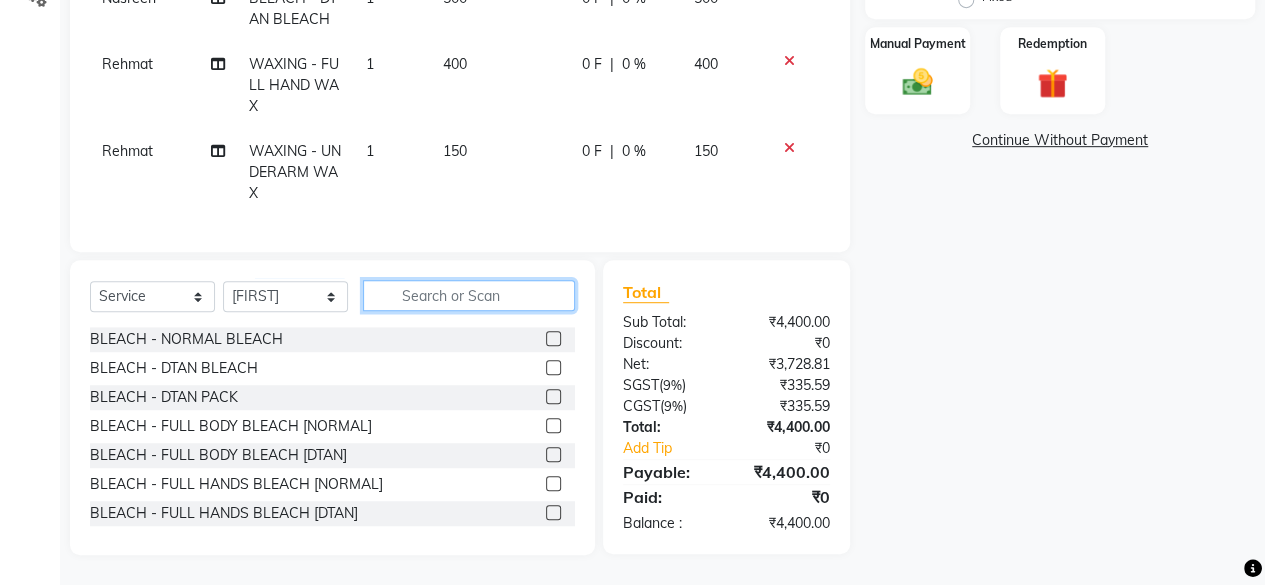 click 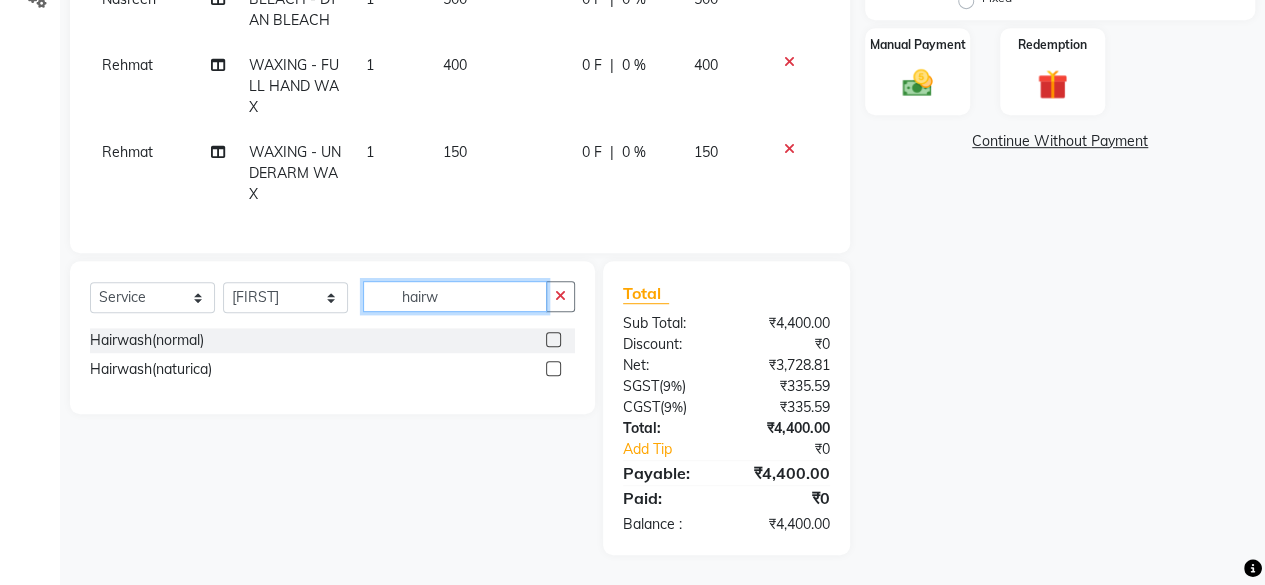type on "hairw" 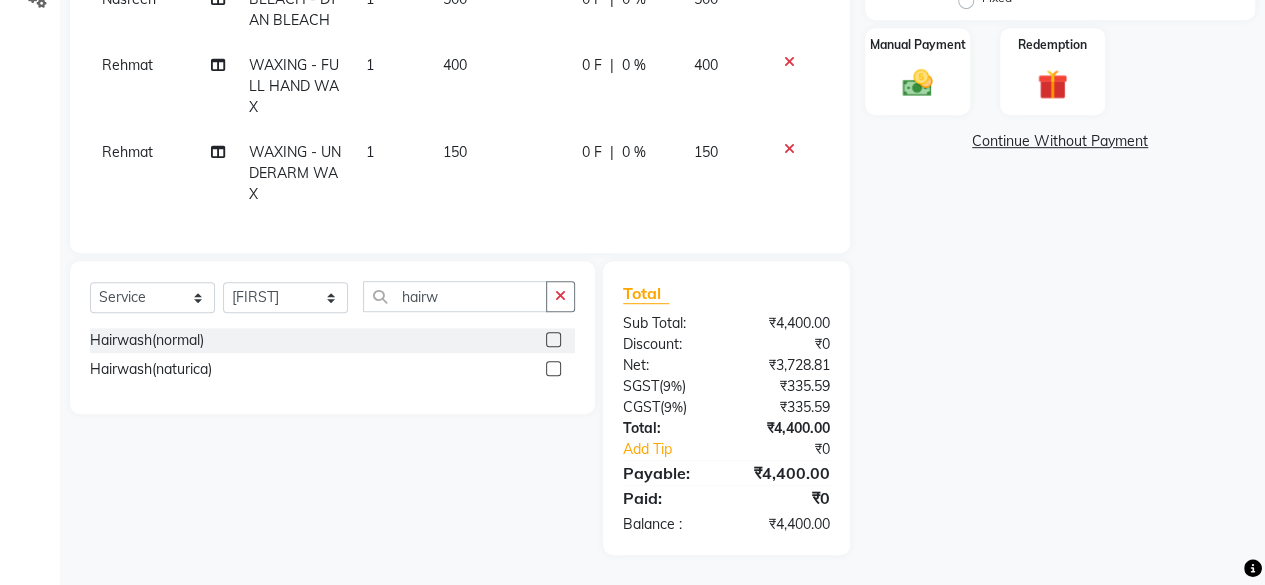 click 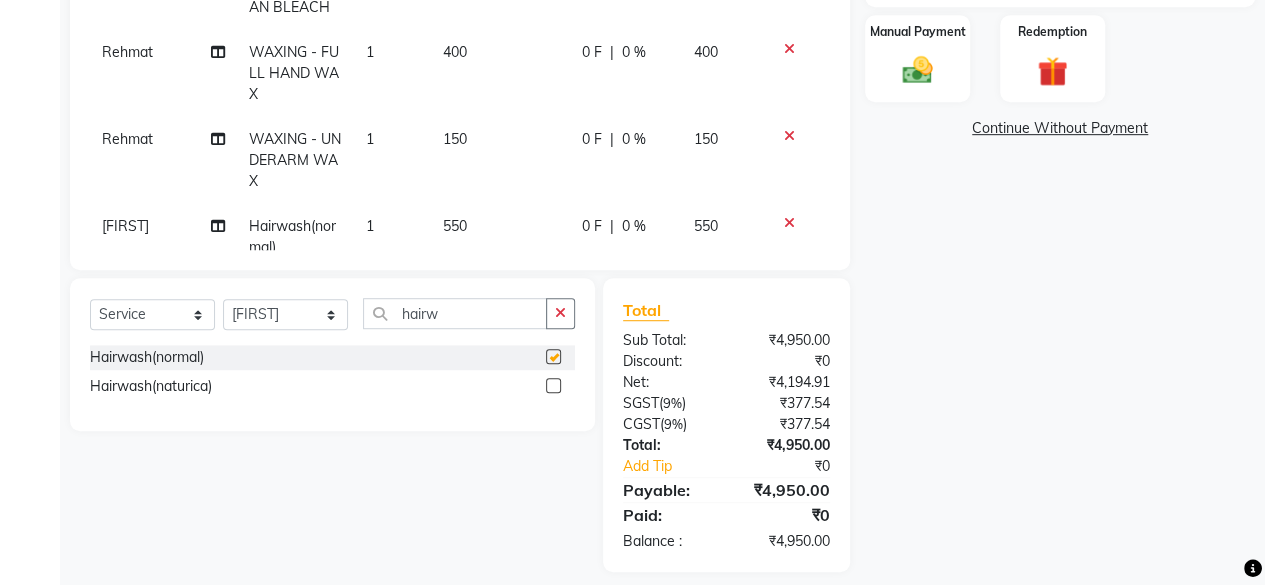 checkbox on "false" 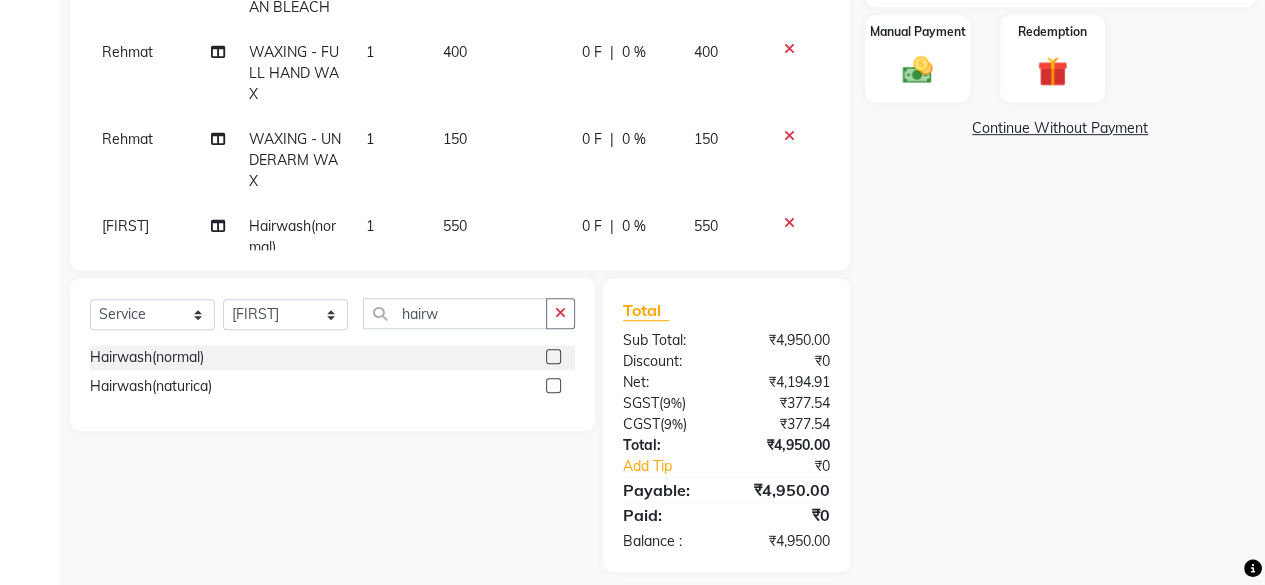 click on "550" 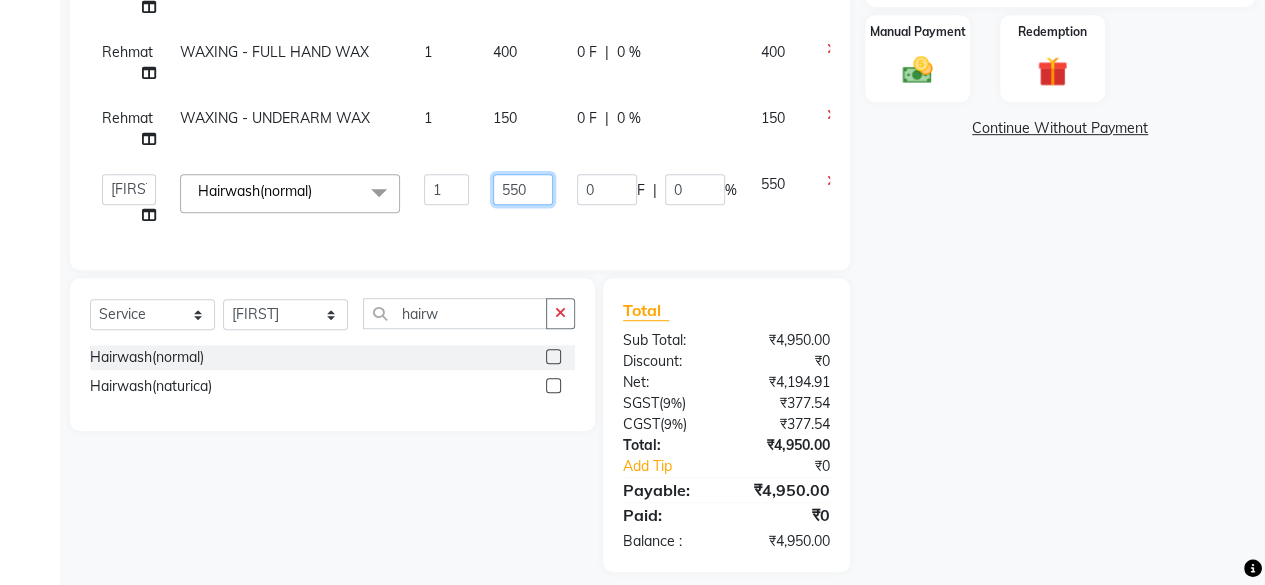 click on "550" 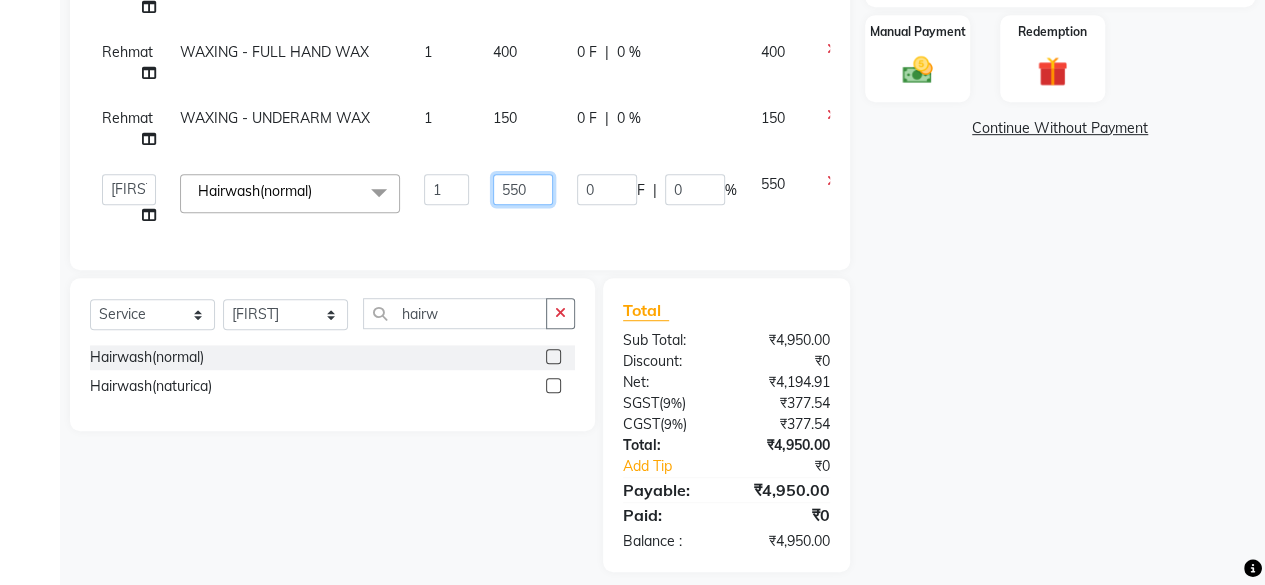 click on "550" 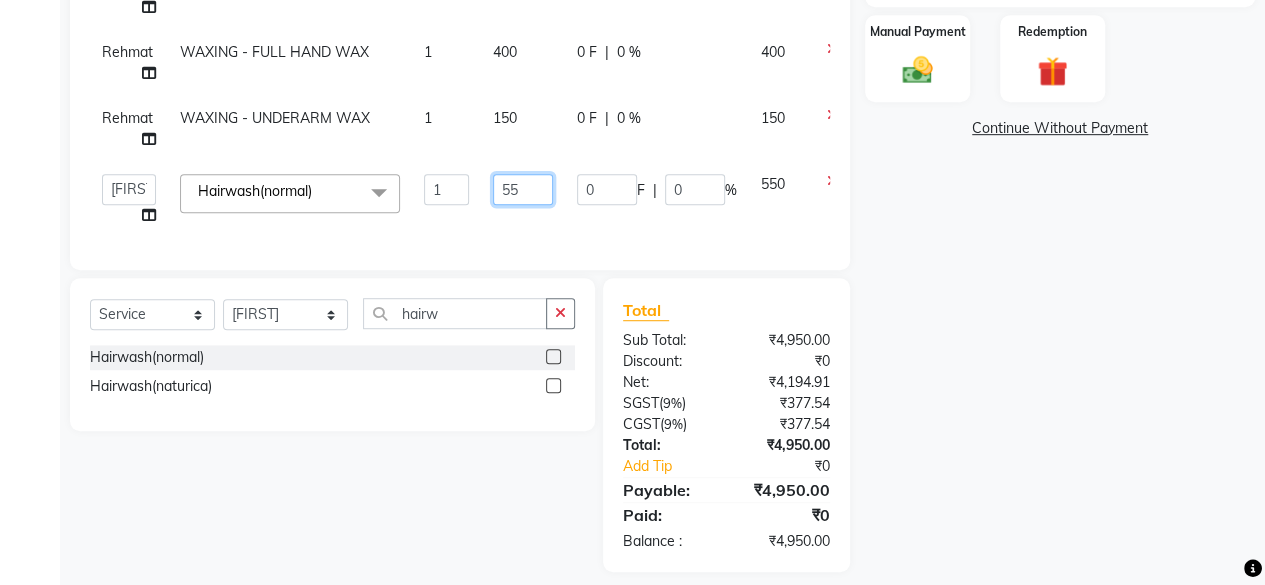 type on "5" 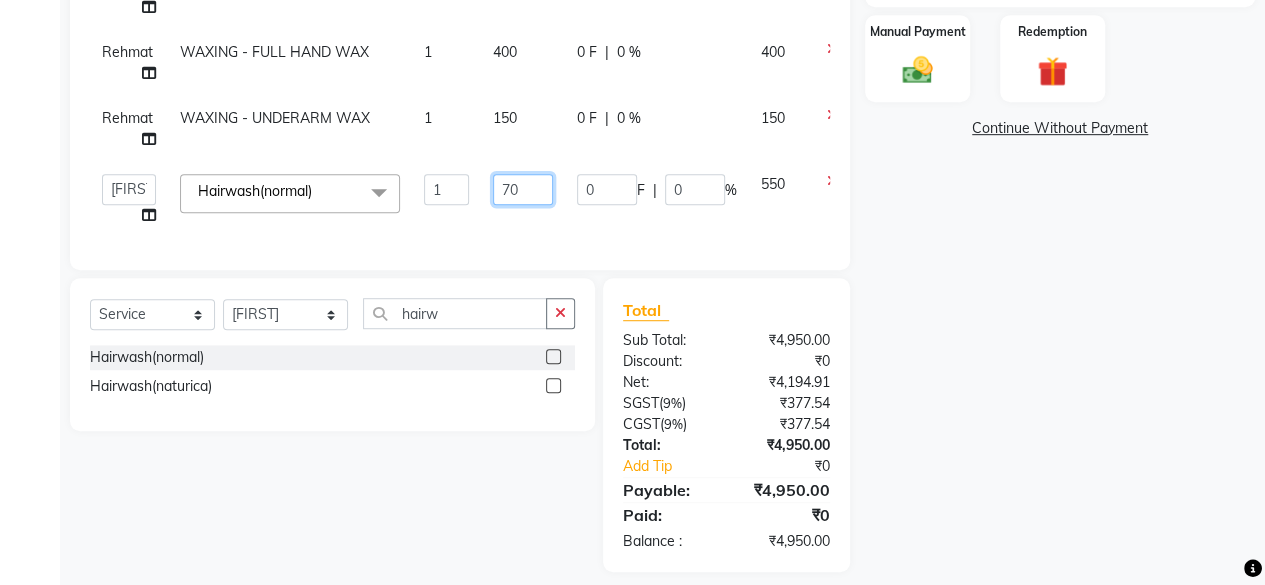 type on "700" 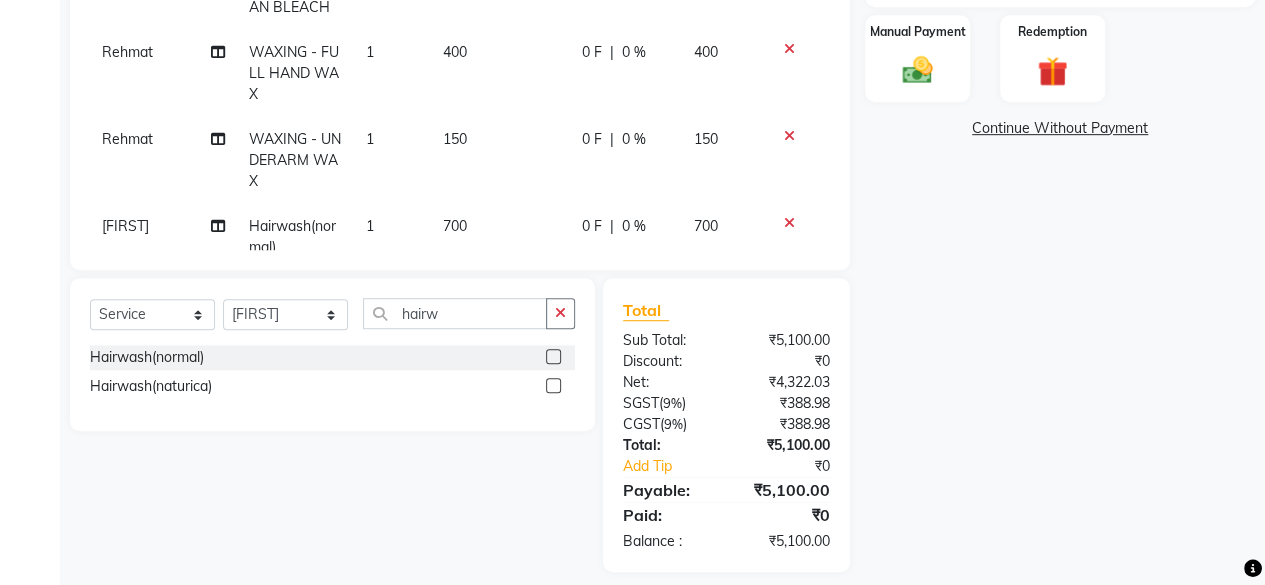click on "Select  Service  Product  Membership  Package Voucher Prepaid Gift Card  Select Stylist fatima maam Imran Qureshi Lara Meraj maam MOON Nagma Nasreen Nausheen Rehmat Saima Simran Team ZAIBUN ZOHRA hairw Hairwash(normal)  Hairwash(naturica)" 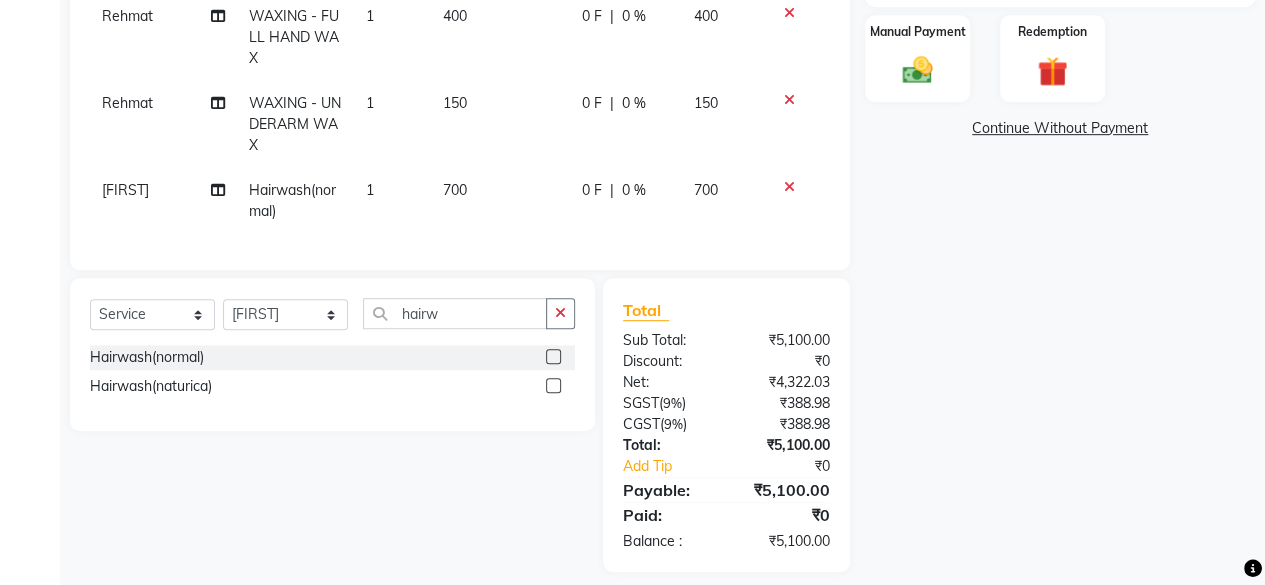 scroll, scrollTop: 0, scrollLeft: 0, axis: both 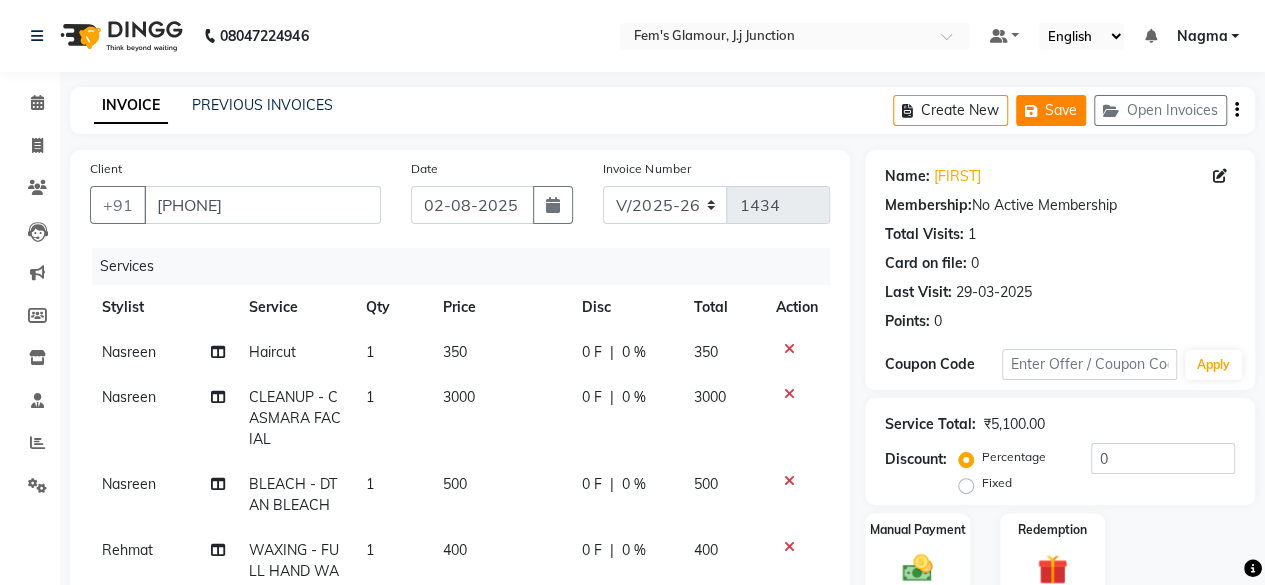 click on "Save" 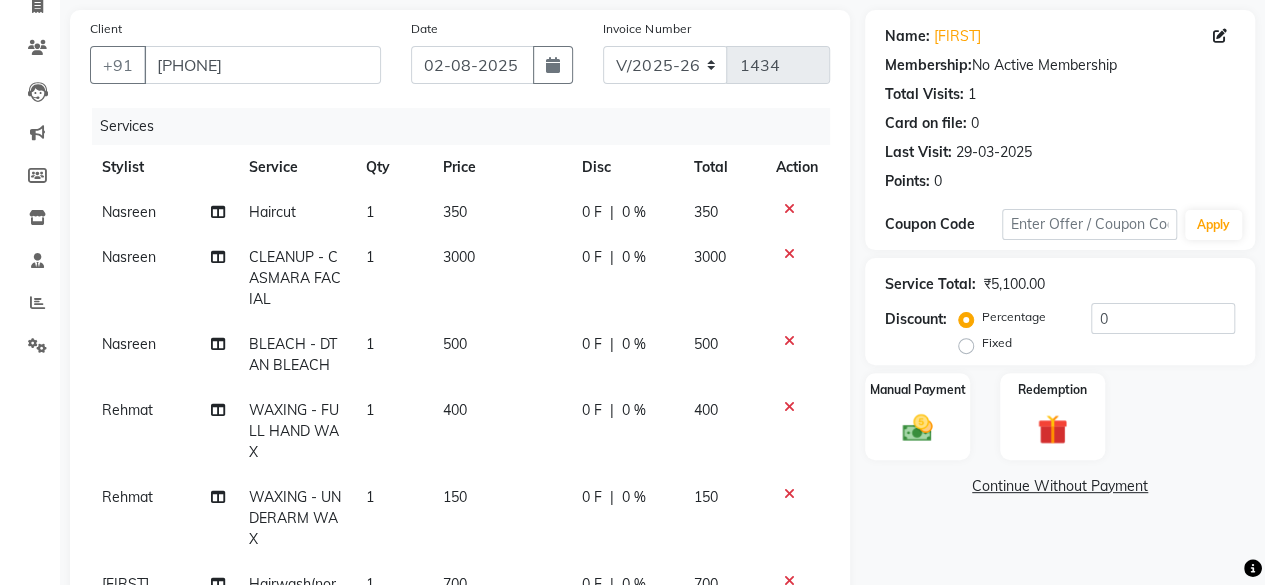 scroll, scrollTop: 51, scrollLeft: 0, axis: vertical 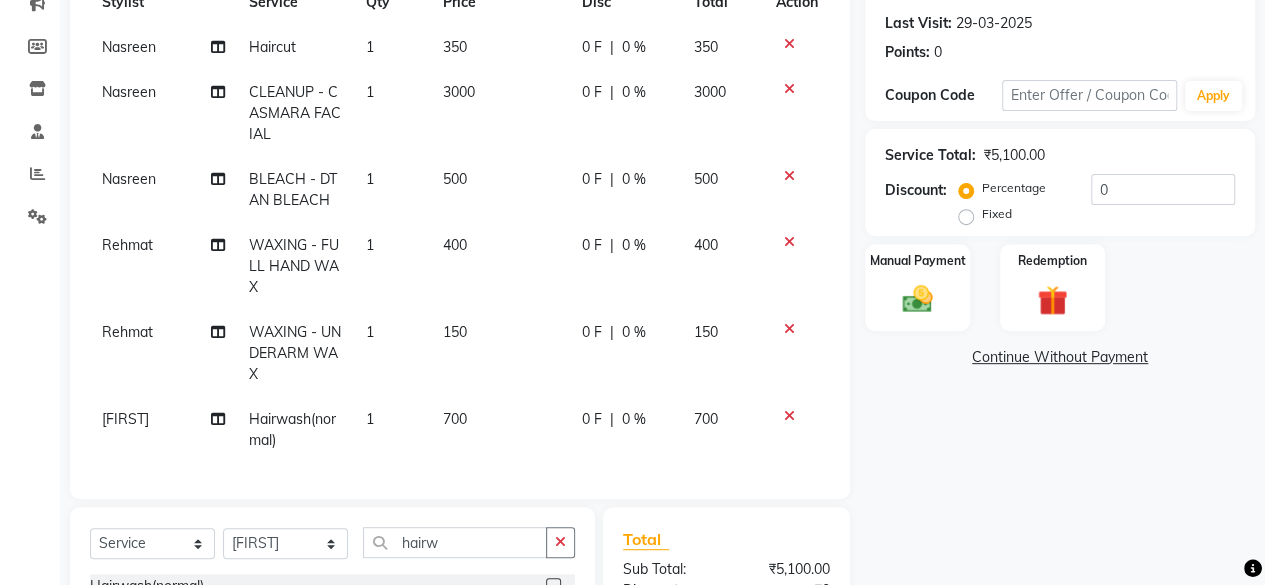 click on "150" 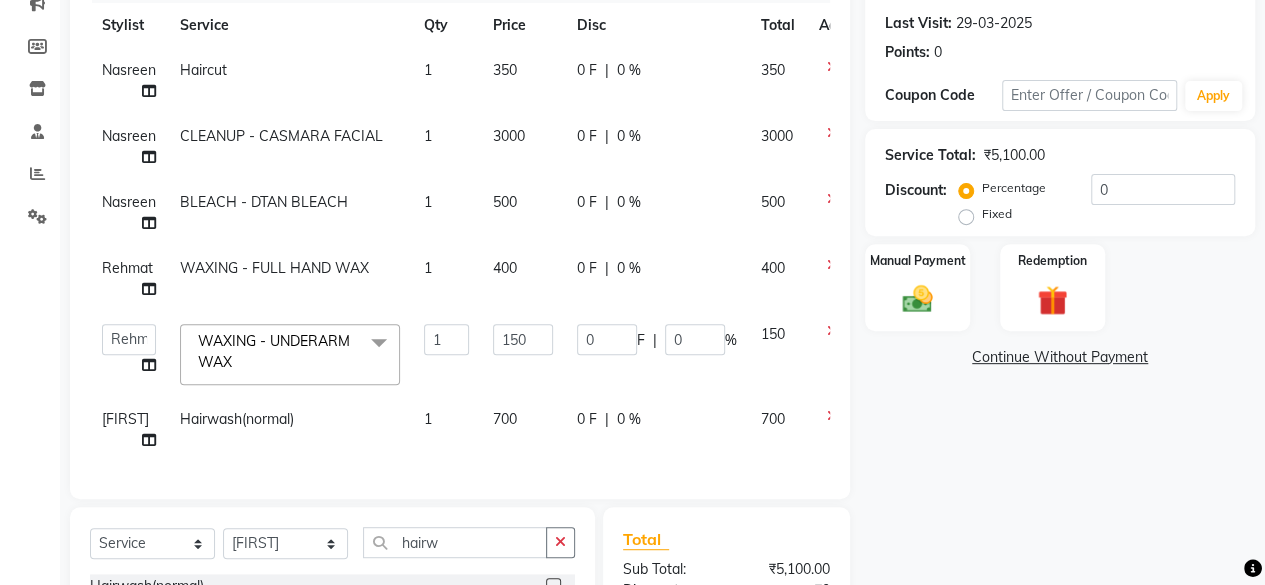 scroll, scrollTop: 6, scrollLeft: 0, axis: vertical 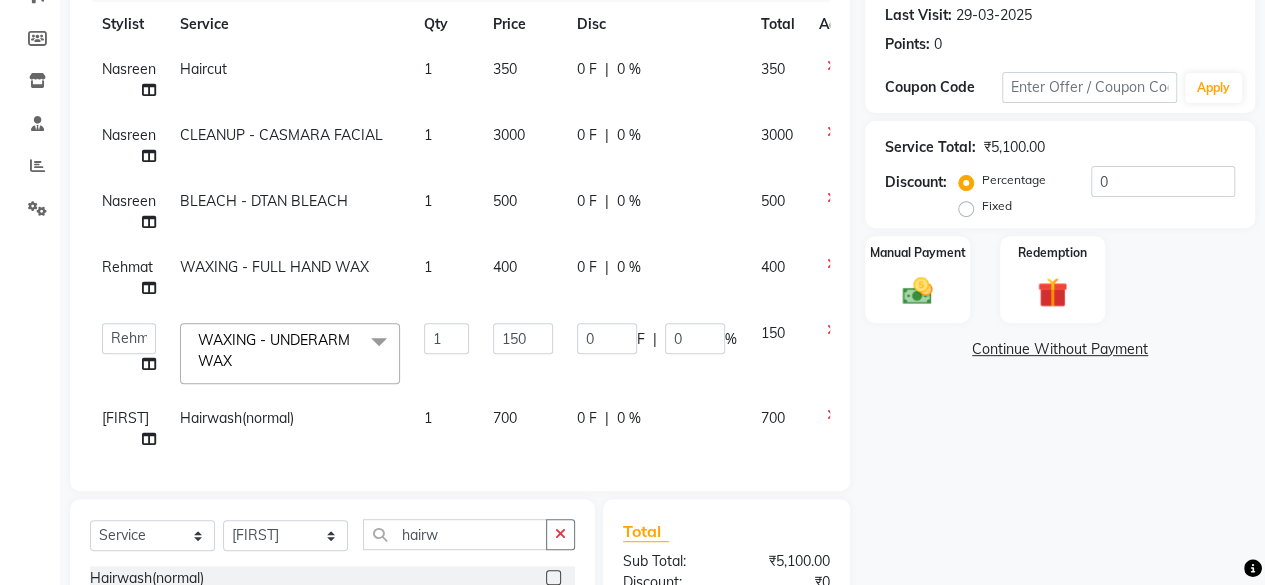 click on "Fixed" 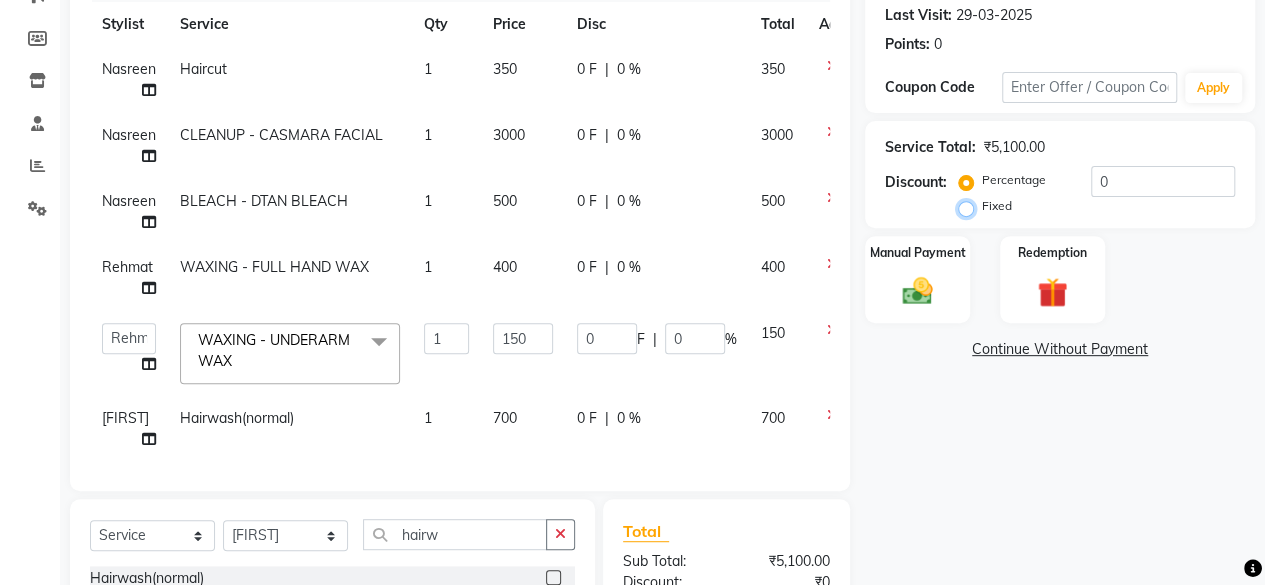 click on "Fixed" at bounding box center [970, 206] 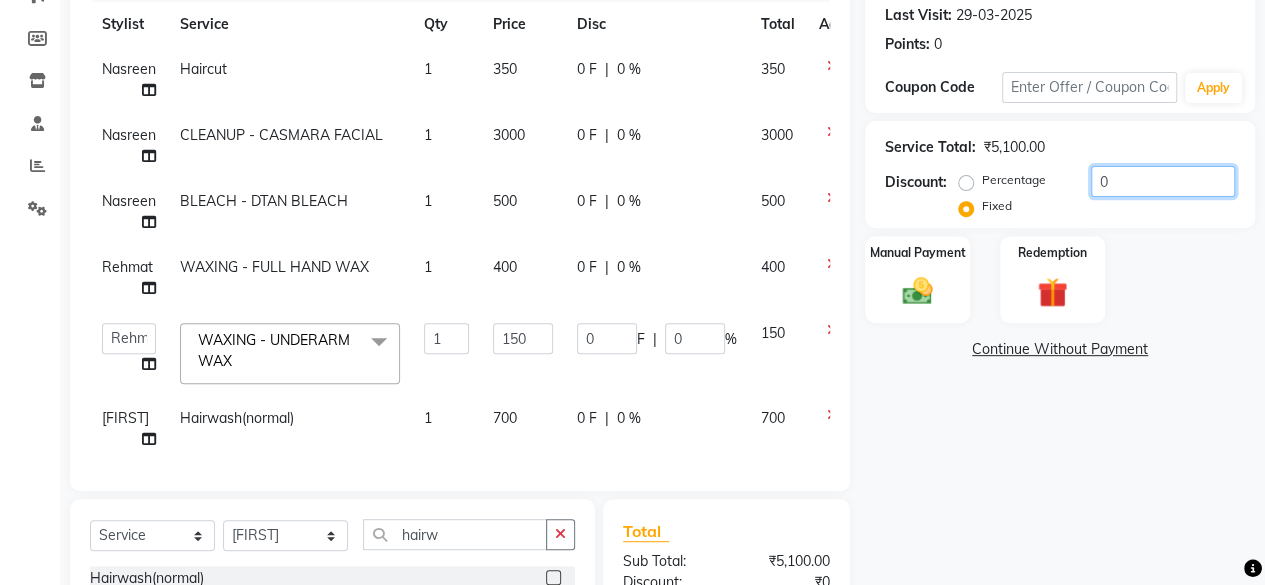 click on "0" 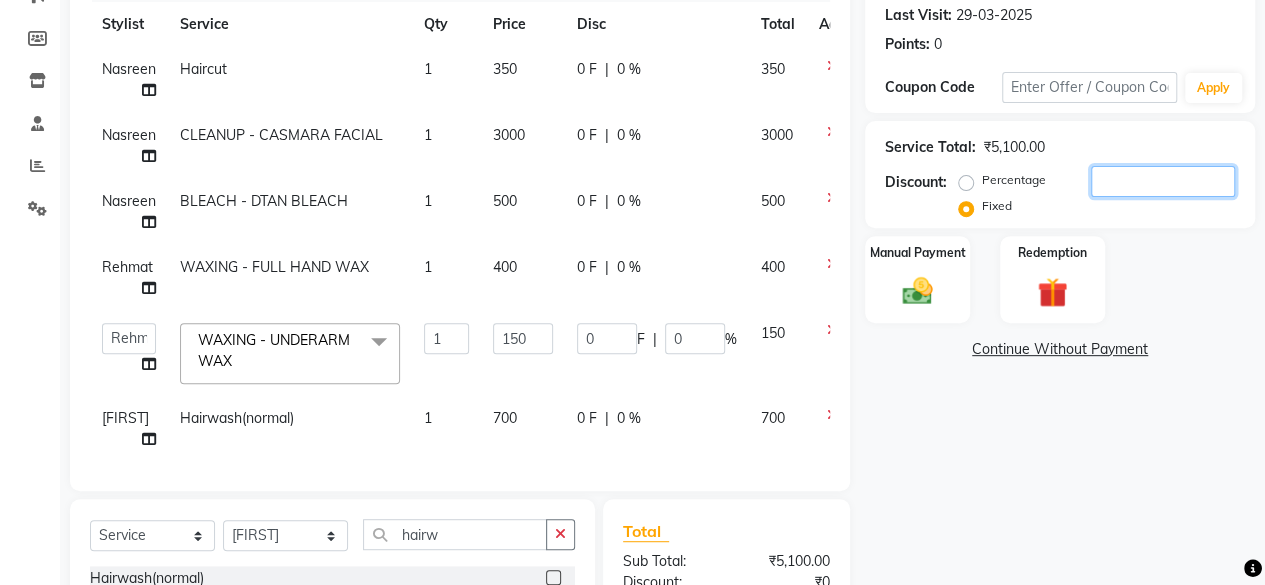 type on "1" 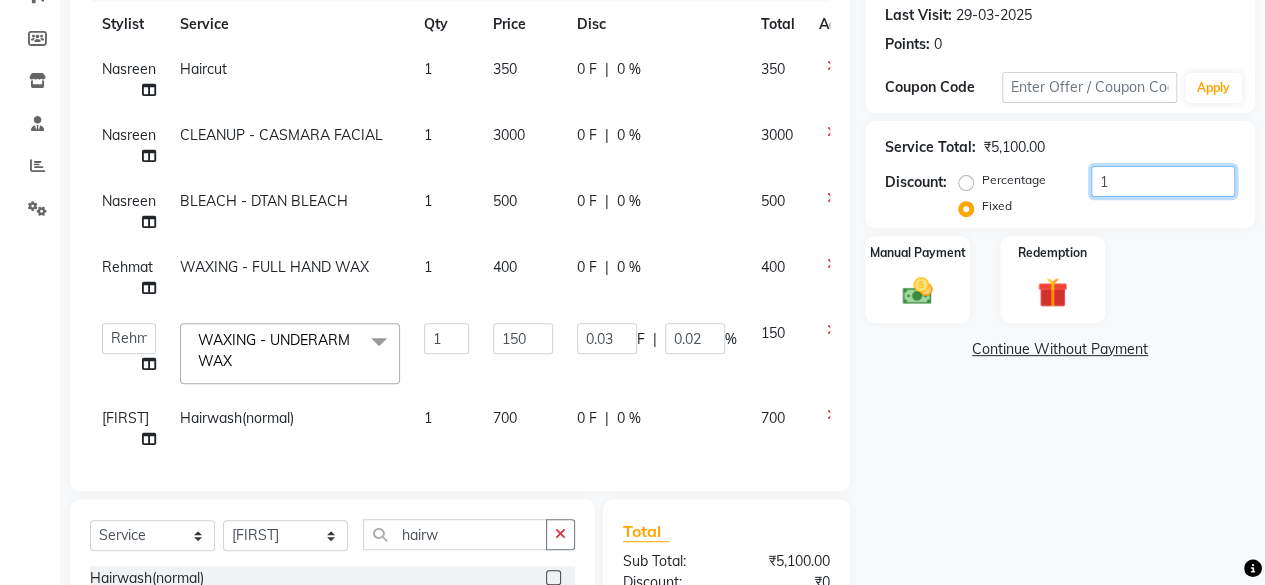 type on "10" 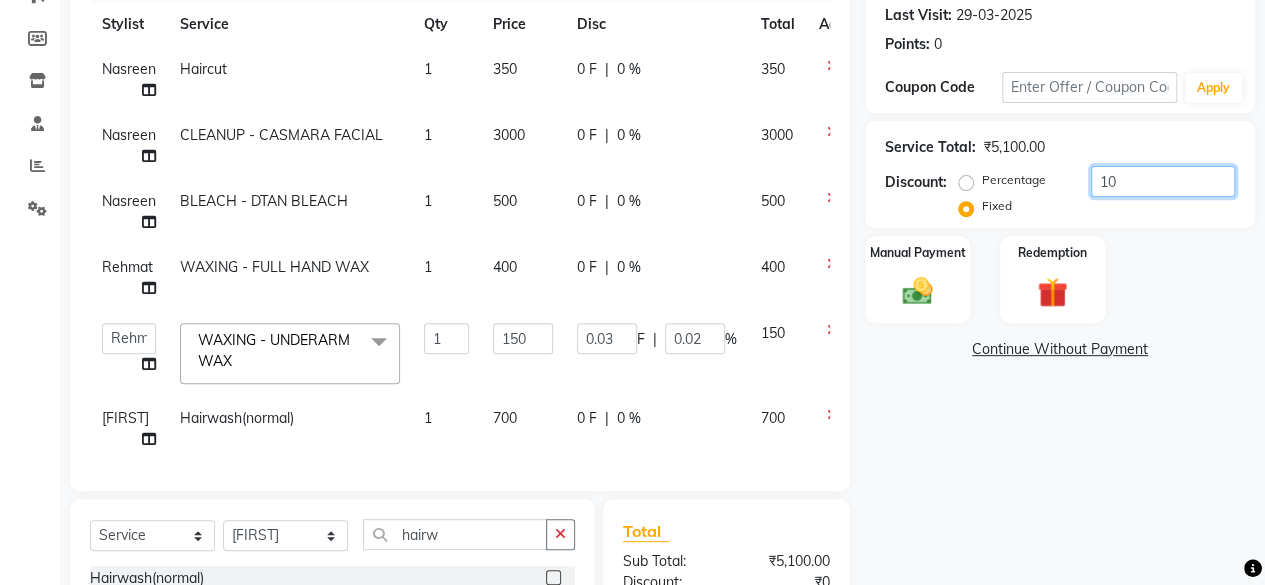 type on "0.29" 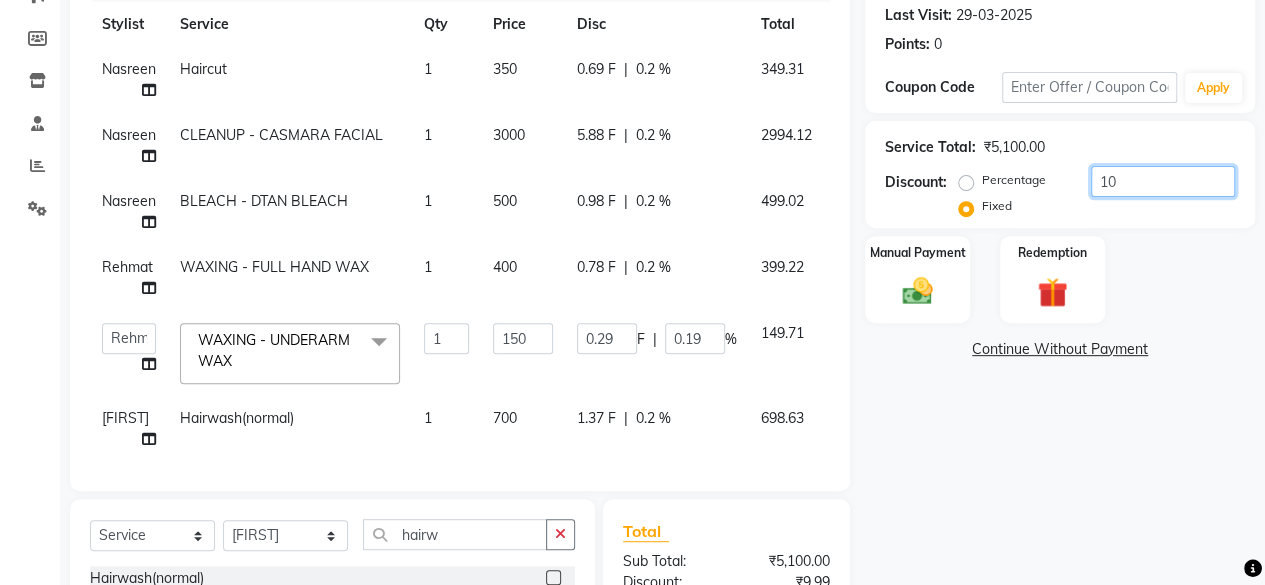 type on "100" 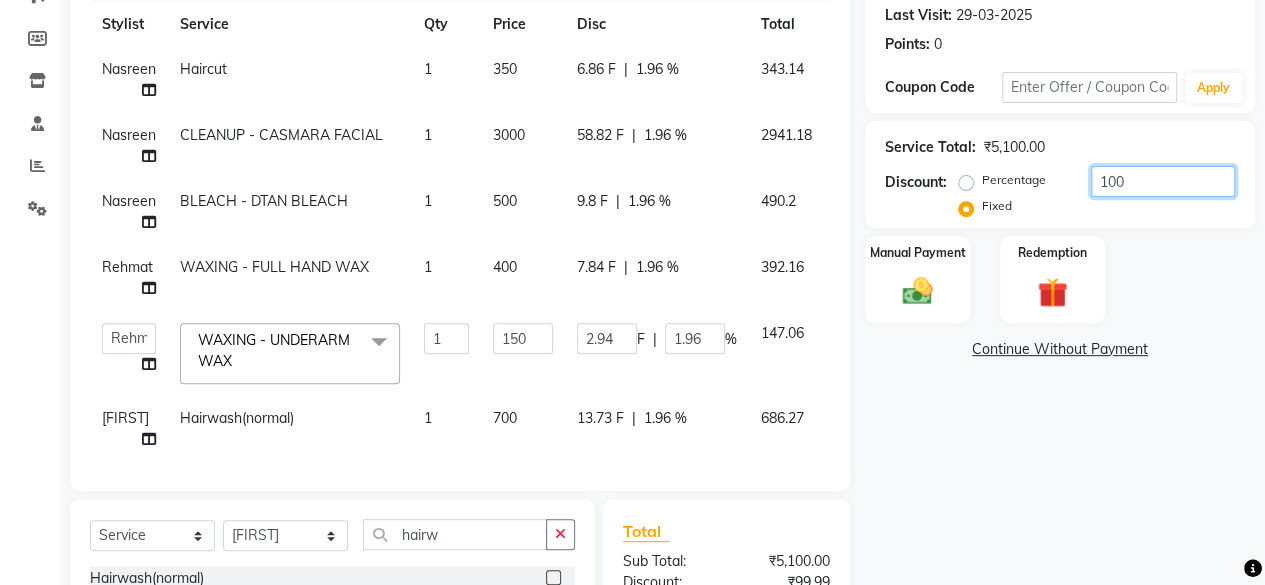 scroll, scrollTop: 513, scrollLeft: 0, axis: vertical 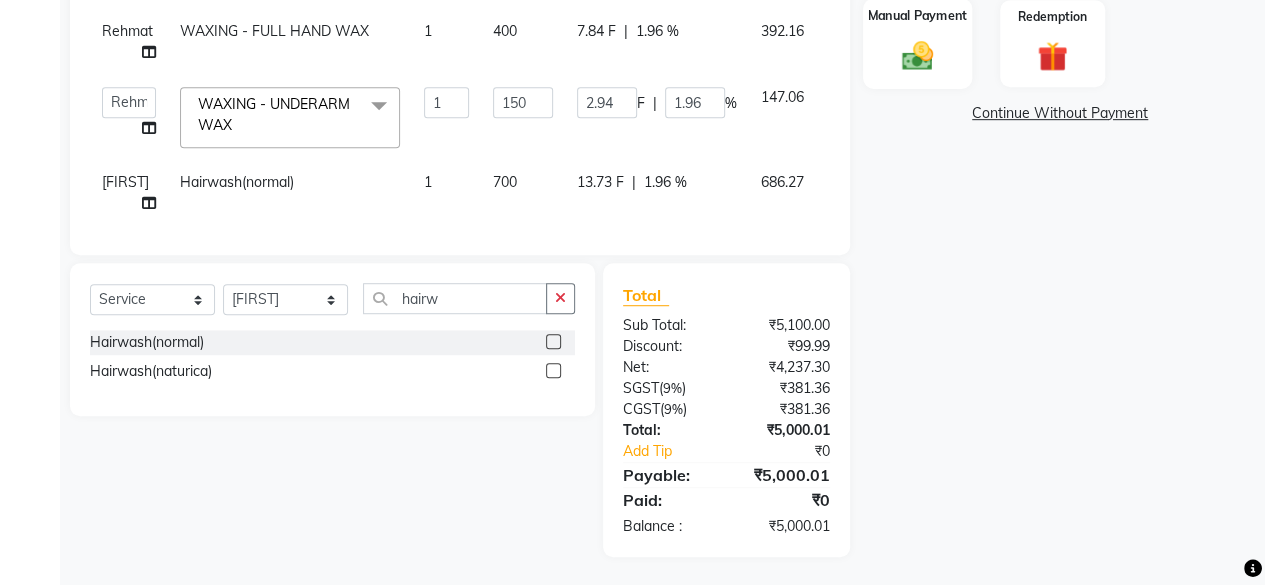 type on "100" 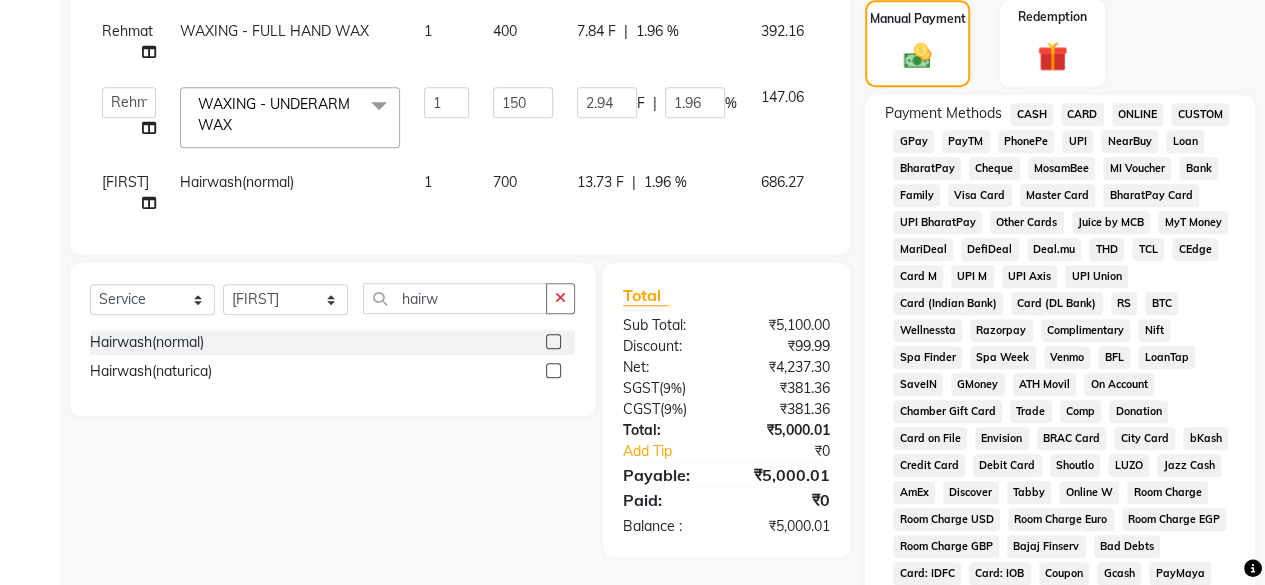 click on "CASH" 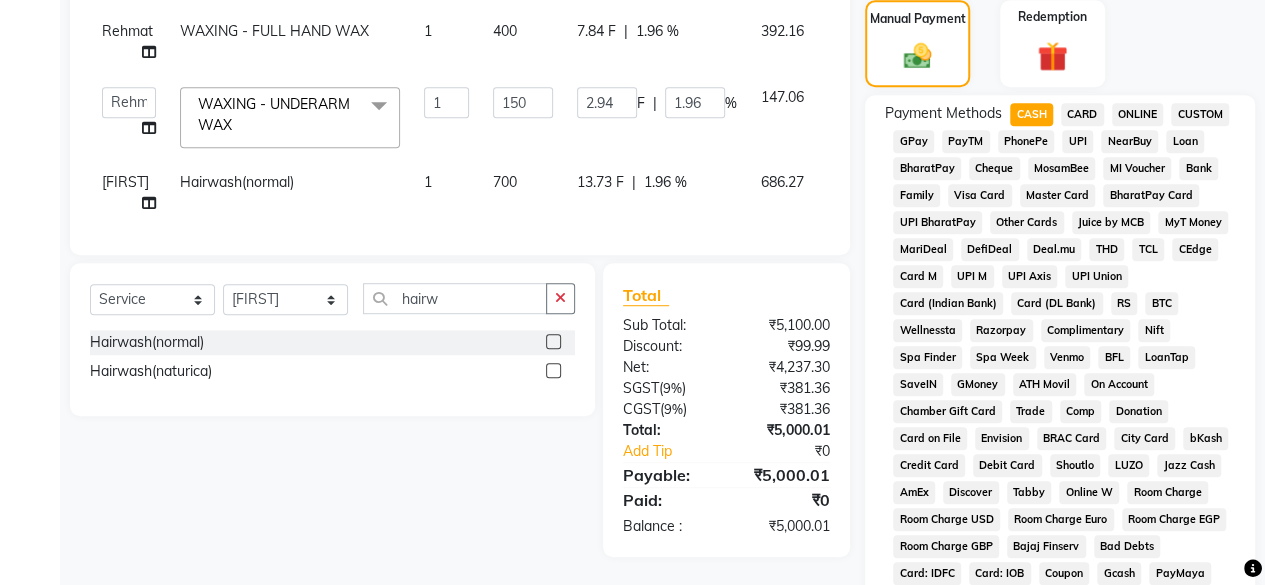 scroll, scrollTop: 999, scrollLeft: 0, axis: vertical 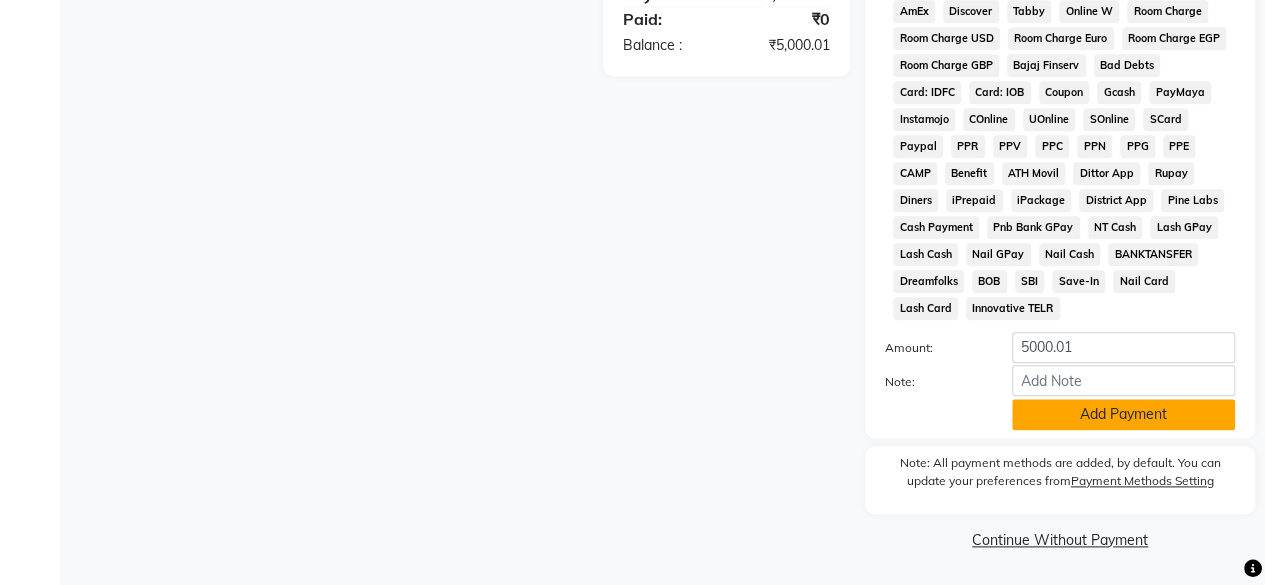click on "Add Payment" 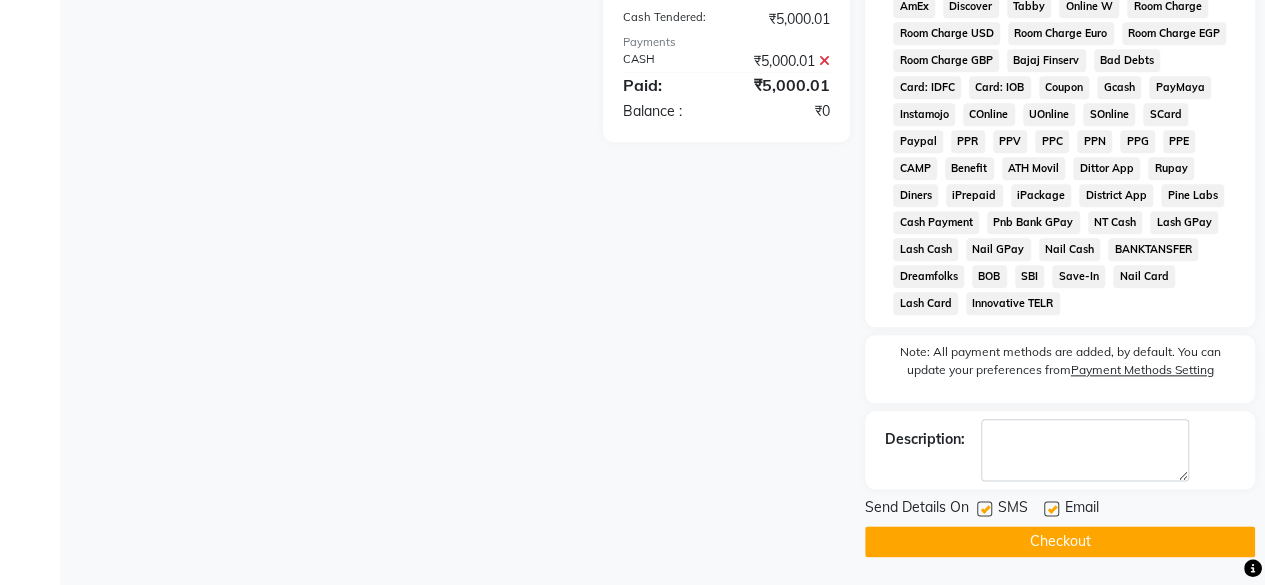 scroll, scrollTop: 1006, scrollLeft: 0, axis: vertical 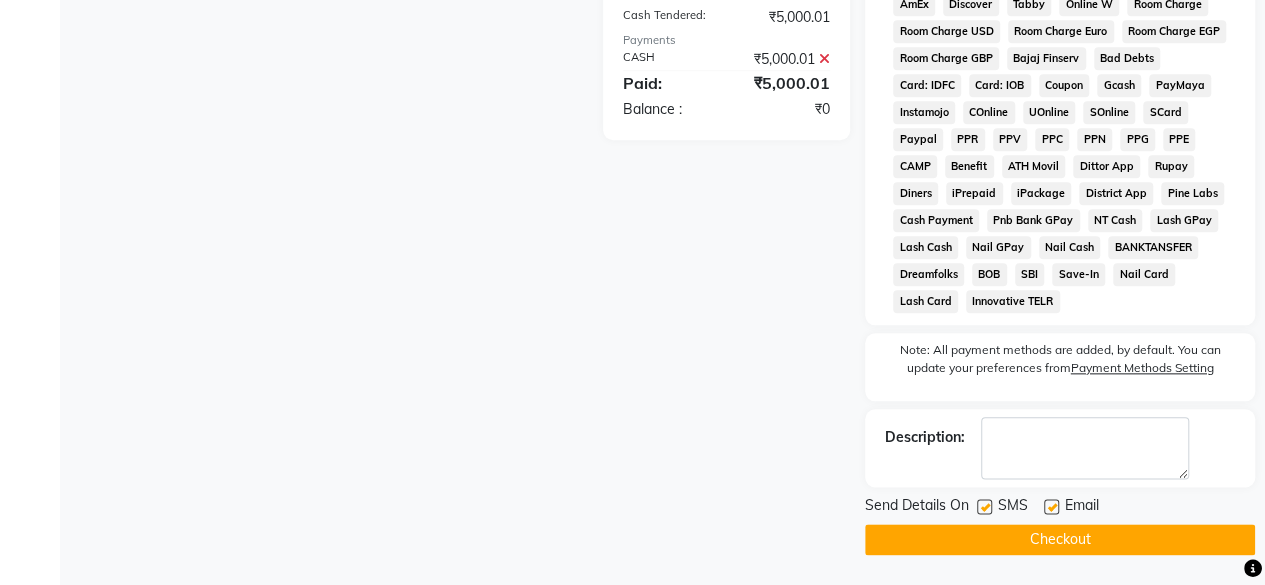 click on "Checkout" 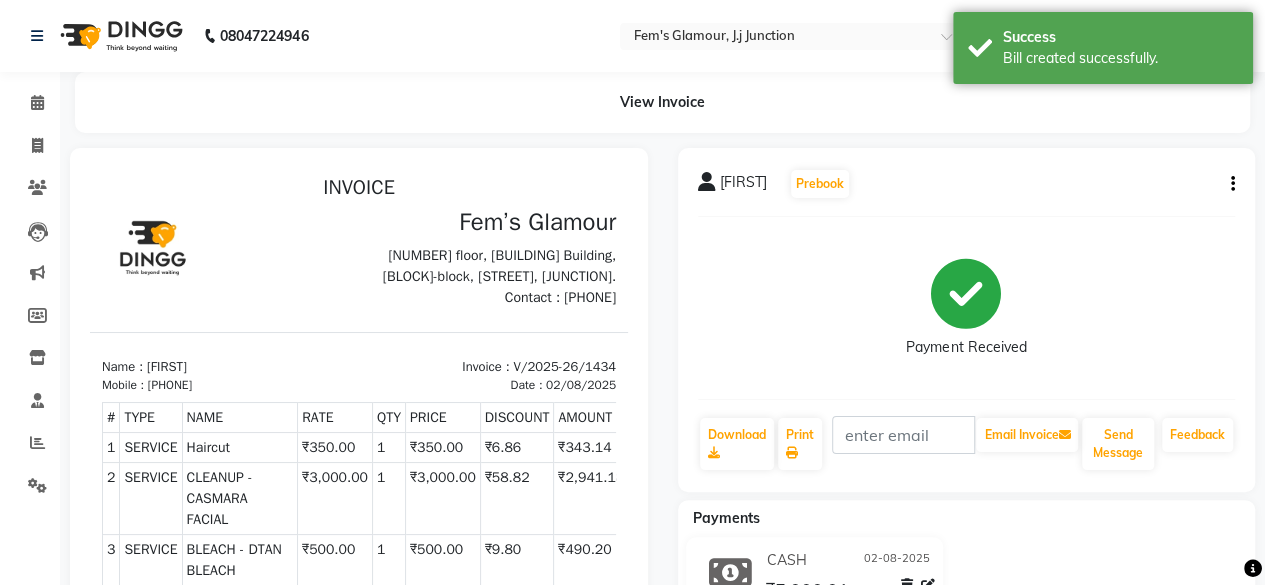 scroll, scrollTop: 0, scrollLeft: 0, axis: both 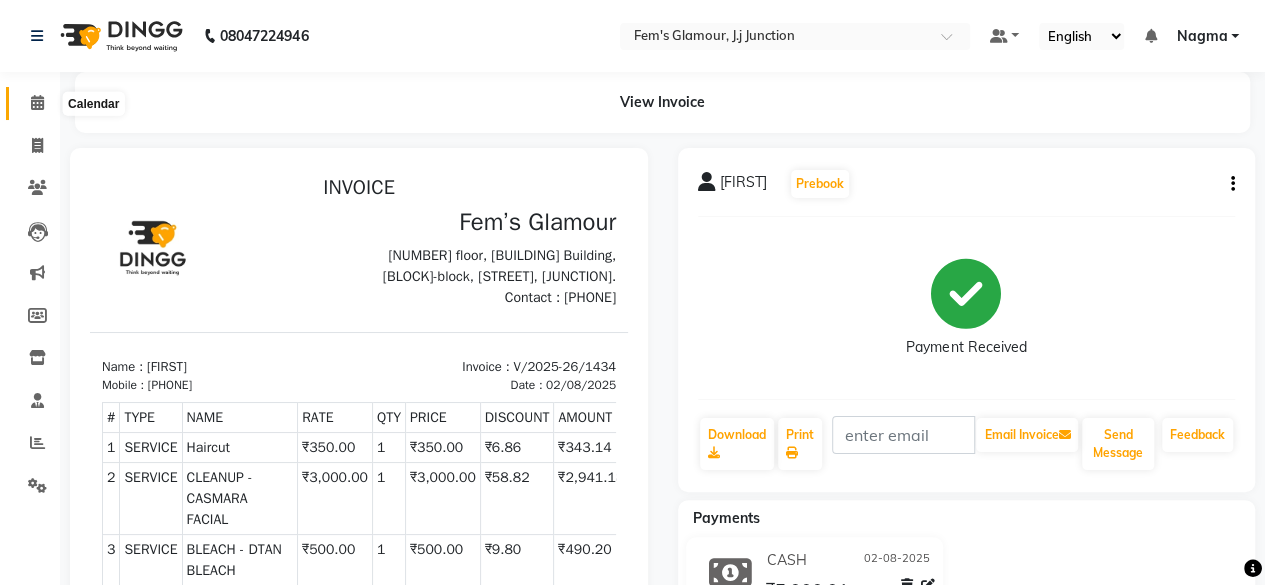 click 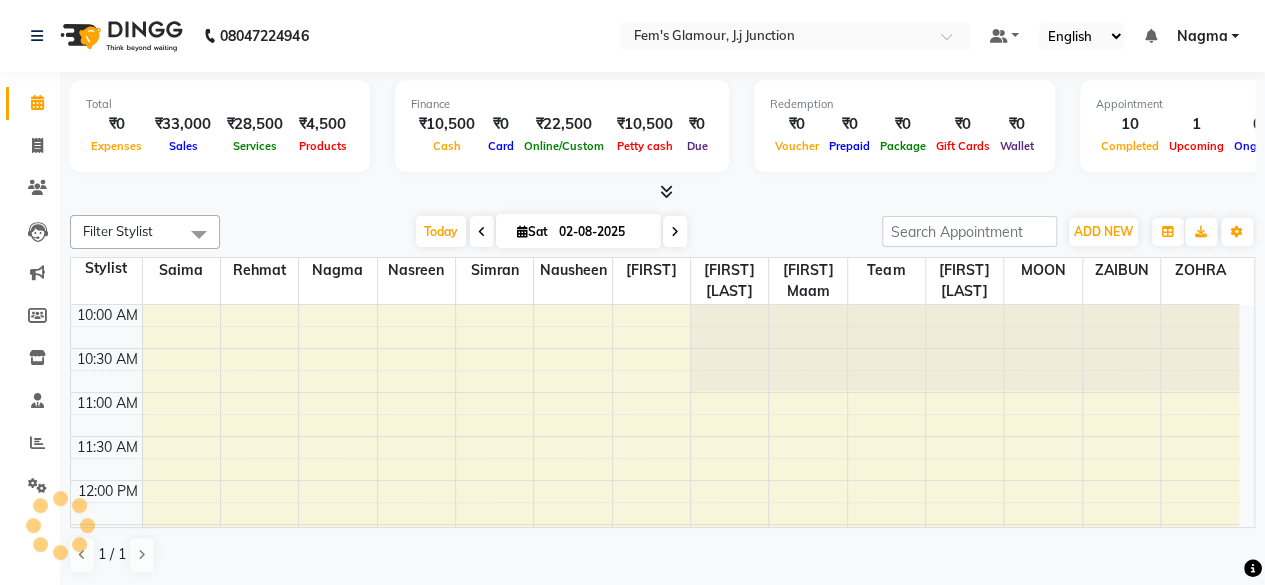 scroll, scrollTop: 816, scrollLeft: 0, axis: vertical 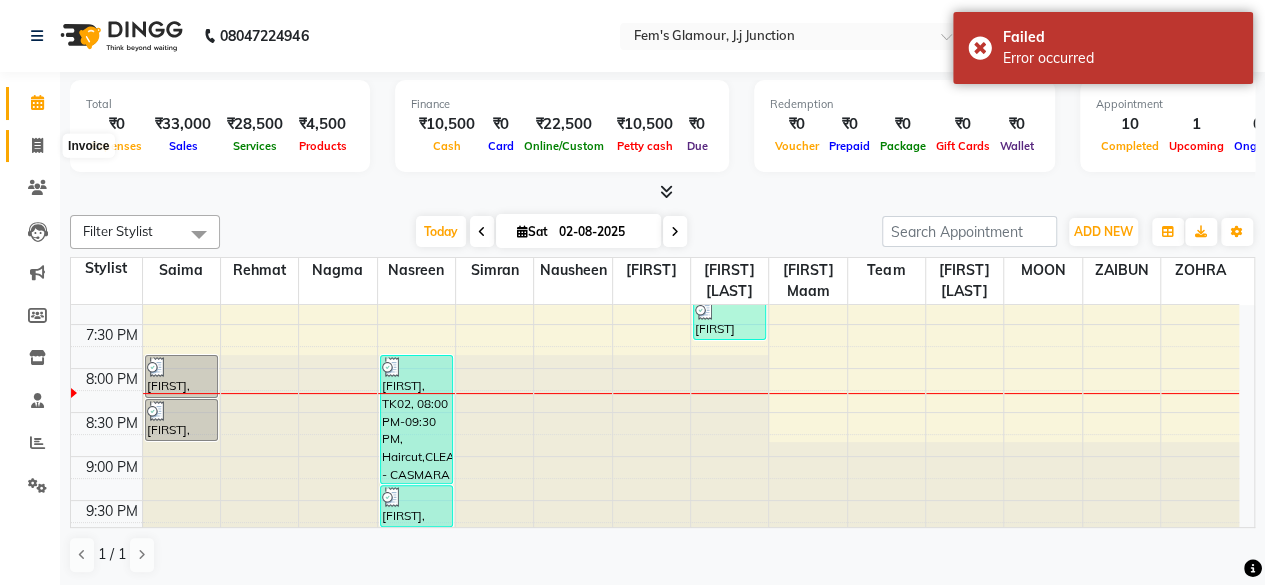 click 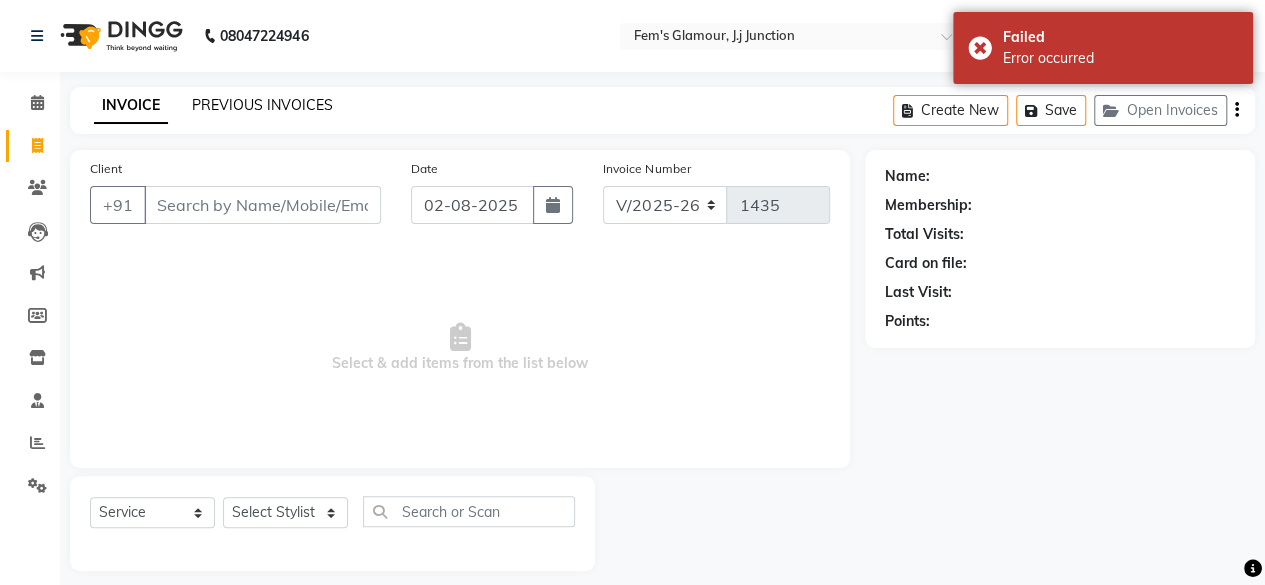 click on "PREVIOUS INVOICES" 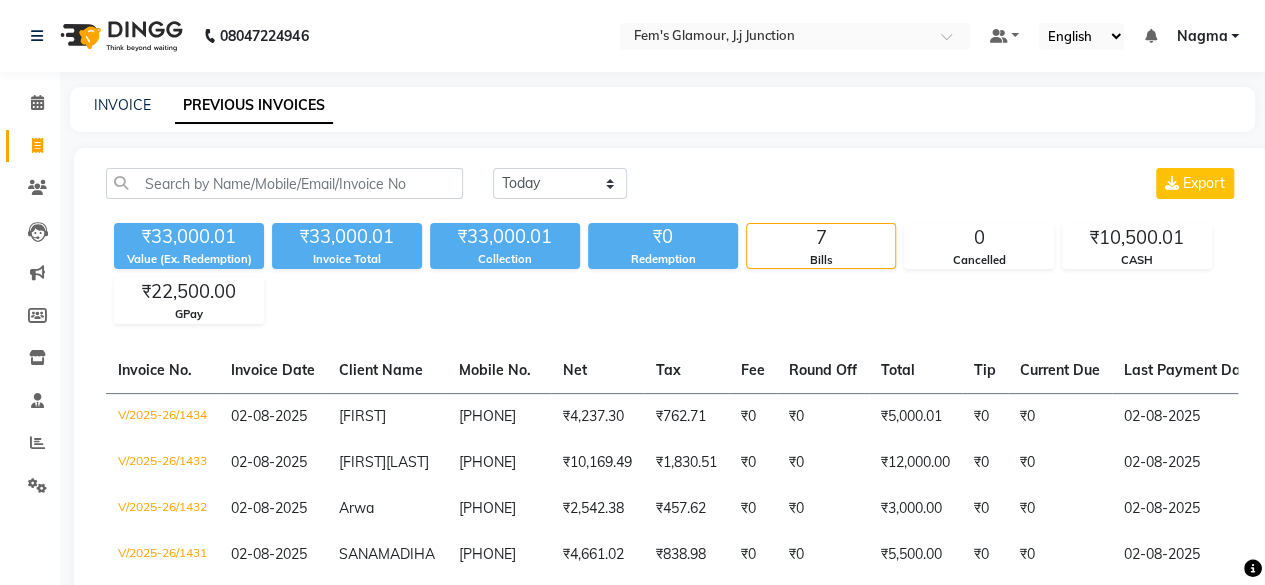 click on "₹33,000.01 Value (Ex. Redemption) ₹33,000.01 Invoice Total  ₹33,000.01 Collection ₹0 Redemption 7 Bills 0 Cancelled ₹10,500.01 CASH ₹22,500.00 GPay" 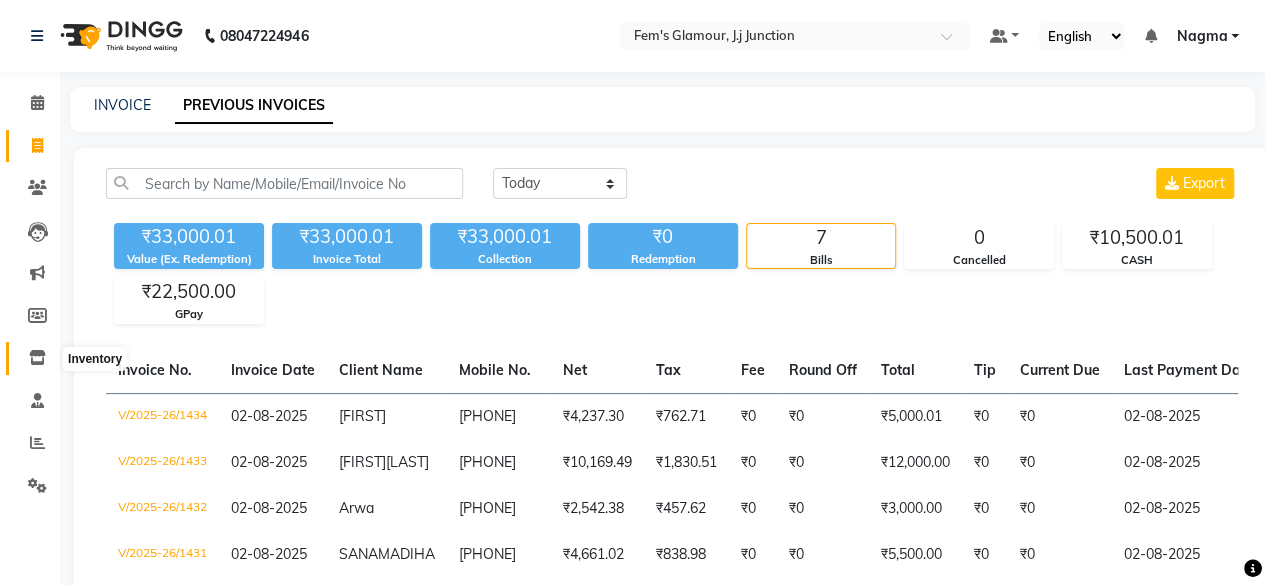 click 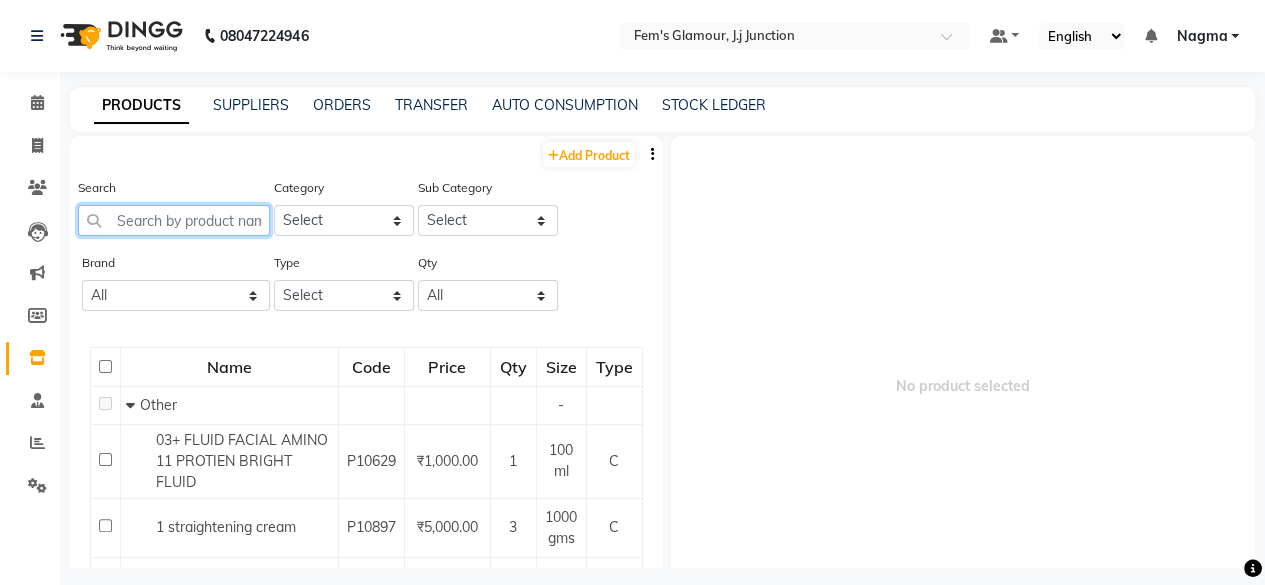 click 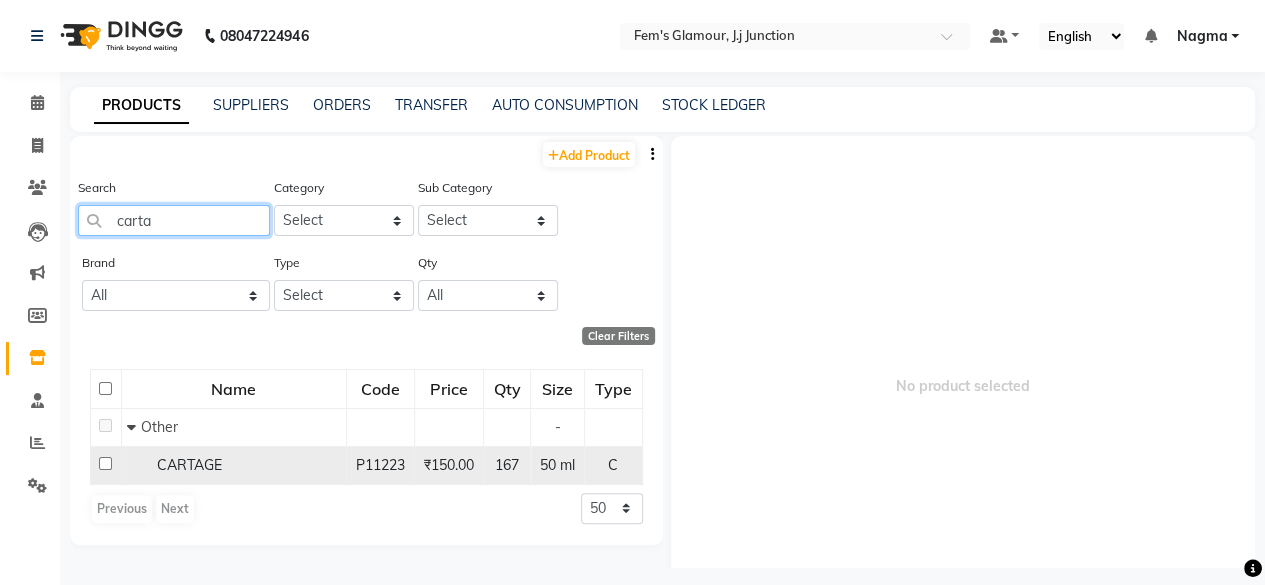 type on "carta" 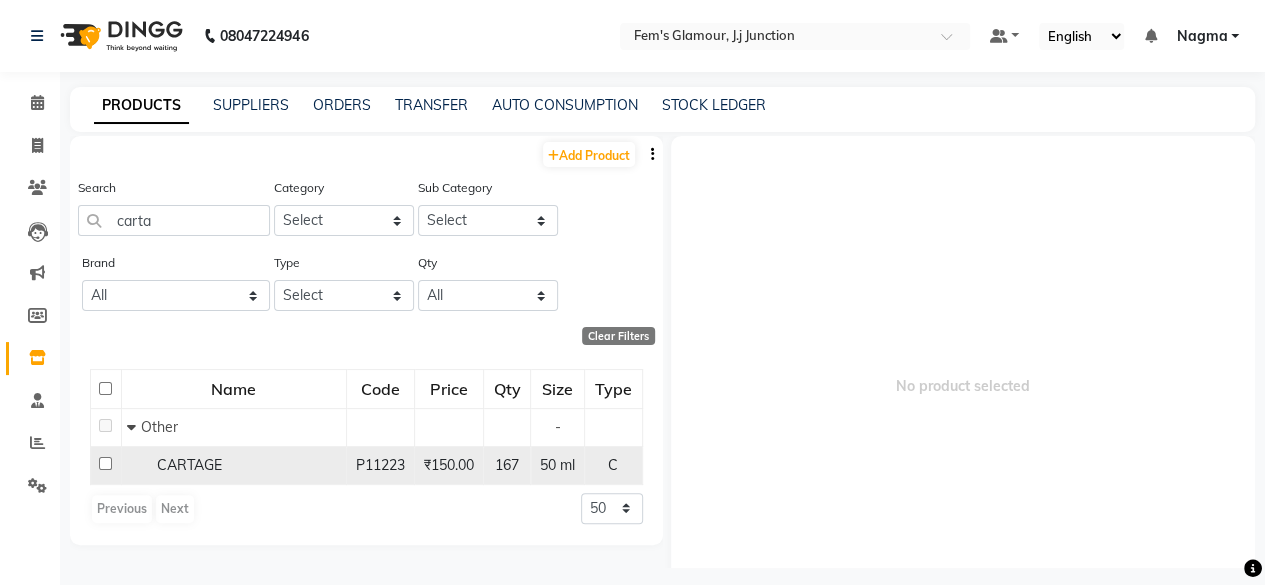 click on "CARTAGE" 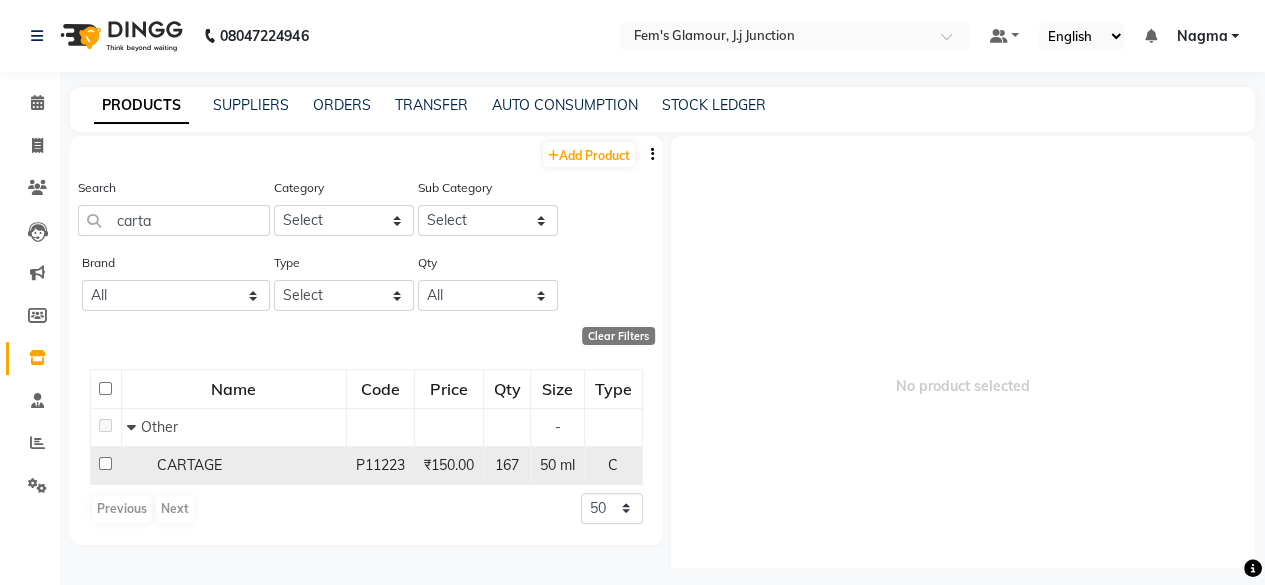 click 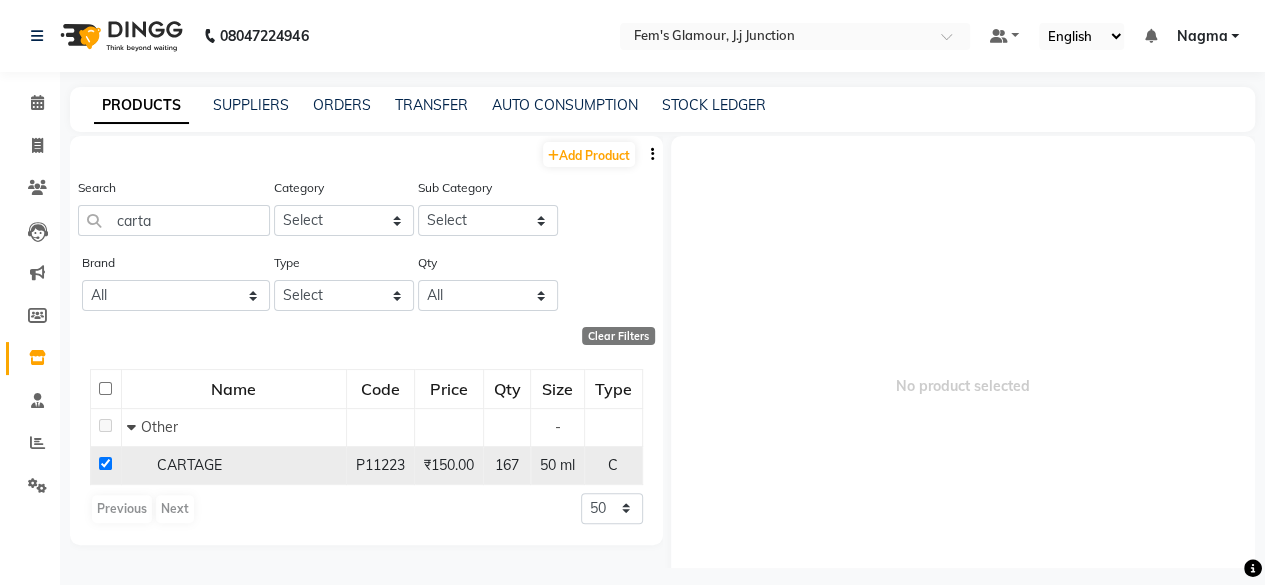 checkbox on "true" 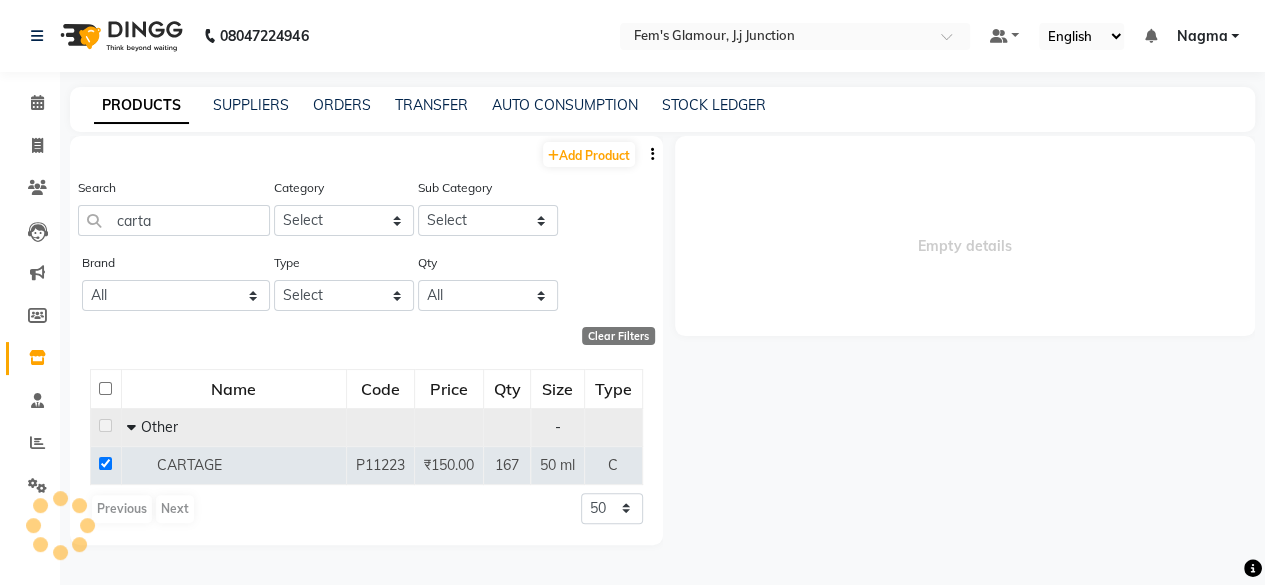 select 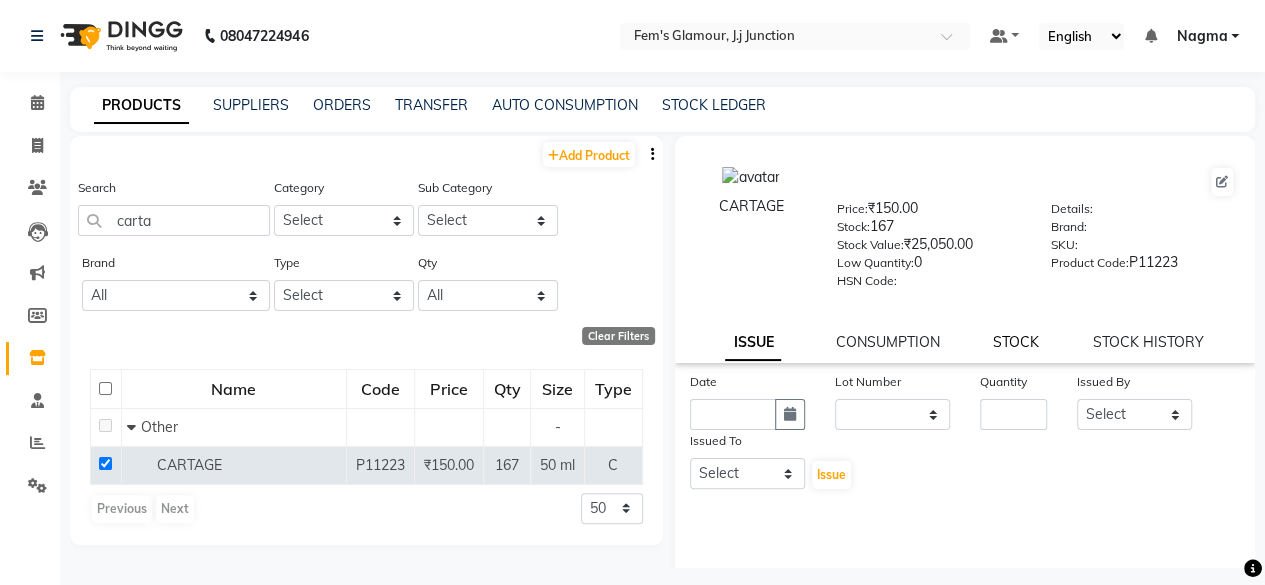 click on "STOCK" 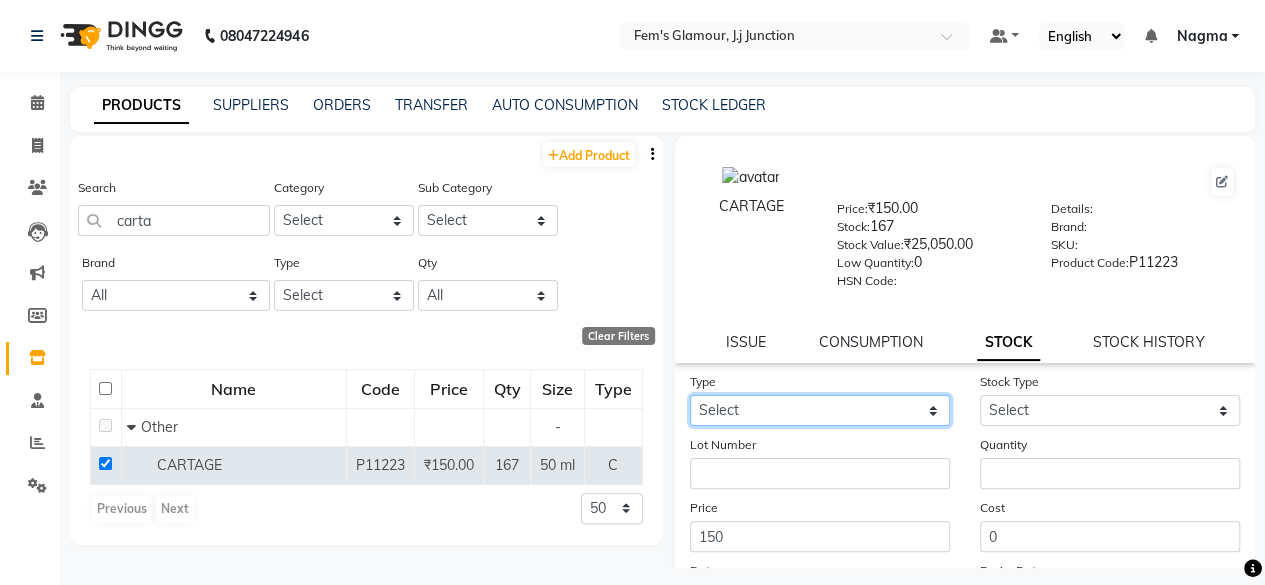 click on "Select In Out" 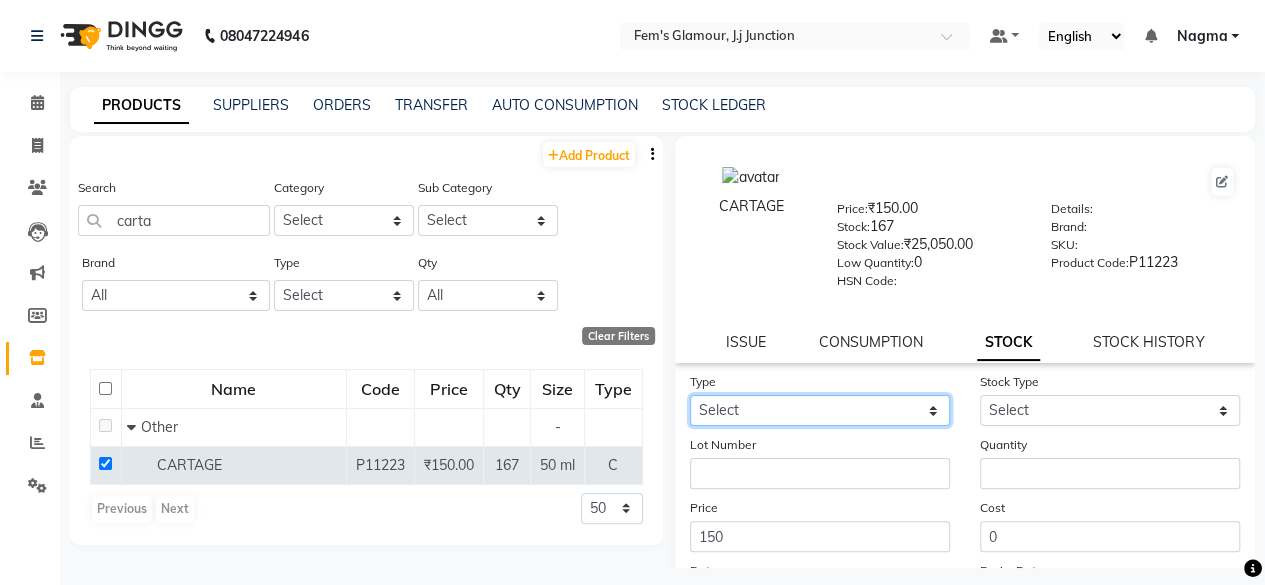 select on "out" 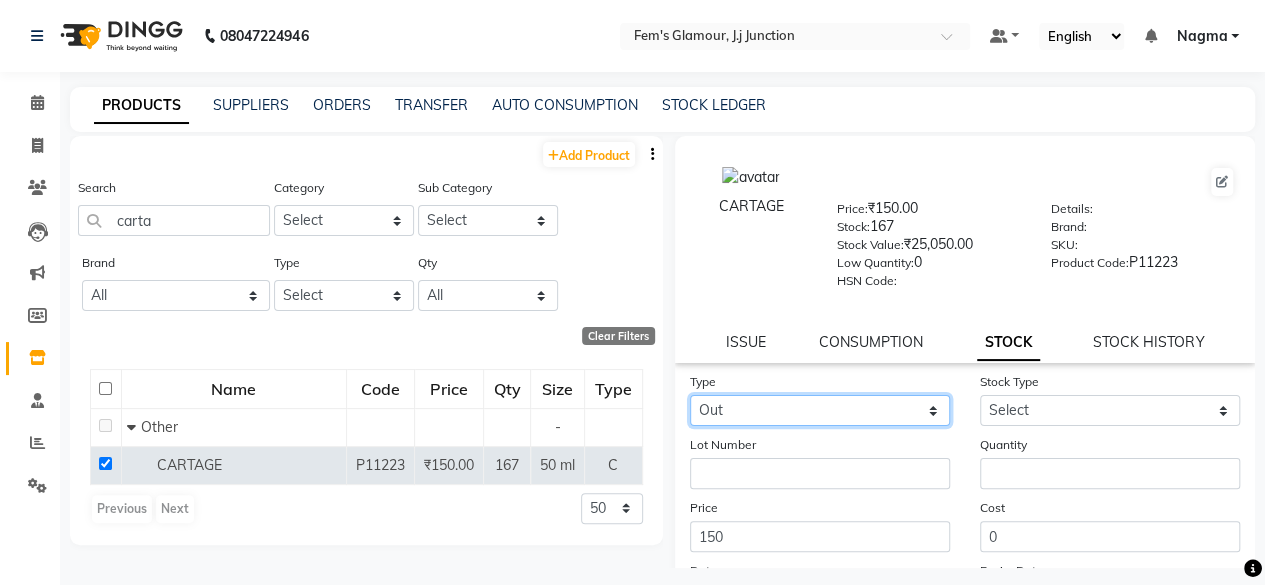 click on "Select In Out" 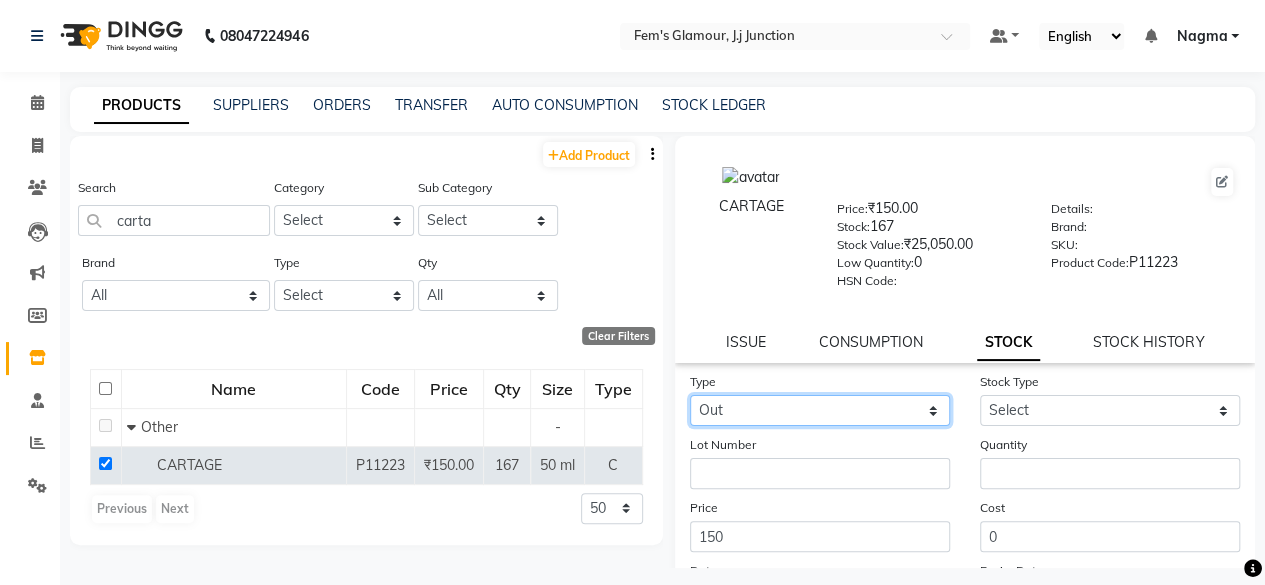 select 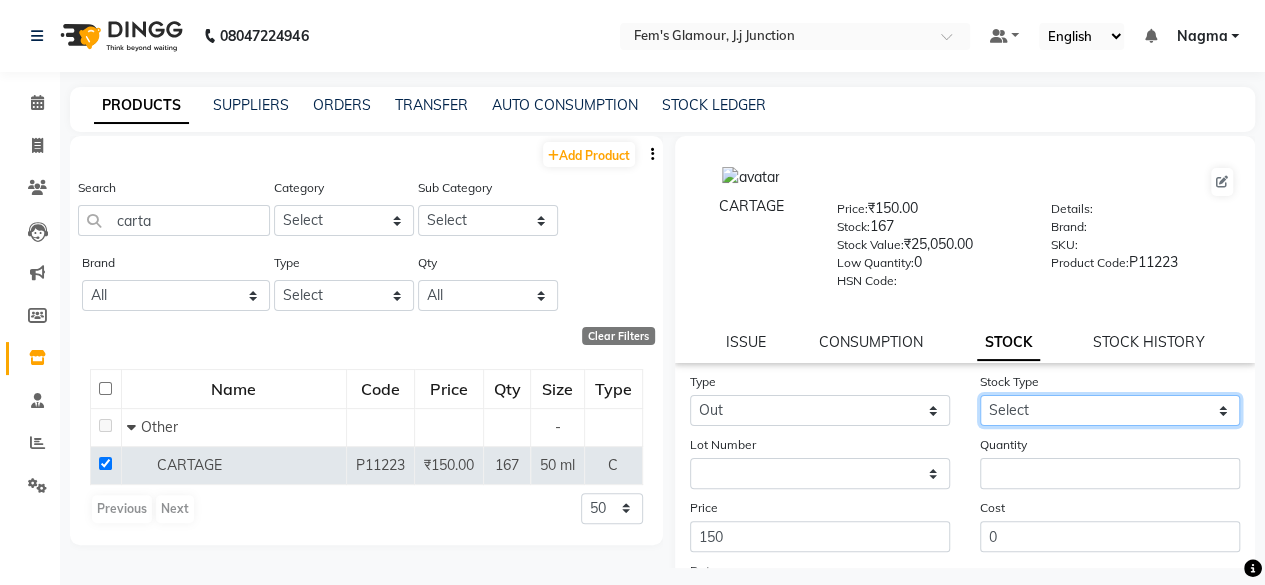 drag, startPoint x: 1070, startPoint y: 405, endPoint x: 1053, endPoint y: 259, distance: 146.98639 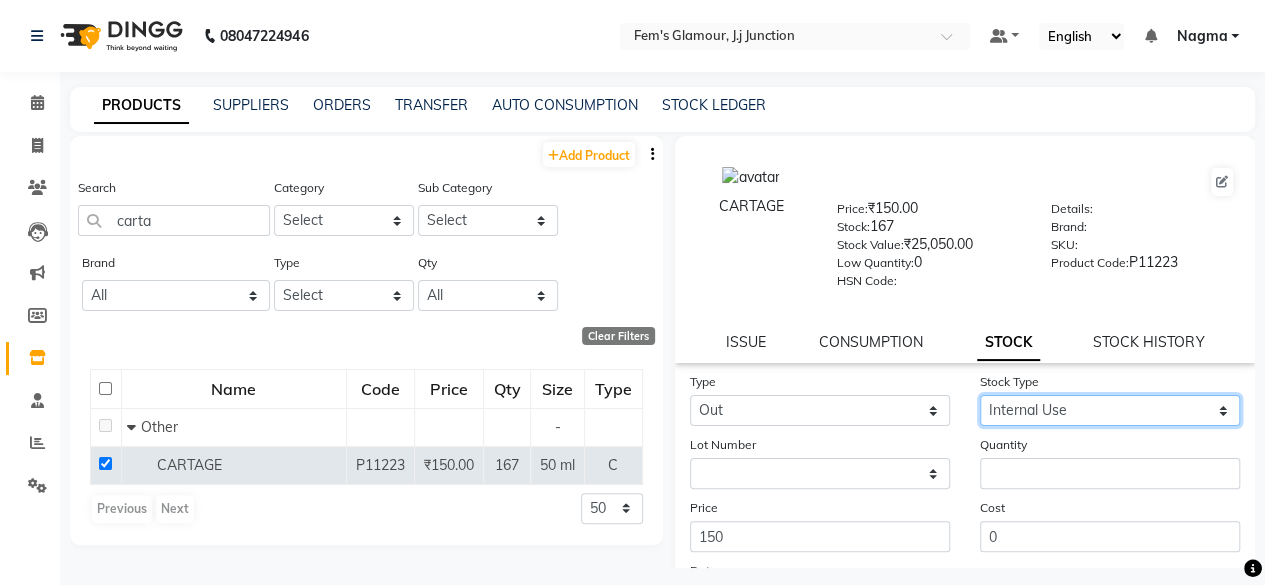 click on "Select Internal Use Damaged Expired Adjustment Return Other" 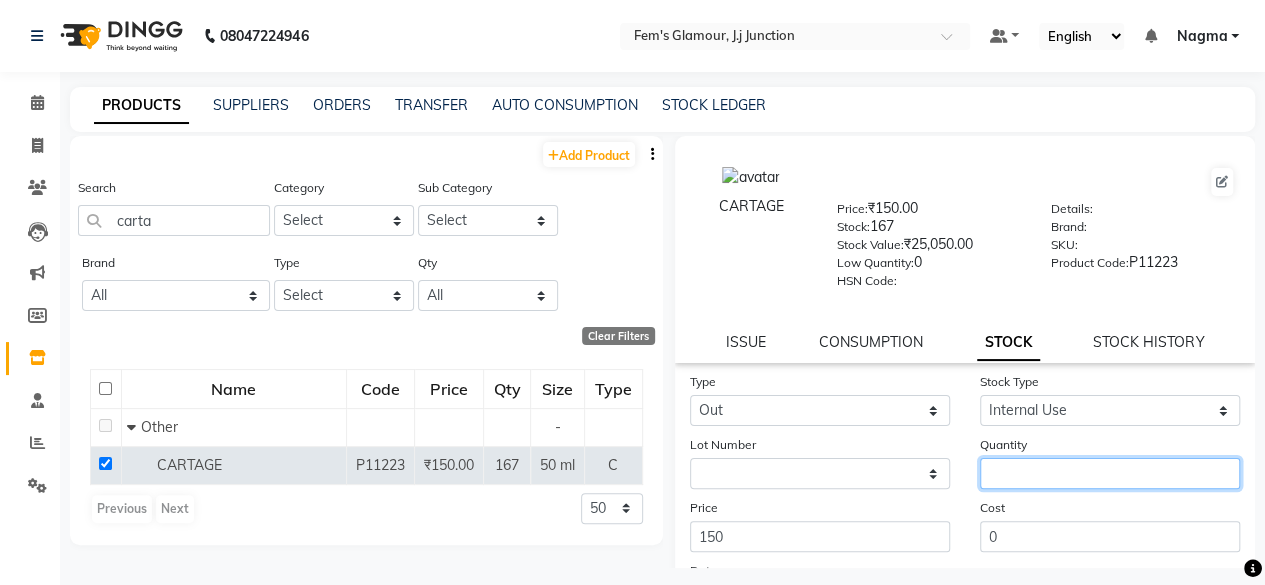 click 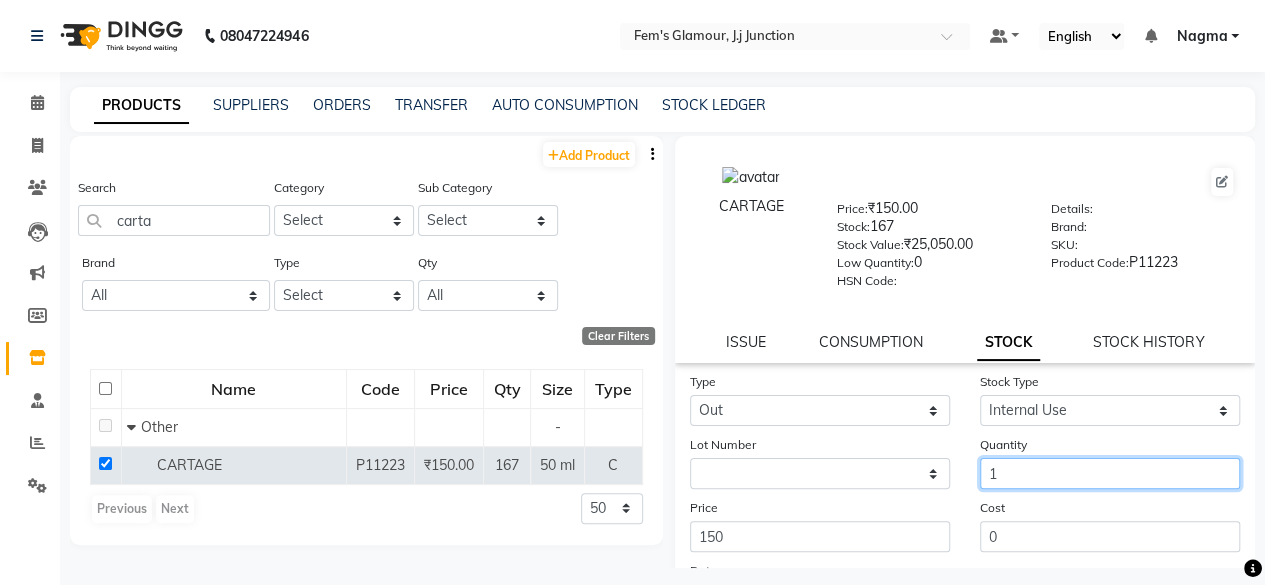 type on "1" 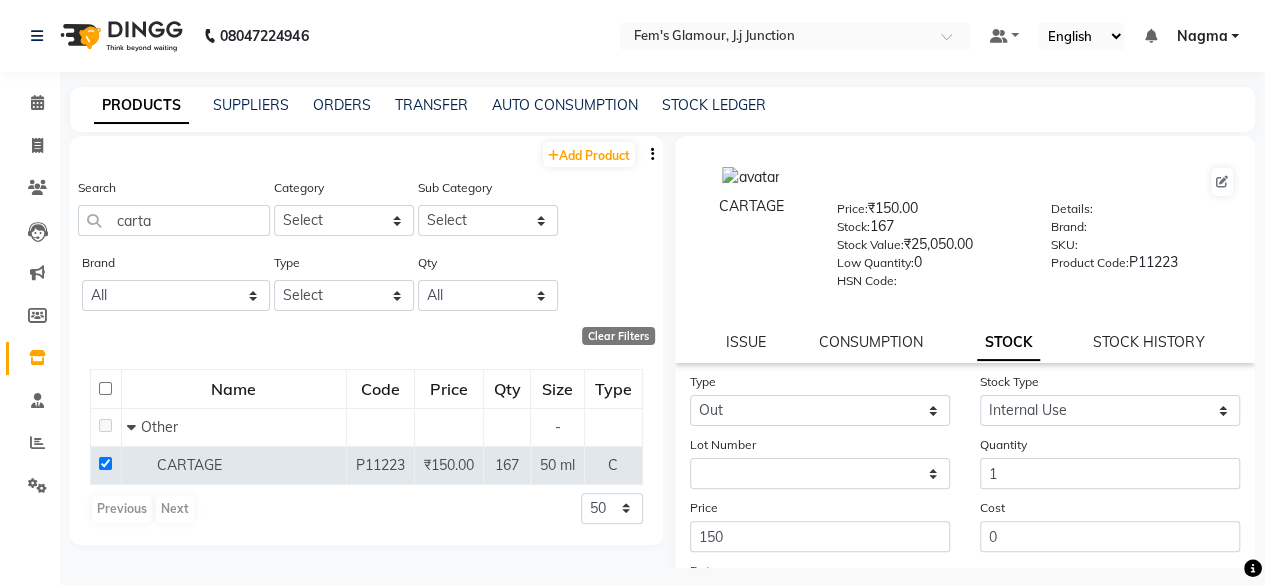 click on "Cost 0" 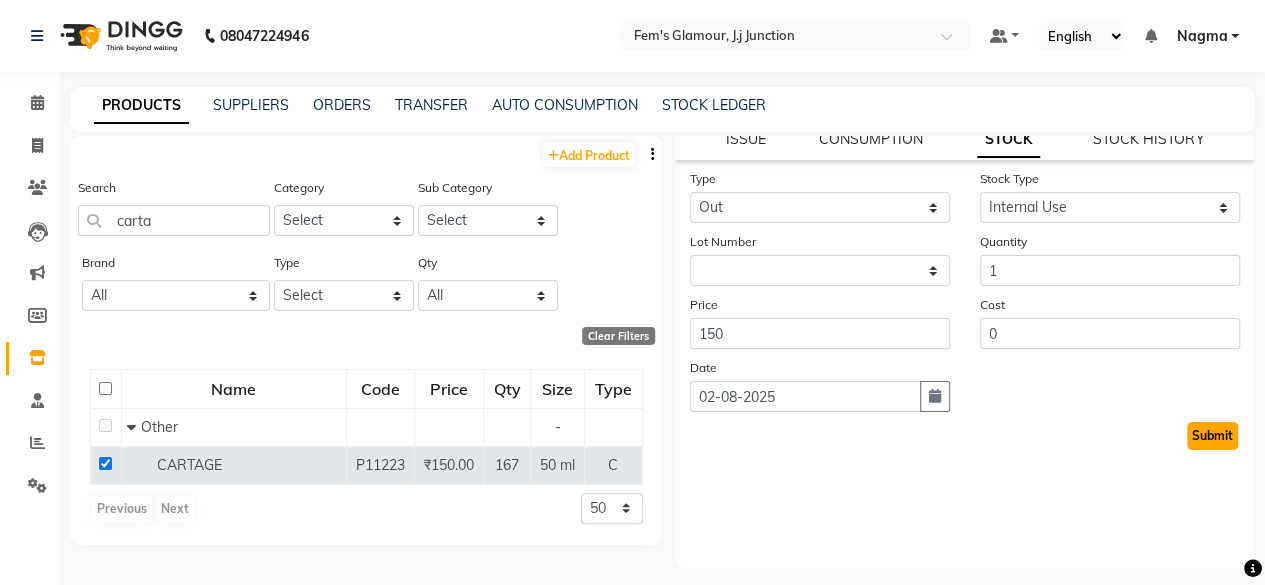 click on "Submit" 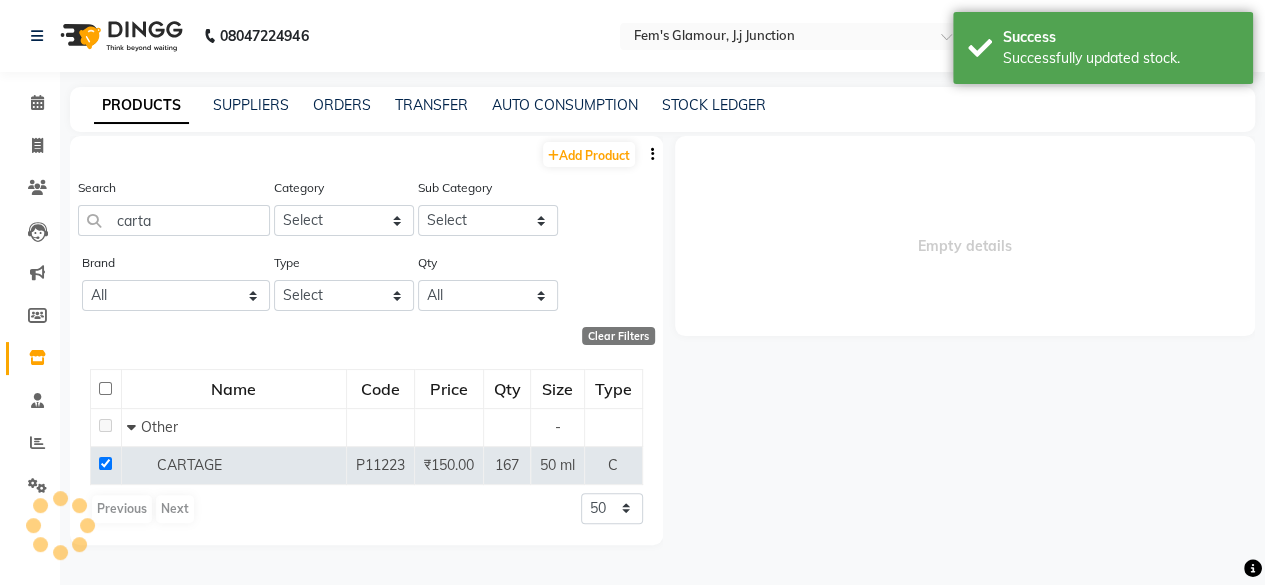 scroll, scrollTop: 0, scrollLeft: 0, axis: both 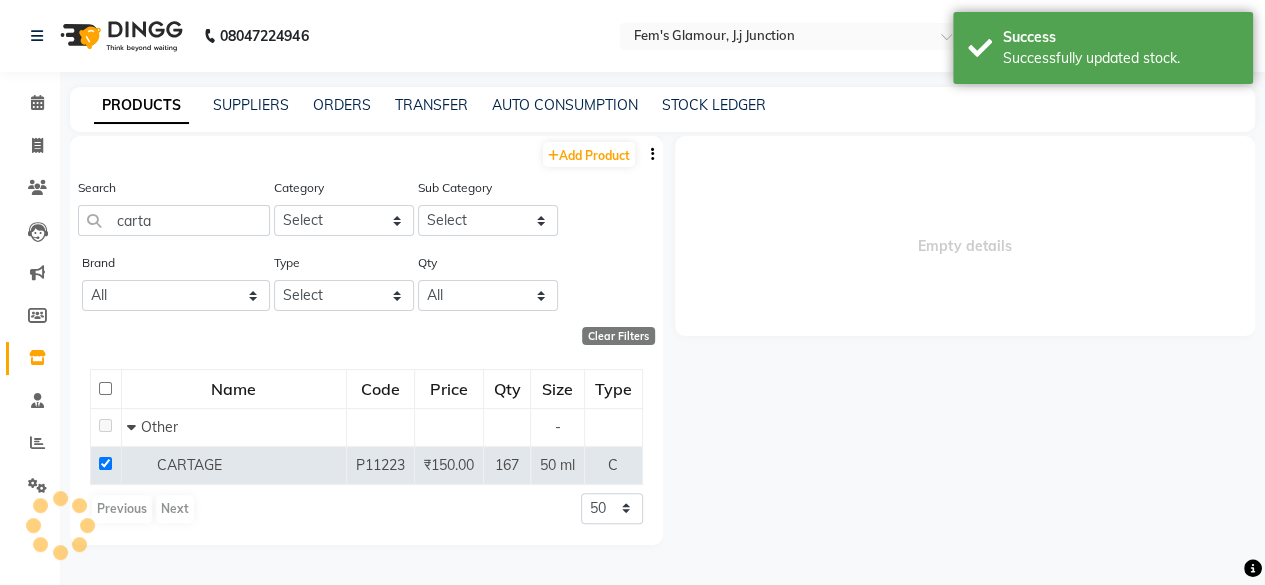 select 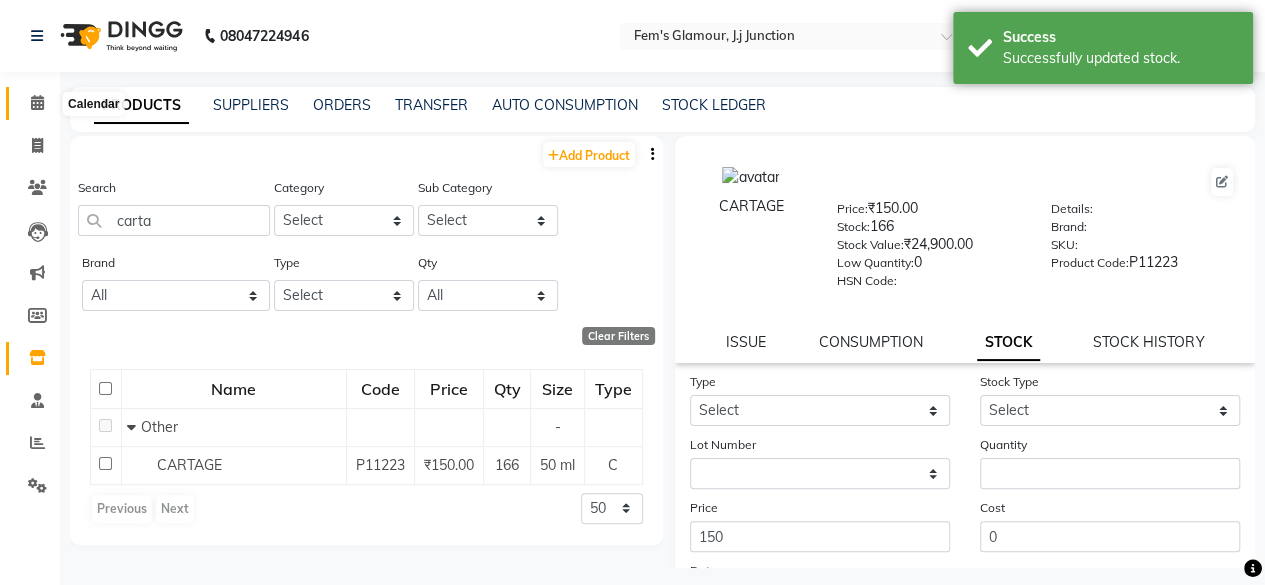 click 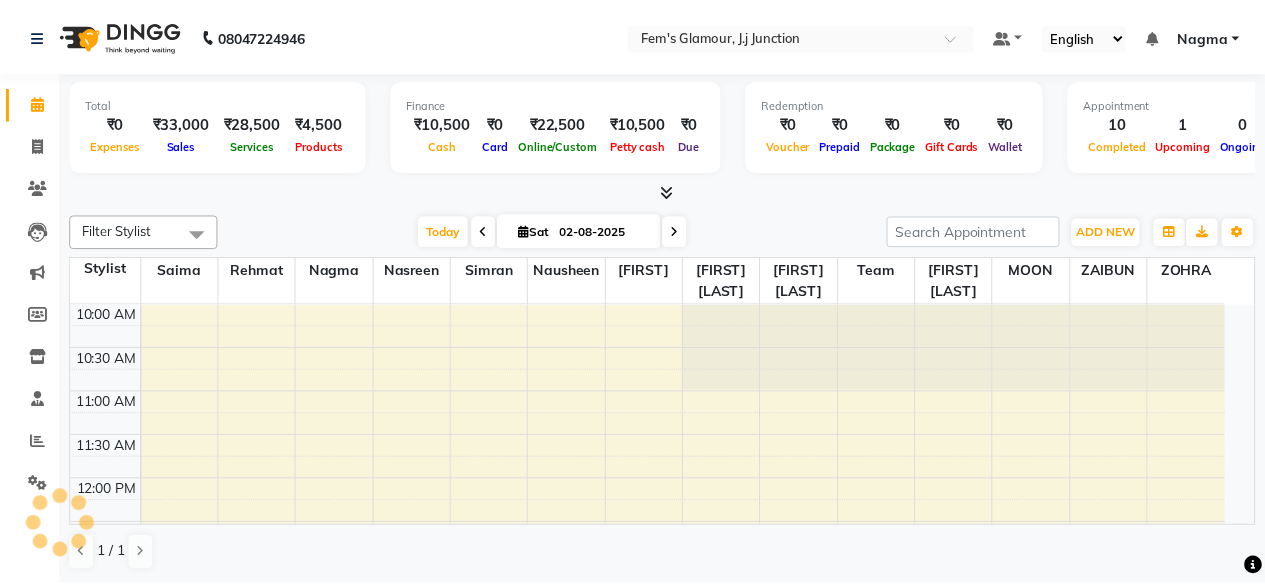 scroll, scrollTop: 0, scrollLeft: 0, axis: both 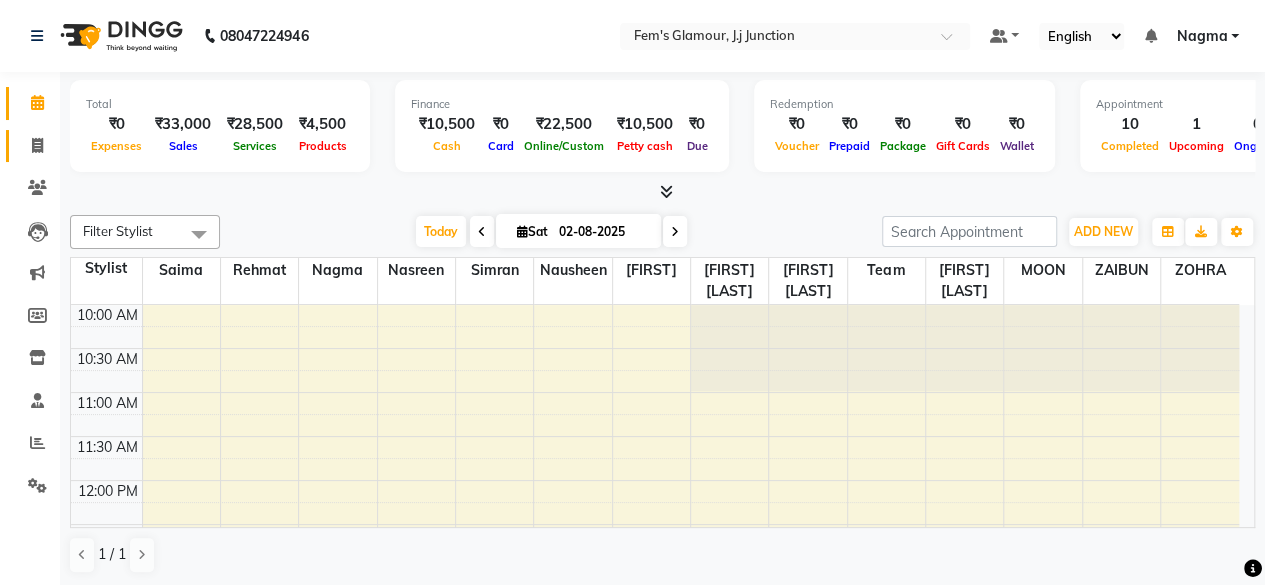 click on "Invoice" 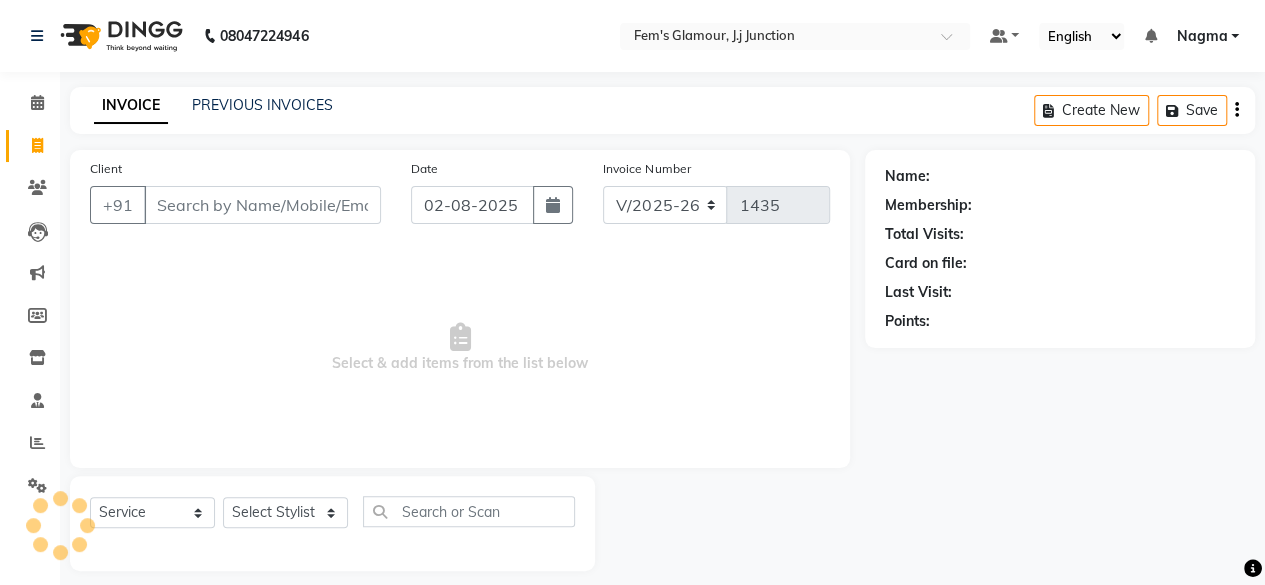 click on "INVOICE PREVIOUS INVOICES Create New   Save" 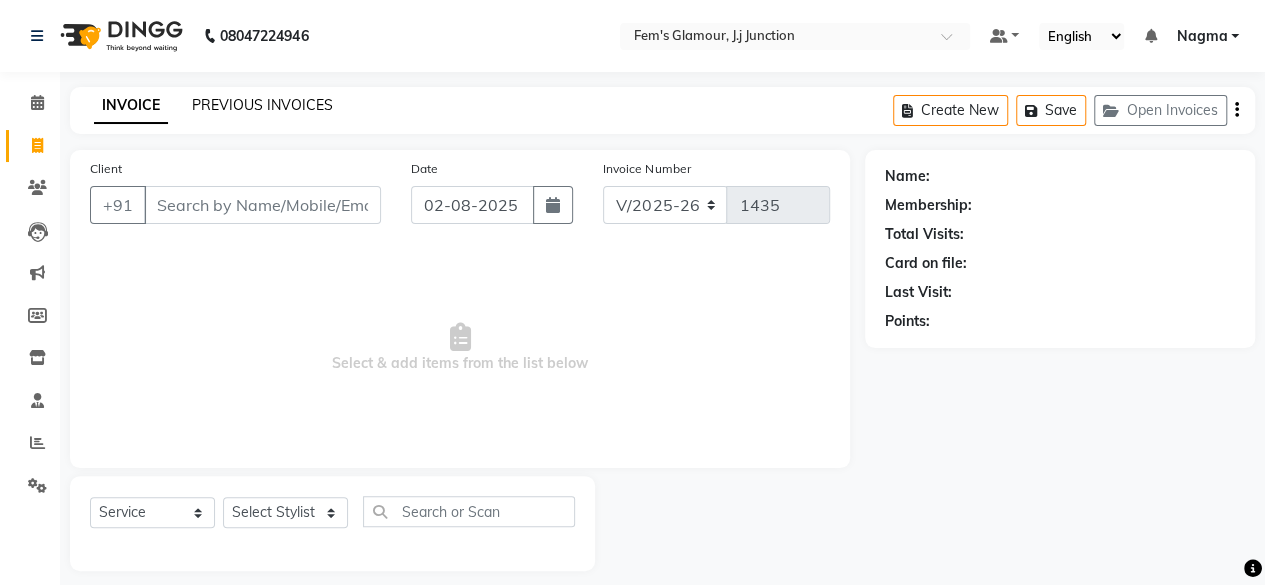 click on "PREVIOUS INVOICES" 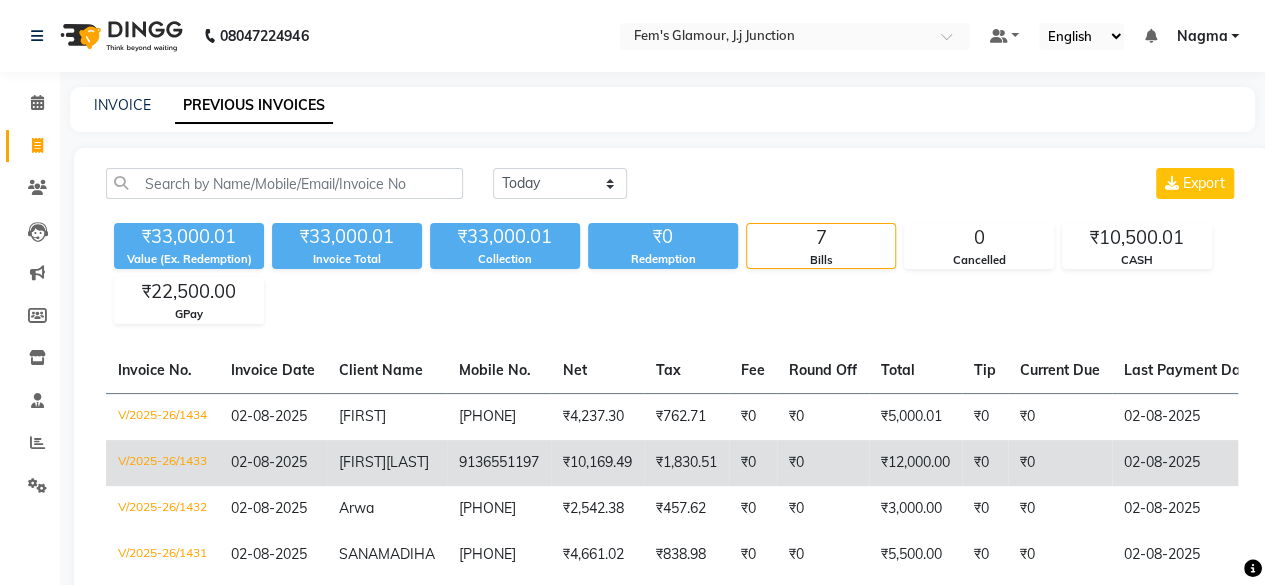 scroll, scrollTop: 0, scrollLeft: 541, axis: horizontal 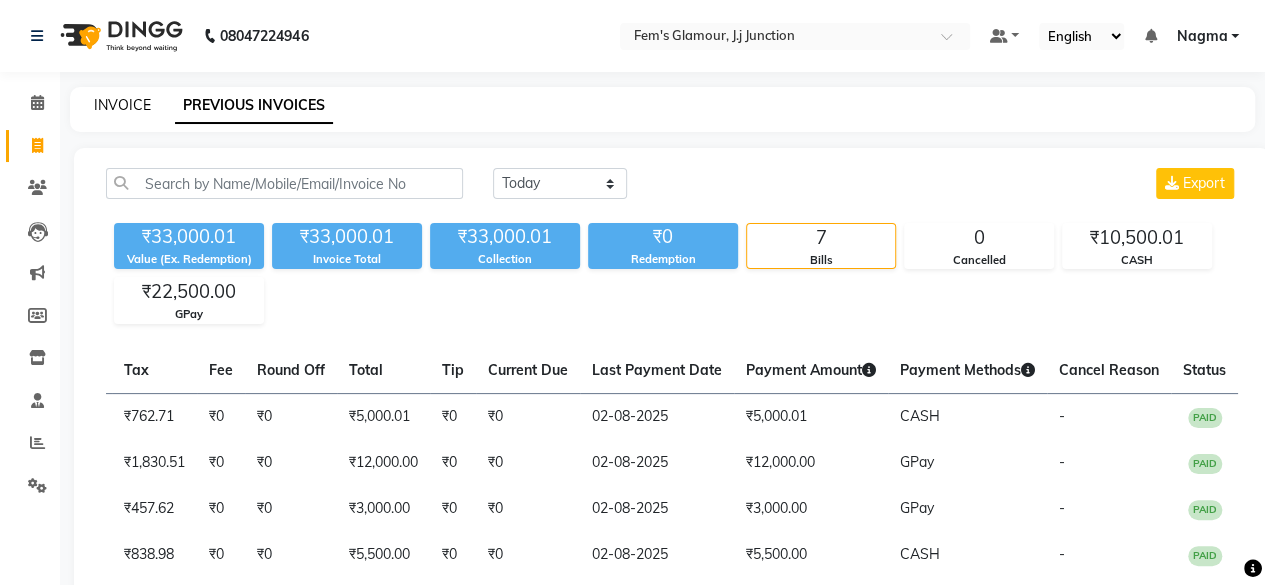 click on "INVOICE" 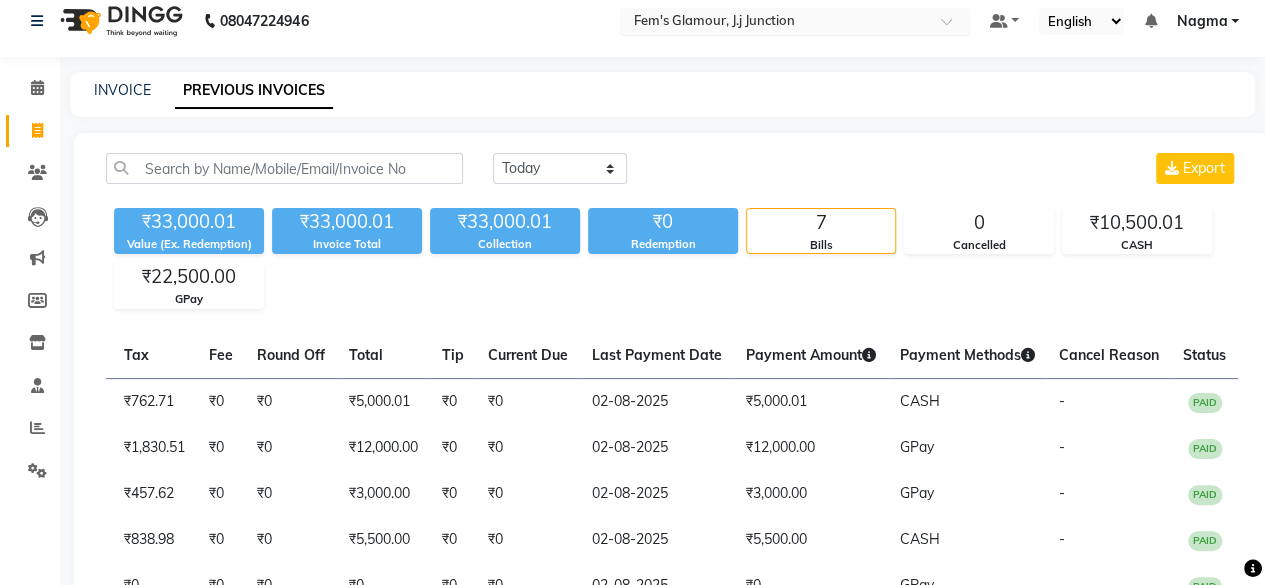 select on "4132" 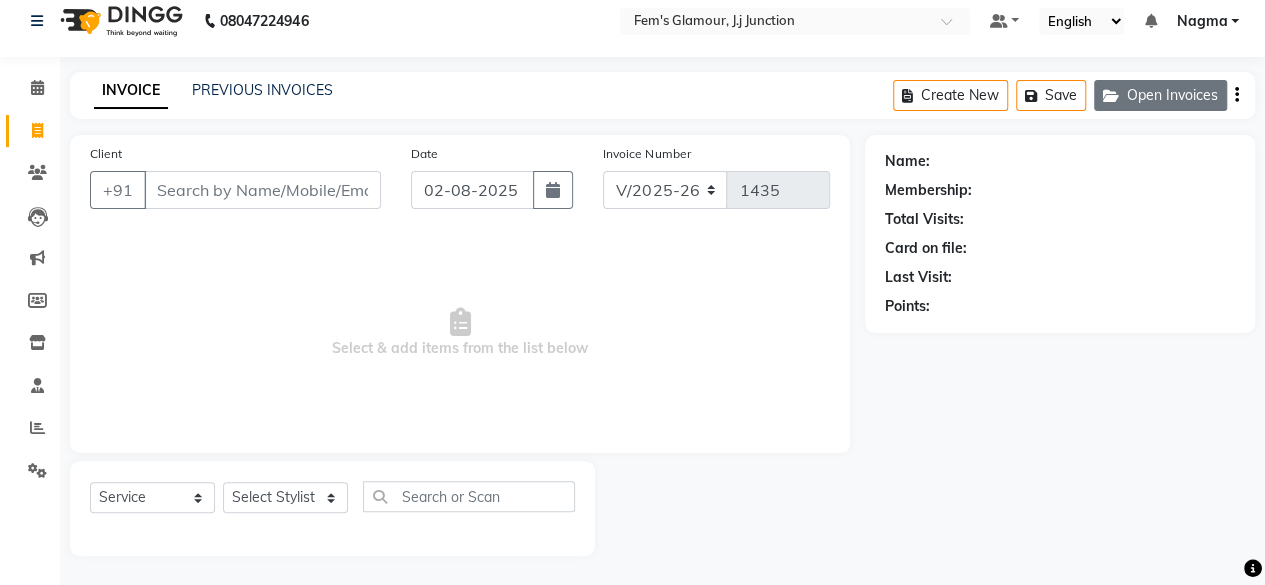 click on "Open Invoices" 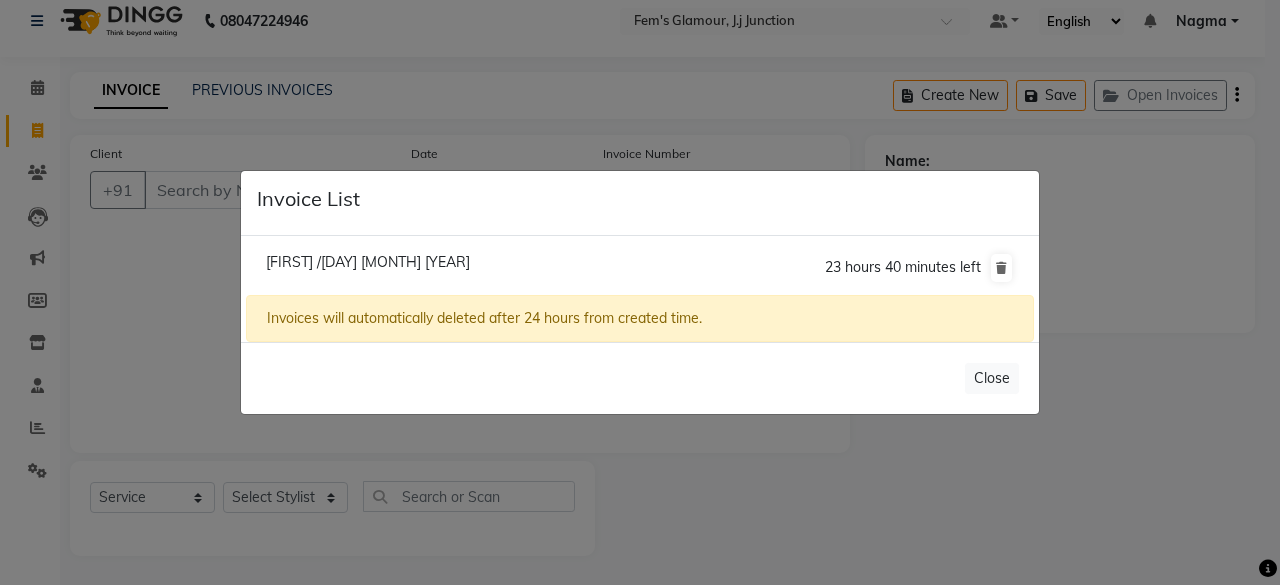 click on "Invoice List  [FIRST] /[DAY] [MONTH] [YEAR]  23 hours 40 minutes left  Invoices will automatically deleted after 24 hours from created time.   Close" 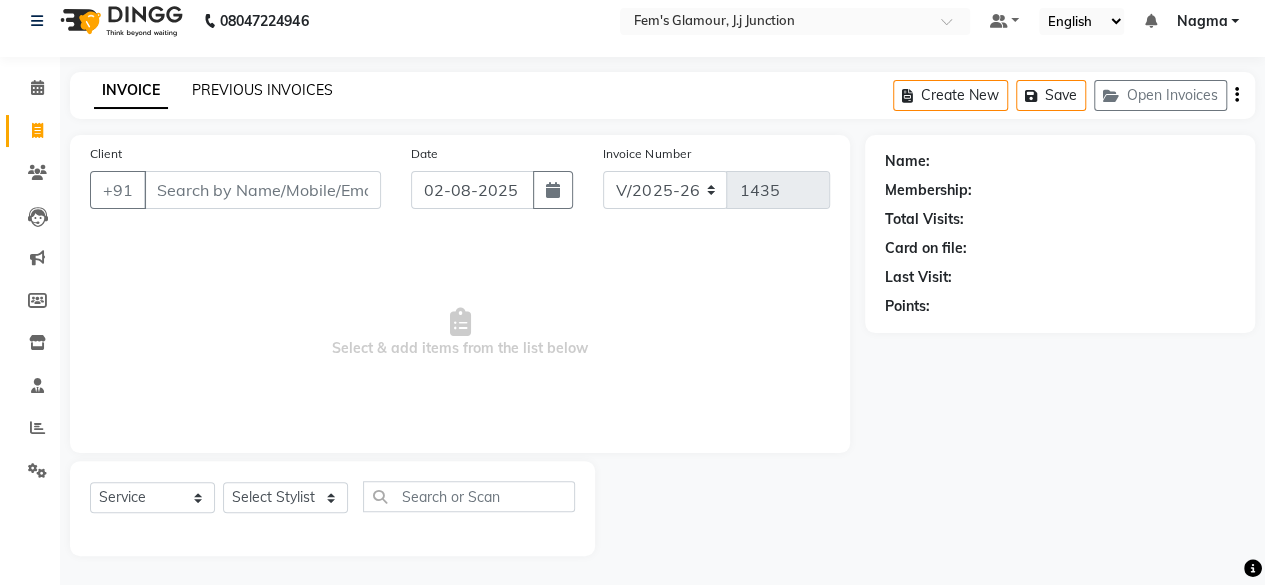 click on "PREVIOUS INVOICES" 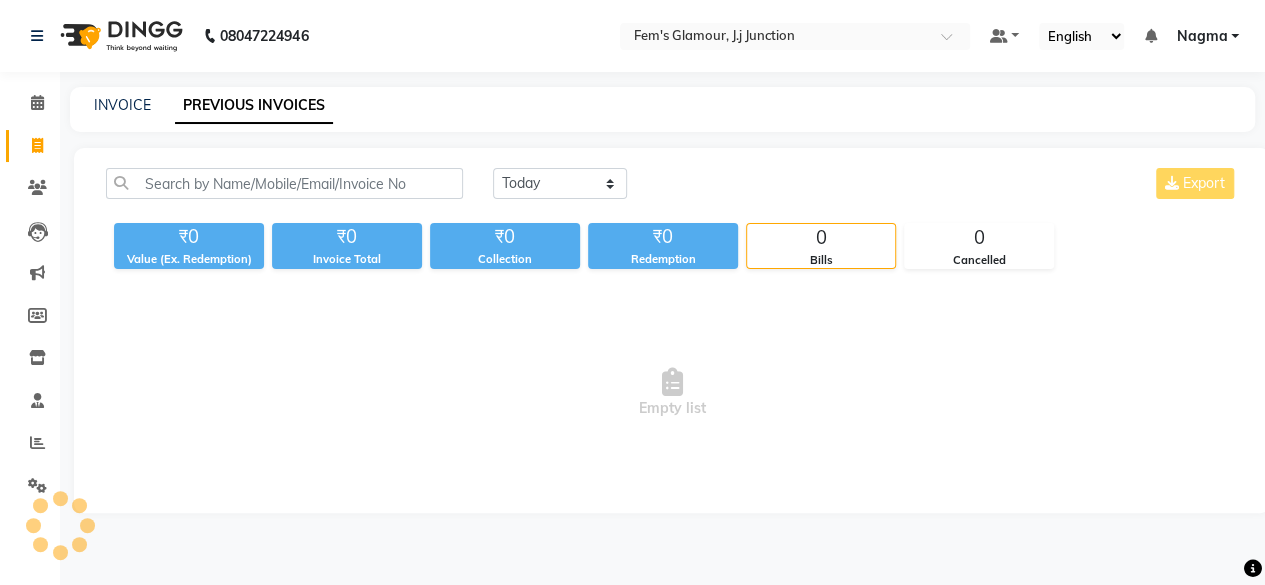 scroll, scrollTop: 0, scrollLeft: 0, axis: both 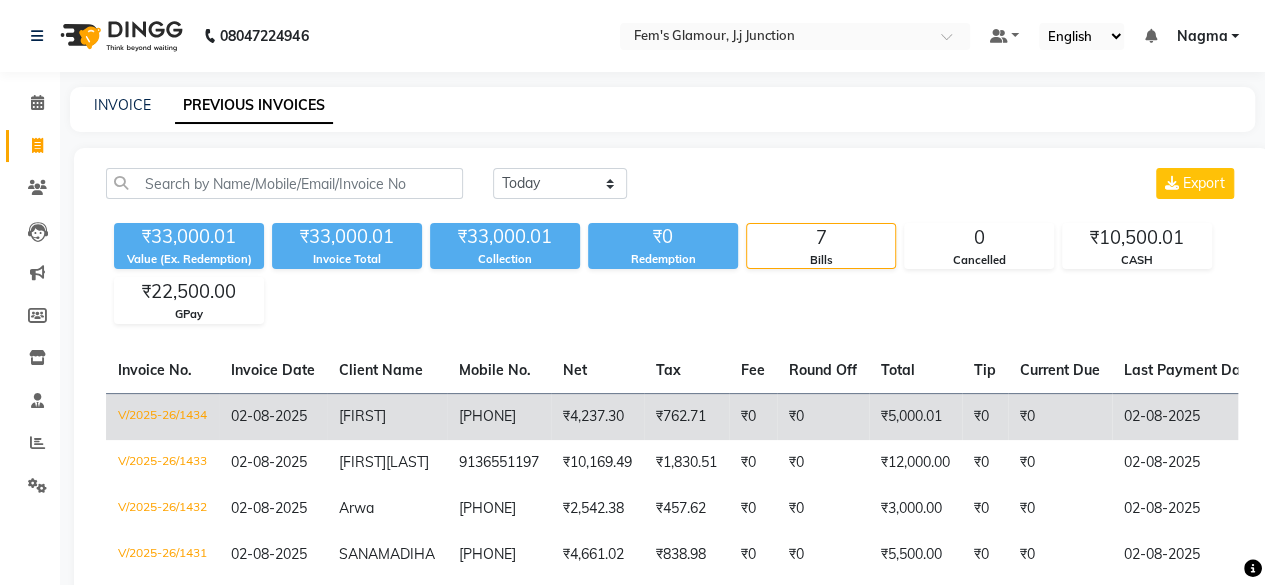click on "[PHONE]" 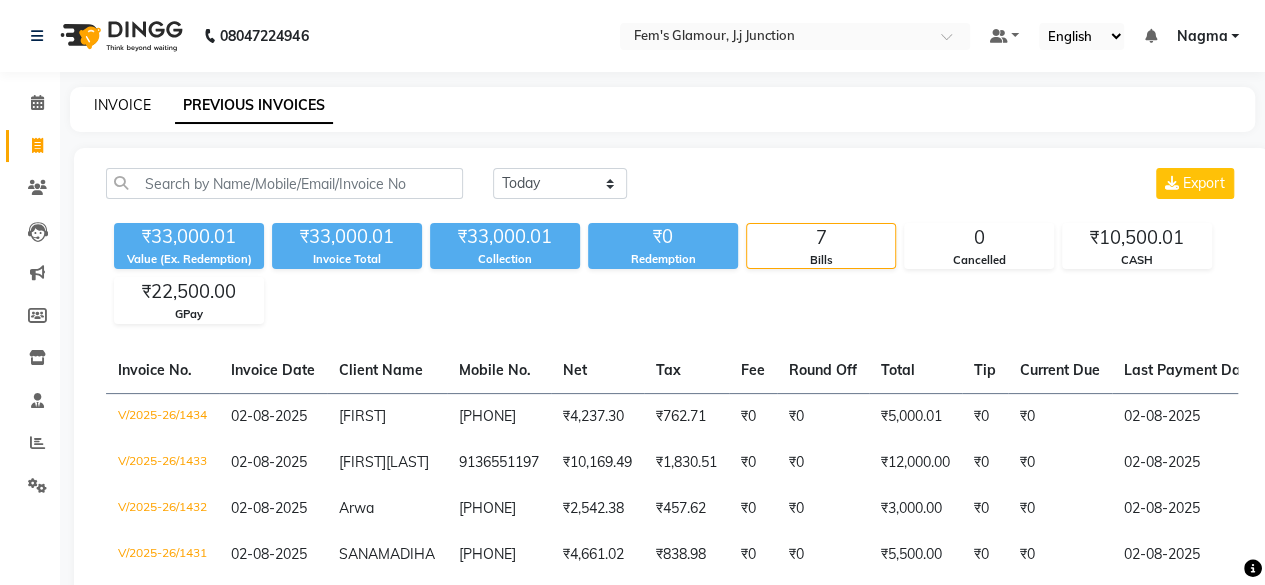 click on "INVOICE" 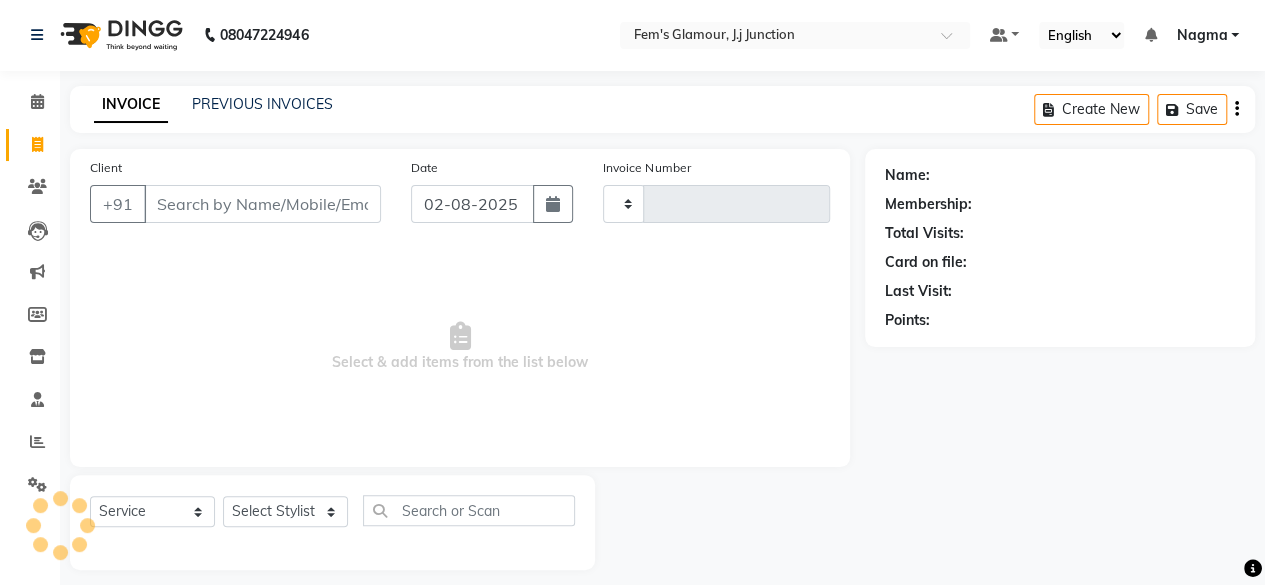 type on "1435" 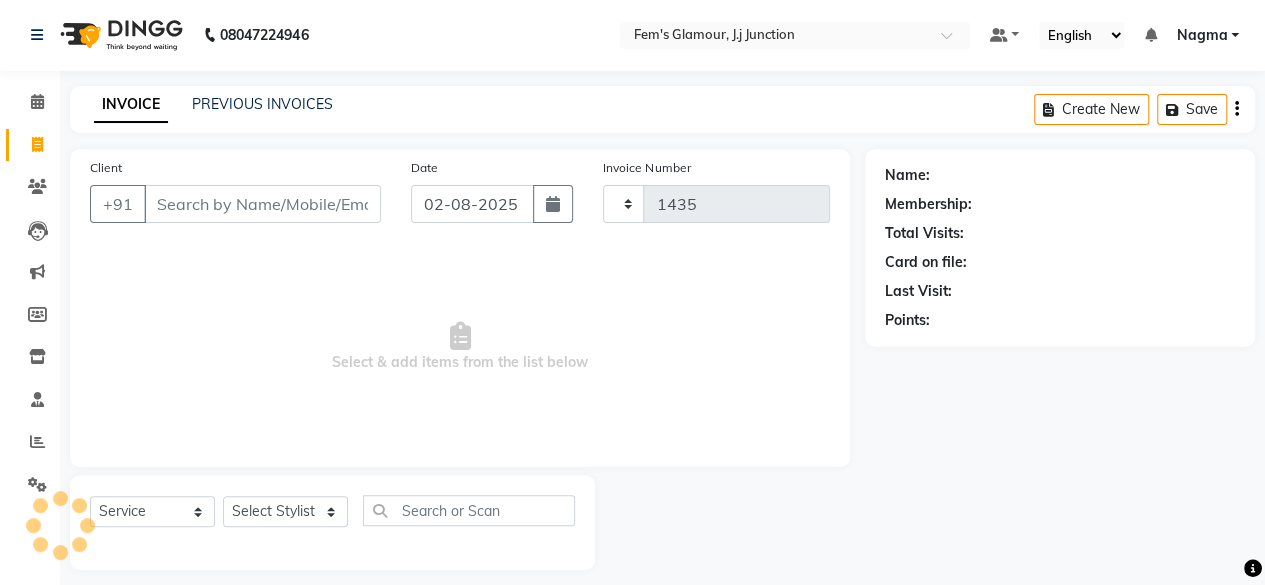 select on "4132" 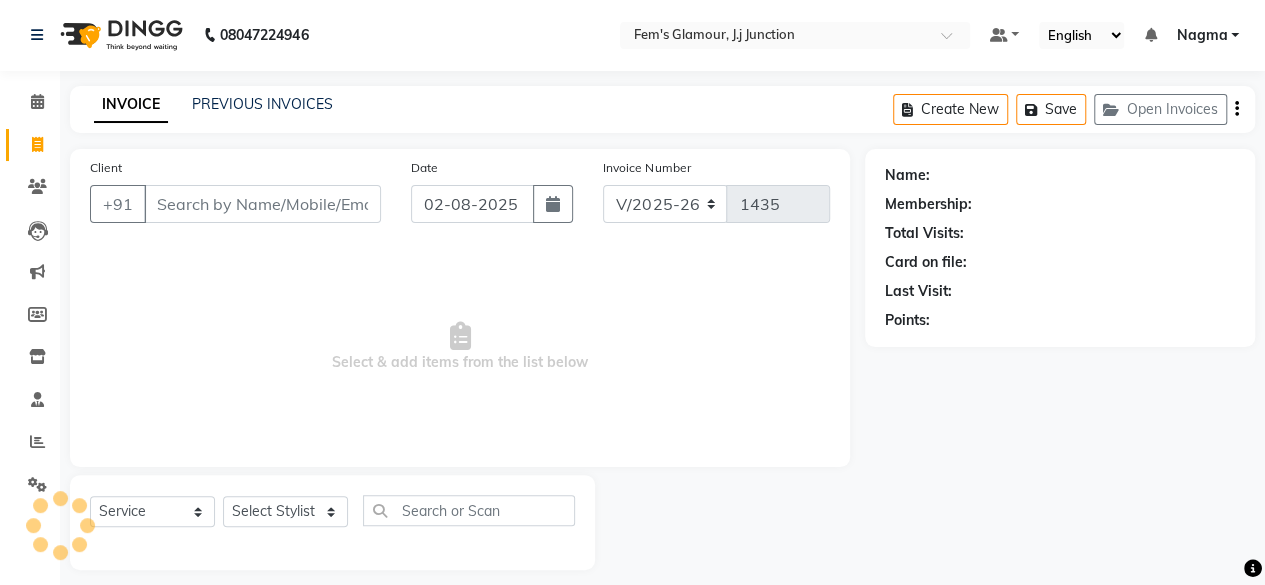 scroll, scrollTop: 15, scrollLeft: 0, axis: vertical 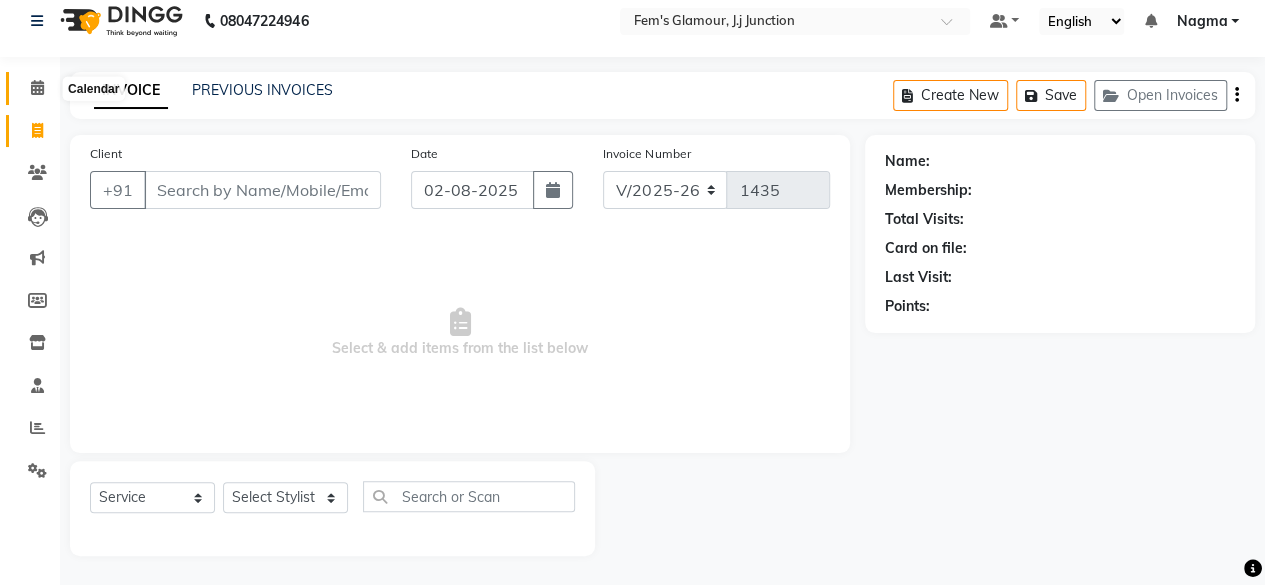 click 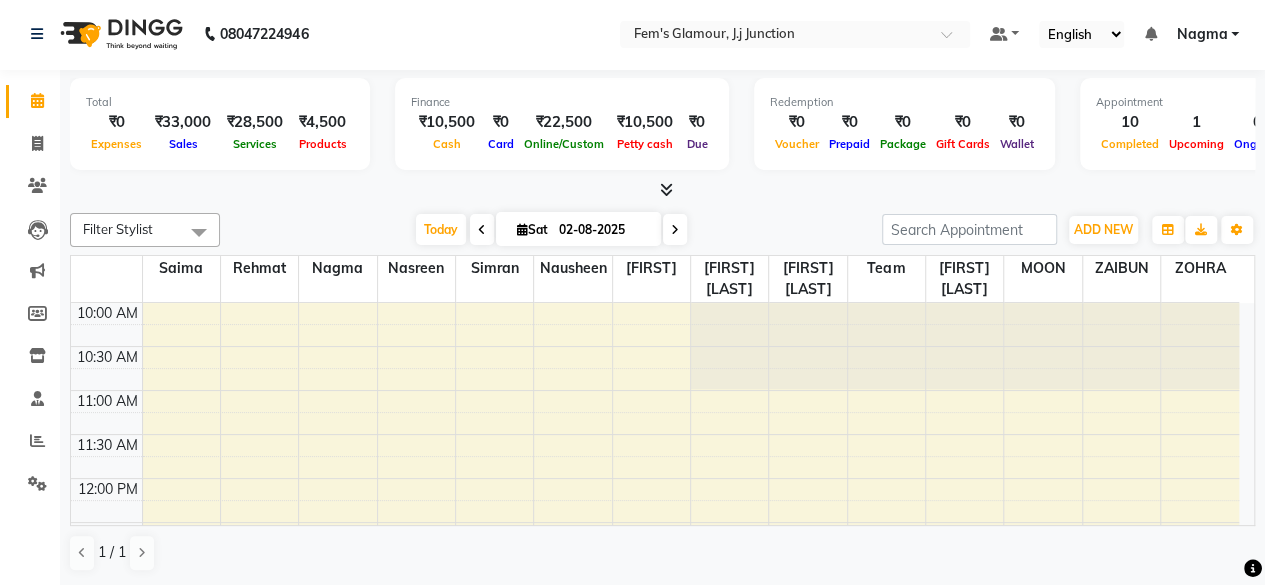 scroll, scrollTop: 0, scrollLeft: 0, axis: both 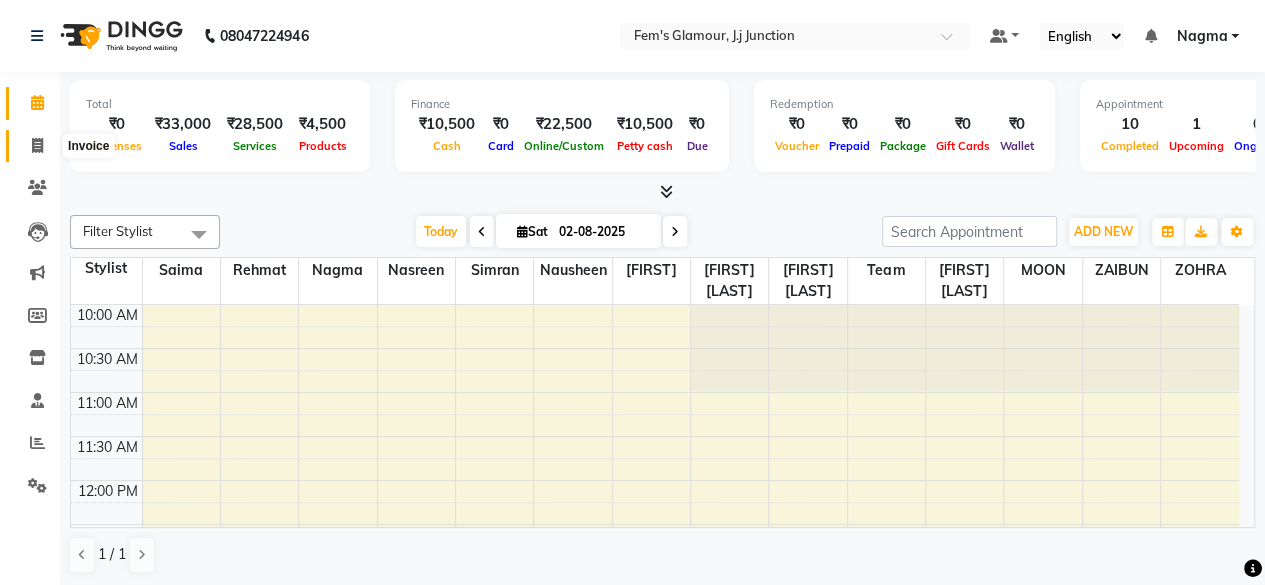 click 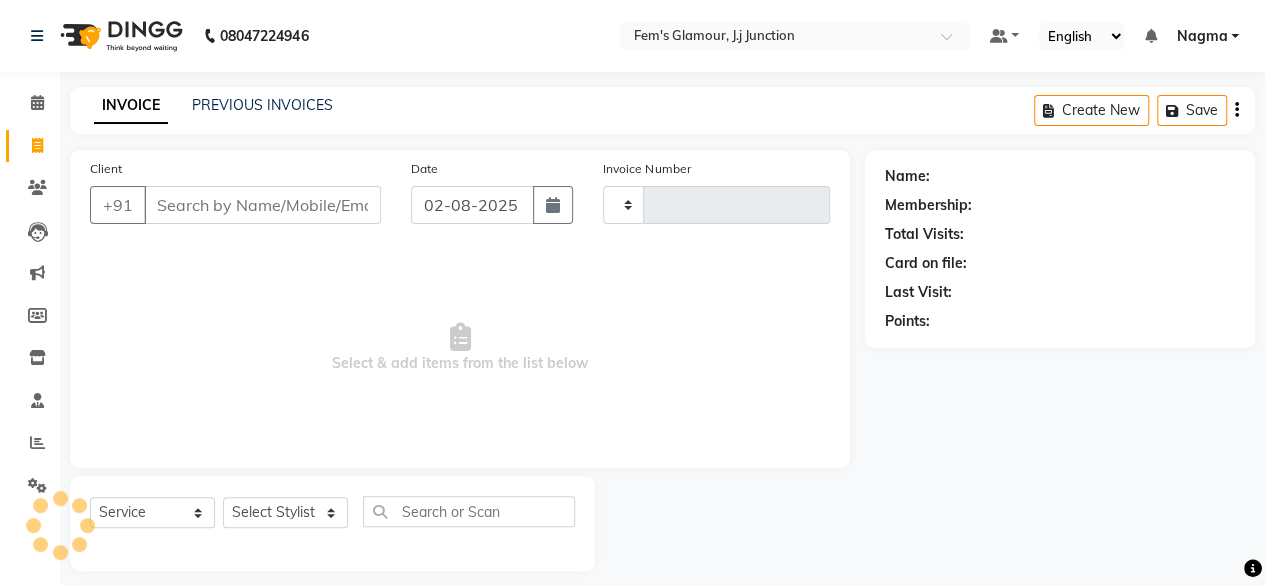 type on "1435" 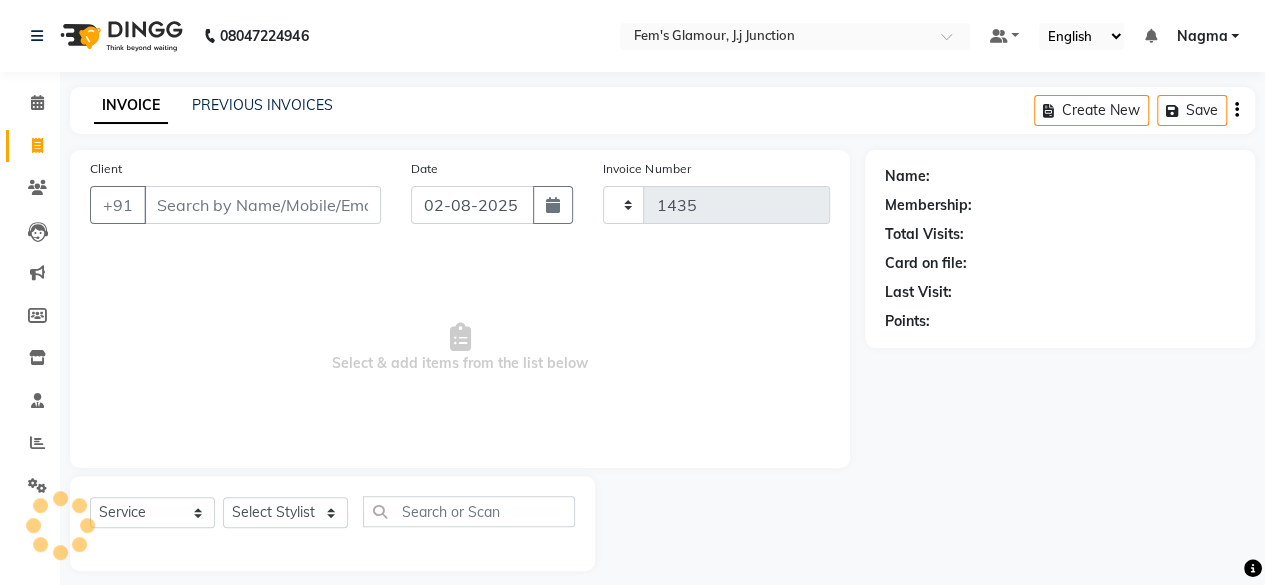 select on "4132" 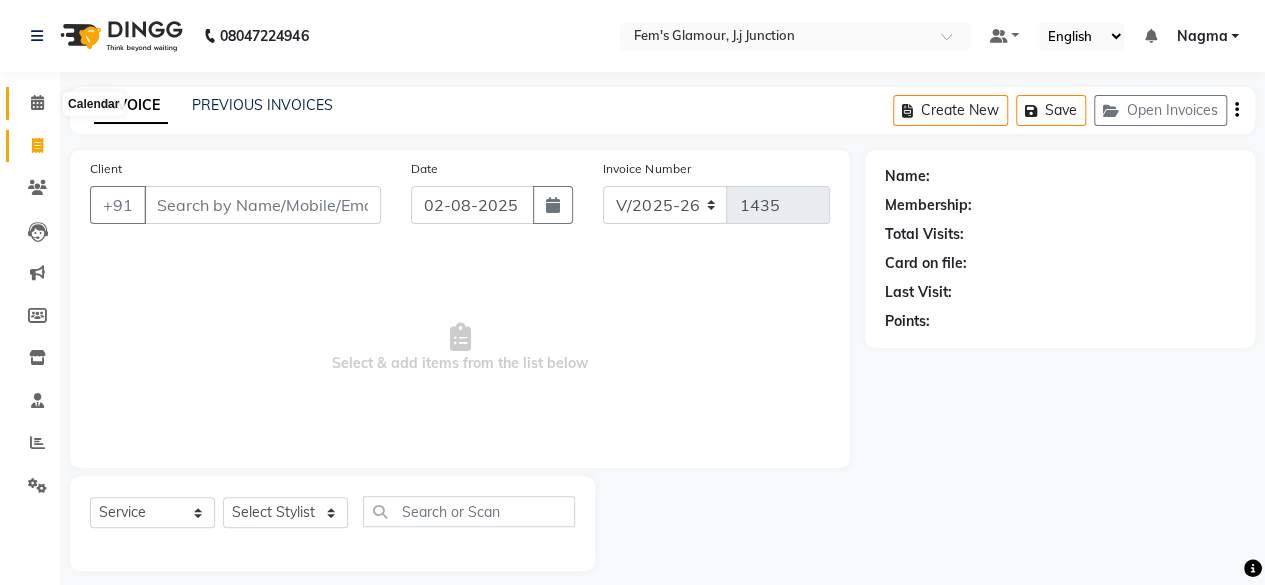 click 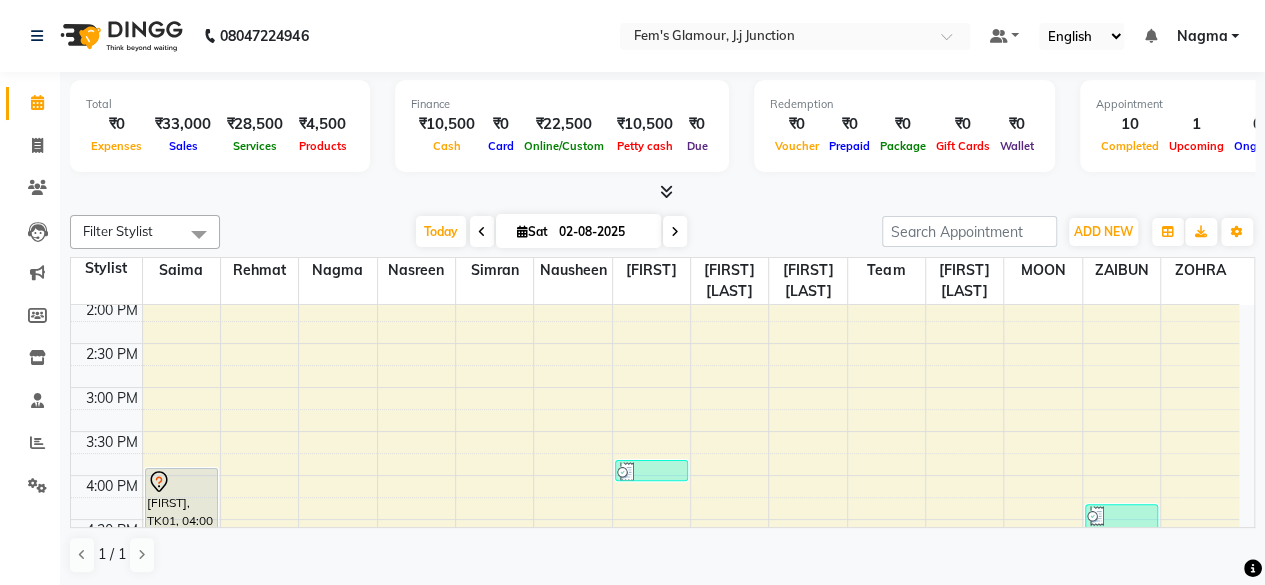scroll, scrollTop: 365, scrollLeft: 0, axis: vertical 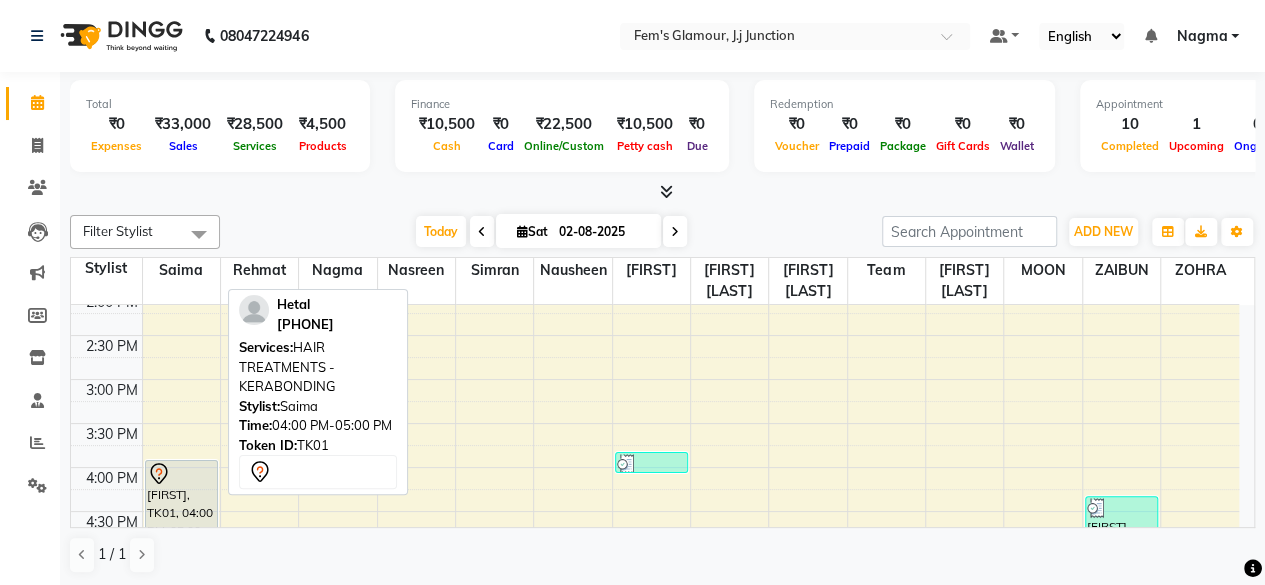 click on "[FIRST], TK01, 04:00 PM-05:00 PM, HAIR TREATMENTS  -  KERABONDING" at bounding box center [181, 502] 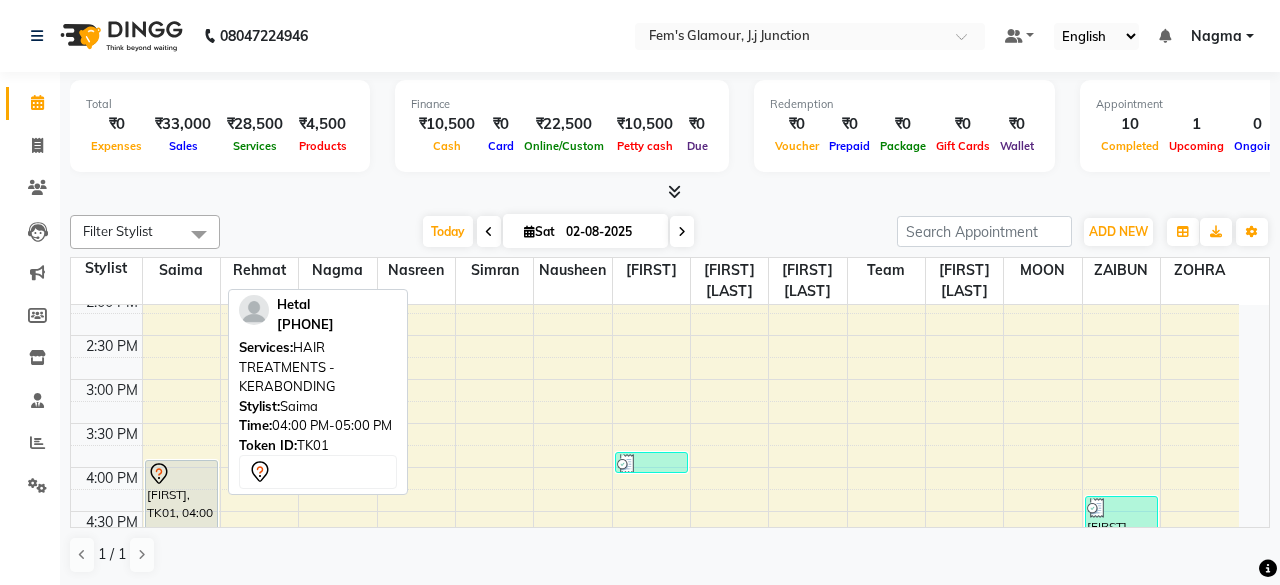 select on "7" 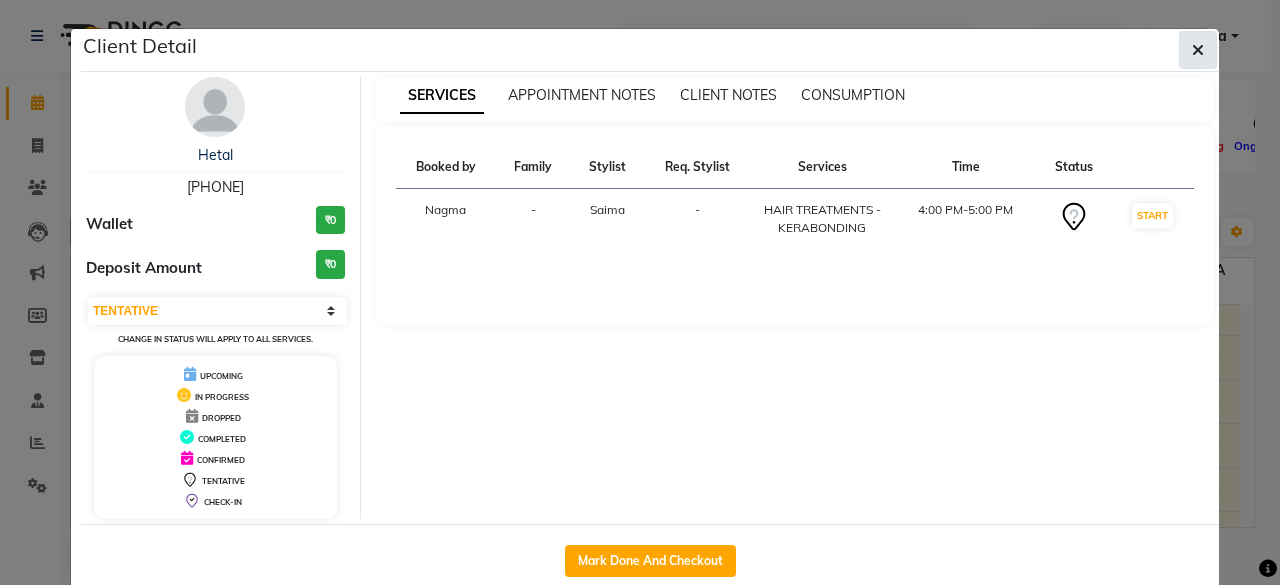 click 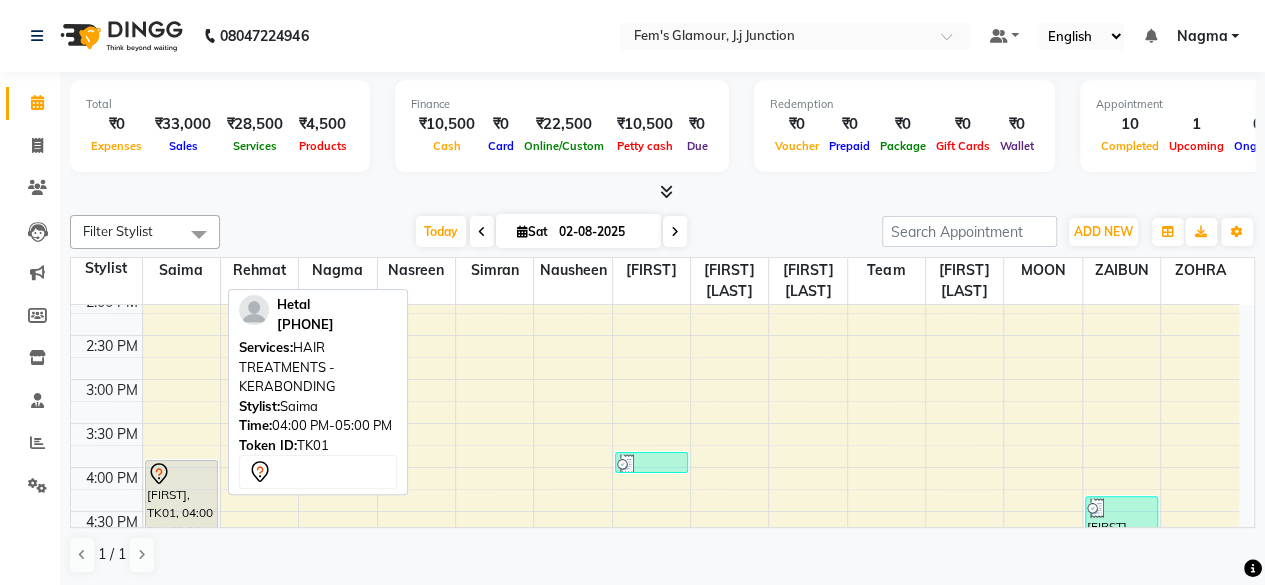 click on "[FIRST], TK01, 04:00 PM-05:00 PM, HAIR TREATMENTS  -  KERABONDING" at bounding box center (181, 502) 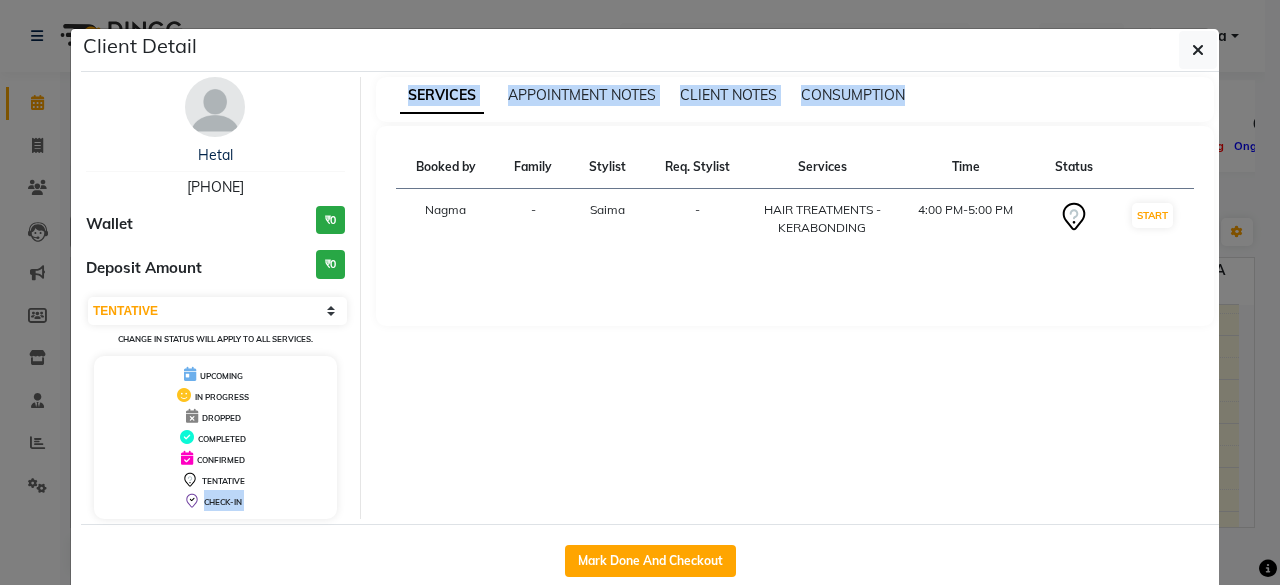 drag, startPoint x: 159, startPoint y: 502, endPoint x: 806, endPoint y: 265, distance: 689.0414 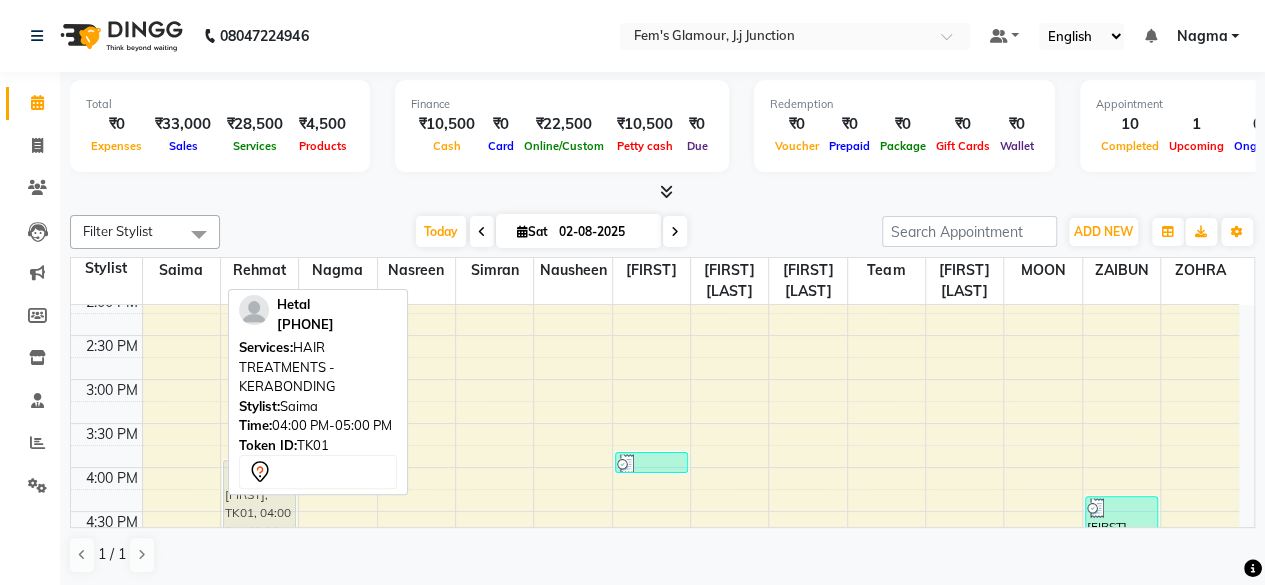 drag, startPoint x: 164, startPoint y: 485, endPoint x: 218, endPoint y: 485, distance: 54 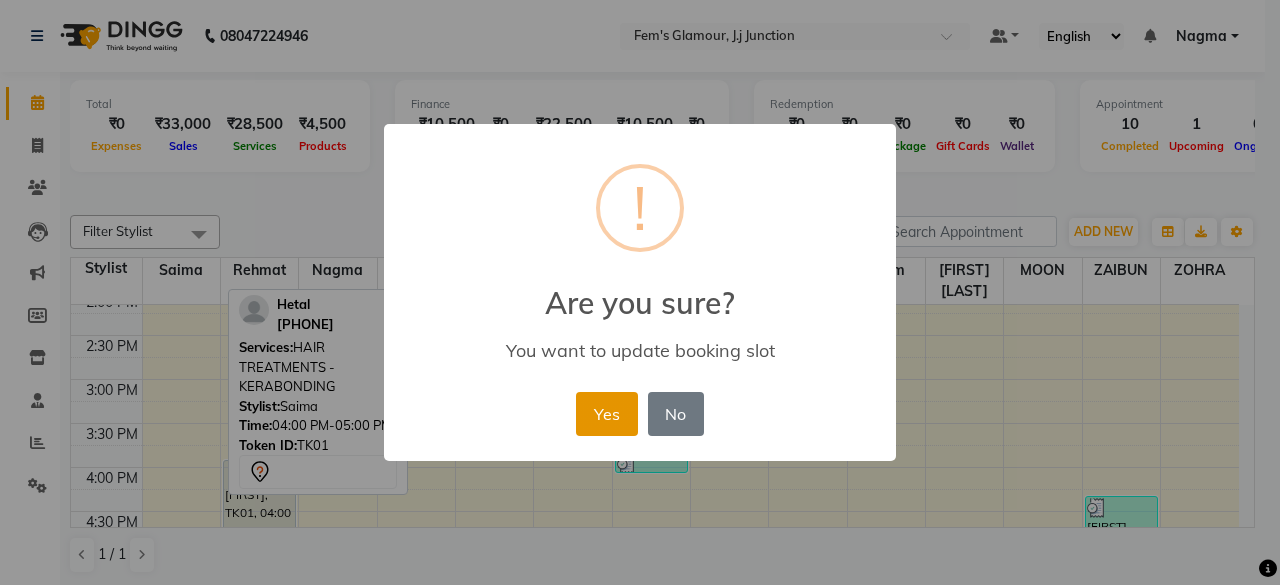 click on "Yes" at bounding box center [606, 414] 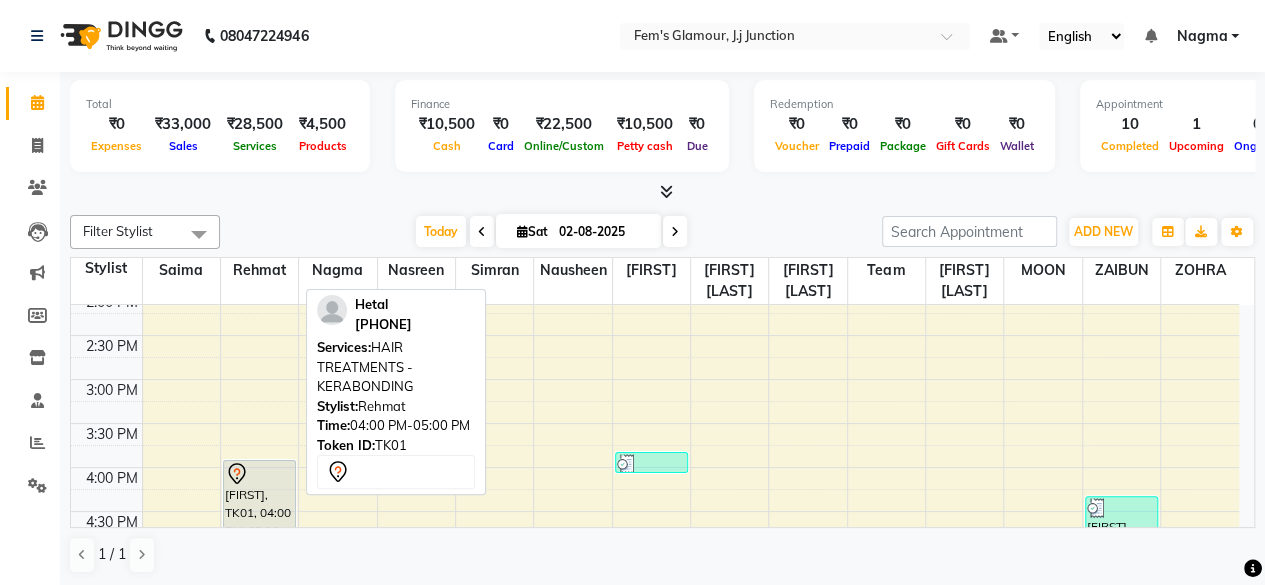 click on "[FIRST], TK01, 04:00 PM-05:00 PM, HAIR TREATMENTS  -  KERABONDING" at bounding box center [259, 502] 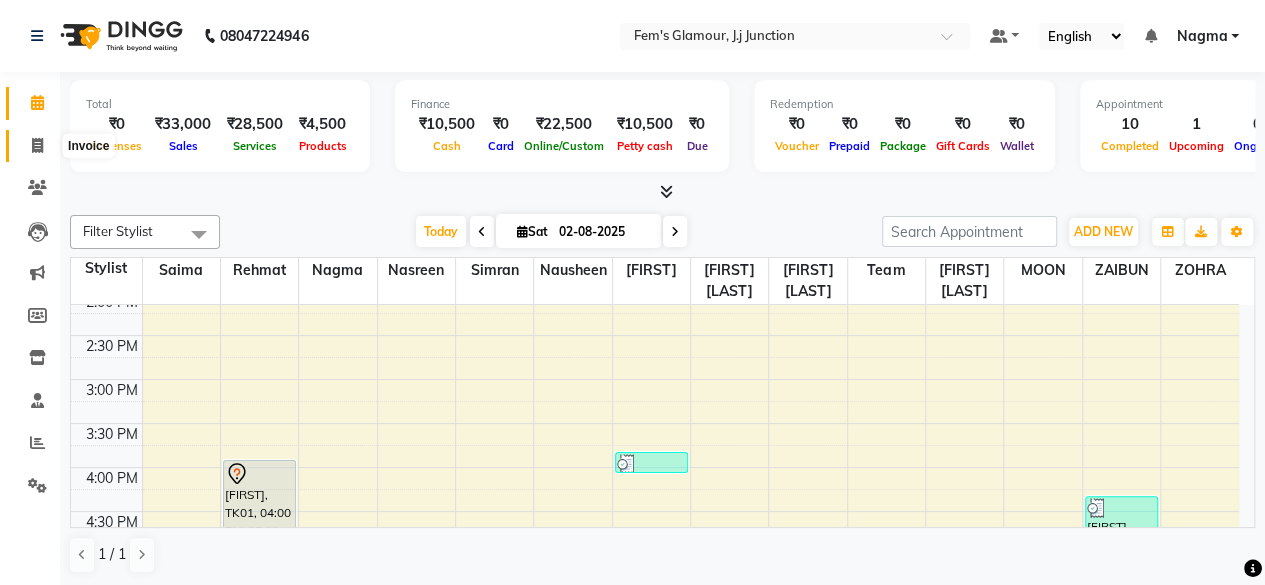 click 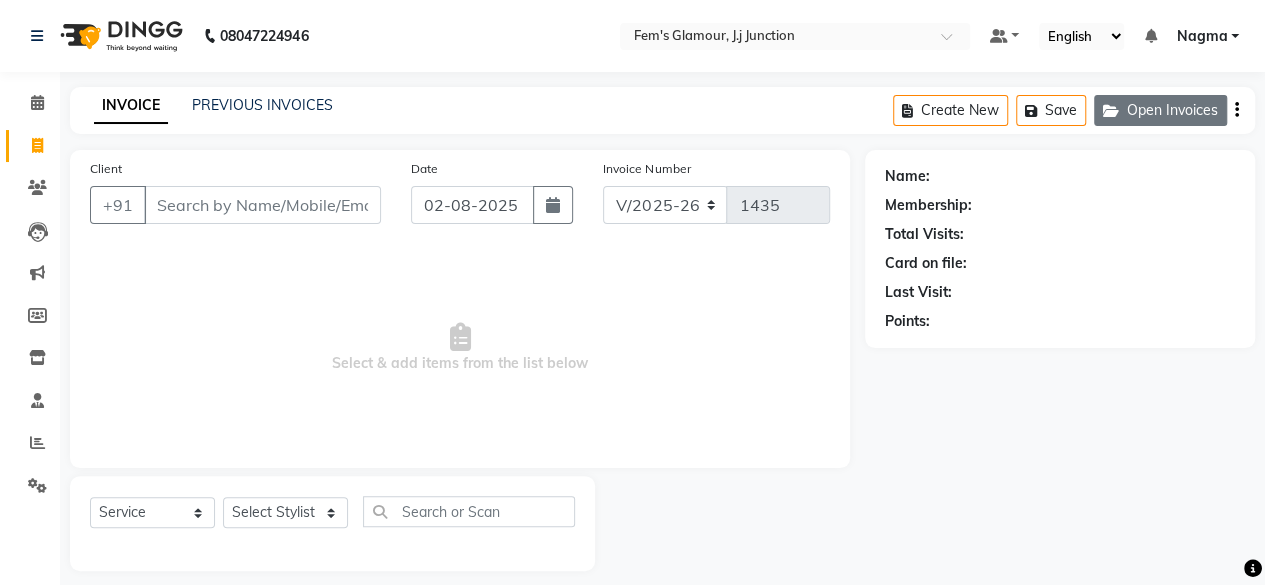 click on "Open Invoices" 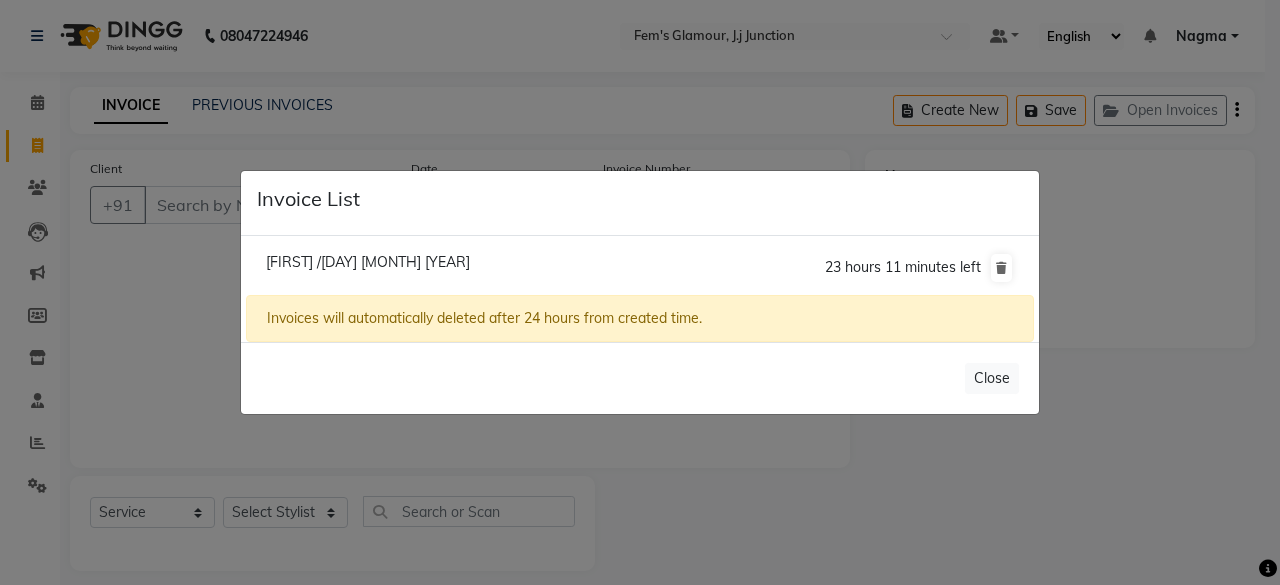 click on "Invoice List  [FIRST] /[DAY] [MONTH] [YEAR]  23 hours 11 minutes left  Invoices will automatically deleted after 24 hours from created time.   Close" 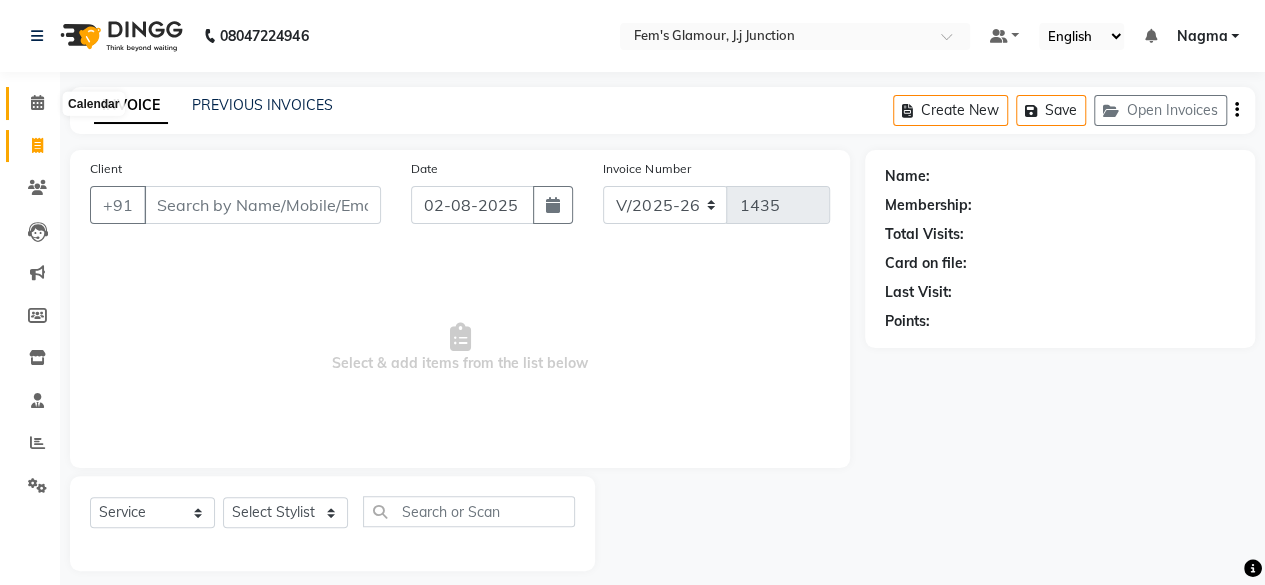 click 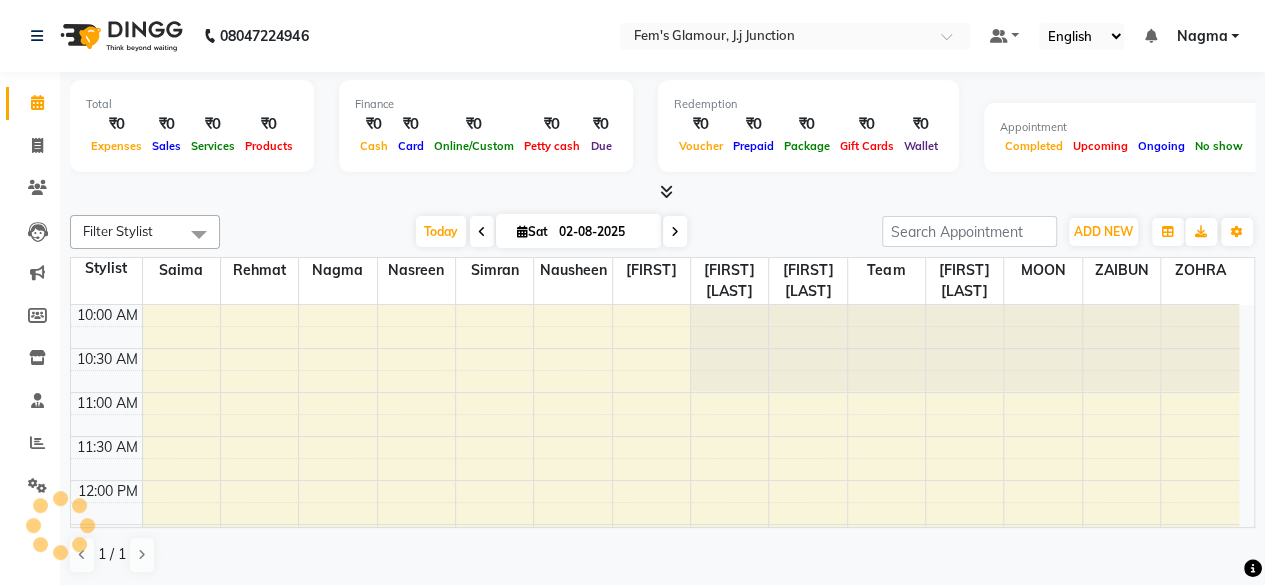 scroll, scrollTop: 0, scrollLeft: 0, axis: both 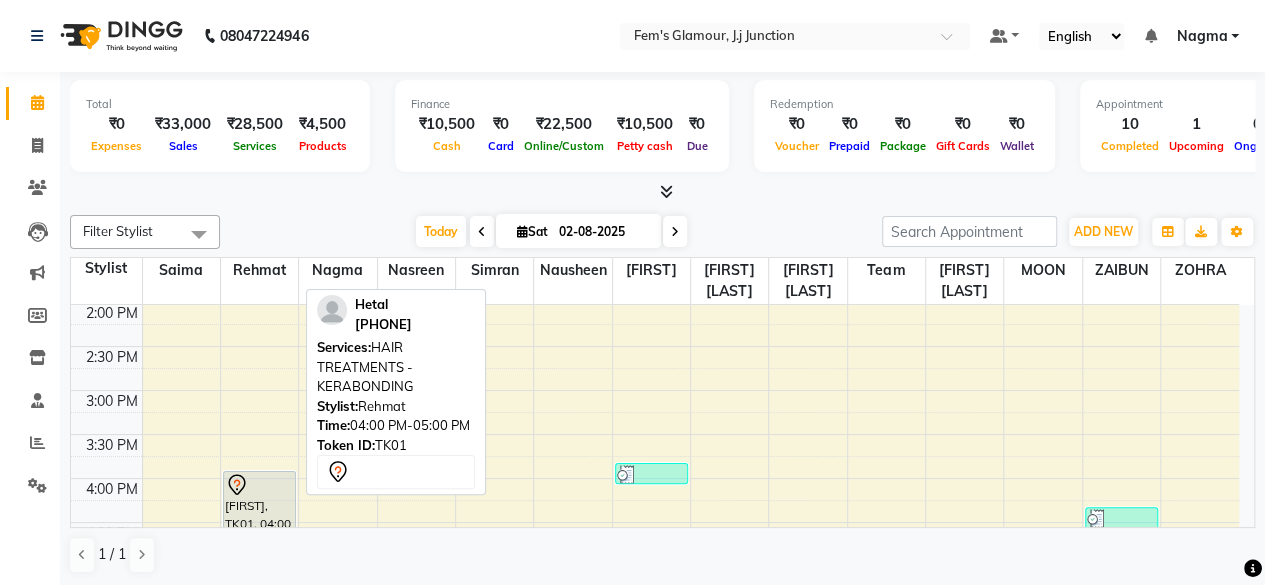 click 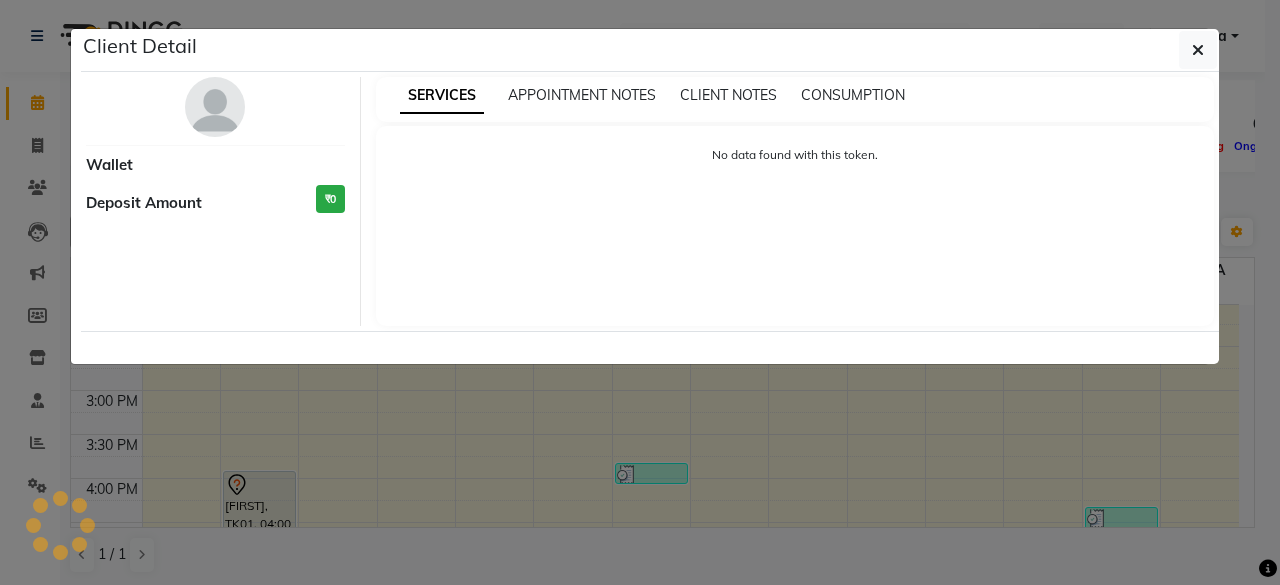 select on "7" 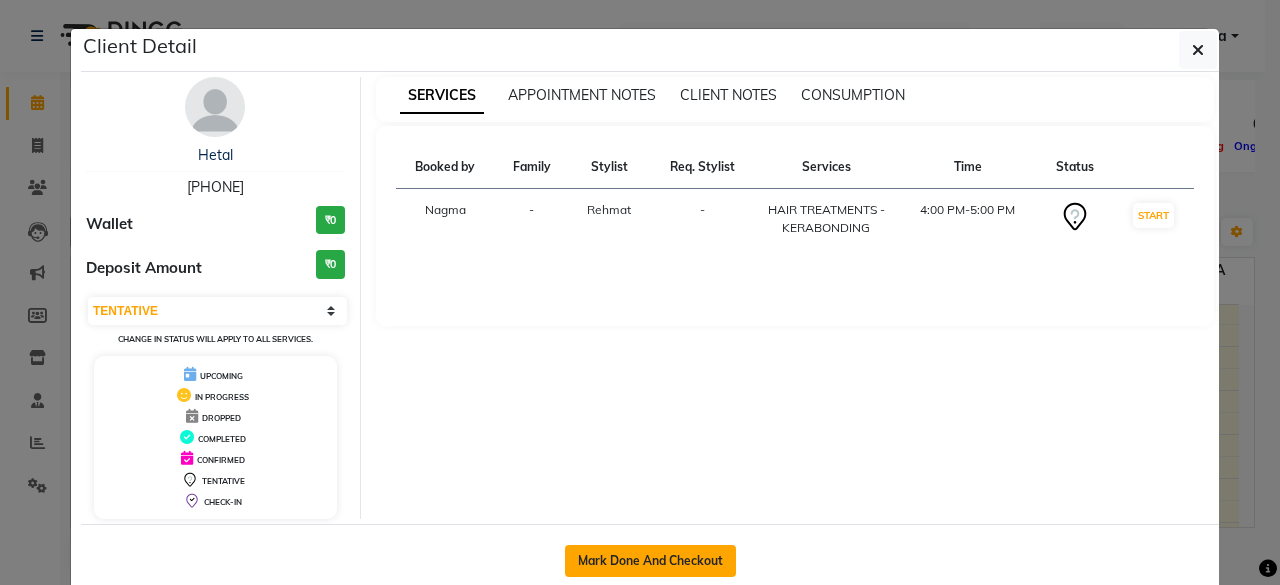 click on "Mark Done And Checkout" 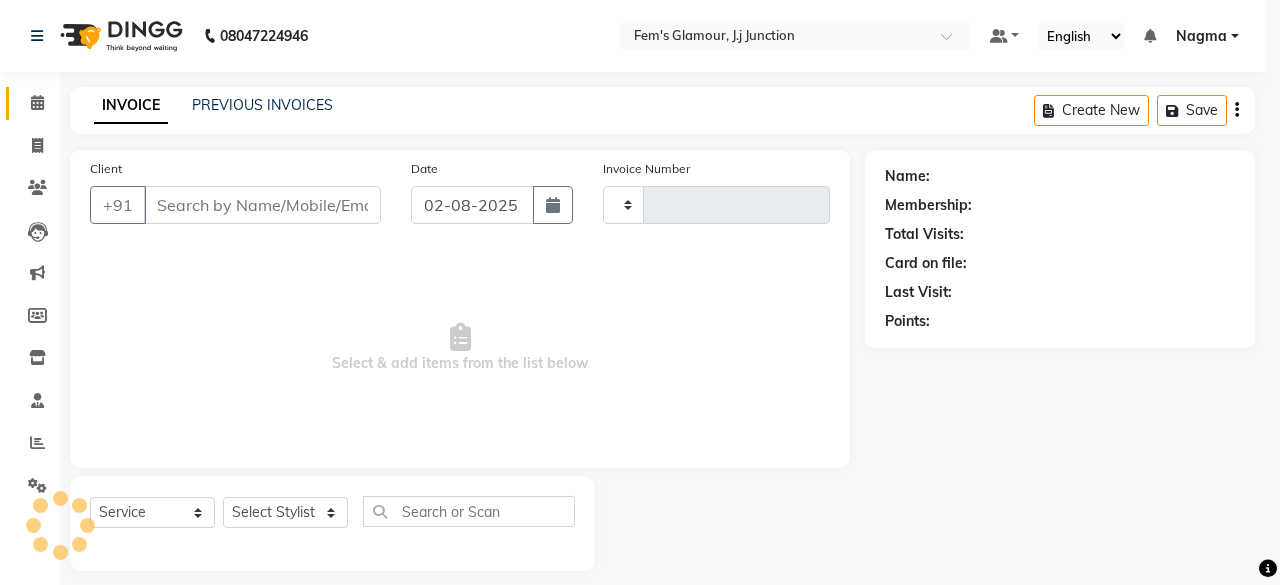 type on "1435" 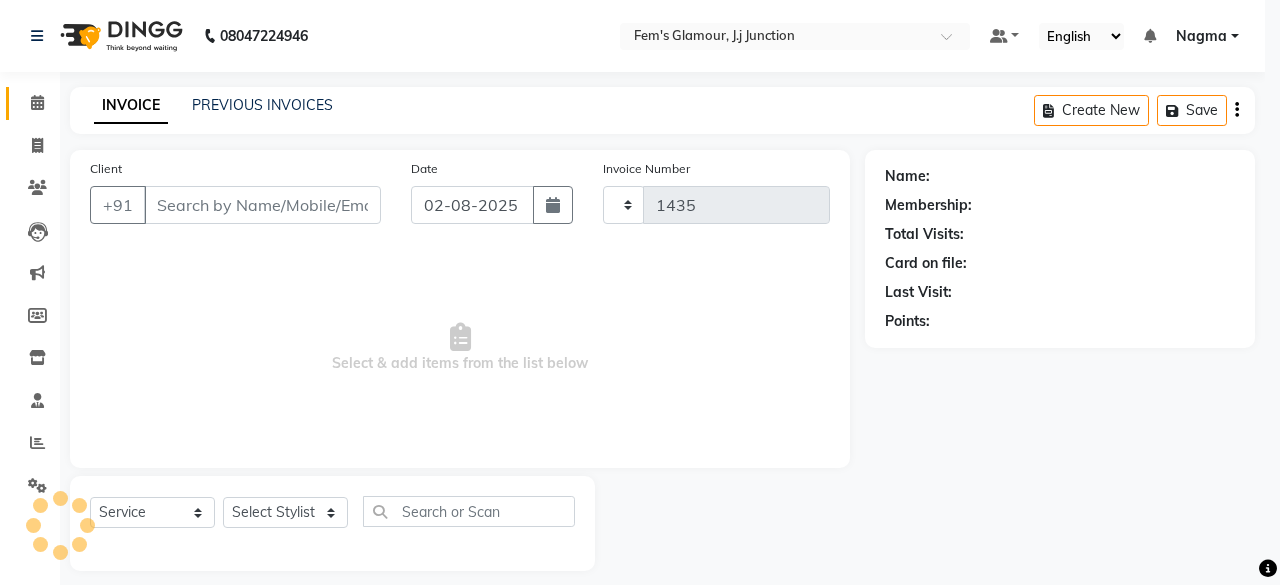 select on "4132" 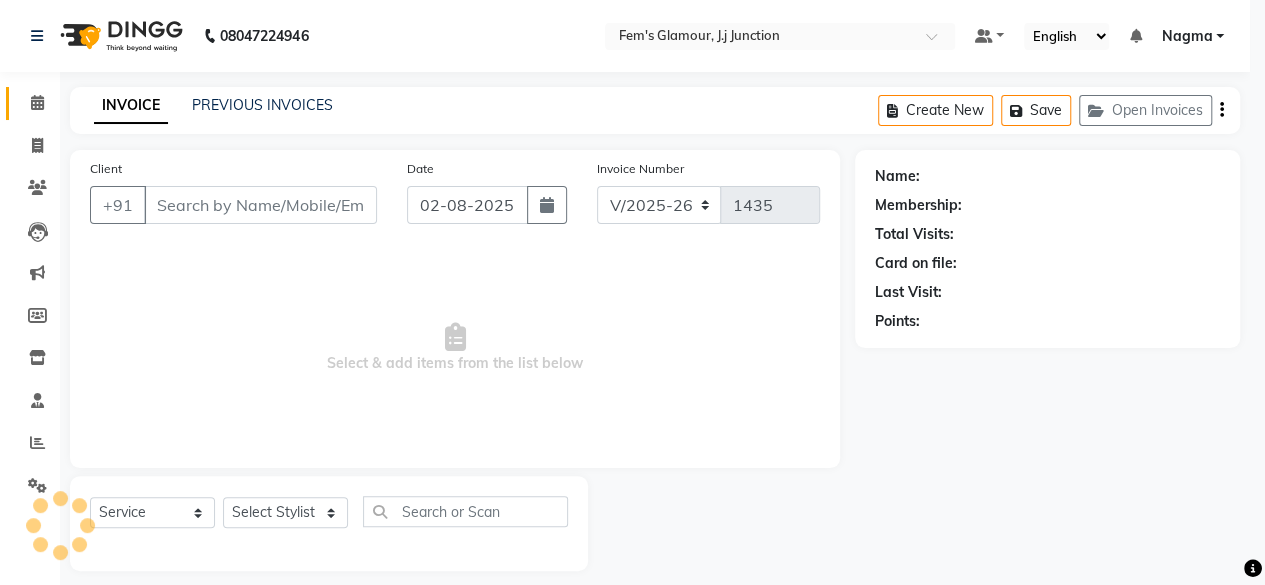 type on "[PHONE]" 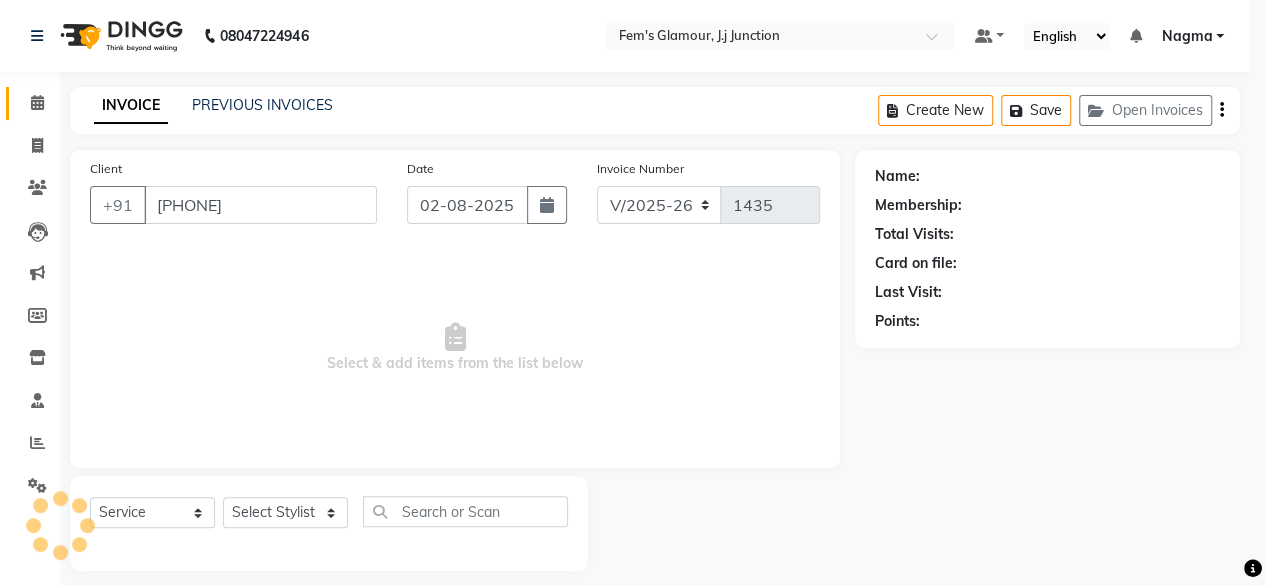 select on "21524" 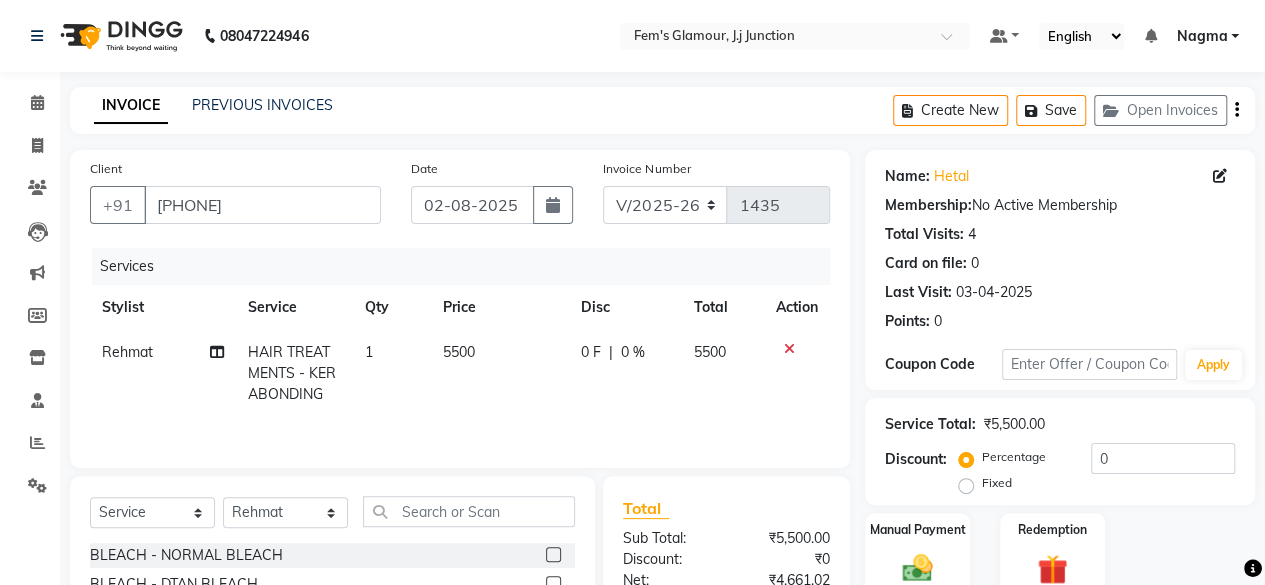 click on "HAIR TREATMENTS  -  KERABONDING" 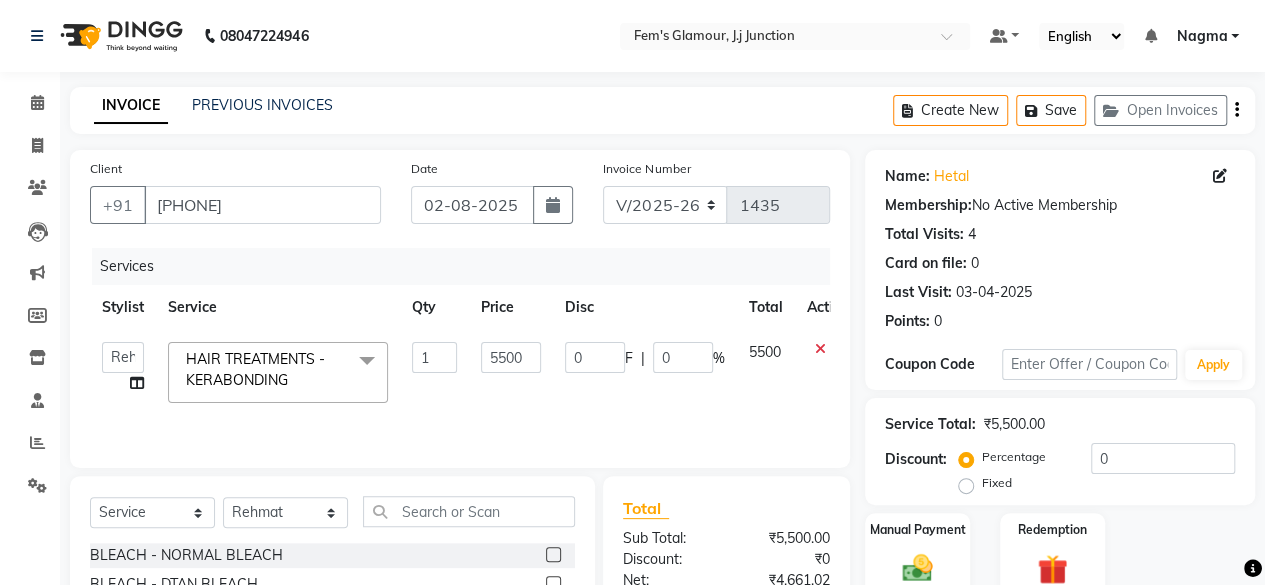click on "HAIR TREATMENTS  -  KERABONDING" 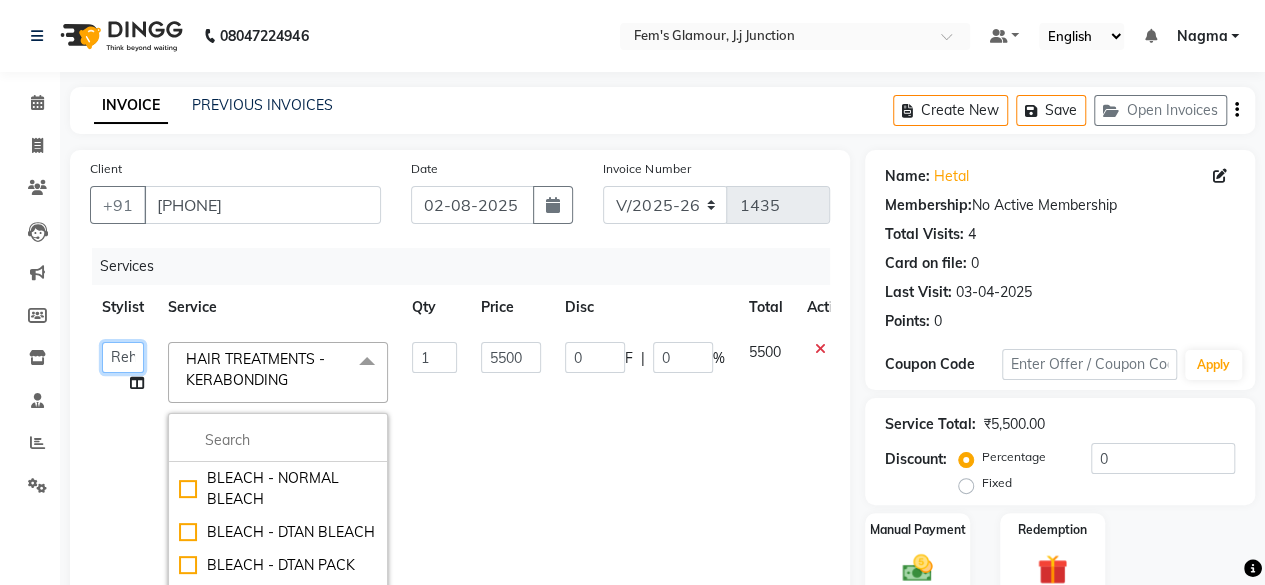 click on "[FIRST] [LAST]   [FIRST]   [FIRST]   [FIRST] [LAST]   [FIRST]   [FIRST]   [FIRST]   [FIRST]   [FIRST]   [FIRST]   [FIRST]   [FIRST]   [FIRST]" 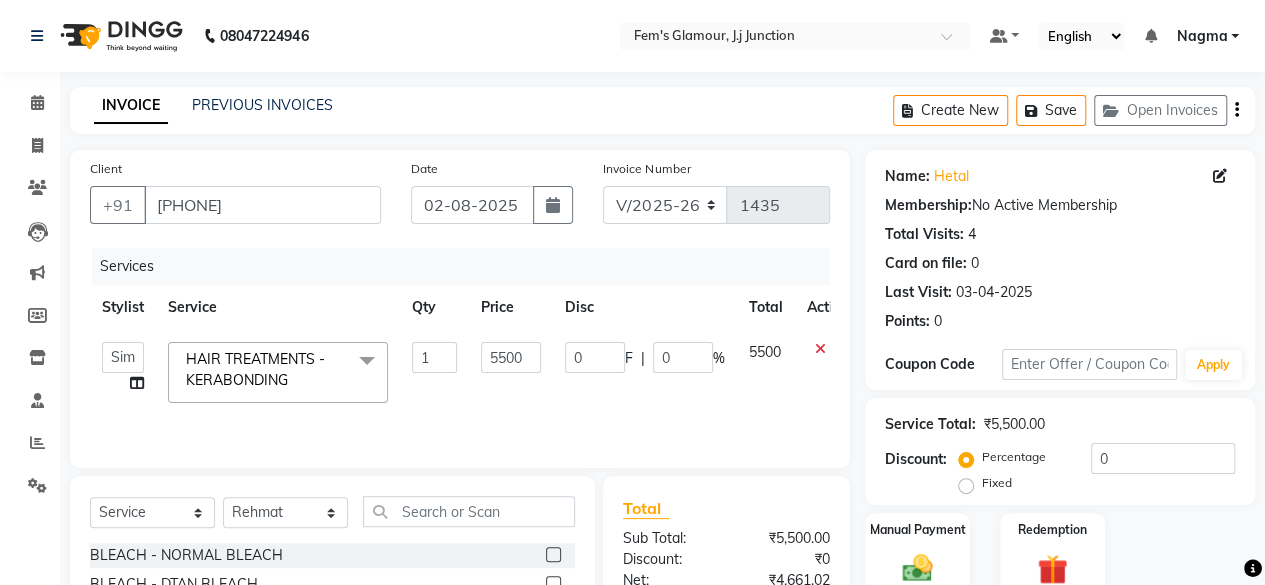 select on "21531" 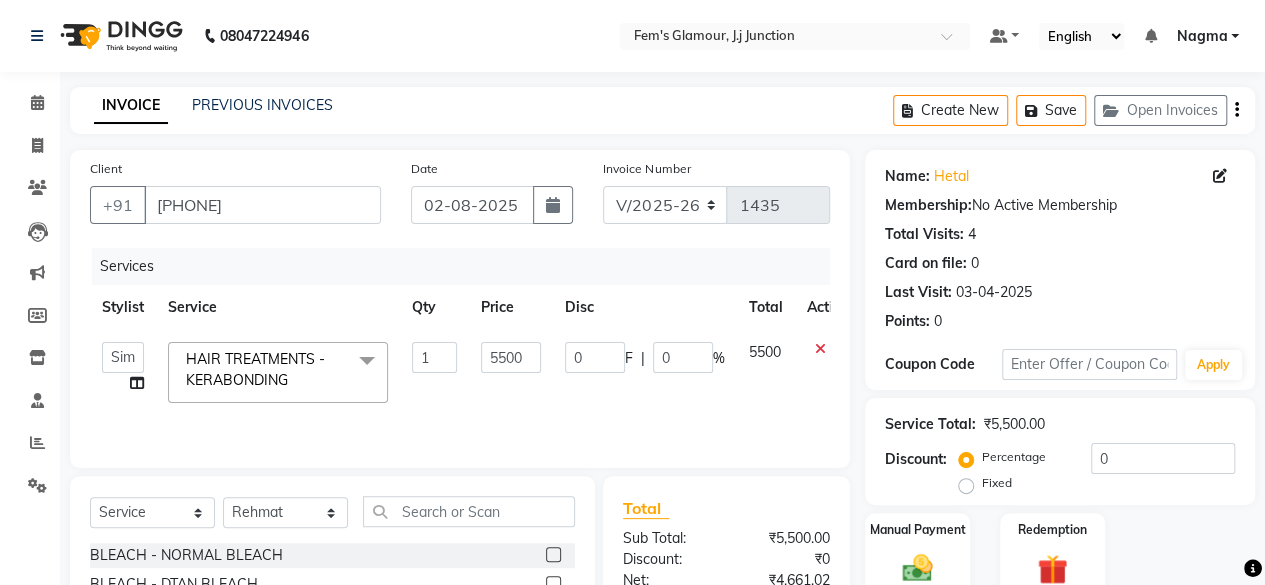 click on "HAIR TREATMENTS  -  KERABONDING" 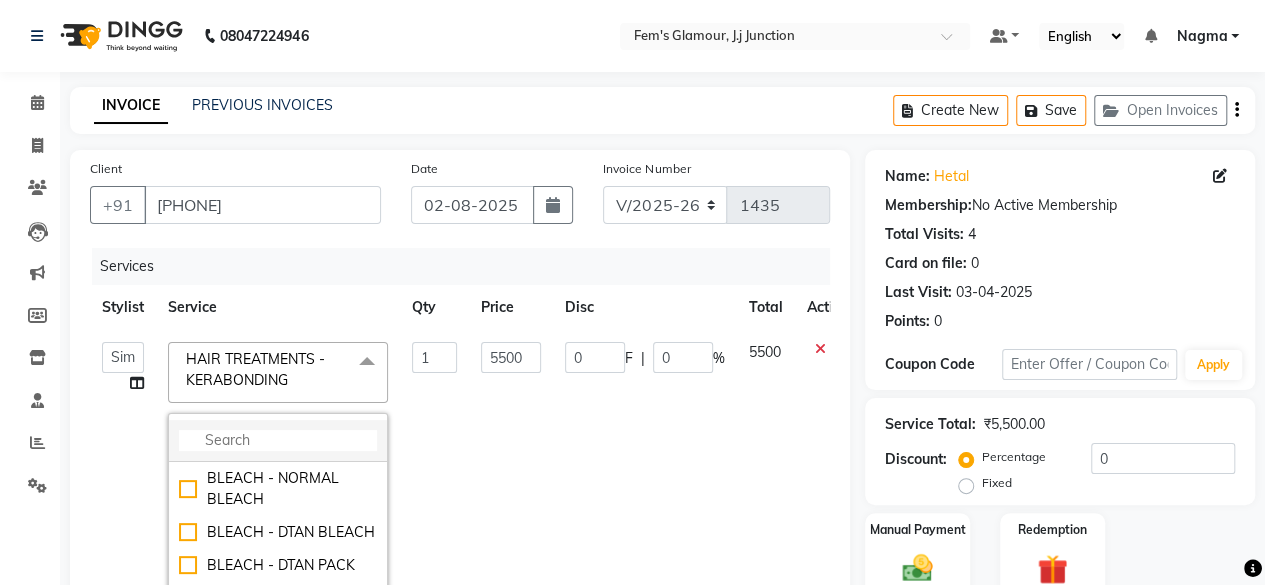 click 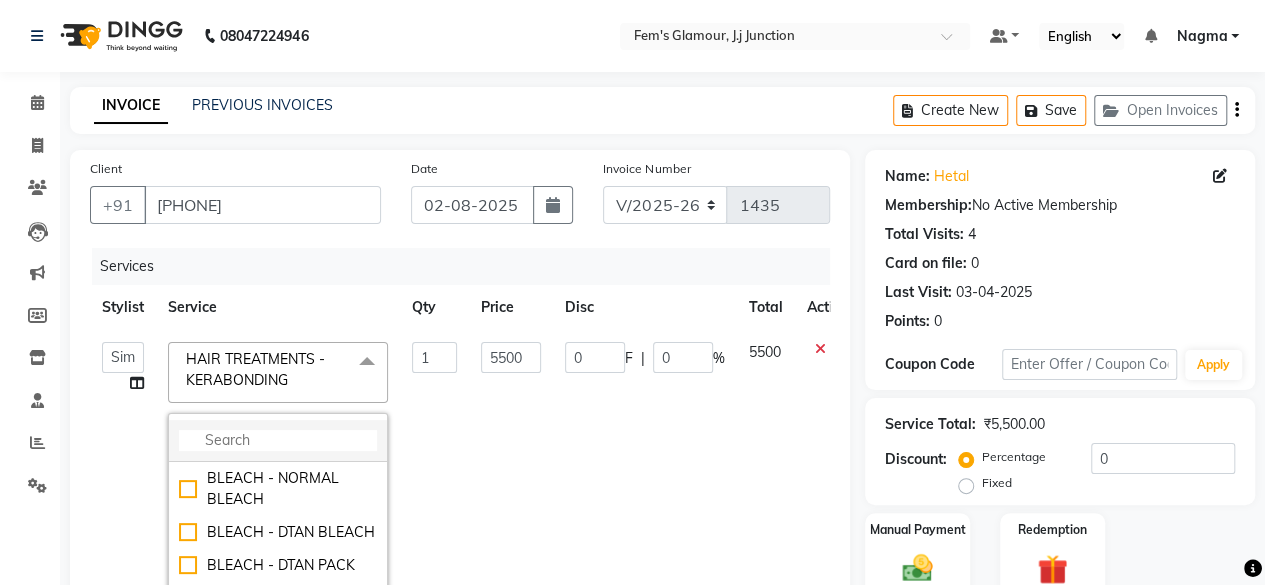click 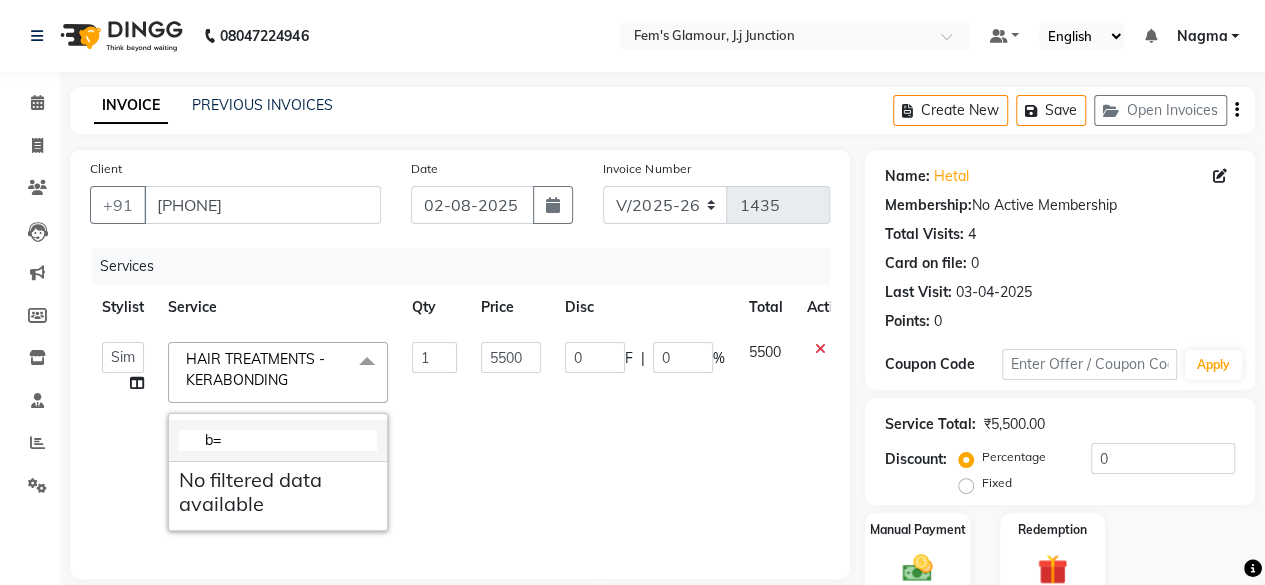 type on "b" 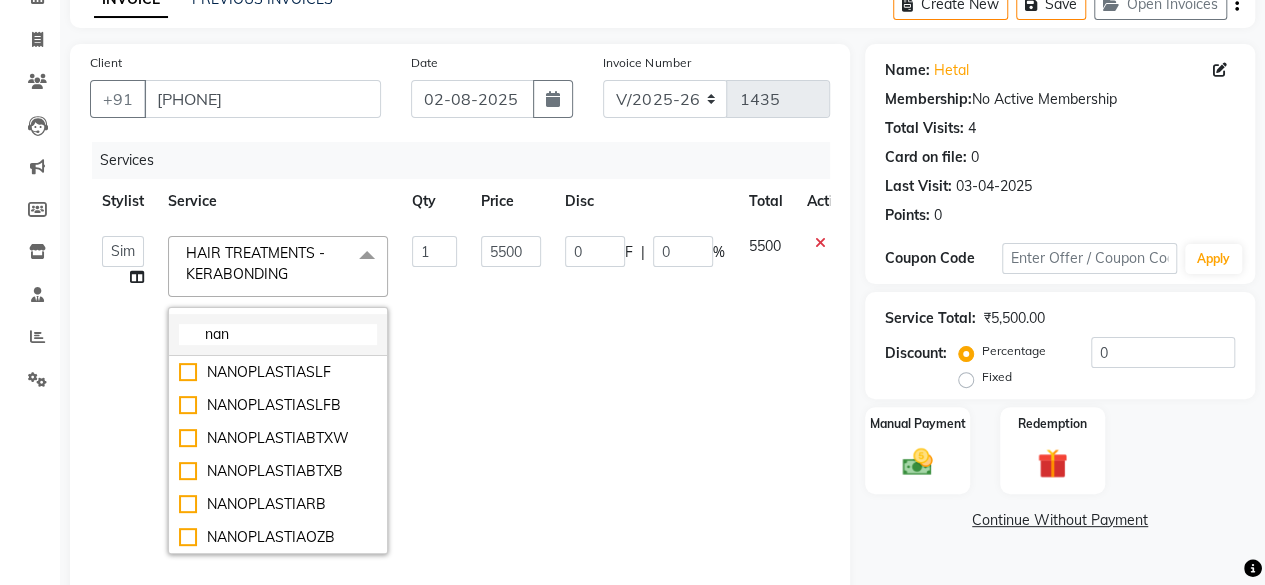 scroll, scrollTop: 108, scrollLeft: 0, axis: vertical 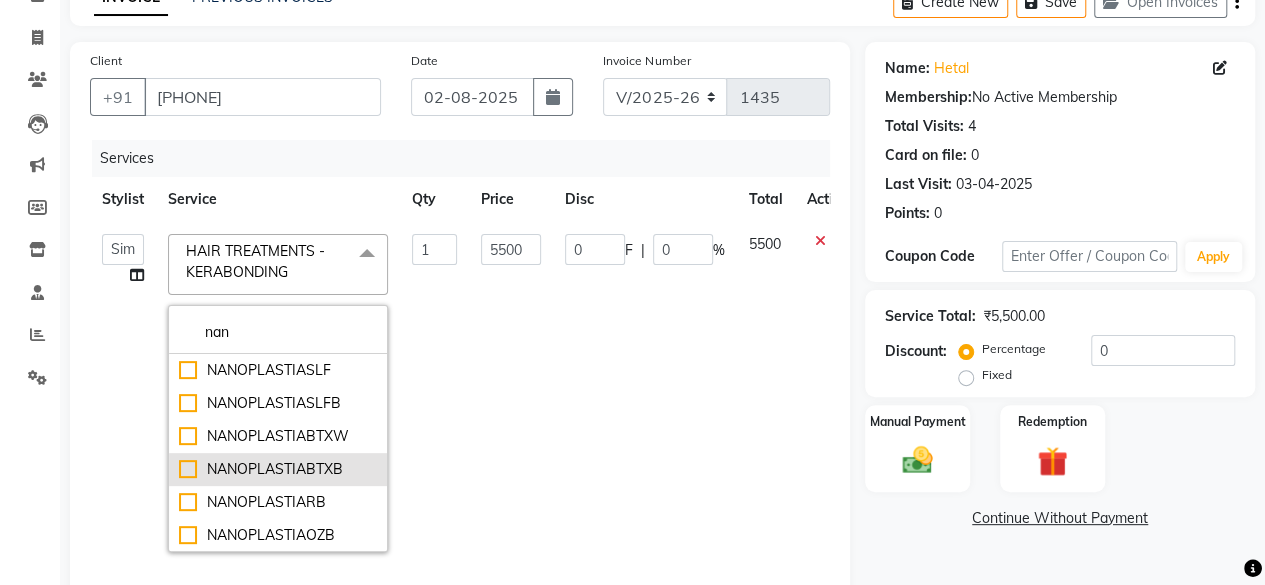 type on "nan" 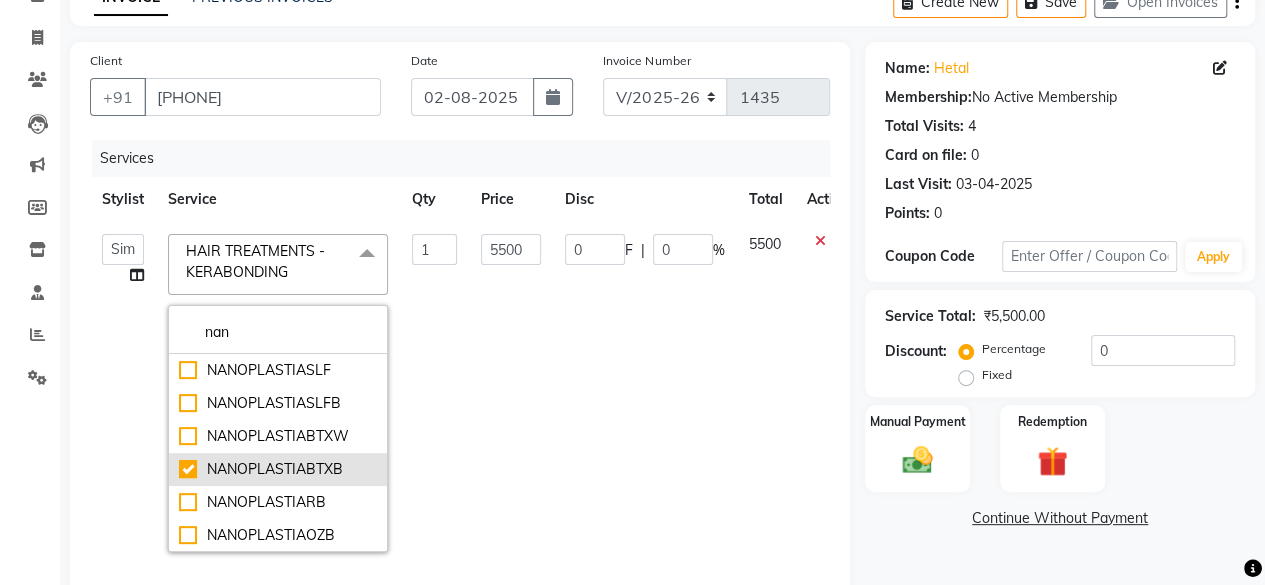 type on "4000" 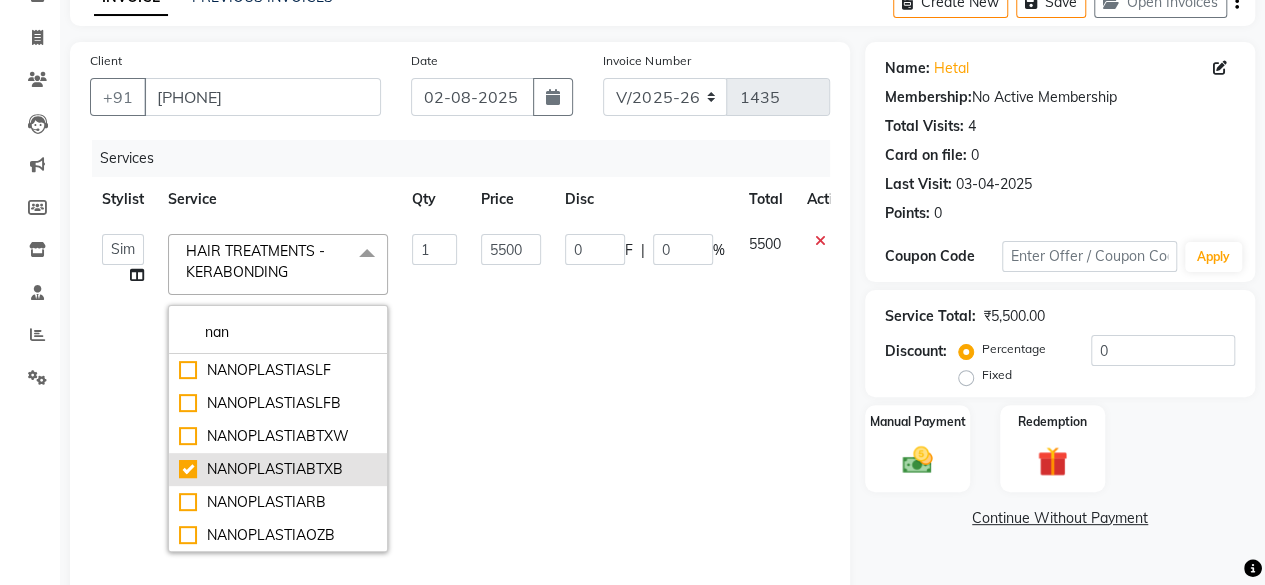 checkbox on "true" 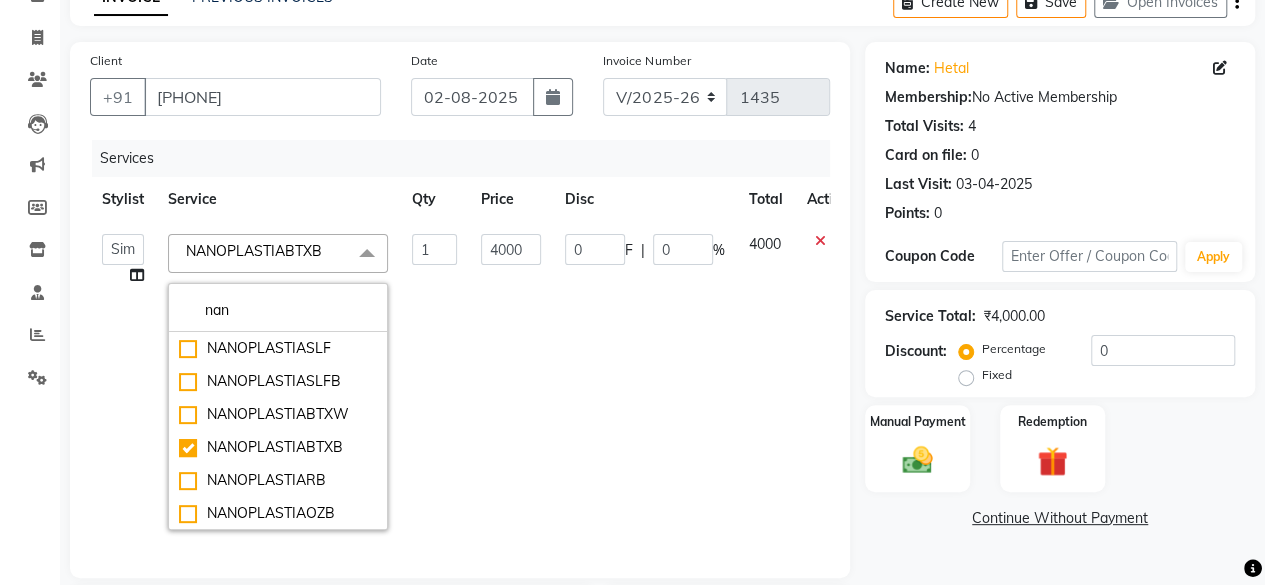 click on "4000" 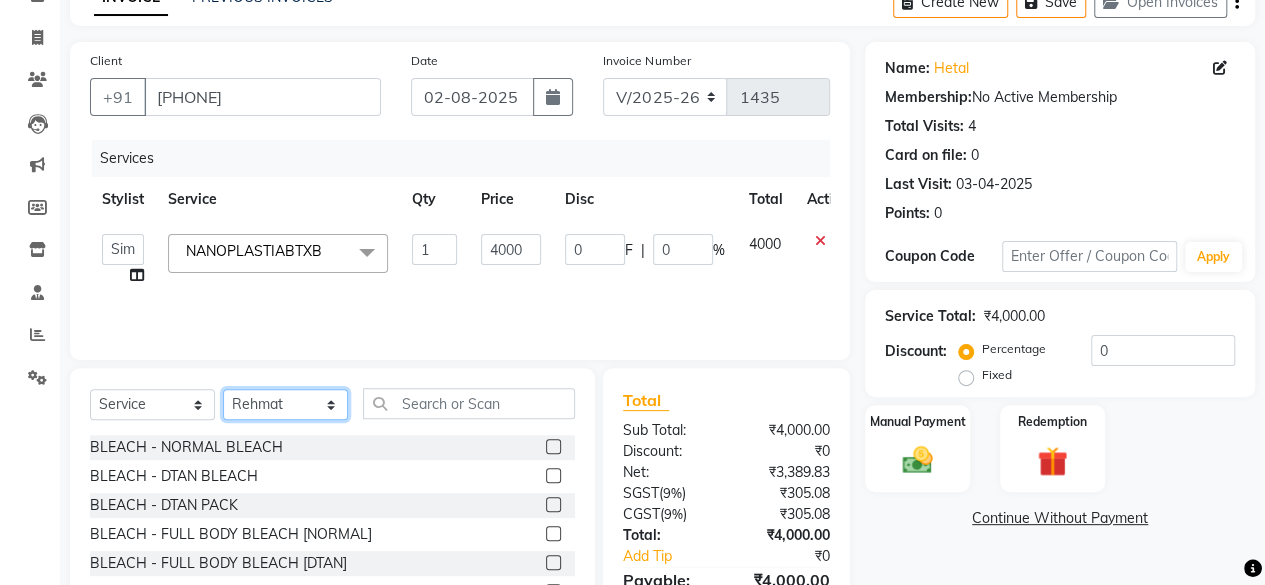 click on "Select Stylist [FIRST] [LAST] [FIRST] [FIRST] [FIRST] [LAST] [FIRST] [FIRST] [FIRST] [FIRST] [FIRST] [FIRST] [FIRST] [FIRST]" 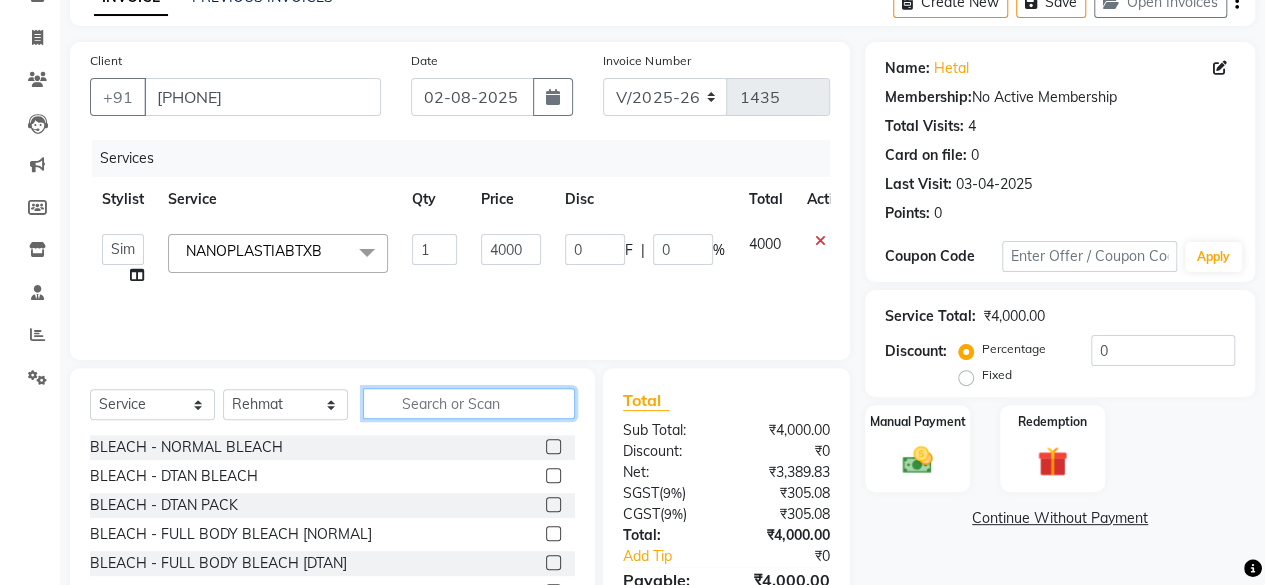 click 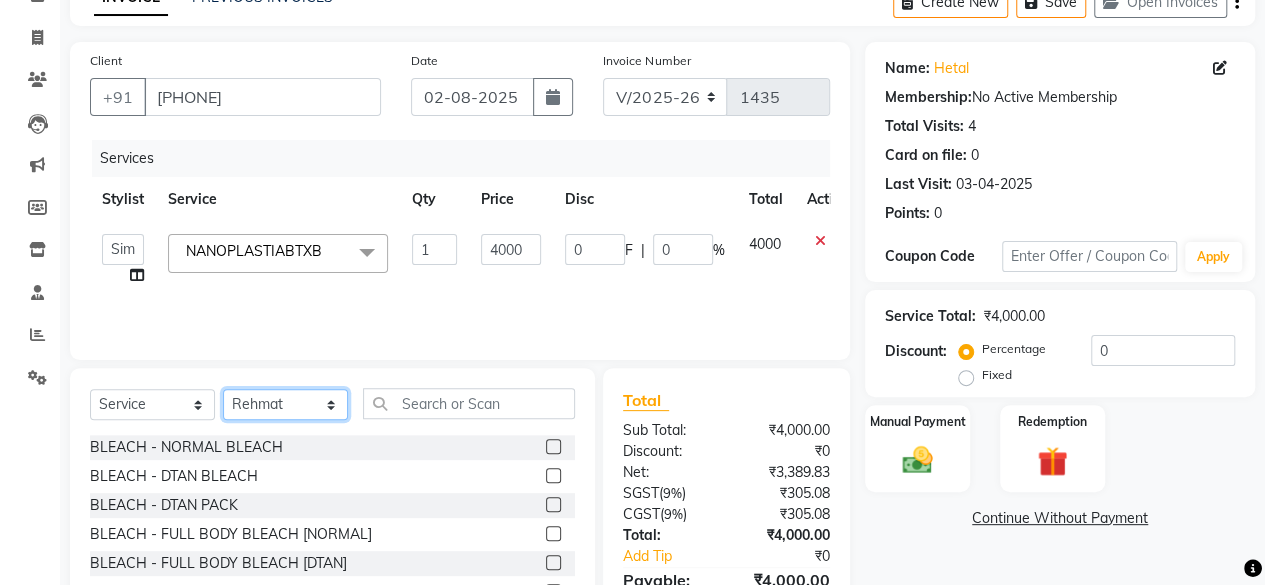 drag, startPoint x: 282, startPoint y: 402, endPoint x: 280, endPoint y: 301, distance: 101.0198 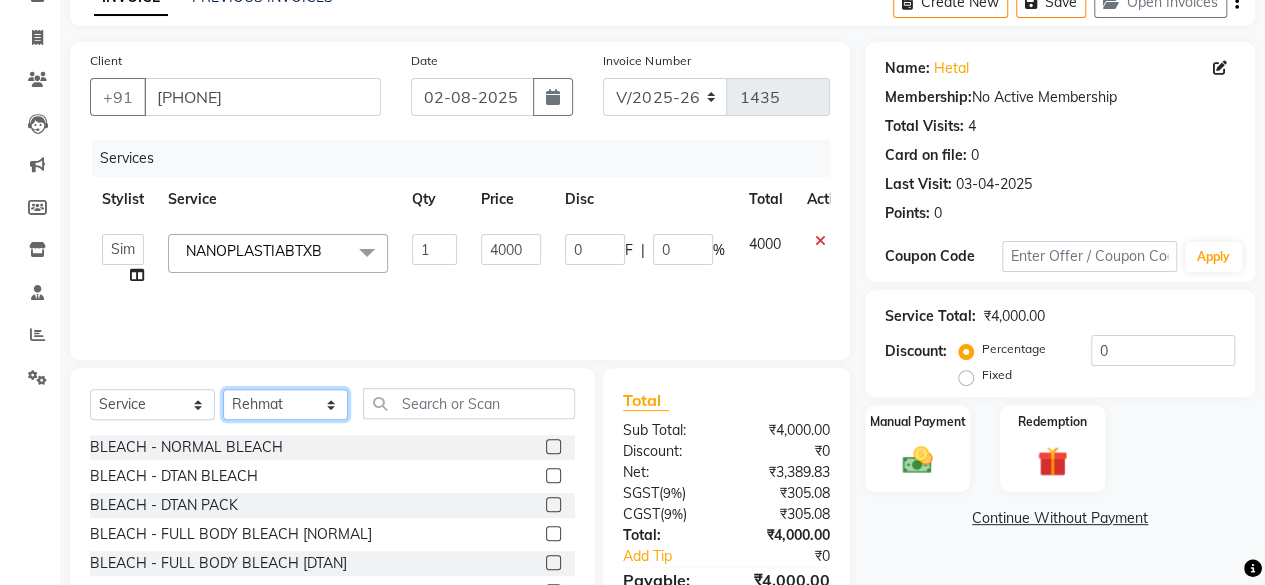 click on "Client +[COUNTRY CODE] [PHONE] Date [DAY]-[MONTH]-[YEAR] Invoice Number V/2025 V/2025-26 1435 Services Stylist Service Qty Price Disc Total Action  [FIRST] [LAST]   [FIRST]   [FIRST]   [FIRST] [LAST]   [FIRST]   [FIRST]   [FIRST]   [FIRST]   [FIRST]   [FIRST]   [FIRST]   [FIRST]   [FIRST]  NANOPLASTIABTXB  x BLEACH  -  NORMAL BLEACH BLEACH  -  DTAN BLEACH BLEACH  -  DTAN PACK BLEACH  -  FULL BODY BLEACH [NORMAL] BLEACH  -  FULL BODY BLEACH [DTAN] BLEACH  -  FULL HANDS BLEACH [NORMAL] BLEACH  -  FULL HANDS BLEACH [DTAN] BLEACH  -  FULL LEG BLEACH [NORMAL] BLEACH  -  FULL LEG BLEACH [DTAN] Heel Peel Treatment  Micro pigment BB glow Korean Glass Shine IV drip Makeup Workshop Vaginal tightening Foot Massage Under Eye Treatment Advance payment CPR TREATMENT KARSEELL SPA UNDERARM TREATMENT BRAZALLIAN GLASS SHINE BASIC HYDRA FACIAL REAPPLICATION LUSTRE TREATMENT KERABONDINGRB KERABONDINGSLF KERABONDINGSLFB KERABONDINGBTXB KERABONDINGBTXWH KERABONDINGOZB NANOPLASTIASLF NANOPLASTIASLFB NANOPLASTIABTXW NANOPLASTIABTXB GOLDEN TREATMENT BLOWDRY 1" 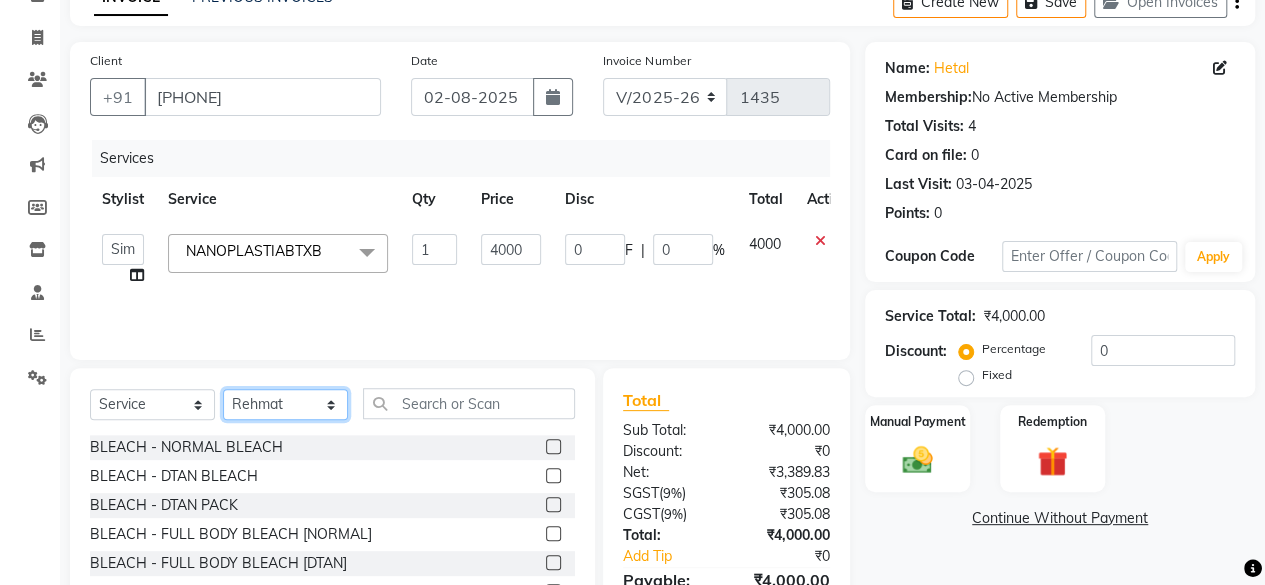 select on "21531" 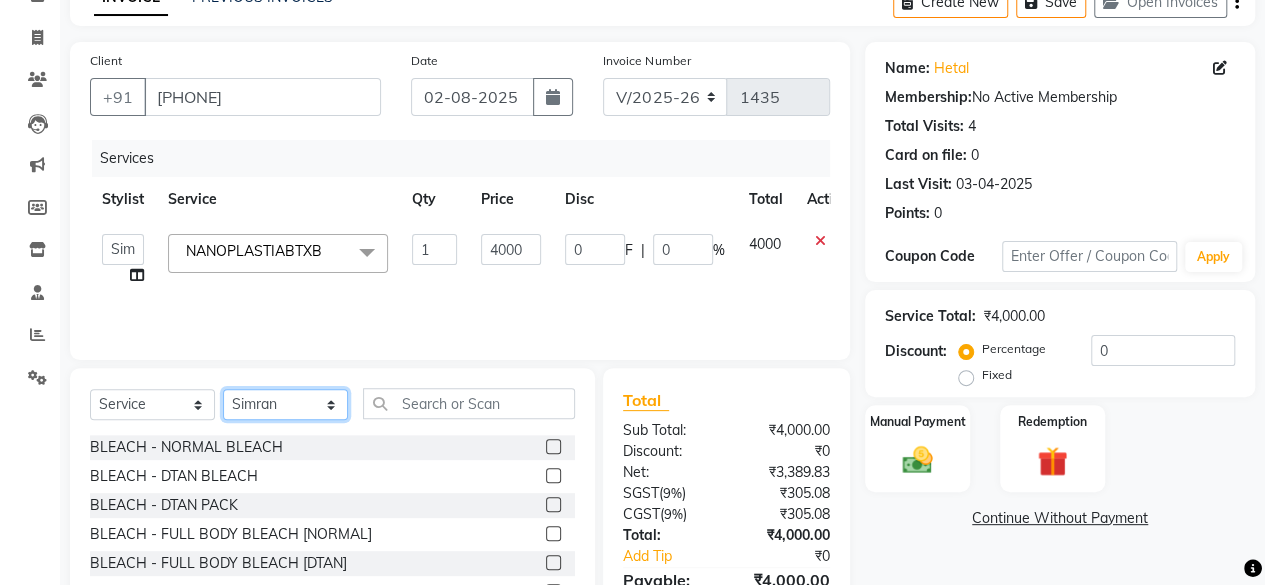 click on "Select Stylist [FIRST] [LAST] [FIRST] [FIRST] [FIRST] [LAST] [FIRST] [FIRST] [FIRST] [FIRST] [FIRST] [FIRST] [FIRST] [FIRST]" 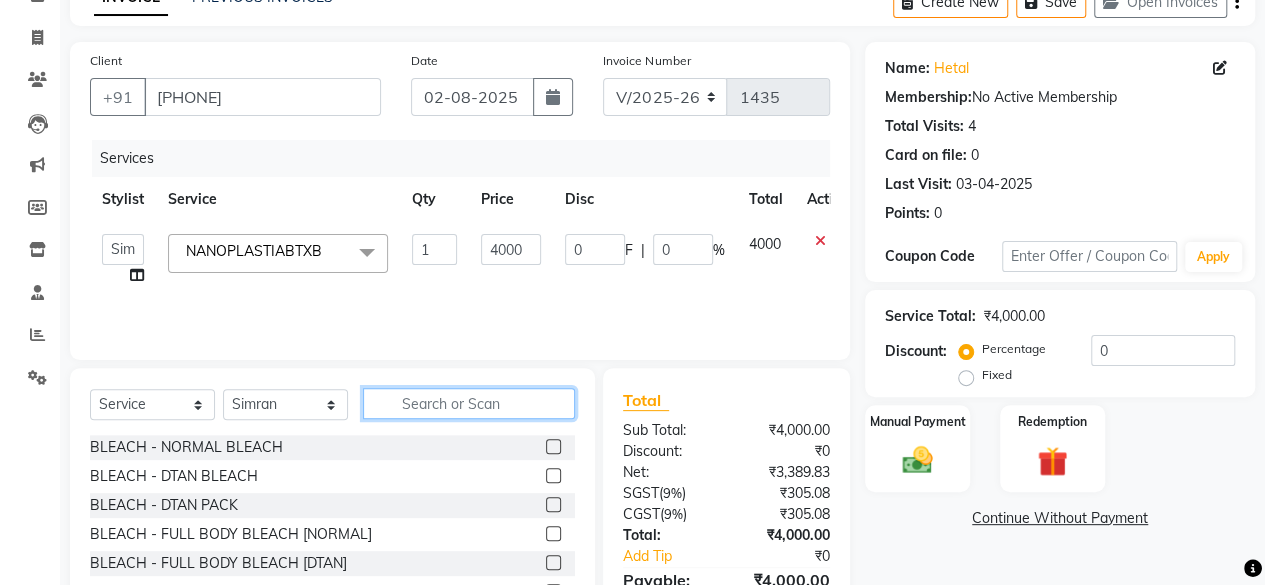 click 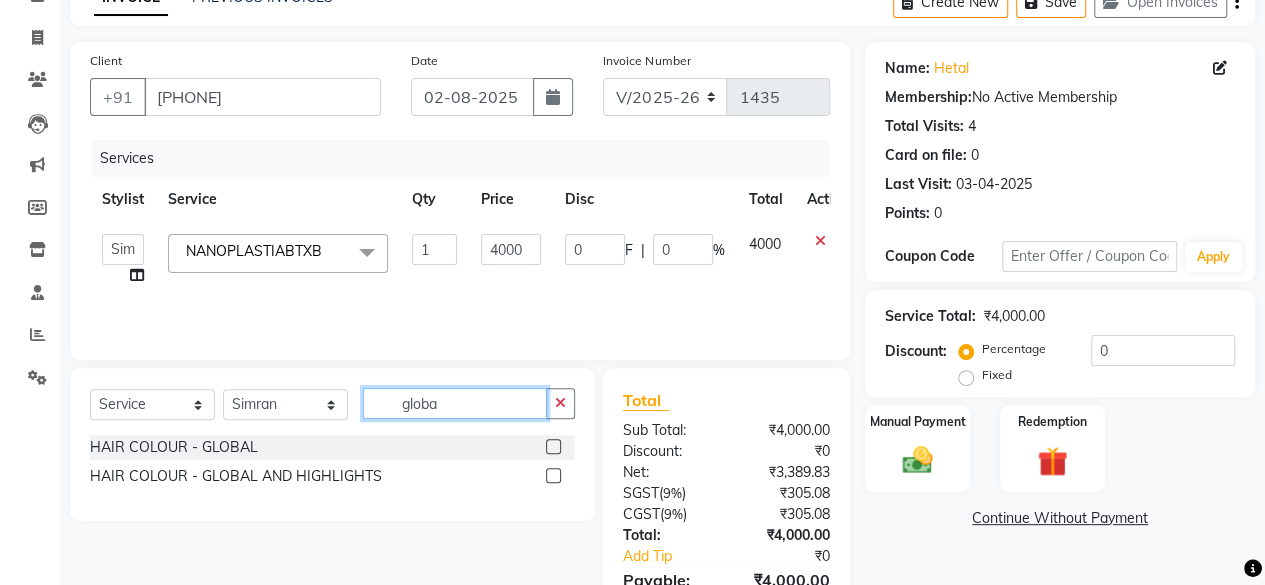 type on "globa" 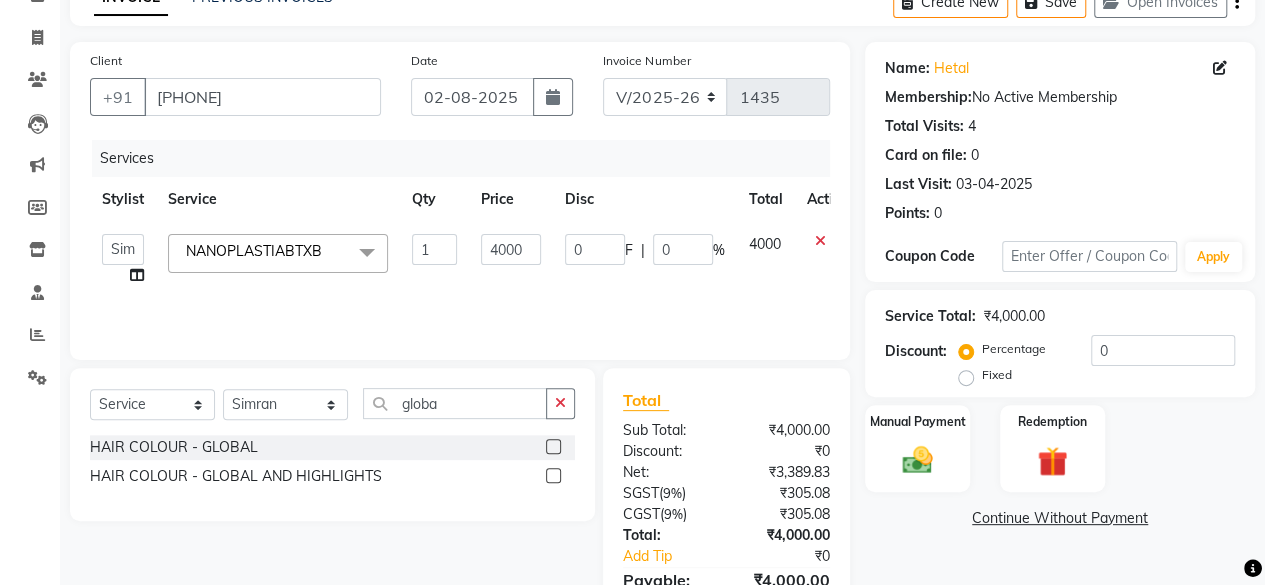 click 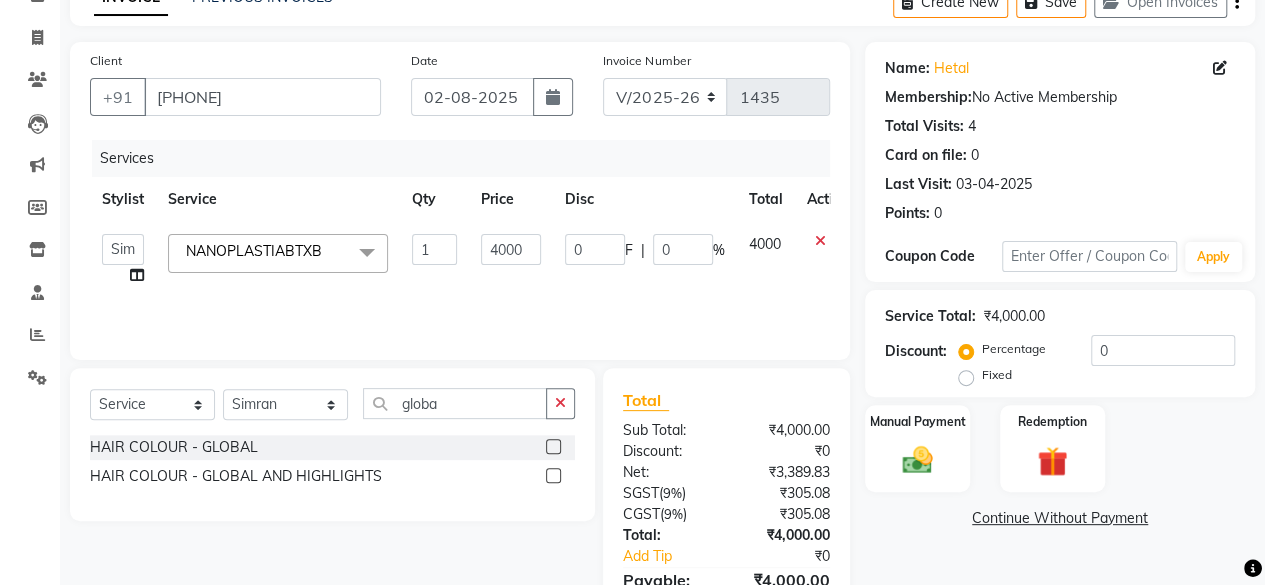 click at bounding box center (552, 447) 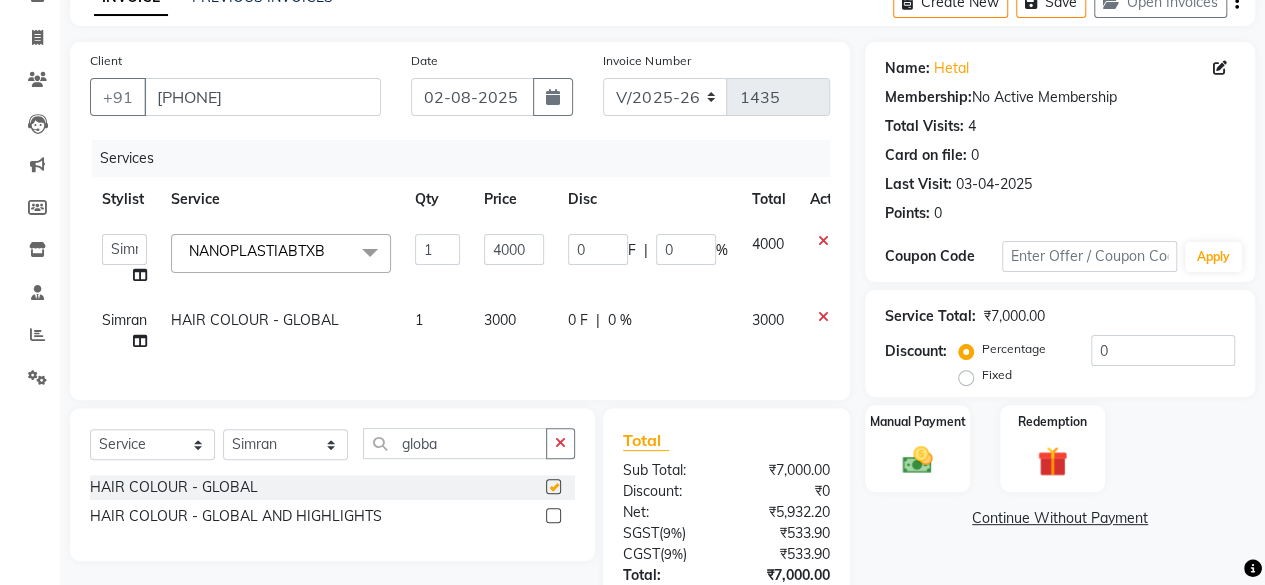 checkbox on "false" 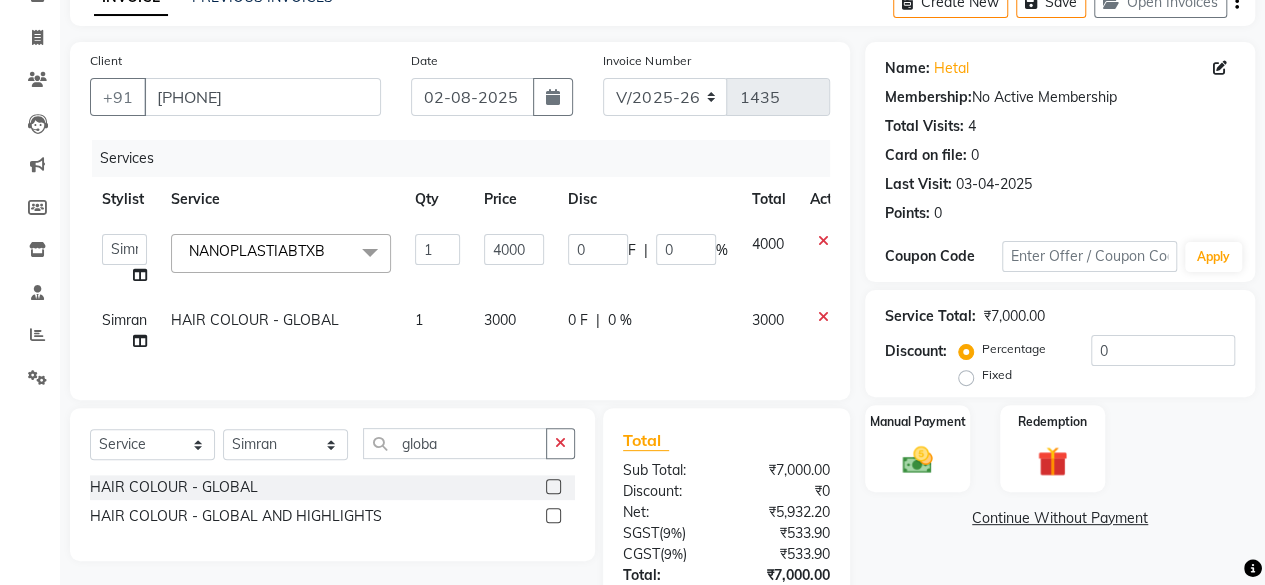 click on "3000" 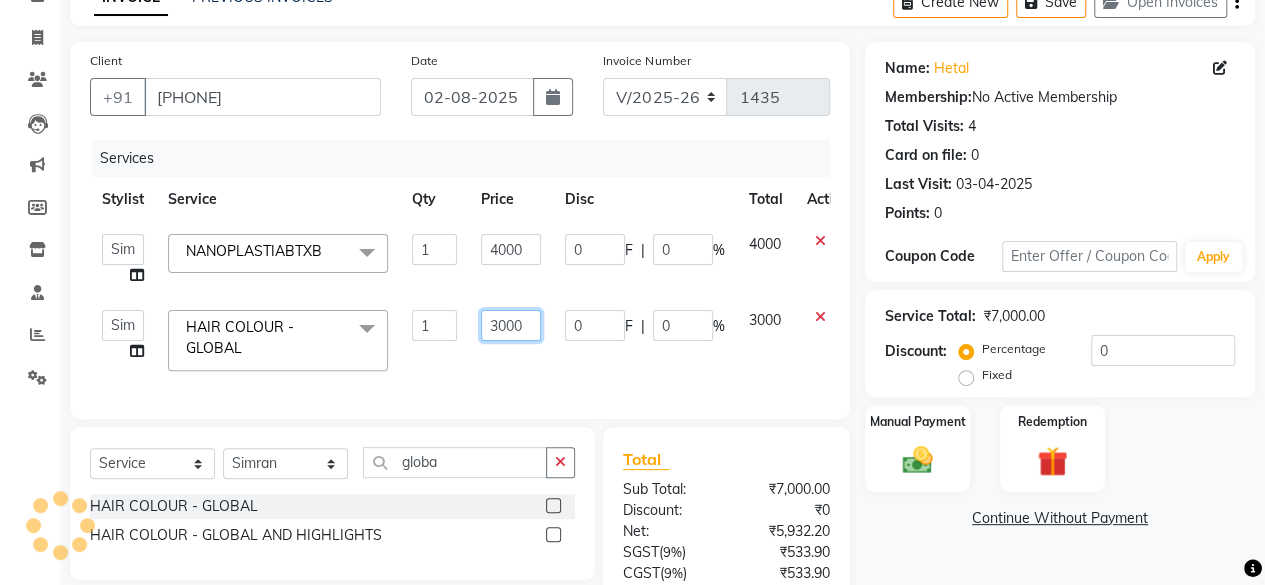 click on "3000" 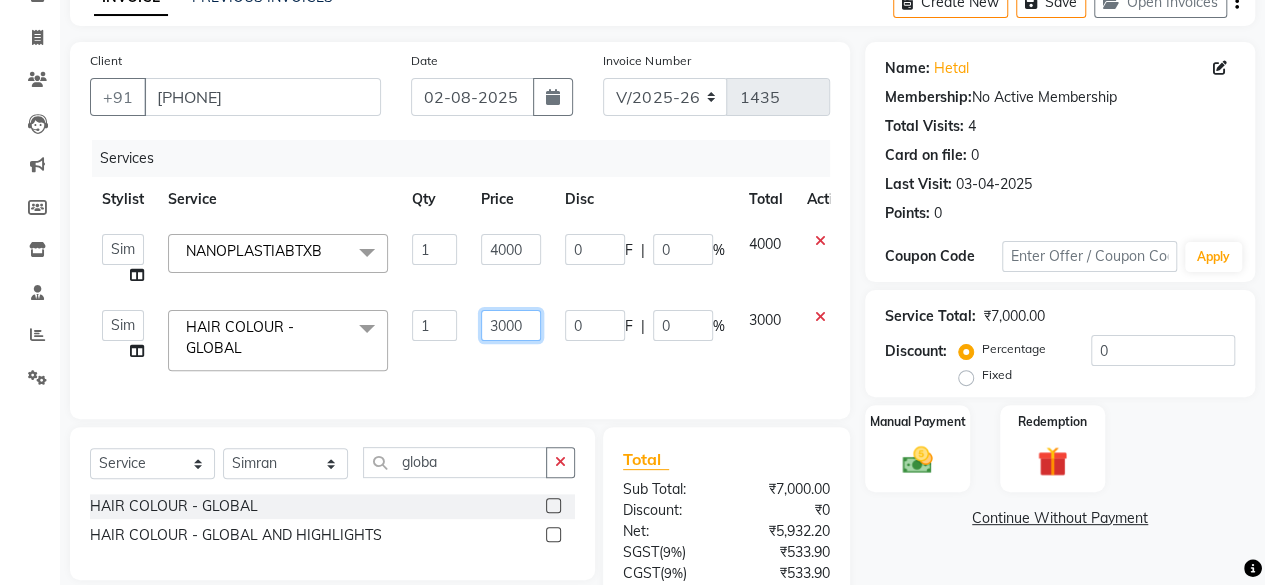click on "3000" 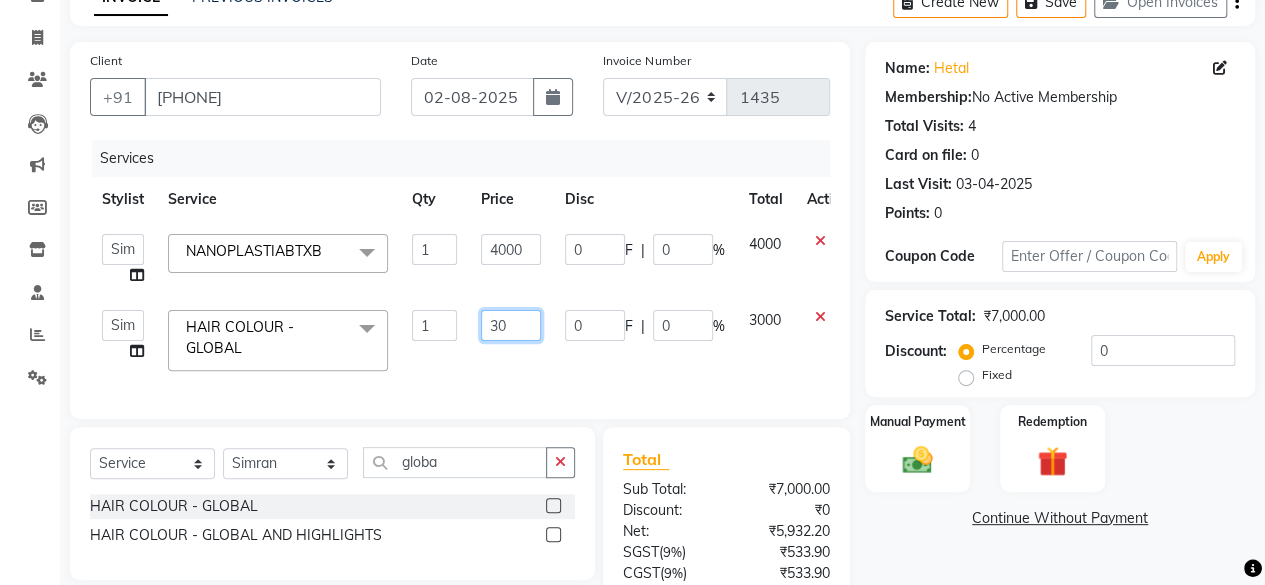 type on "3" 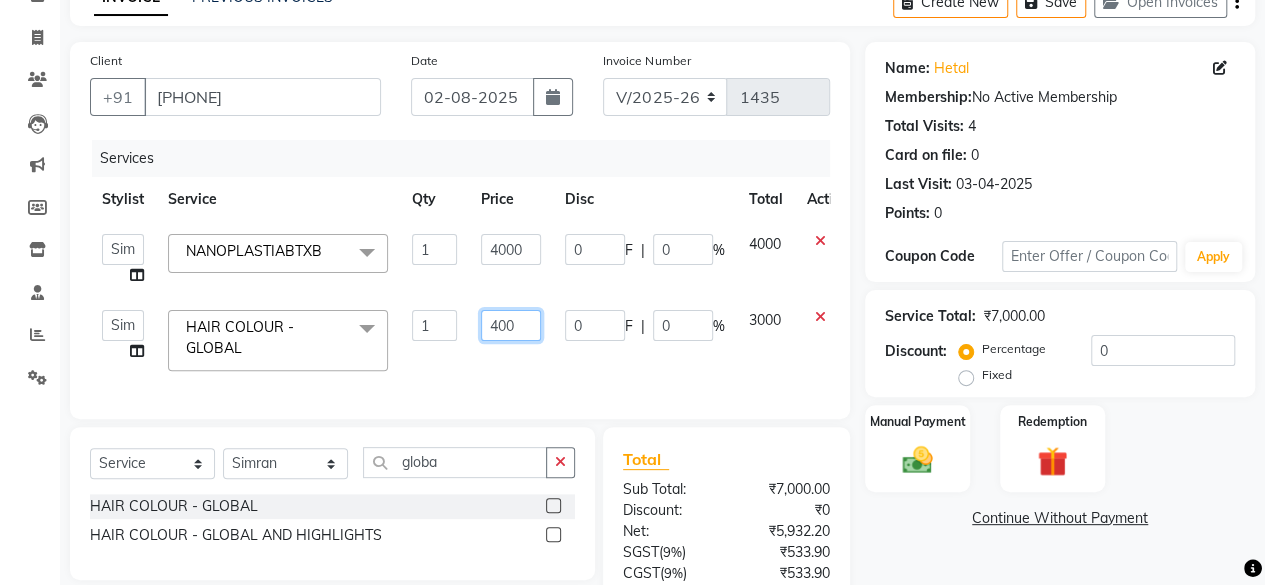 type on "4000" 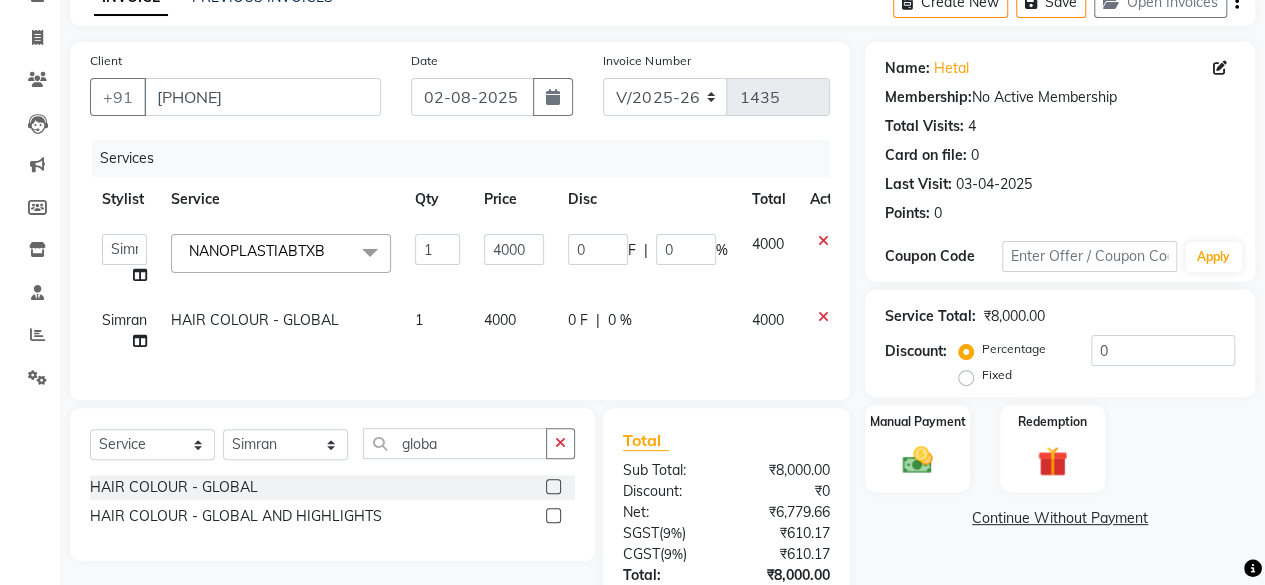 click on "Services Stylist Service Qty Price Disc Total Action  [FIRST] [LAST]   [FIRST]   [FIRST]   [FIRST] [LAST]   [FIRST]   [FIRST]   [FIRST]   [FIRST]   [FIRST]   [FIRST]   [FIRST]   [FIRST]   [FIRST]  NANOPLASTIABTXB  x BLEACH  -  NORMAL BLEACH BLEACH  -  DTAN BLEACH BLEACH  -  DTAN PACK BLEACH  -  FULL BODY BLEACH [NORMAL] BLEACH  -  FULL BODY BLEACH [DTAN] BLEACH  -  FULL HANDS BLEACH [NORMAL] BLEACH  -  FULL HANDS BLEACH [DTAN] BLEACH  -  FULL LEG BLEACH [NORMAL] BLEACH  -  FULL LEG BLEACH [DTAN] Heel Peel Treatment  Micro pigment BB glow Korean Glass Shine IV drip Makeup Workshop Vaginal tightening Foot Massage Under Eye Treatment Advance payment CPR TREATMENT KARSEELL SPA UNDERARM TREATMENT BRAZALLIAN GLASS SHINE BASIC HYDRA FACIAL REAPPLICATION LUSTRE TREATMENT KERABONDINGRB KERABONDINGSLF KERABONDINGSLFB KERABONDINGBTXB KERABONDINGBTXWH KERABONDINGOZB NANOPLASTIASLF NANOPLASTIASLFB NANOPLASTIABTXW NANOPLASTIABTXB GOLDEN TREATMENT GLAM UP GLOW BLOWDRY WEIGHTLOSS IV NANOPLASTIARB SKIN CONSULTATION NANOPLASTIAOZB 1" 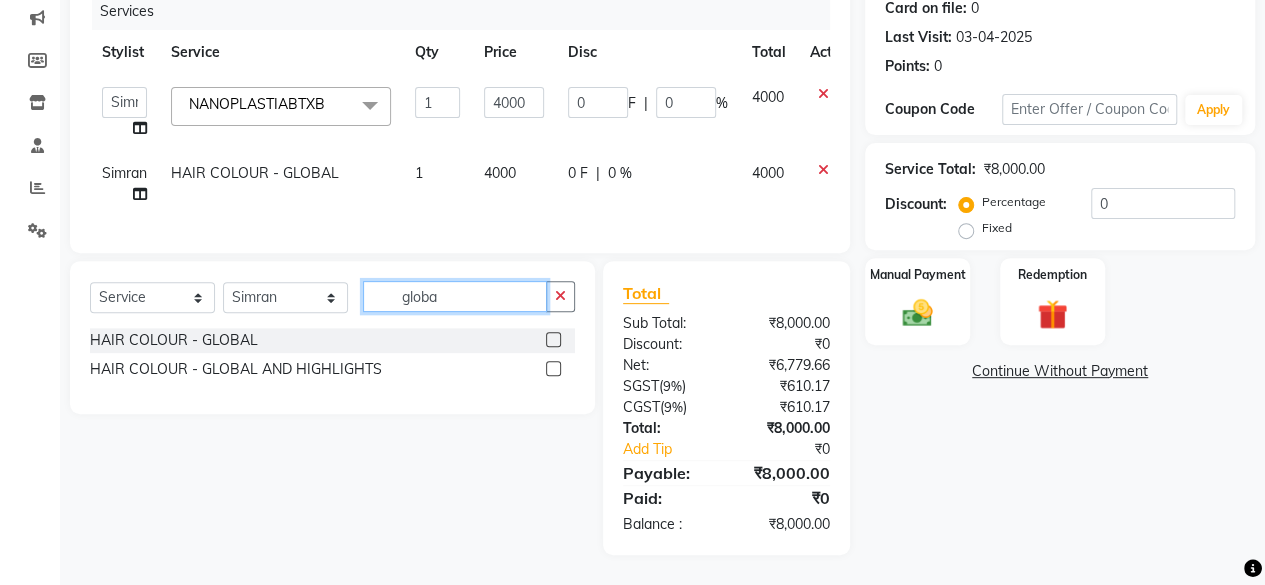 click on "globa" 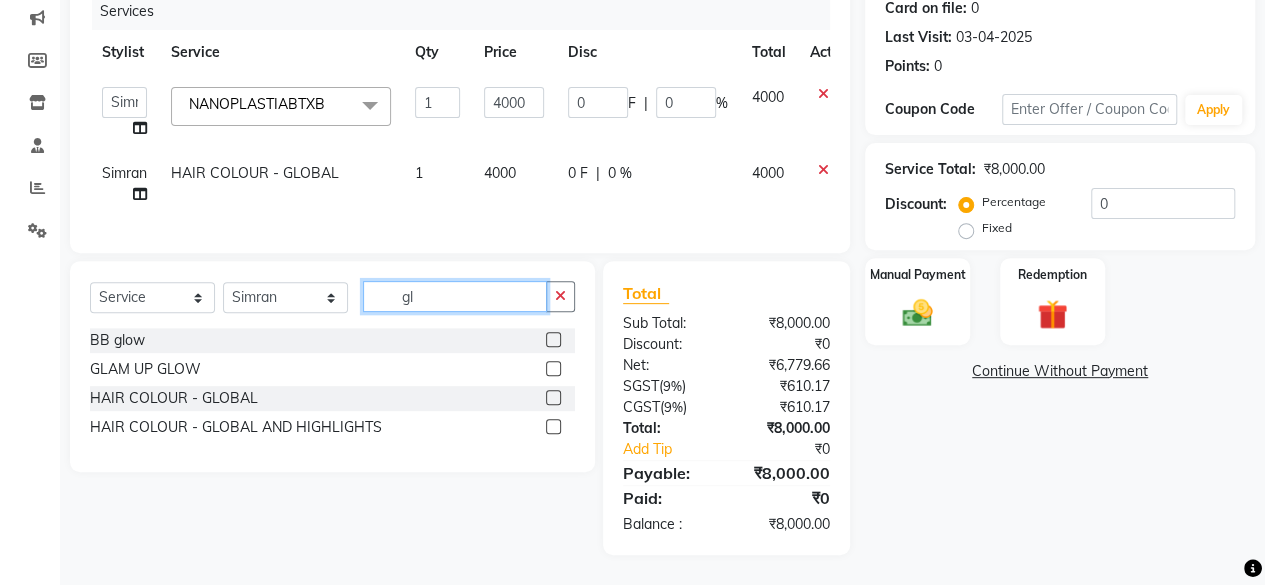 type on "g" 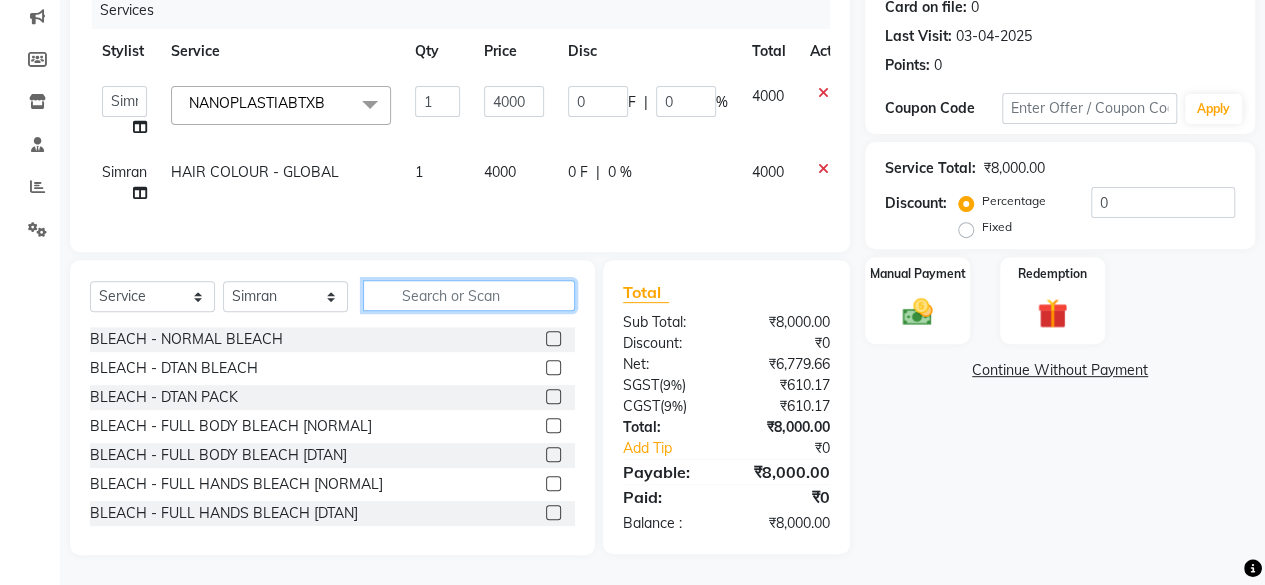 type 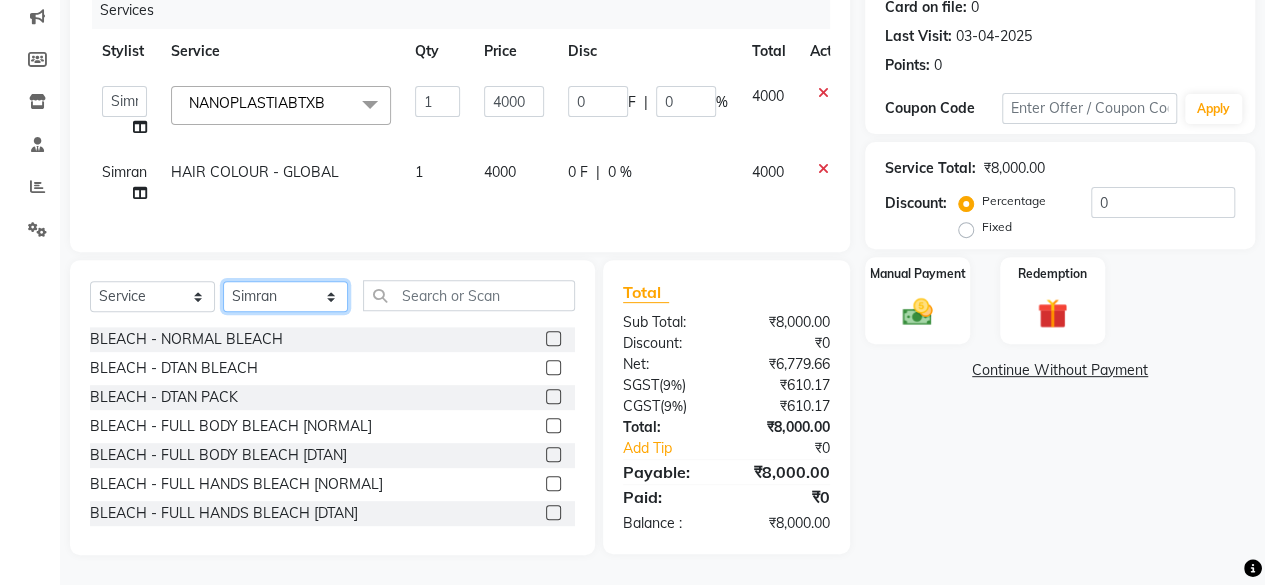 click on "Select Stylist [FIRST] [LAST] [FIRST] [FIRST] [FIRST] [LAST] [FIRST] [FIRST] [FIRST] [FIRST] [FIRST] [FIRST] [FIRST] [FIRST]" 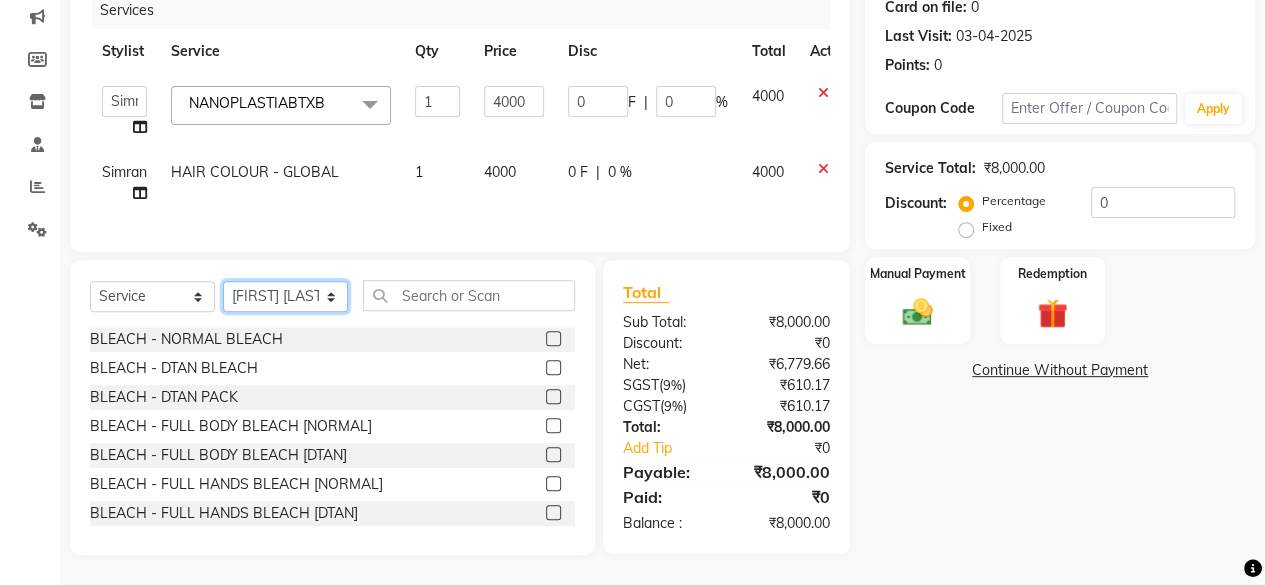 click on "Select Stylist [FIRST] [LAST] [FIRST] [FIRST] [FIRST] [LAST] [FIRST] [FIRST] [FIRST] [FIRST] [FIRST] [FIRST] [FIRST] [FIRST]" 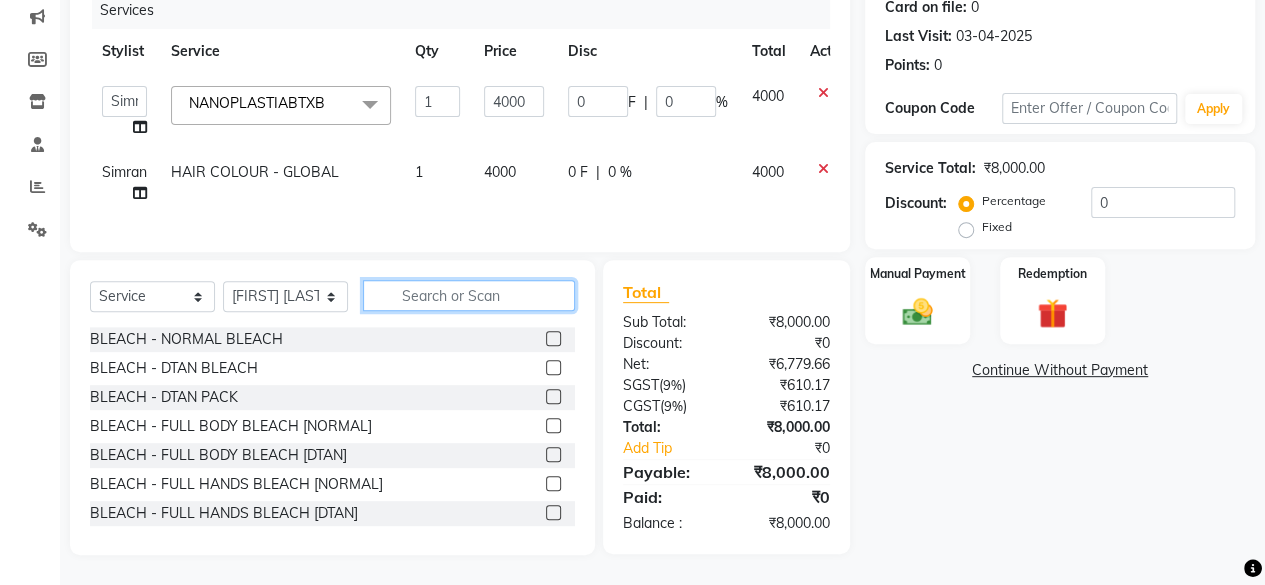 click 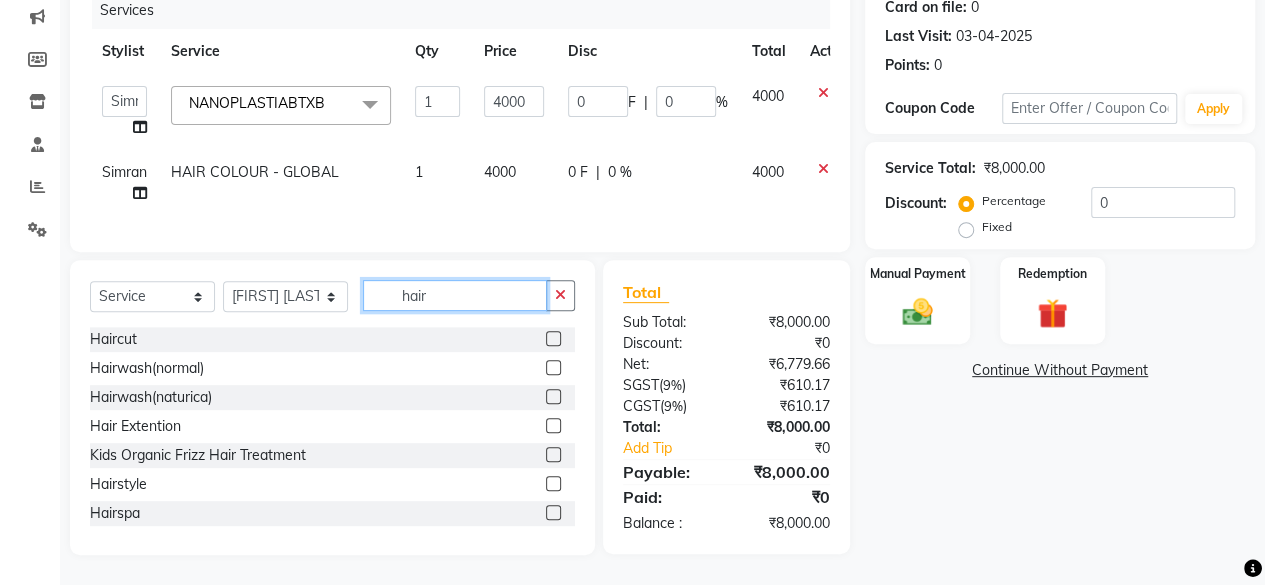 type on "hair" 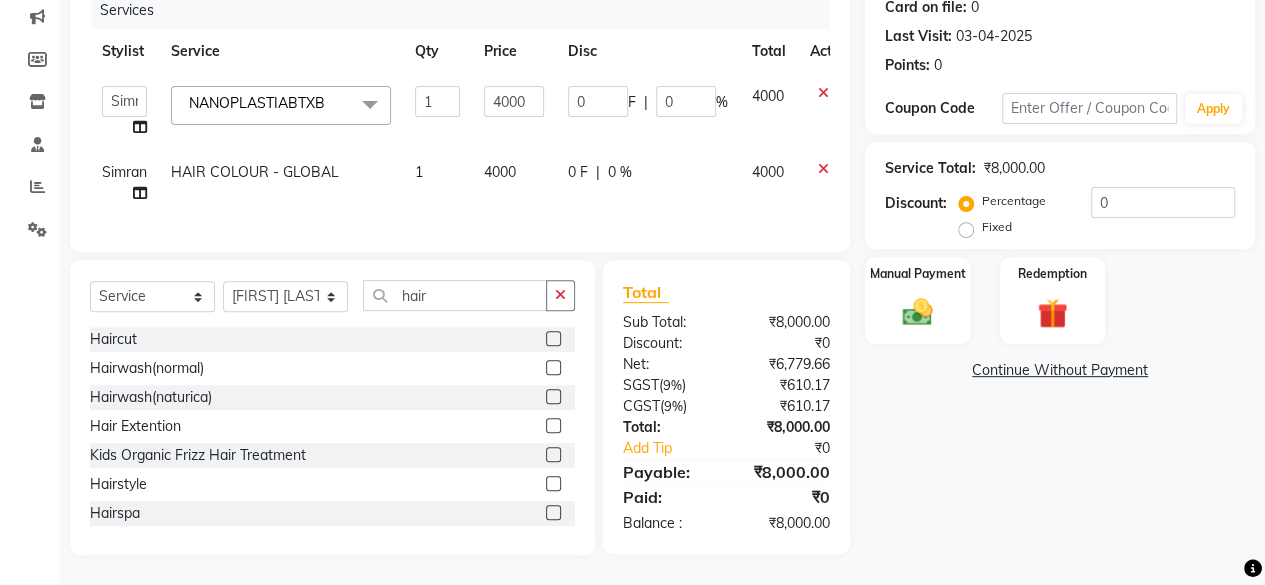 click 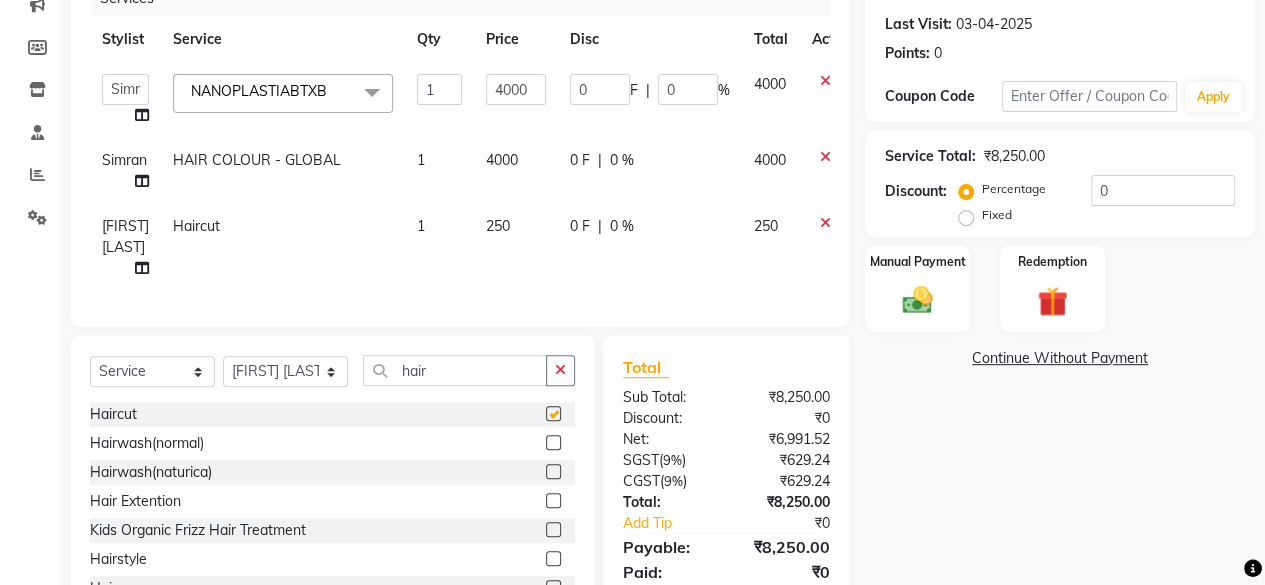 checkbox on "false" 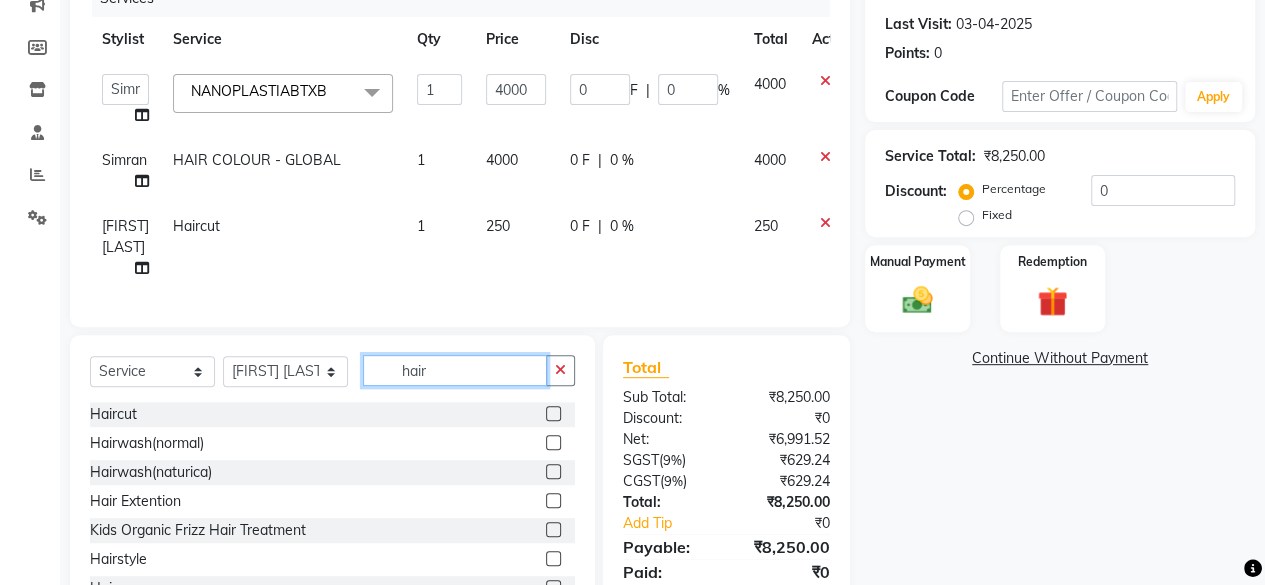 click on "hair" 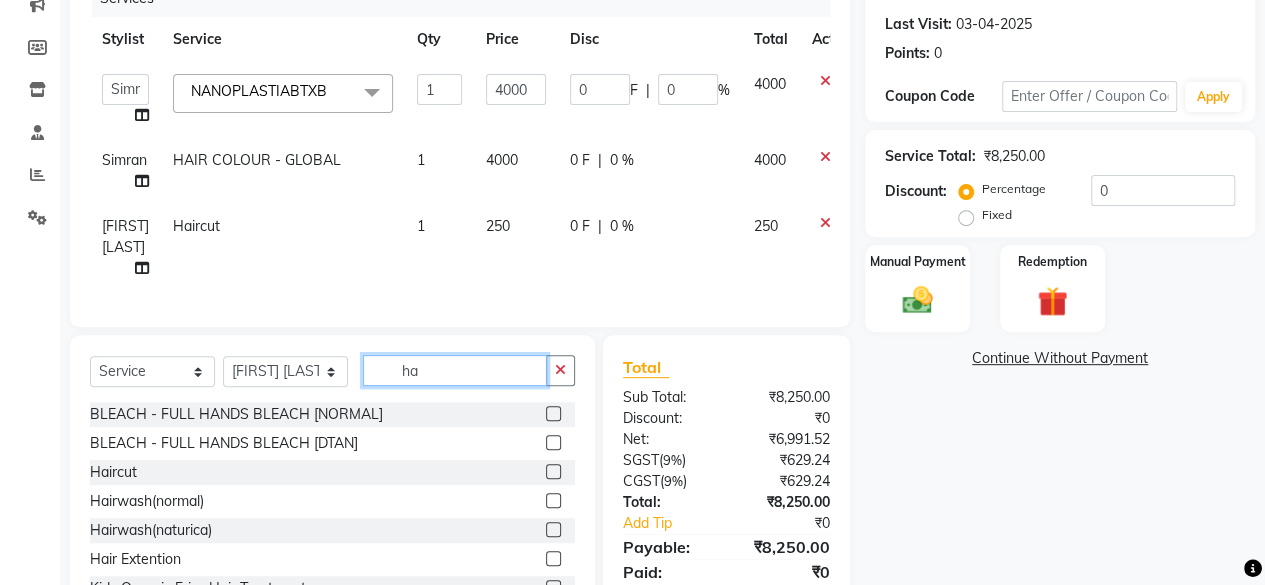 type on "h" 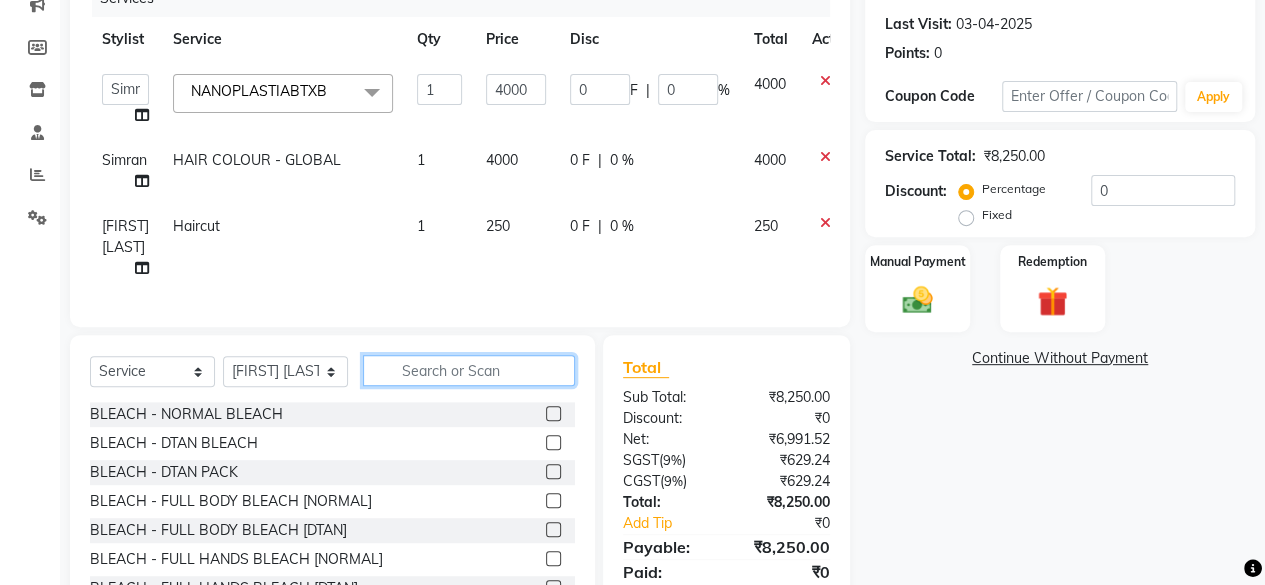 type 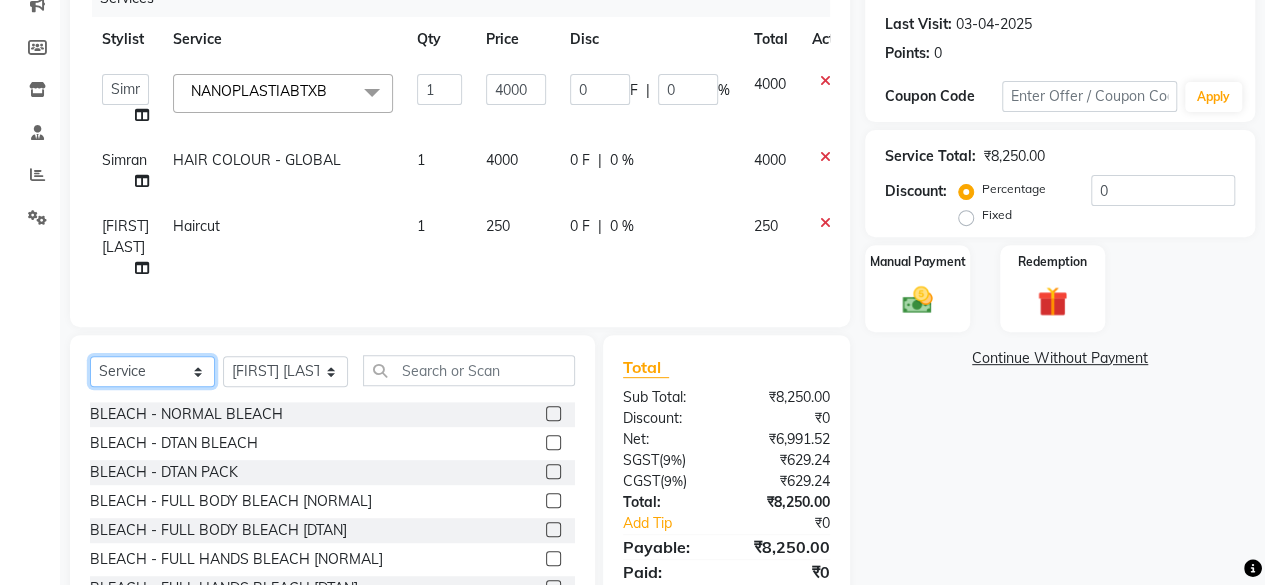 click on "Select  Service  Product  Membership  Package Voucher Prepaid Gift Card" 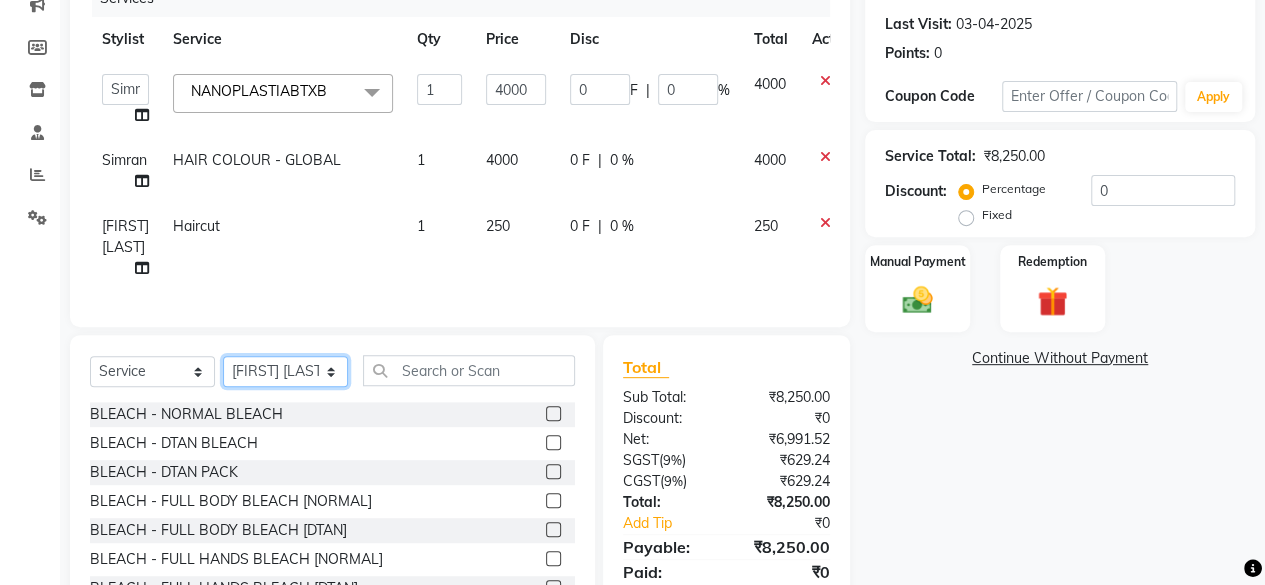 click on "Select Stylist [FIRST] [LAST] [FIRST] [FIRST] [FIRST] [LAST] [FIRST] [FIRST] [FIRST] [FIRST] [FIRST] [FIRST] [FIRST] [FIRST]" 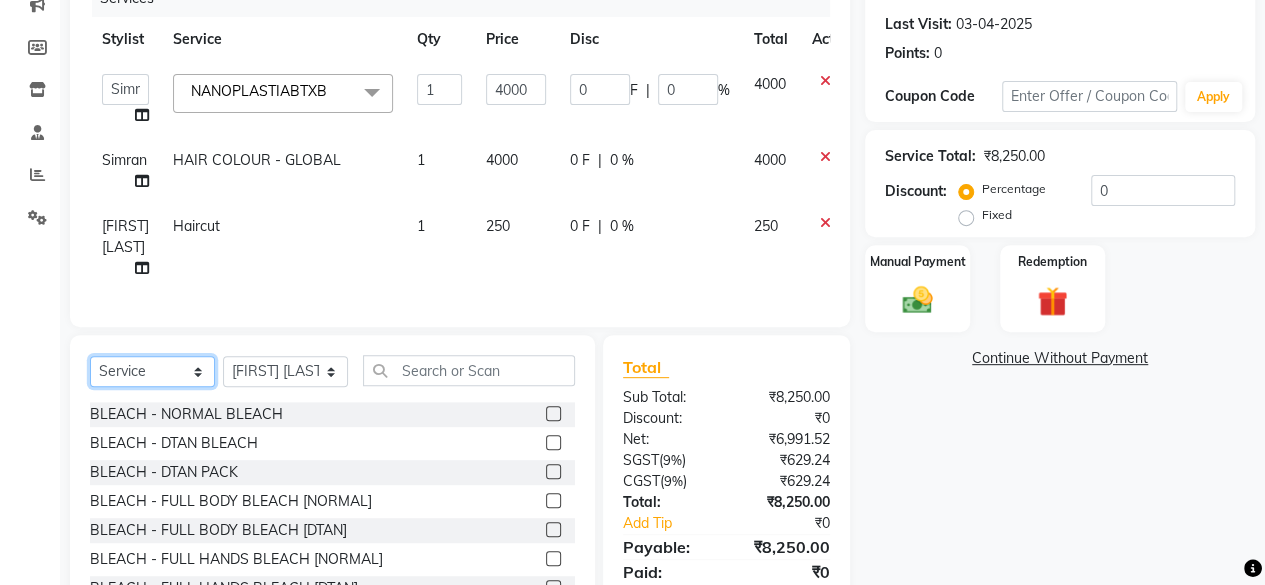 click on "Select  Service  Product  Membership  Package Voucher Prepaid Gift Card" 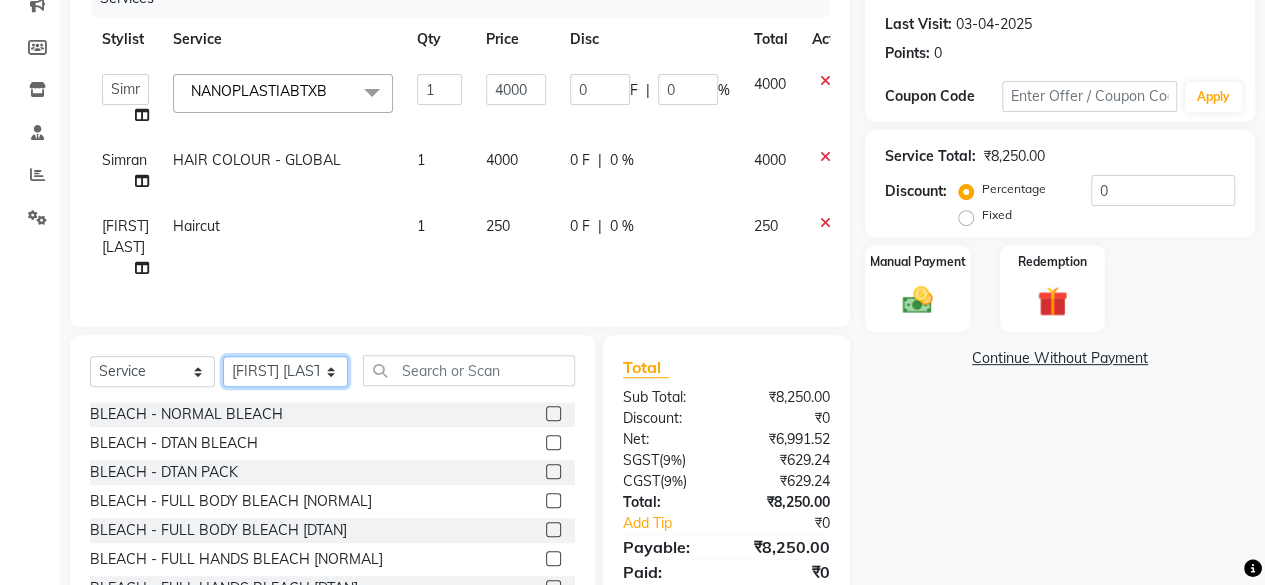 click on "Select Stylist [FIRST] [LAST] [FIRST] [FIRST] [FIRST] [LAST] [FIRST] [FIRST] [FIRST] [FIRST] [FIRST] [FIRST] [FIRST] [FIRST]" 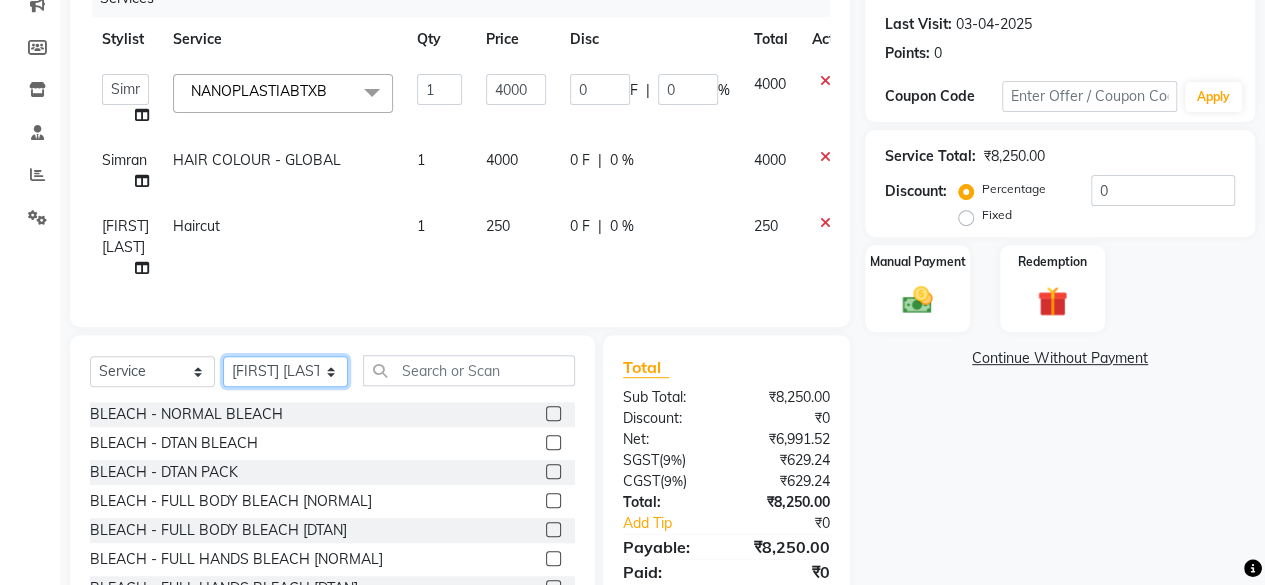 select on "78083" 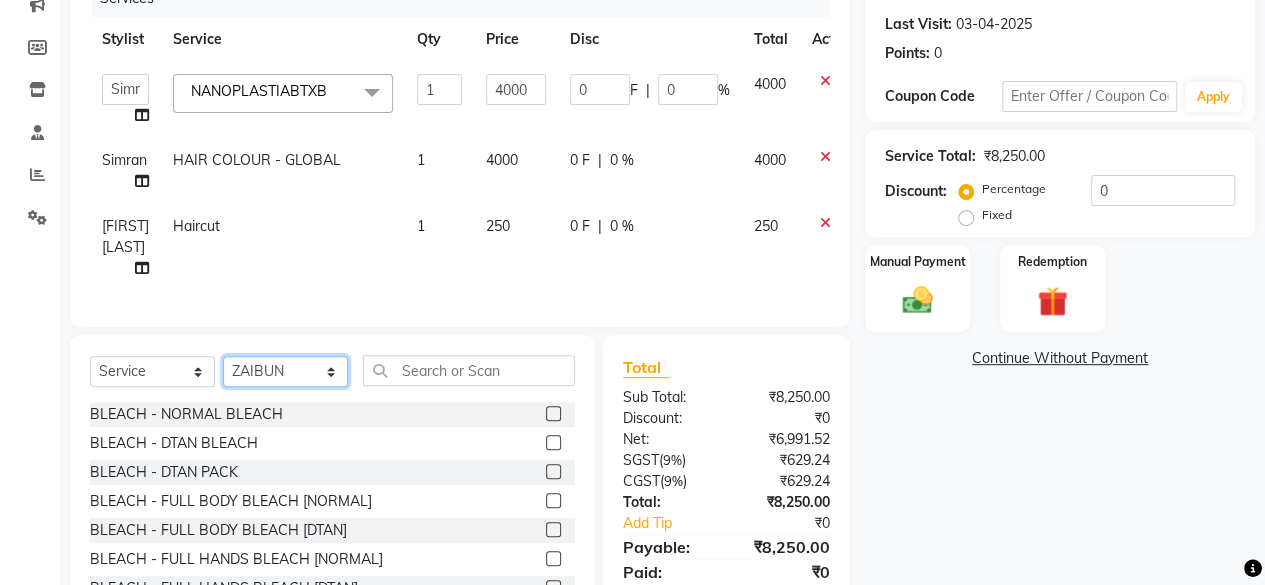 click on "Select Stylist [FIRST] [LAST] [FIRST] [FIRST] [FIRST] [LAST] [FIRST] [FIRST] [FIRST] [FIRST] [FIRST] [FIRST] [FIRST] [FIRST]" 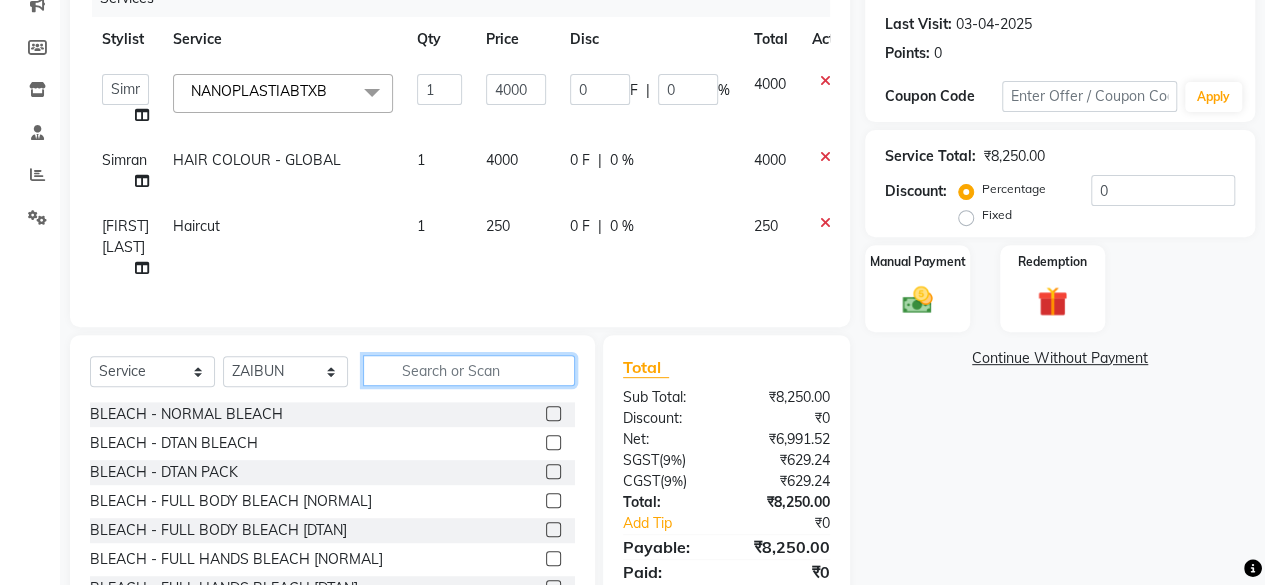 click 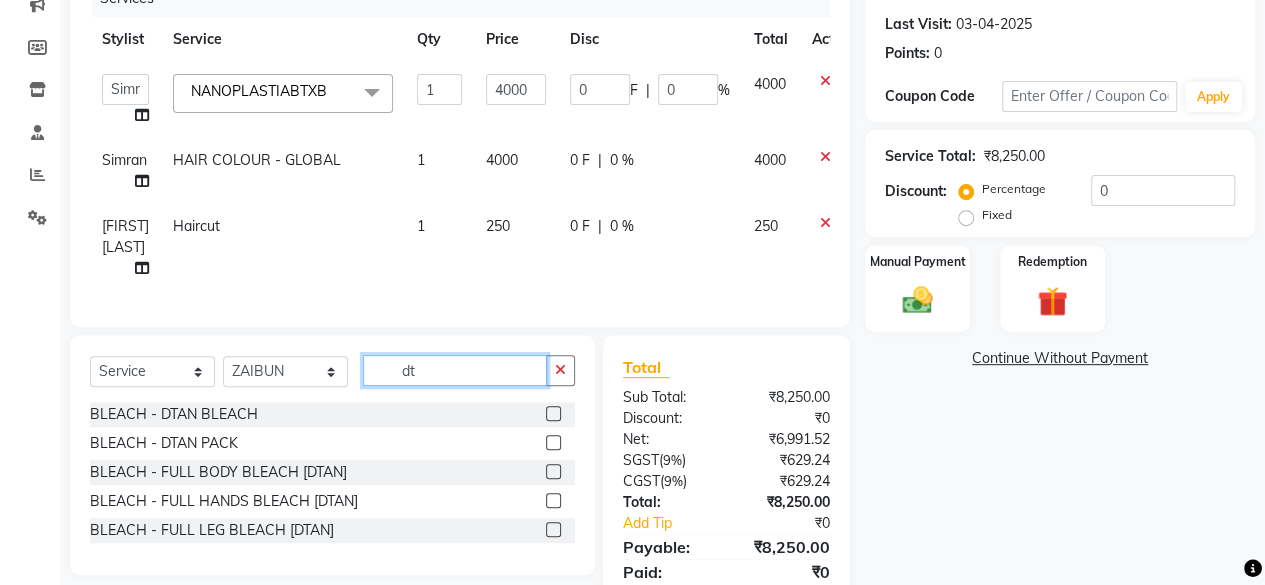 type on "dt" 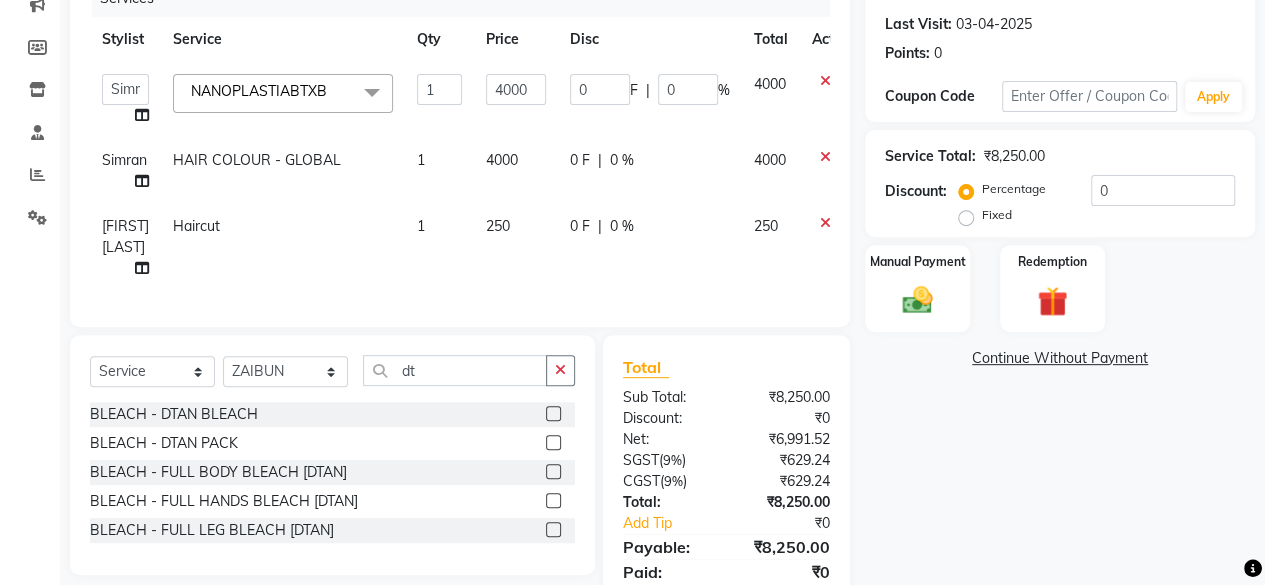 click 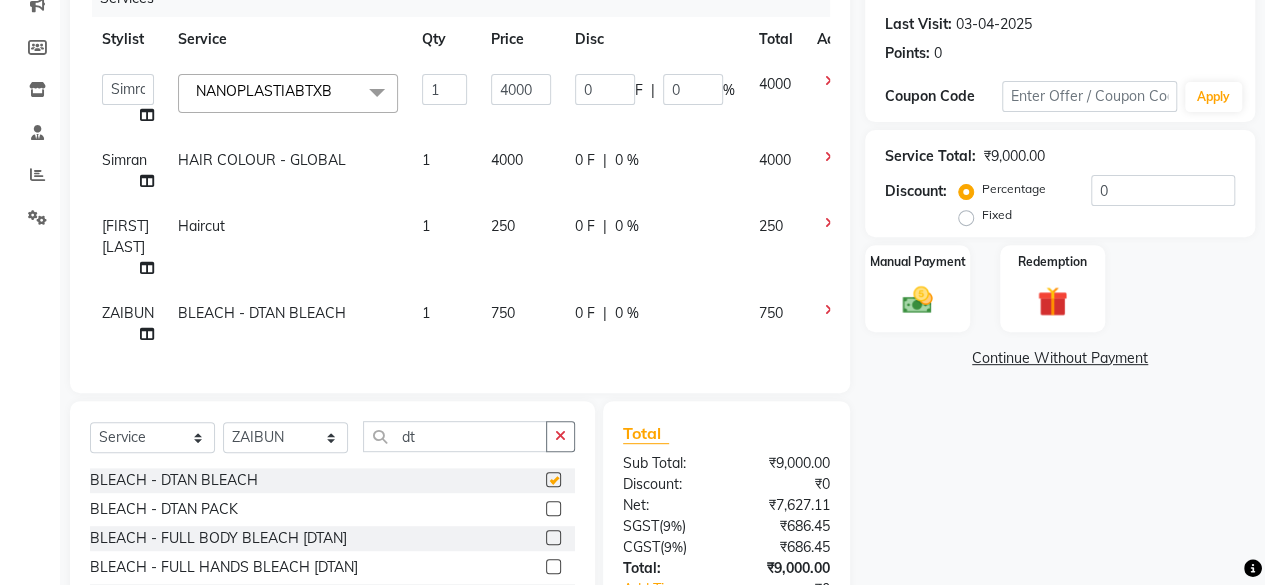 checkbox on "false" 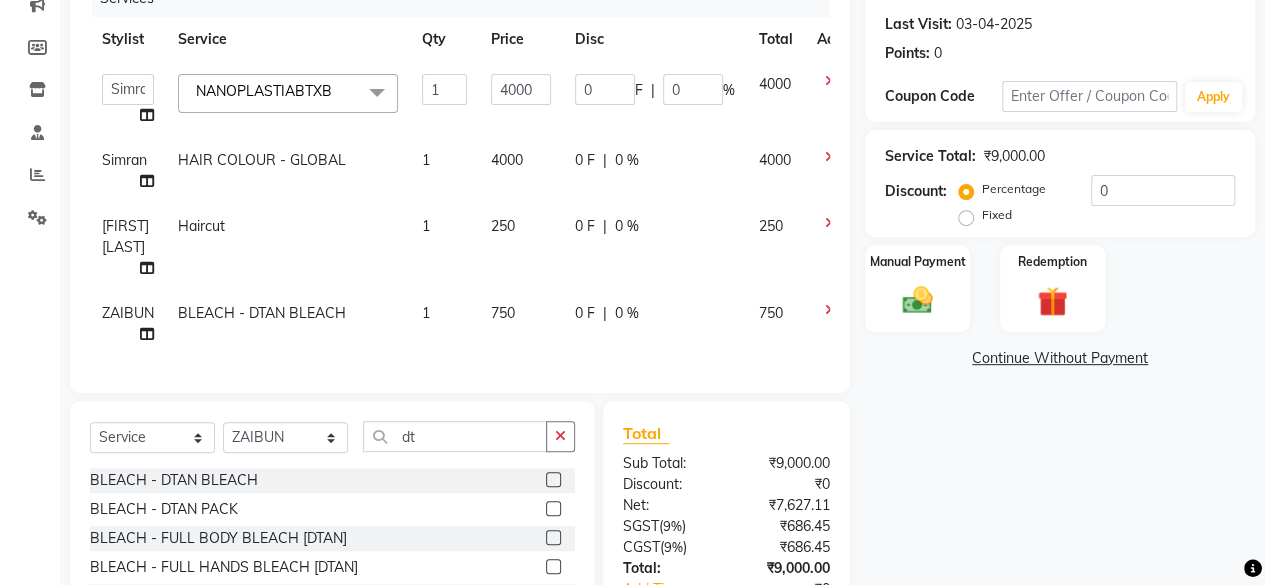 click on "750" 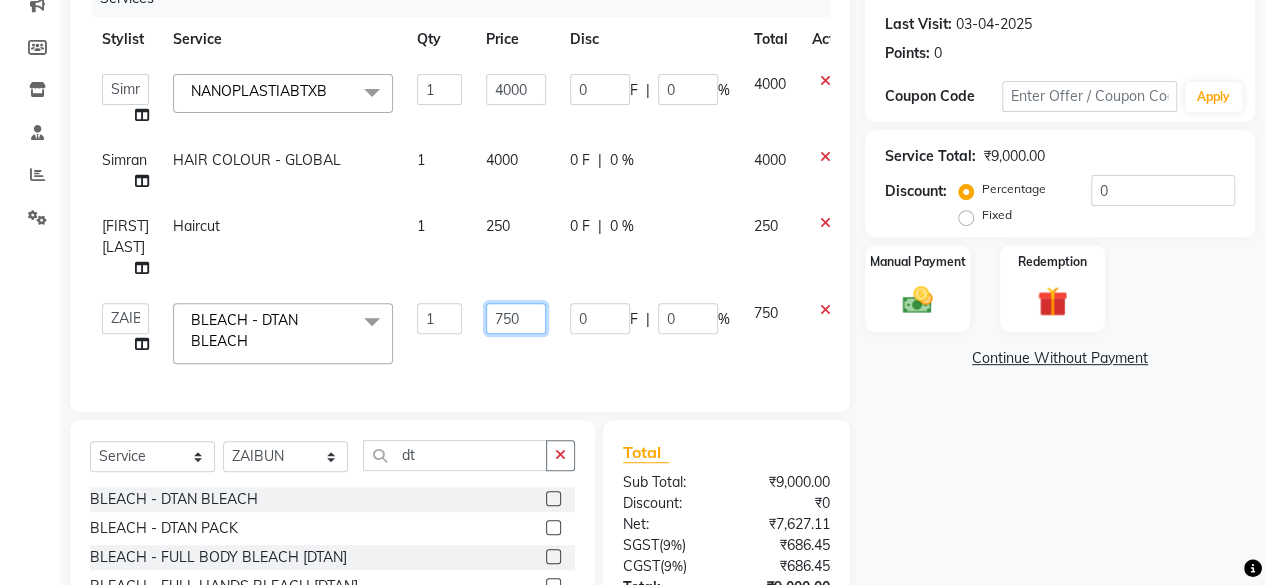 click on "750" 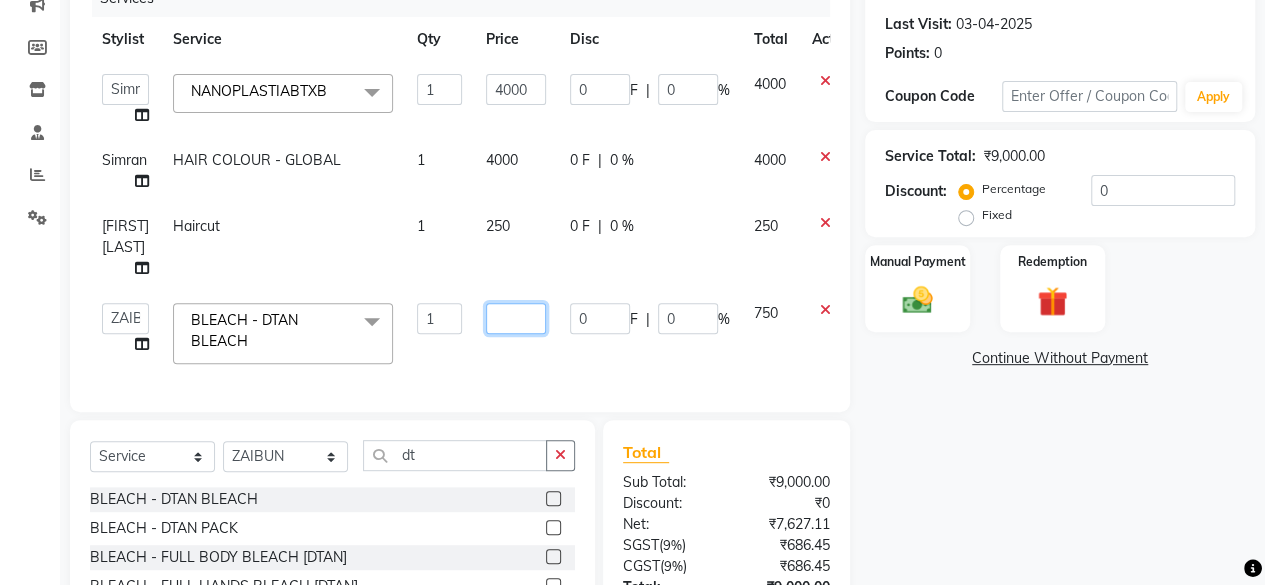 type on "2" 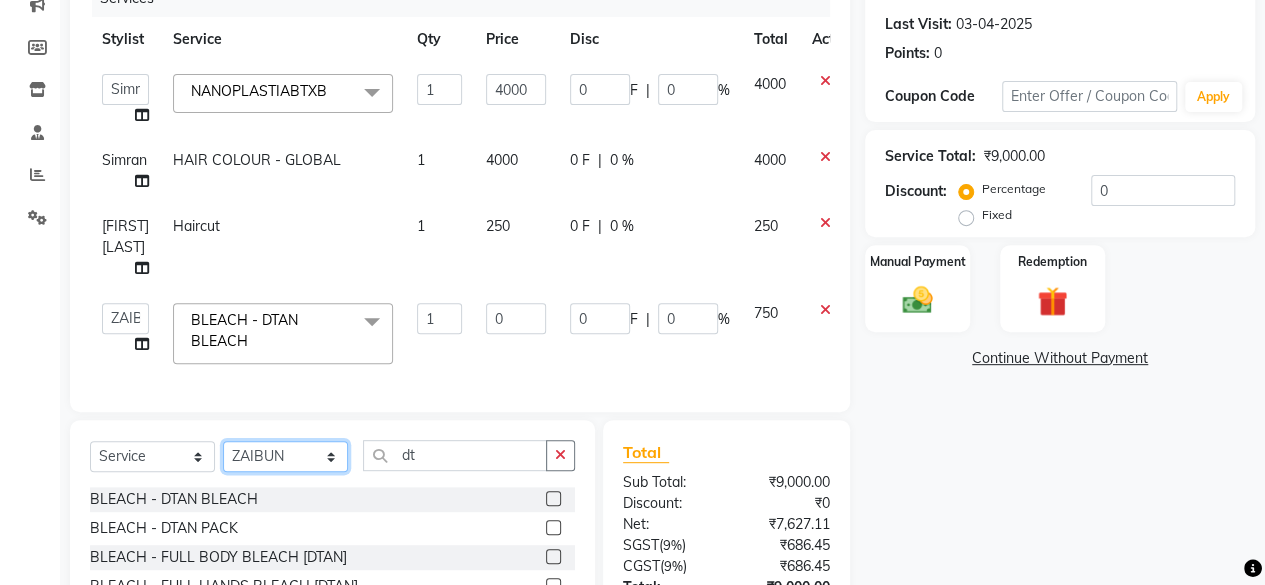 click on "Select  Service  Product  Membership  Package Voucher Prepaid Gift Card  Select Stylist [FIRST] [LAST] [FIRST] [FIRST] [FIRST] [LAST] [FIRST] [FIRST] [FIRST] [FIRST] [FIRST] [FIRST] [FIRST] [FIRST] dt" 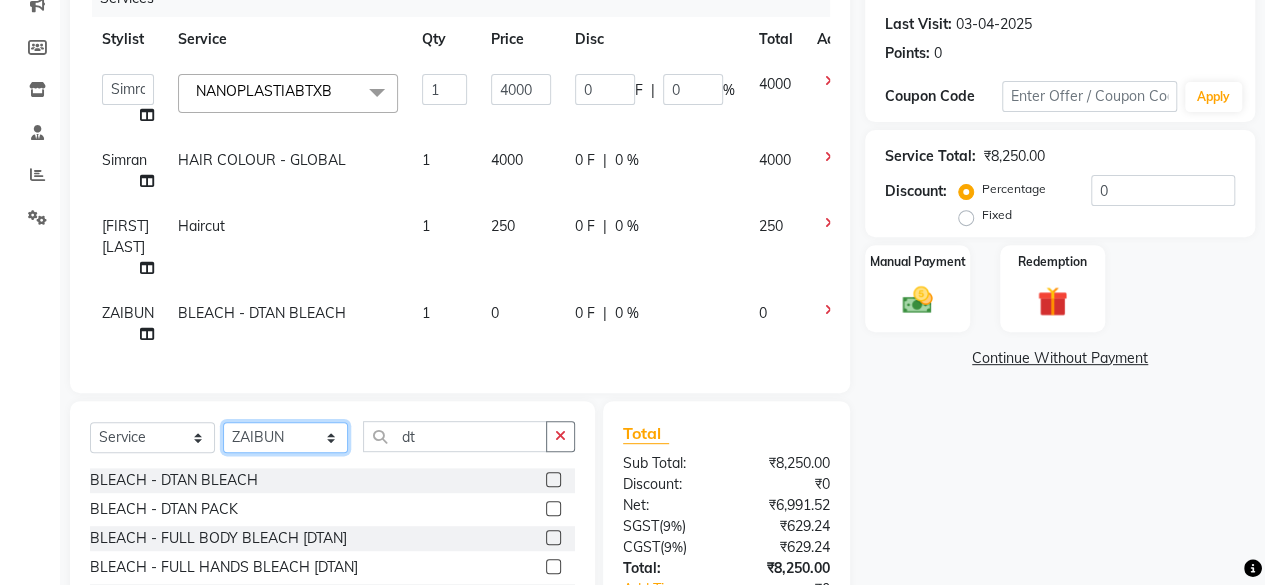 select on "22798" 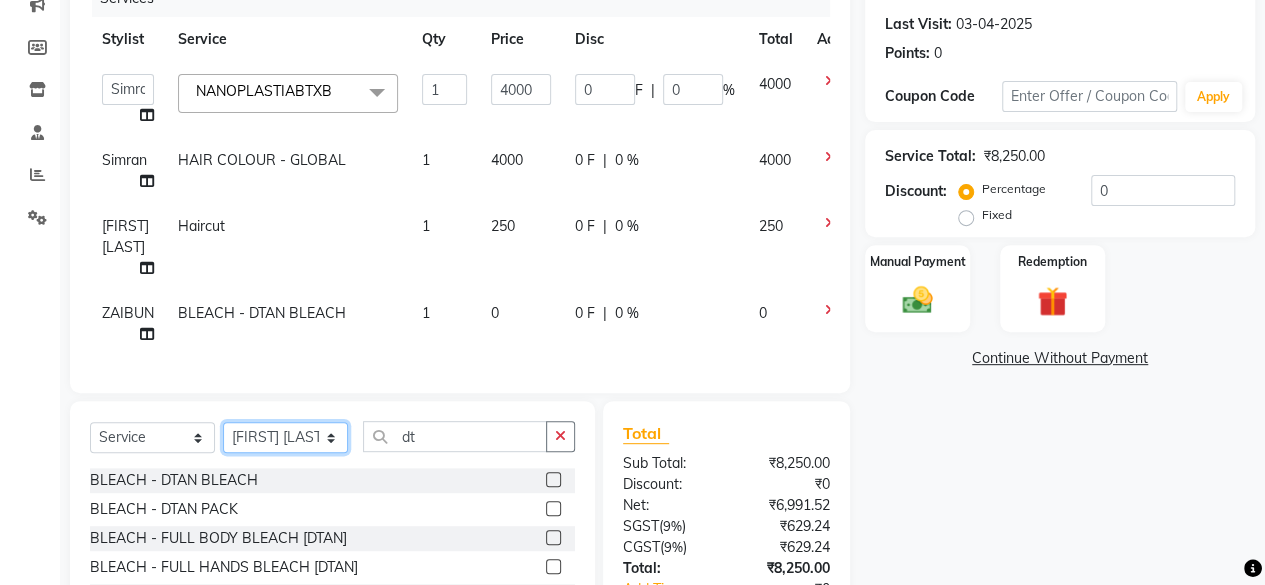 click on "Select Stylist [FIRST] [LAST] [FIRST] [FIRST] [FIRST] [LAST] [FIRST] [FIRST] [FIRST] [FIRST] [FIRST] [FIRST] [FIRST] [FIRST]" 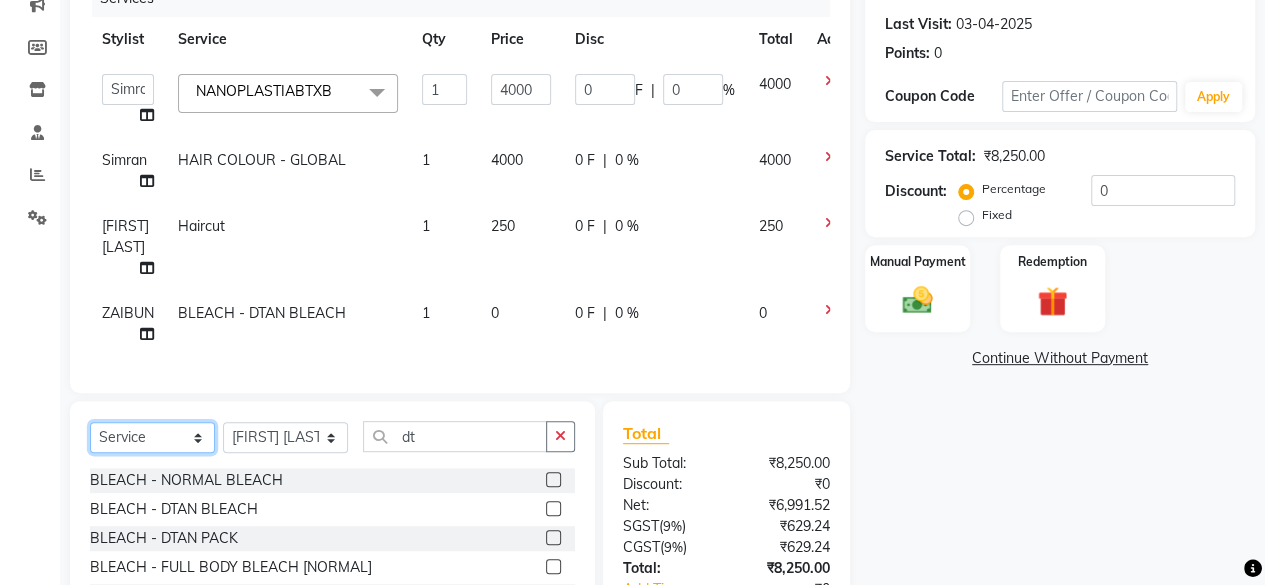 click on "Select  Service  Product  Membership  Package Voucher Prepaid Gift Card" 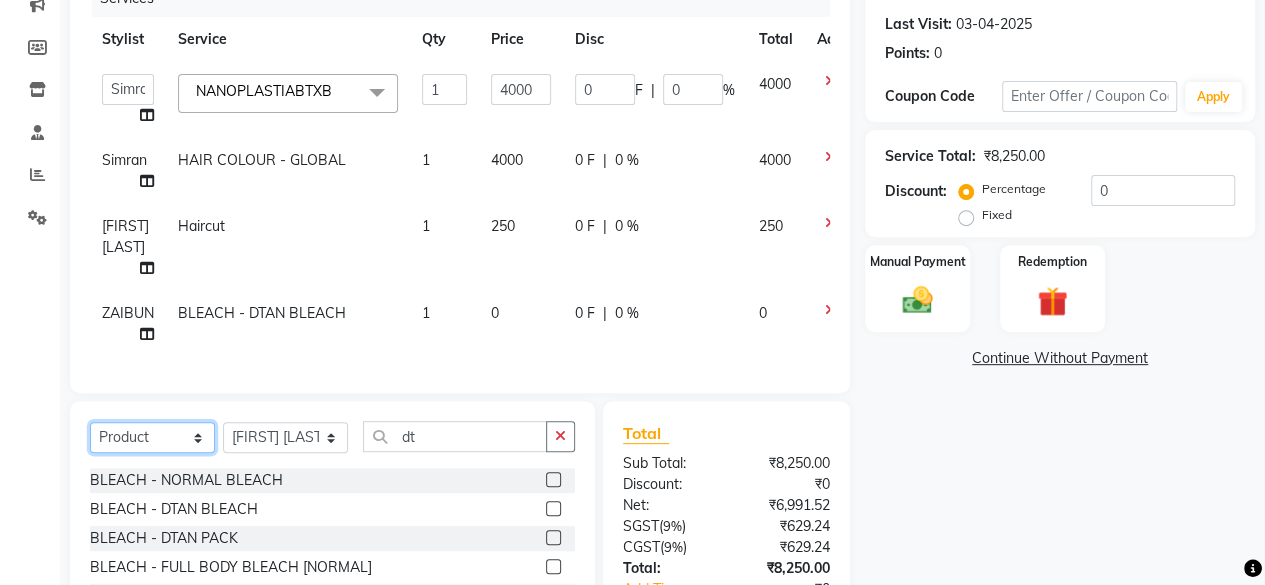 click on "Select  Service  Product  Membership  Package Voucher Prepaid Gift Card" 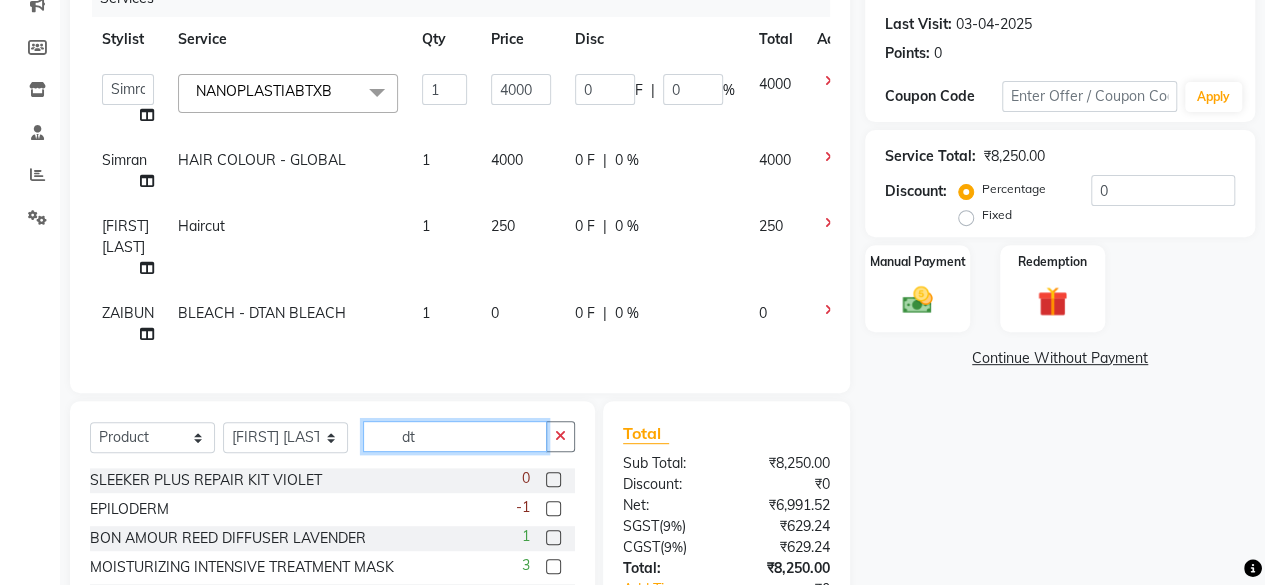 click on "dt" 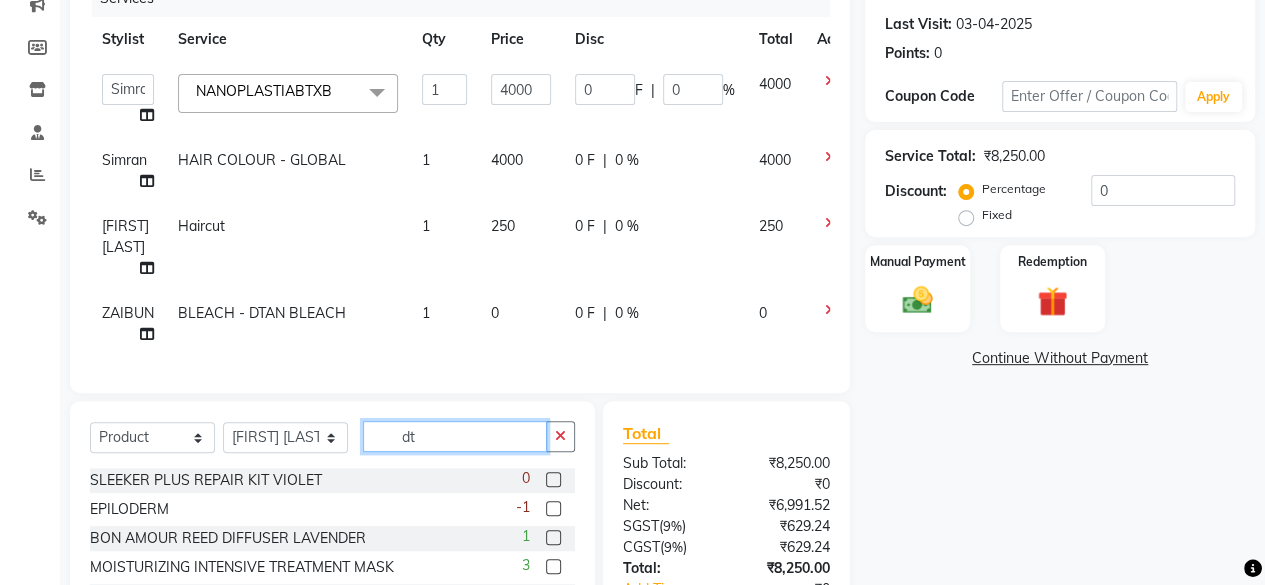 type on "d" 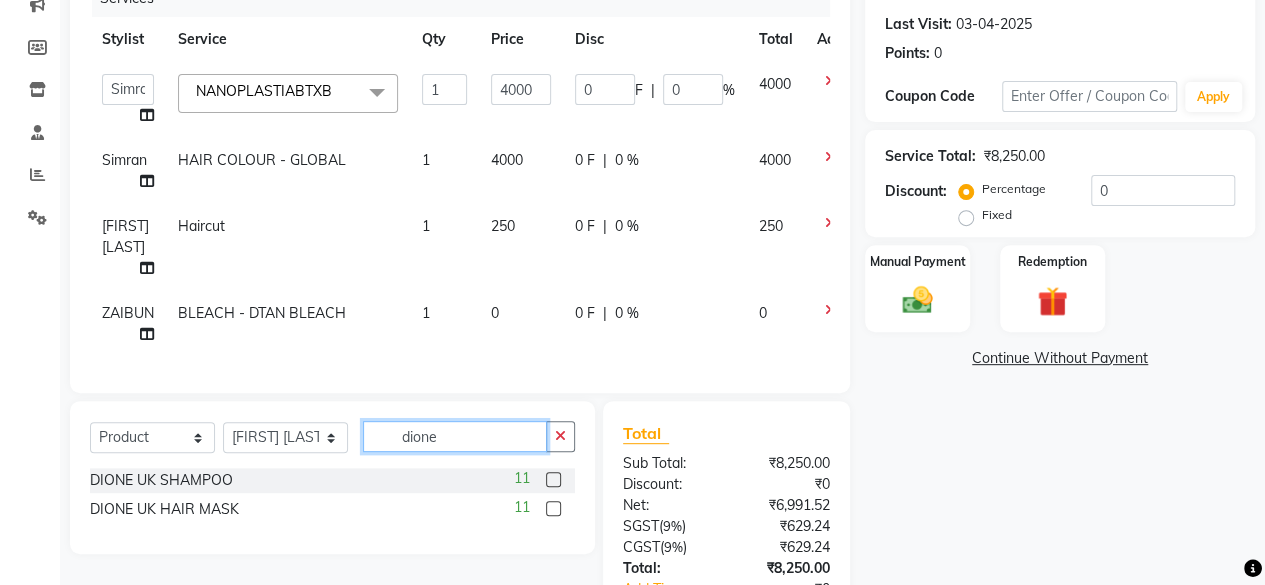 type on "dione" 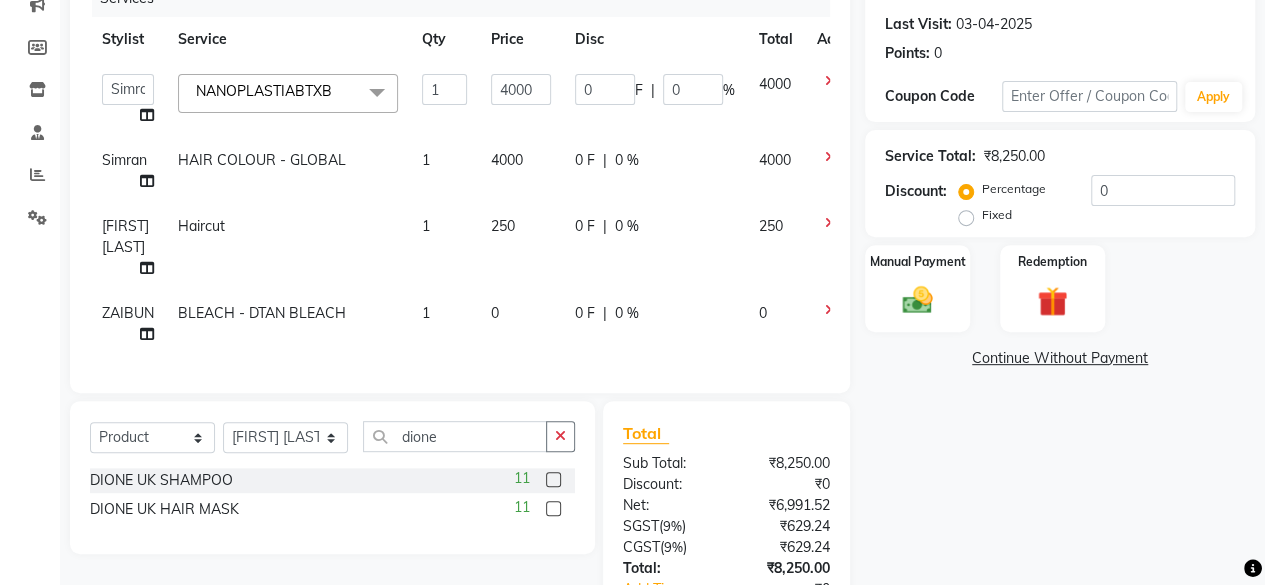 click 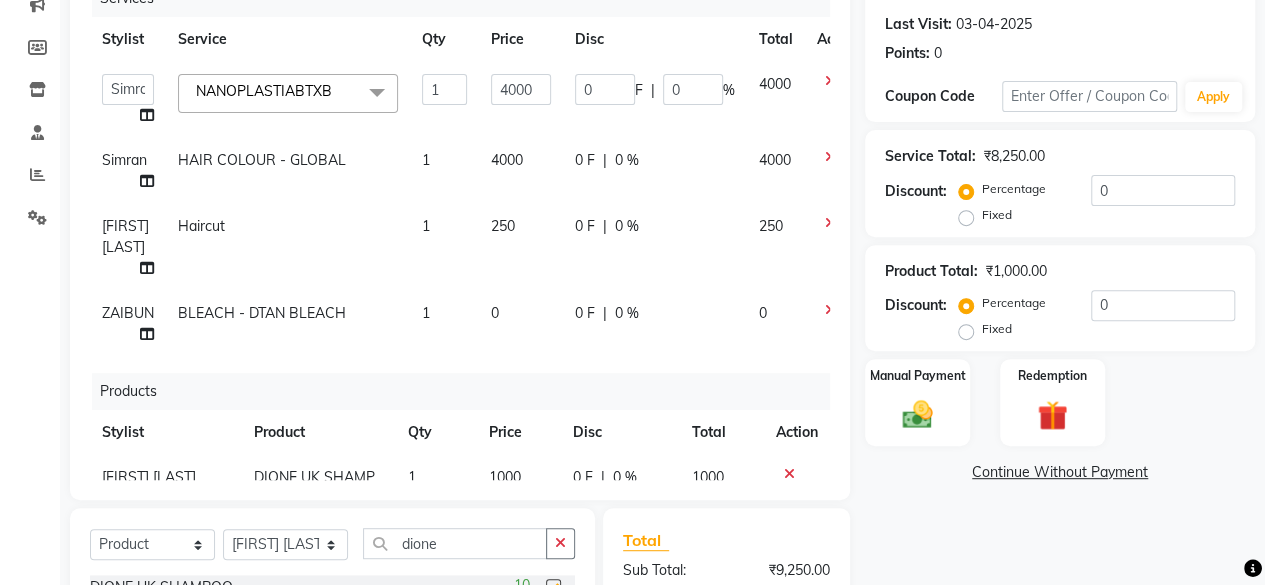 checkbox on "false" 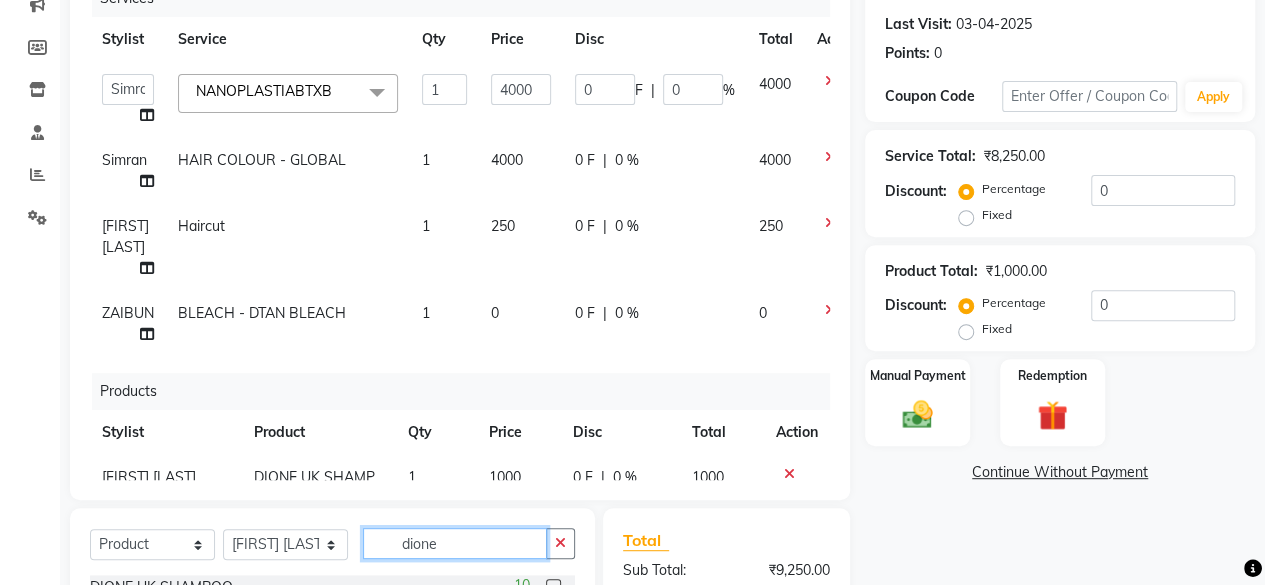 click on "dione" 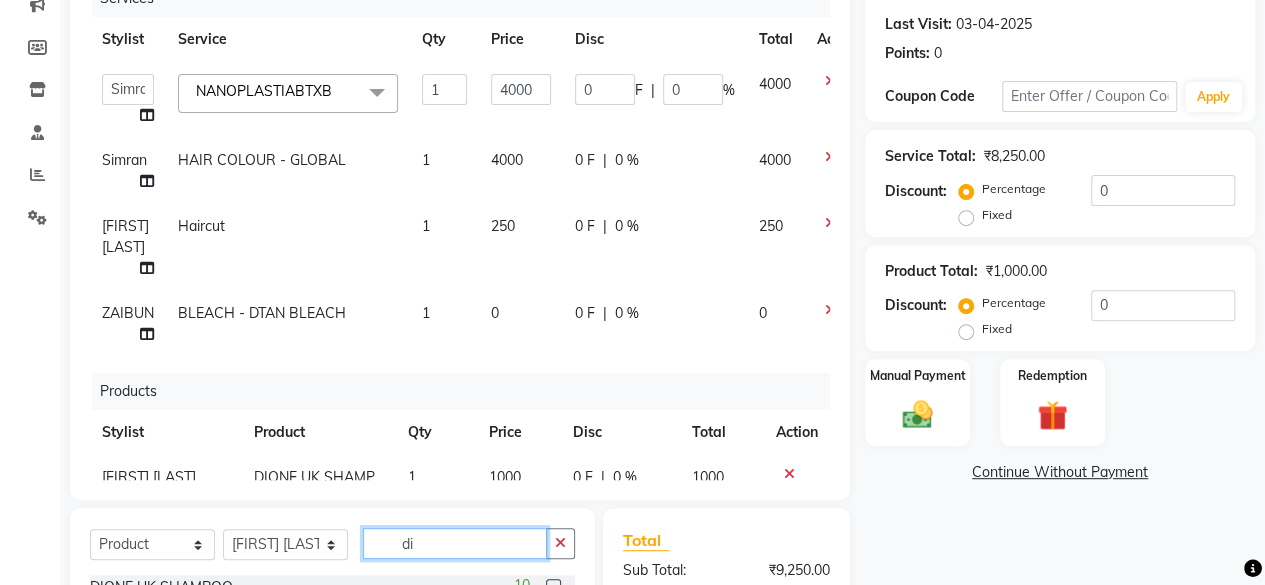 type on "d" 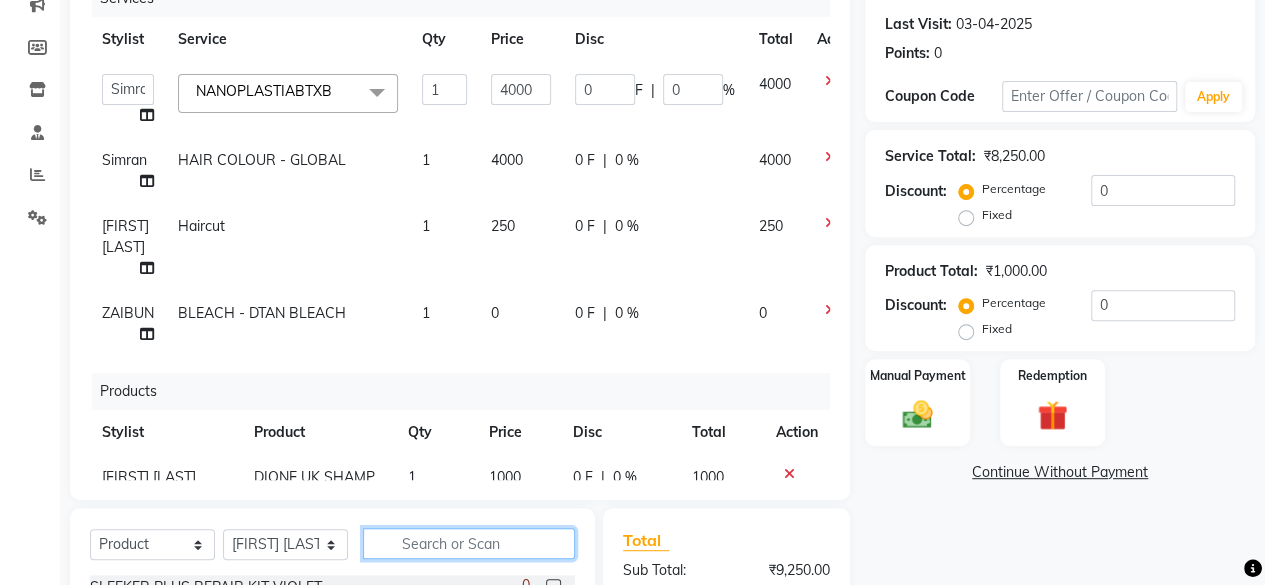 scroll, scrollTop: 72, scrollLeft: 0, axis: vertical 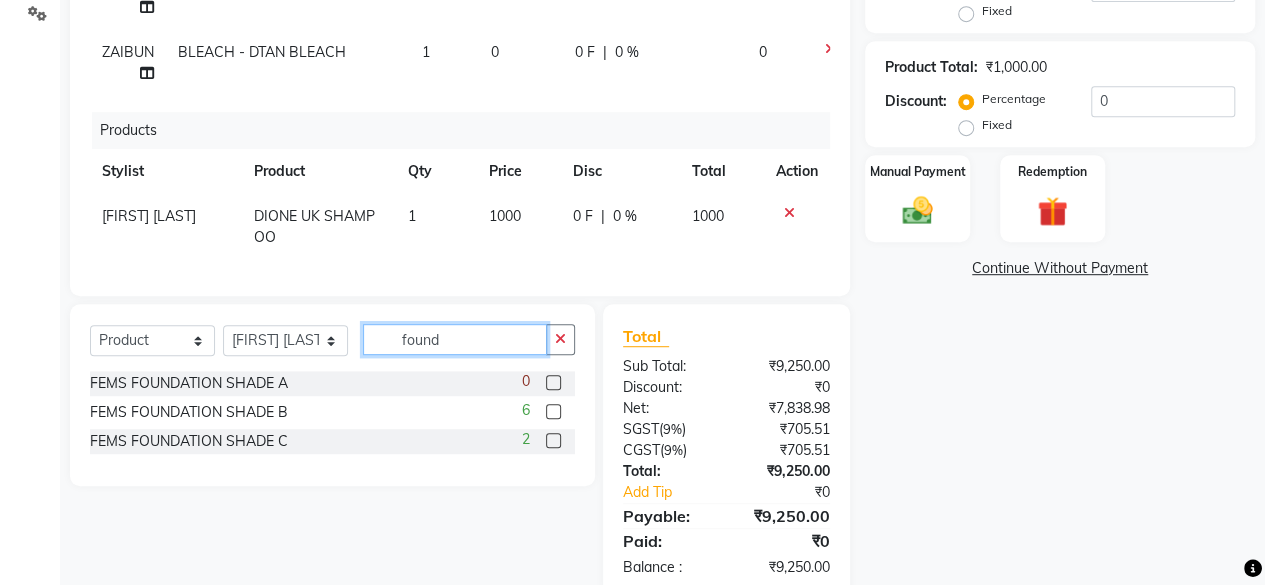 type on "found" 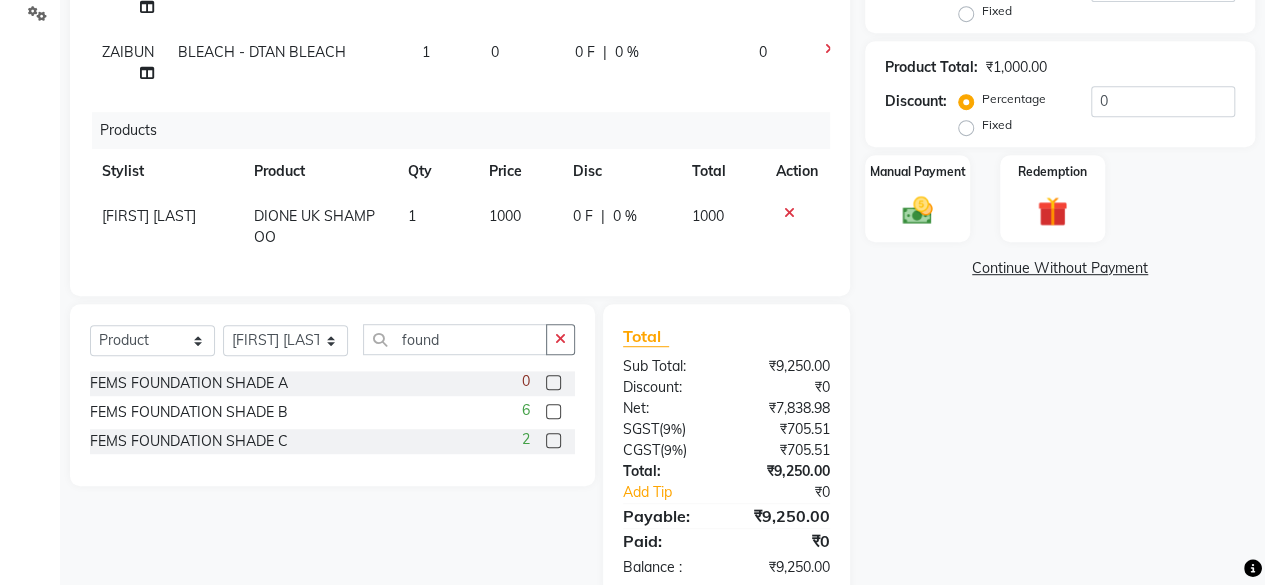 click 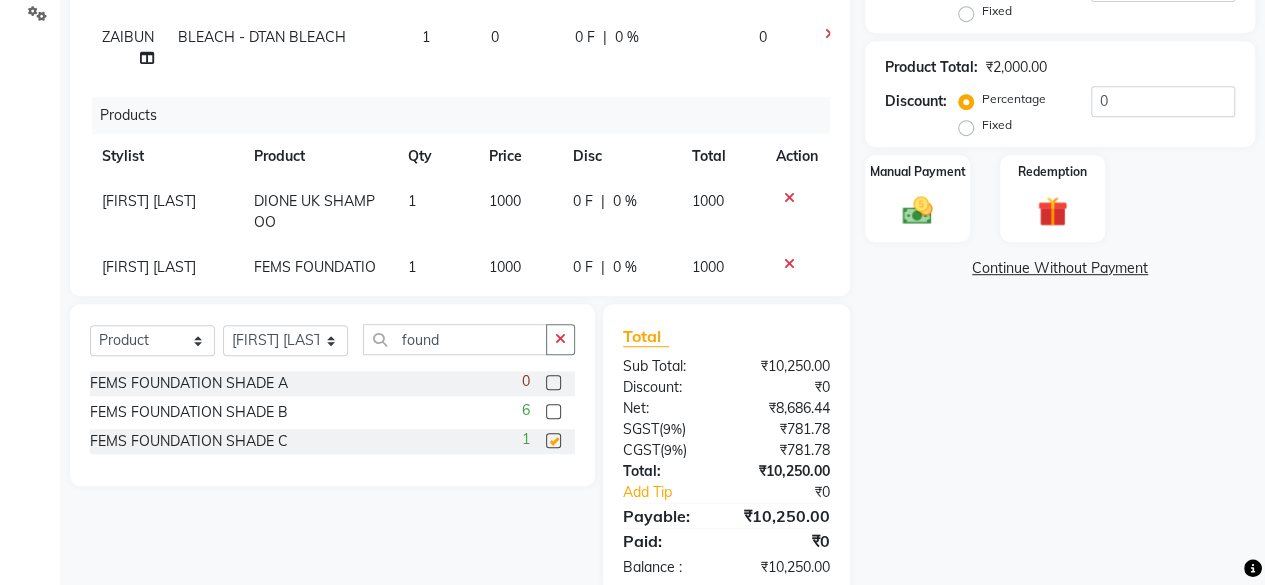 checkbox on "false" 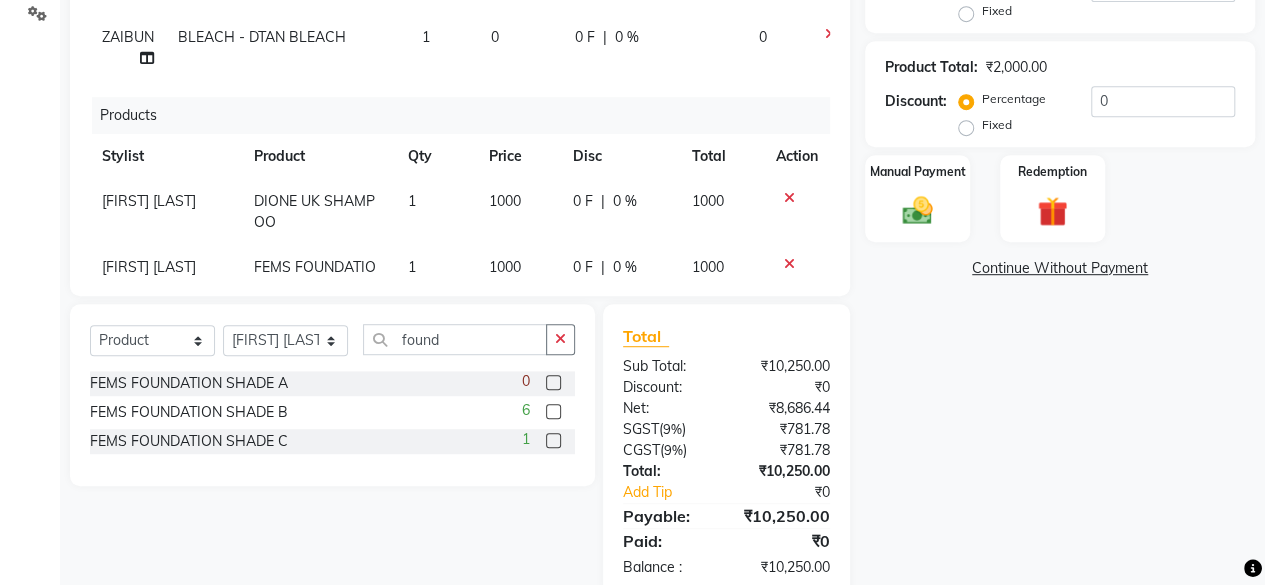 scroll, scrollTop: 138, scrollLeft: 0, axis: vertical 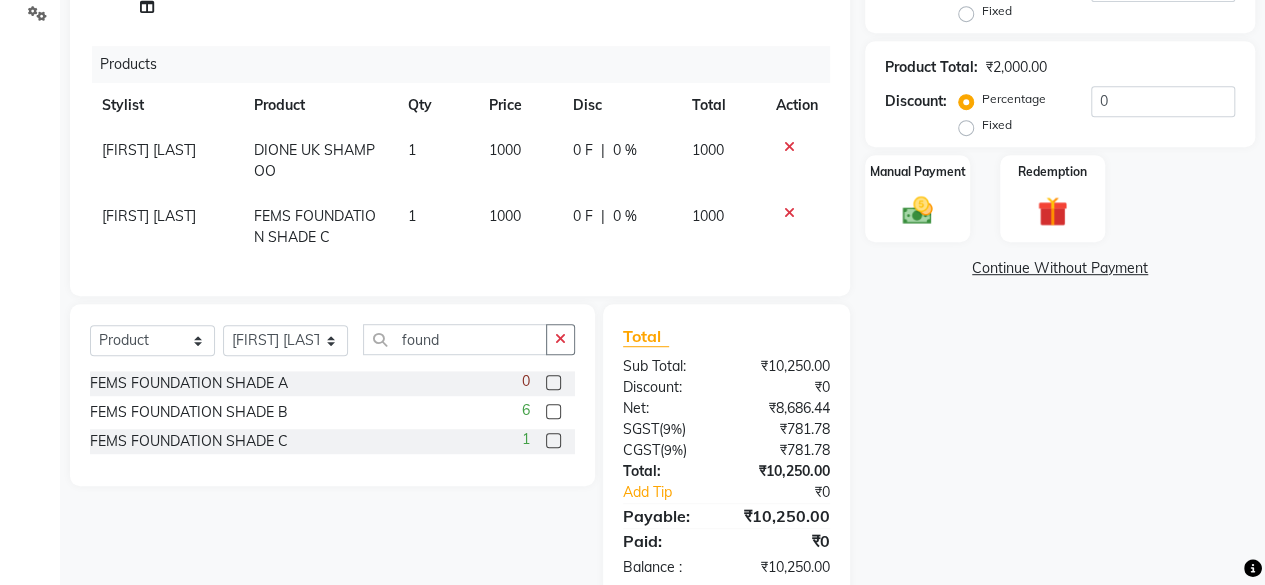 click on "1000" 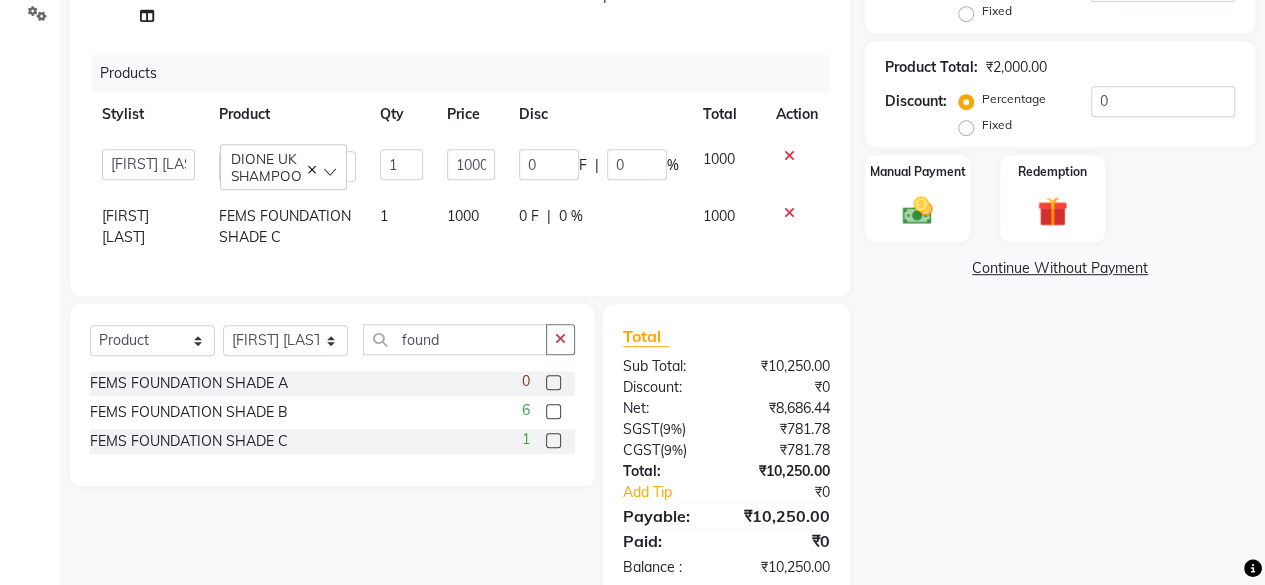 scroll, scrollTop: 130, scrollLeft: 0, axis: vertical 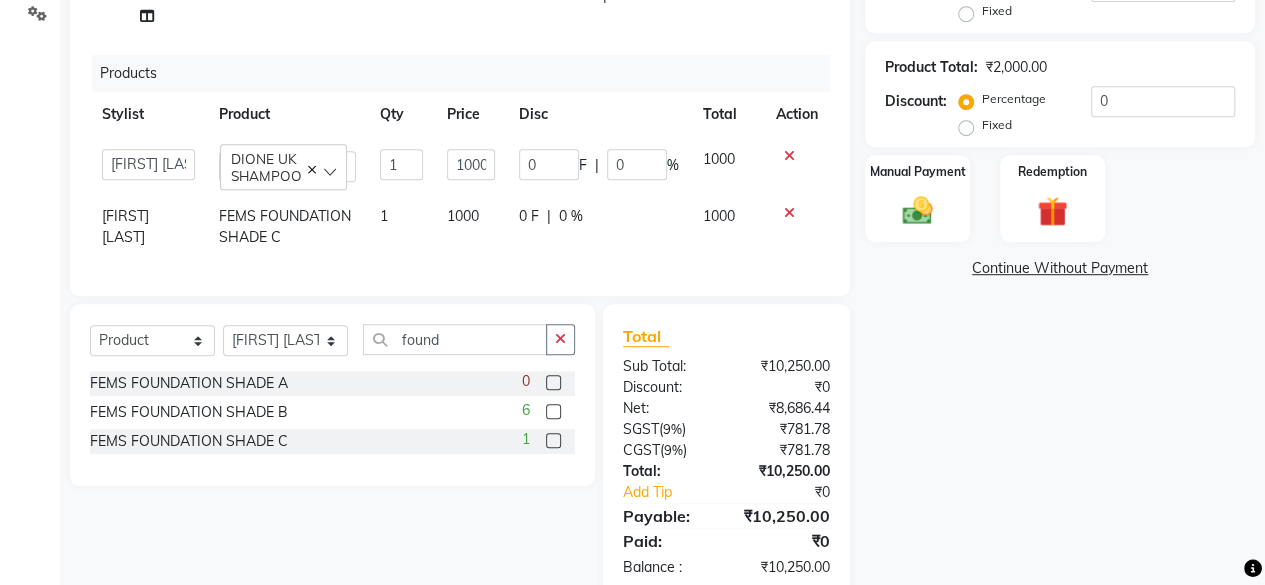 click on "1000" 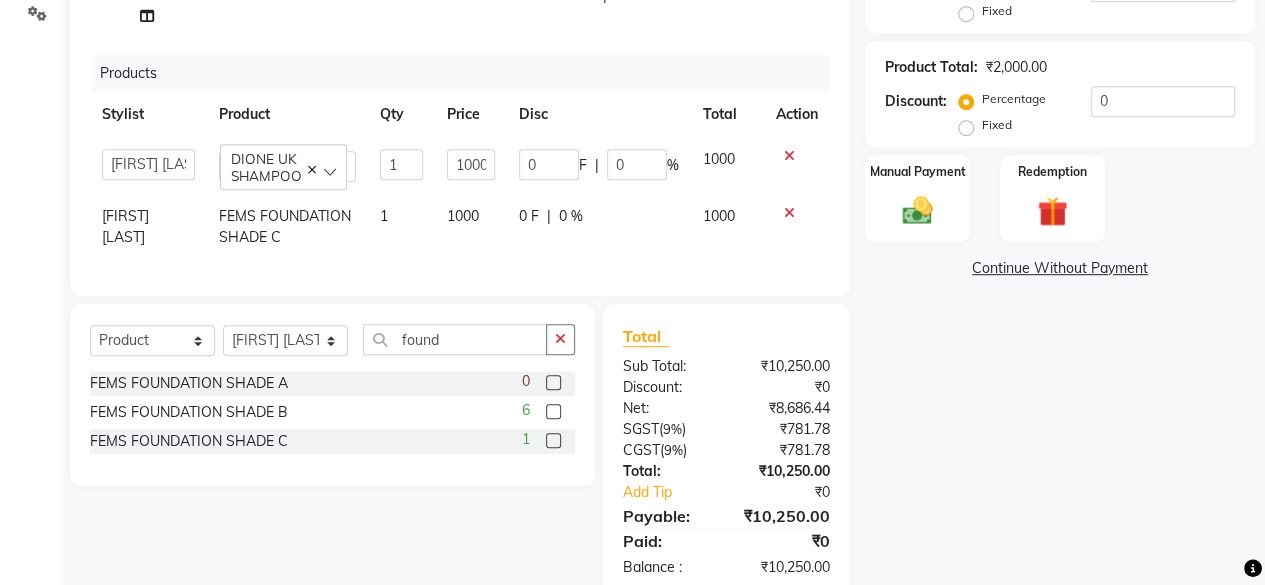 scroll, scrollTop: 132, scrollLeft: 0, axis: vertical 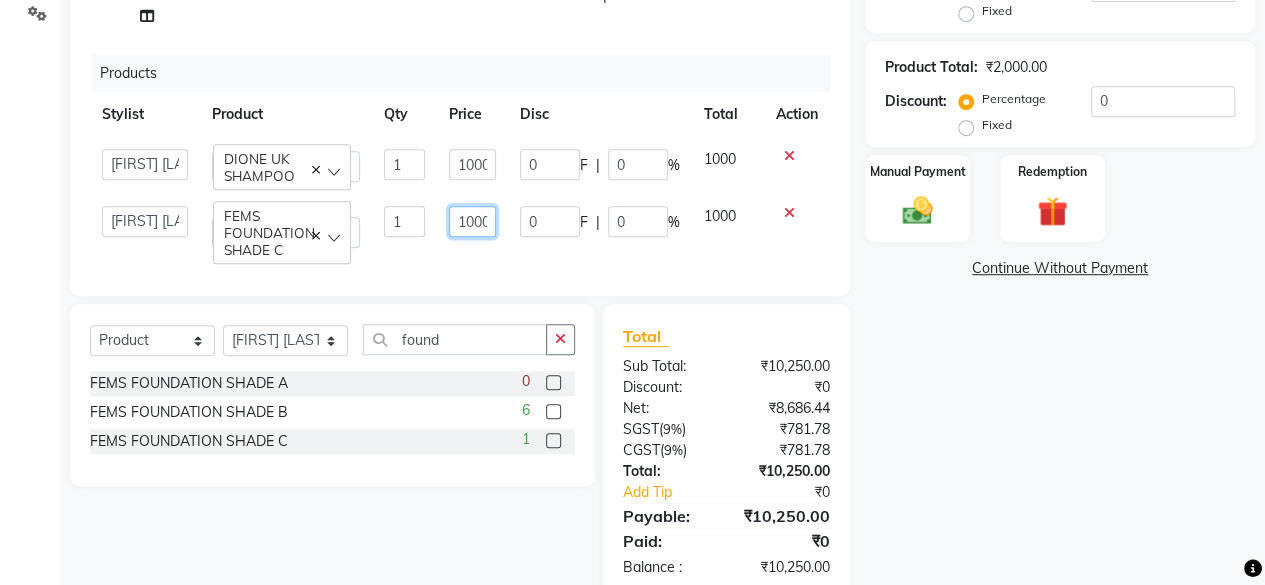 click on "1000" 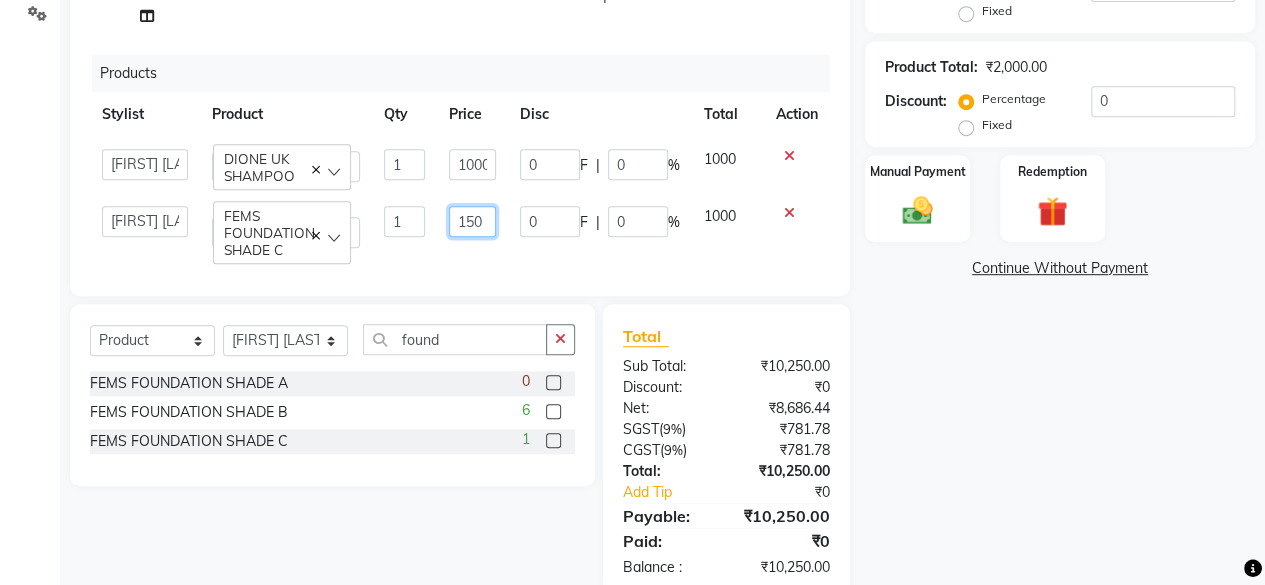 type on "1500" 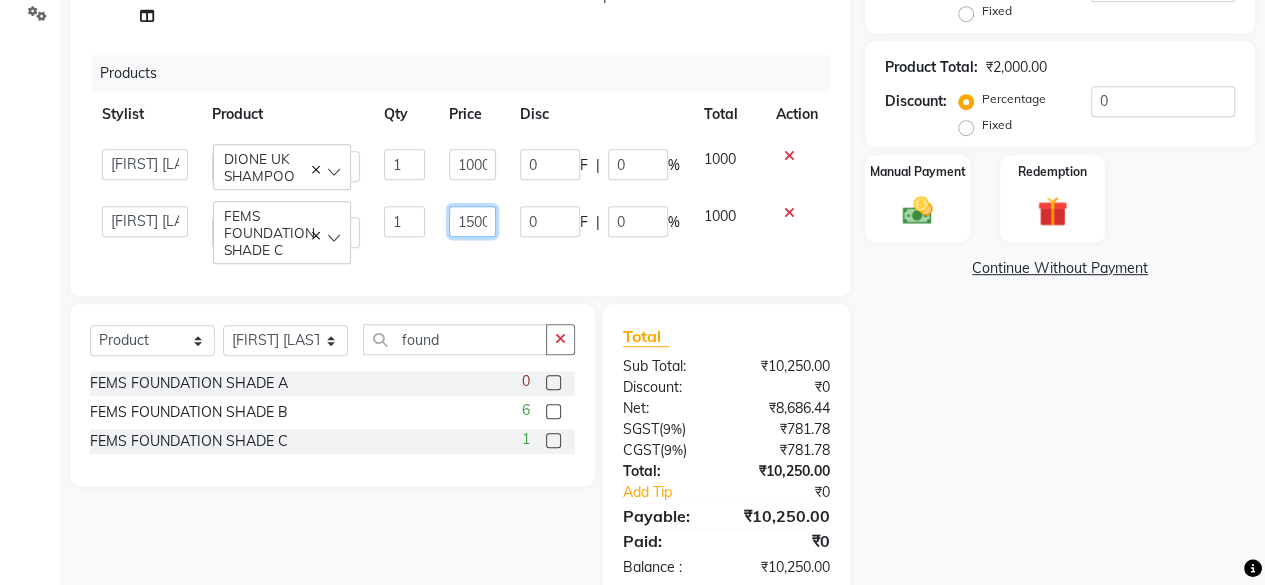 scroll, scrollTop: 0, scrollLeft: 5, axis: horizontal 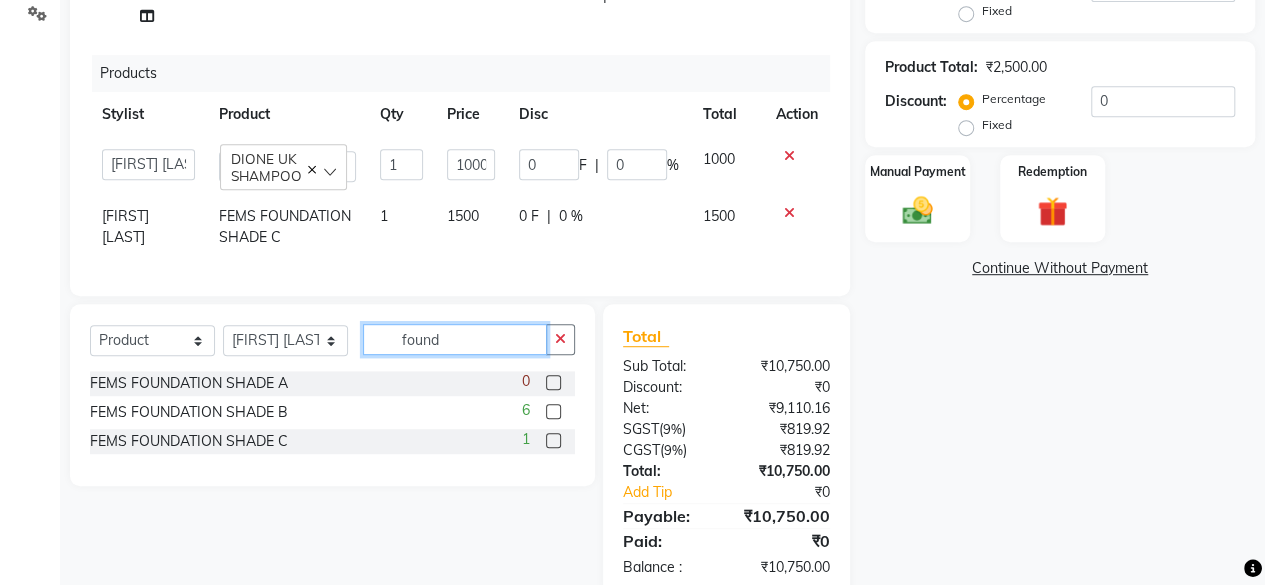 click on "found" 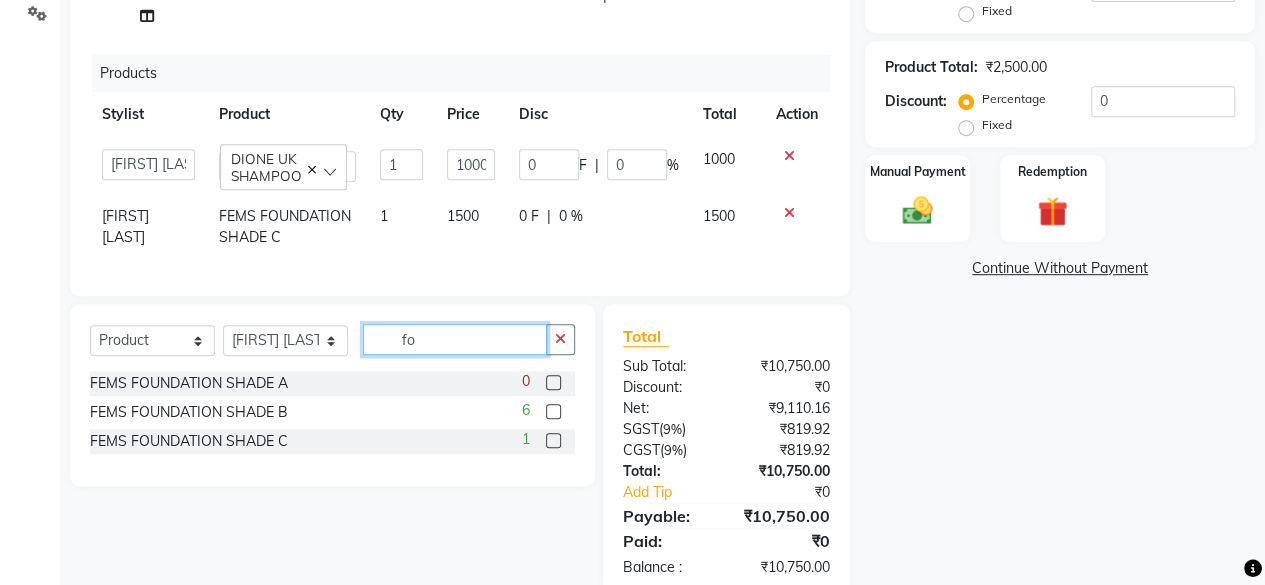 type on "f" 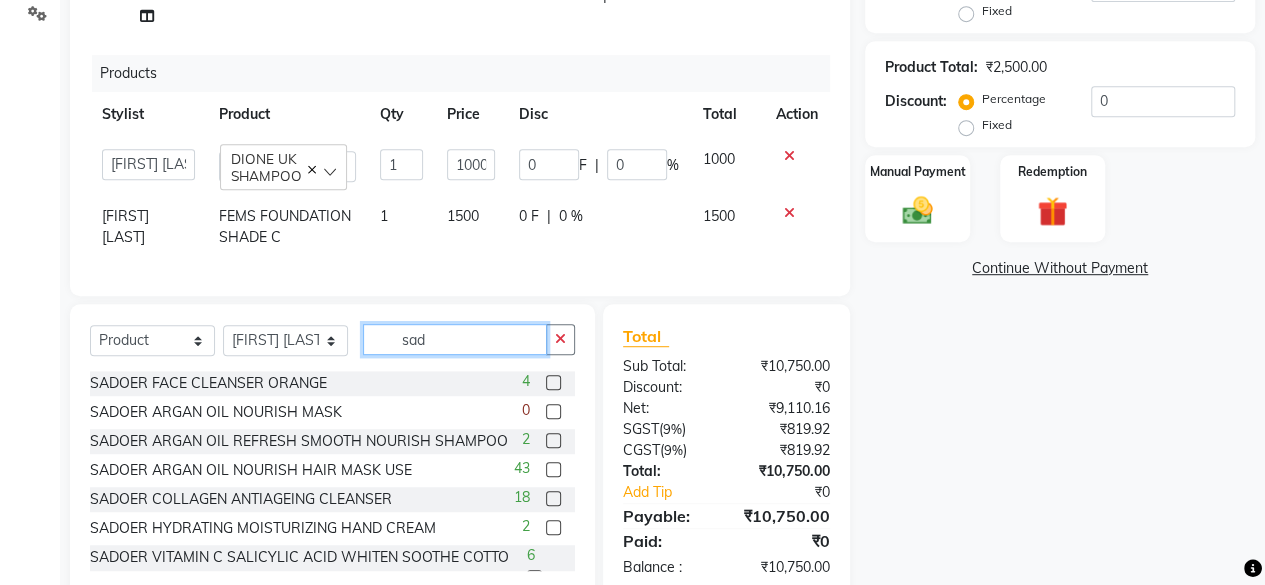 scroll, scrollTop: 500, scrollLeft: 0, axis: vertical 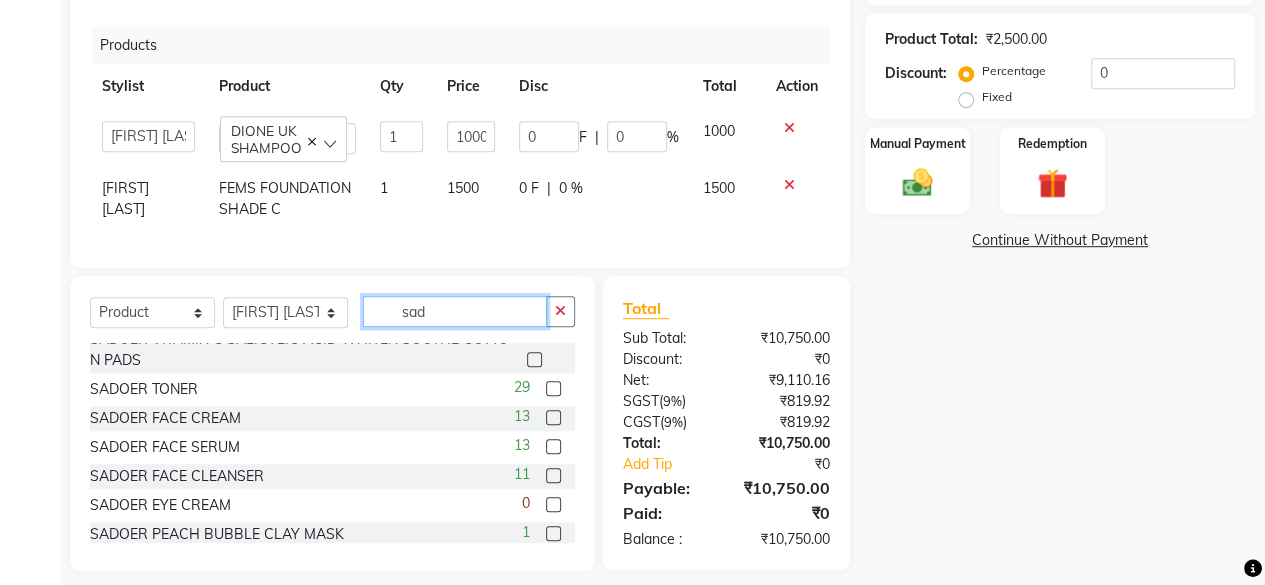 type on "sad" 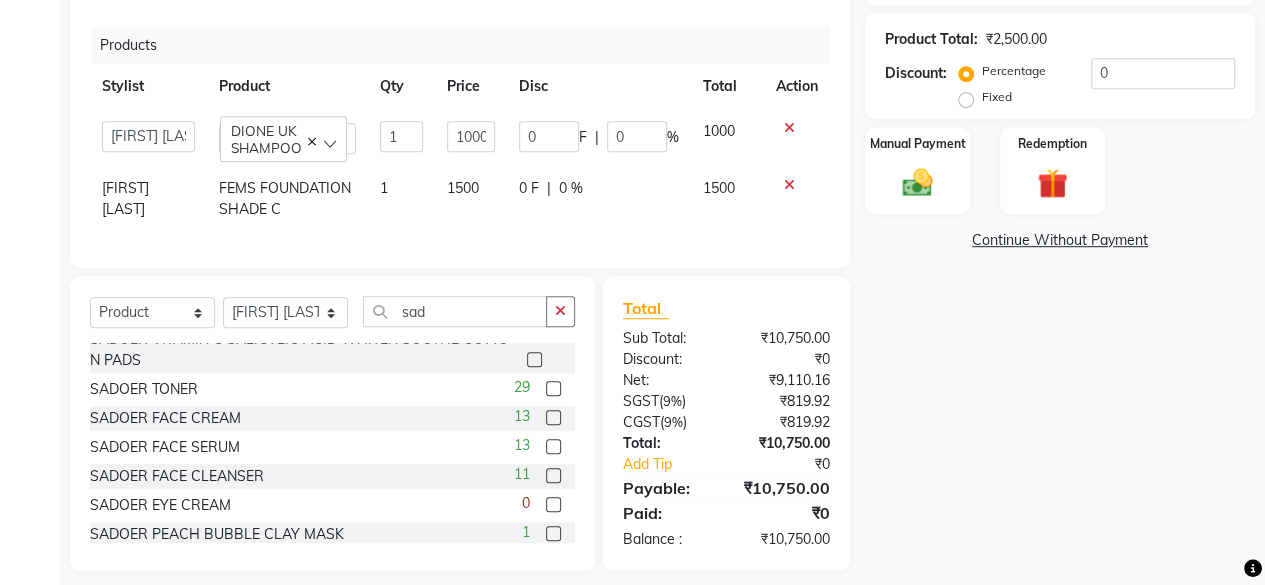 click 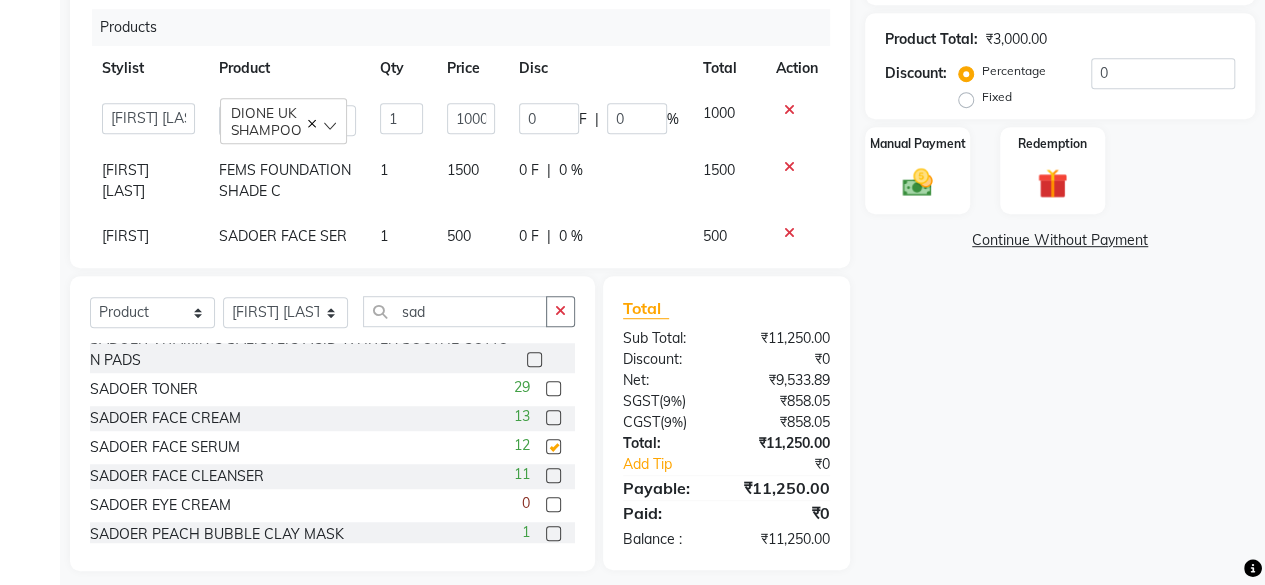 checkbox on "false" 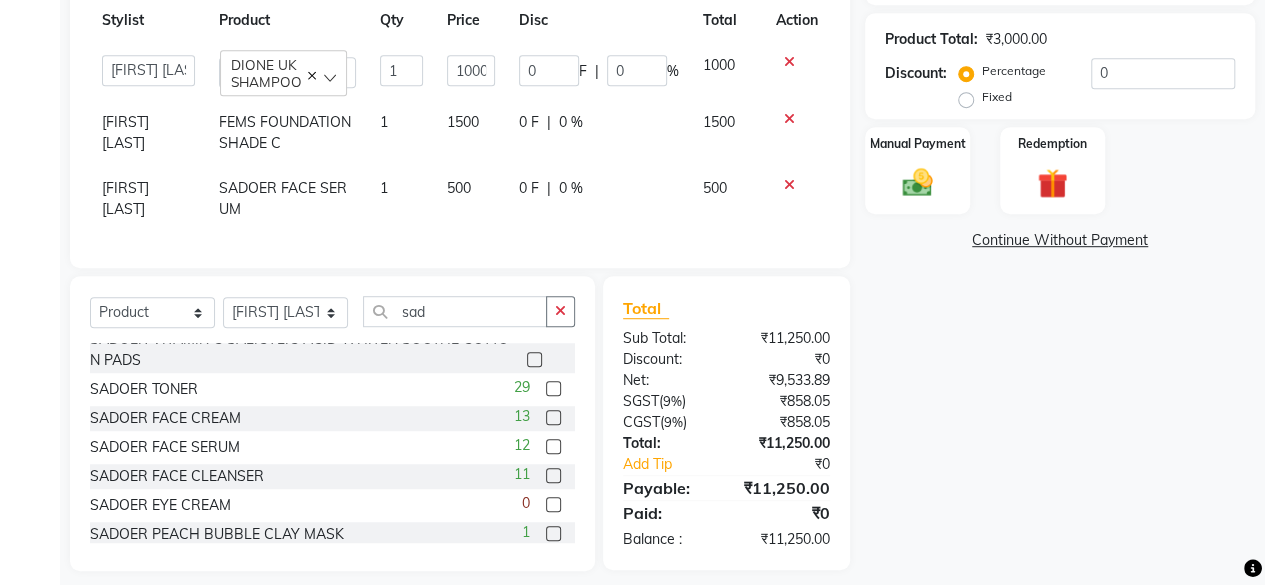 scroll, scrollTop: 196, scrollLeft: 0, axis: vertical 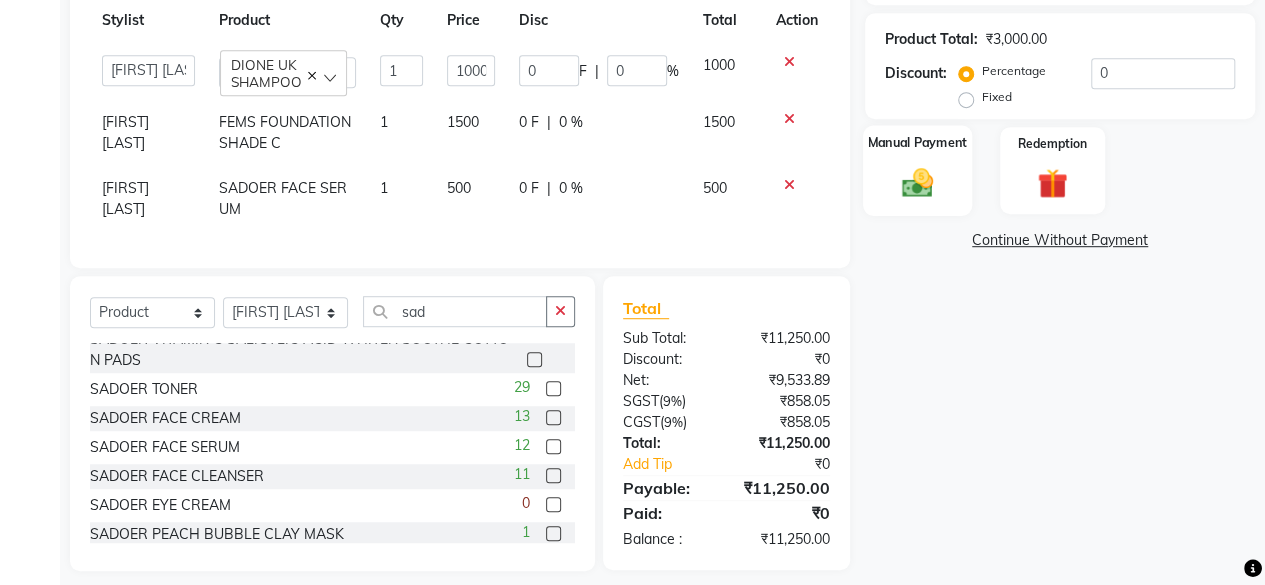 click 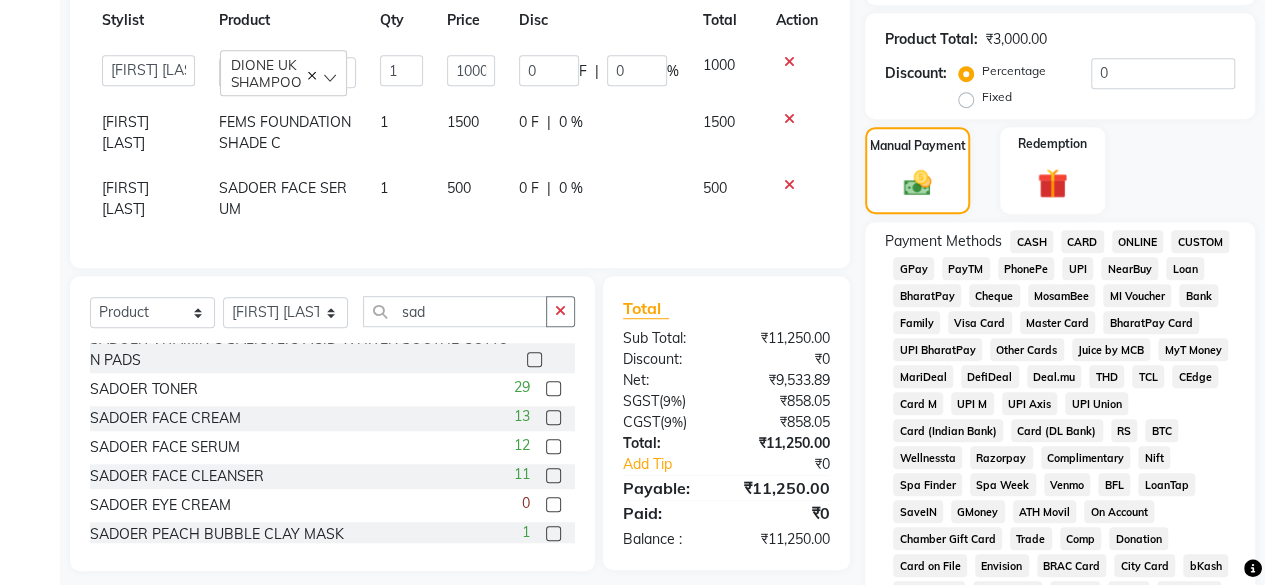 click on "GPay" 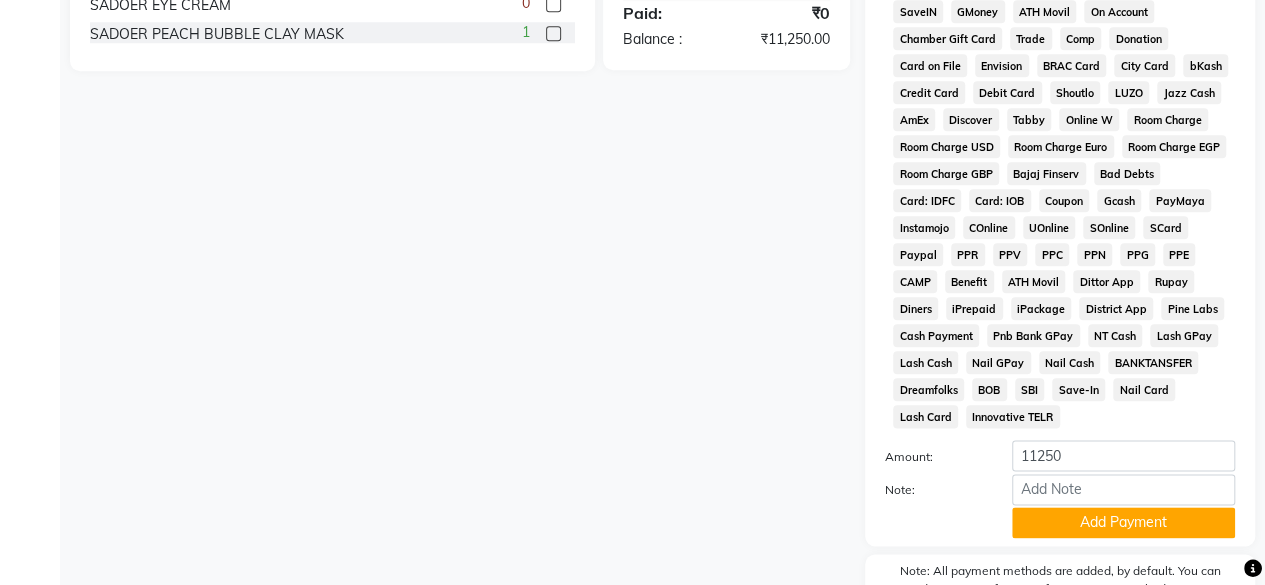 scroll, scrollTop: 1008, scrollLeft: 0, axis: vertical 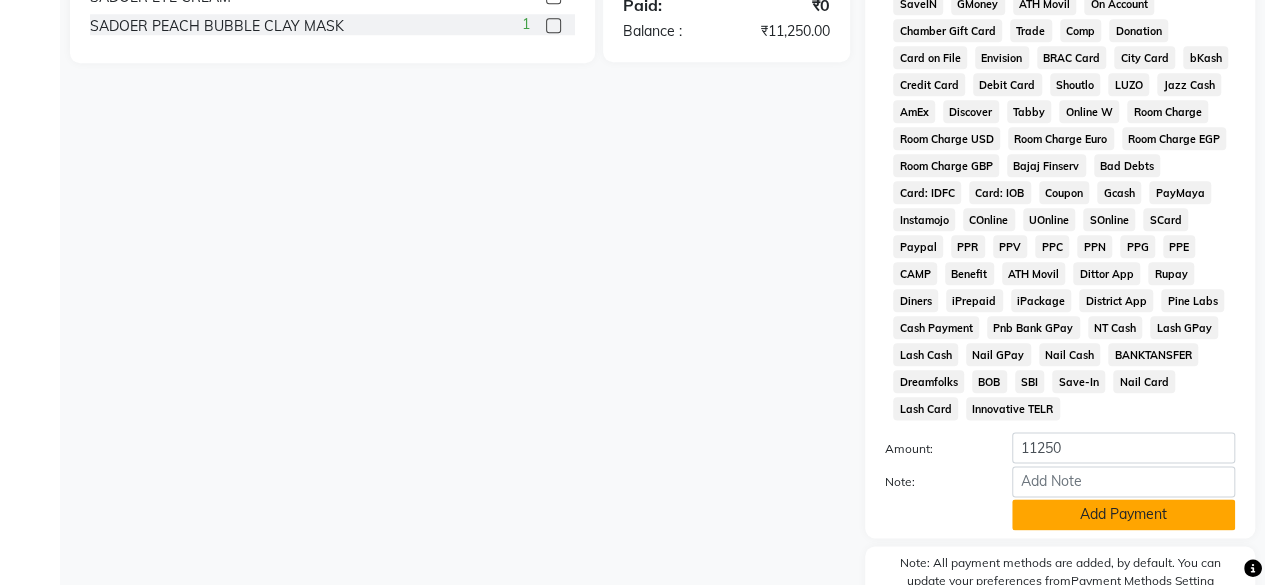 click on "Add Payment" 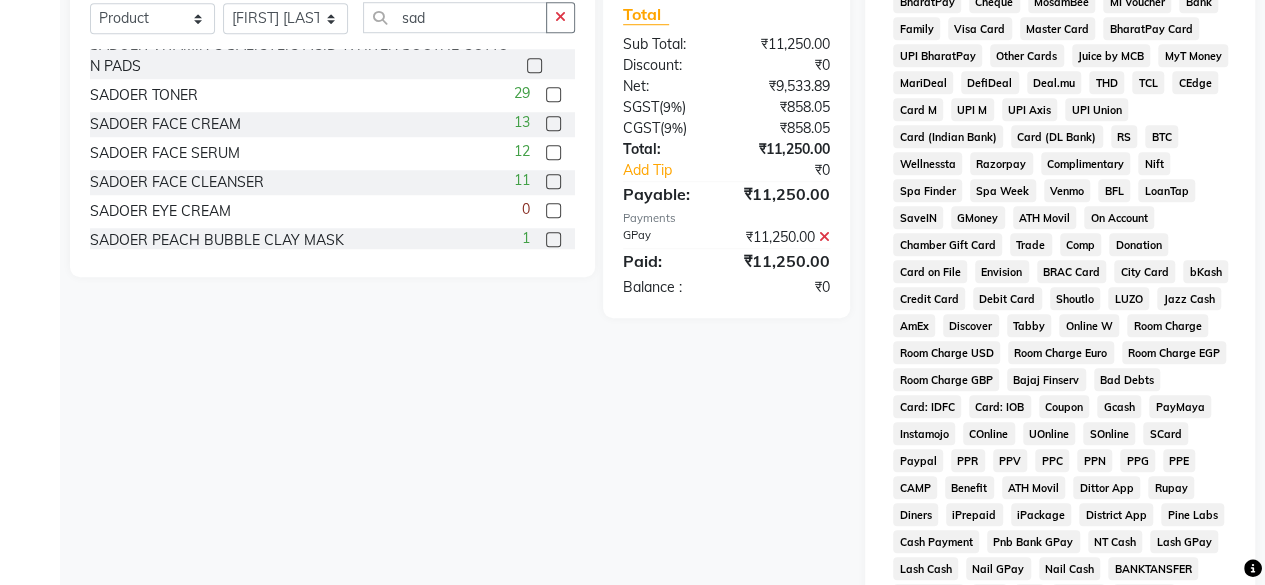 scroll, scrollTop: 1120, scrollLeft: 0, axis: vertical 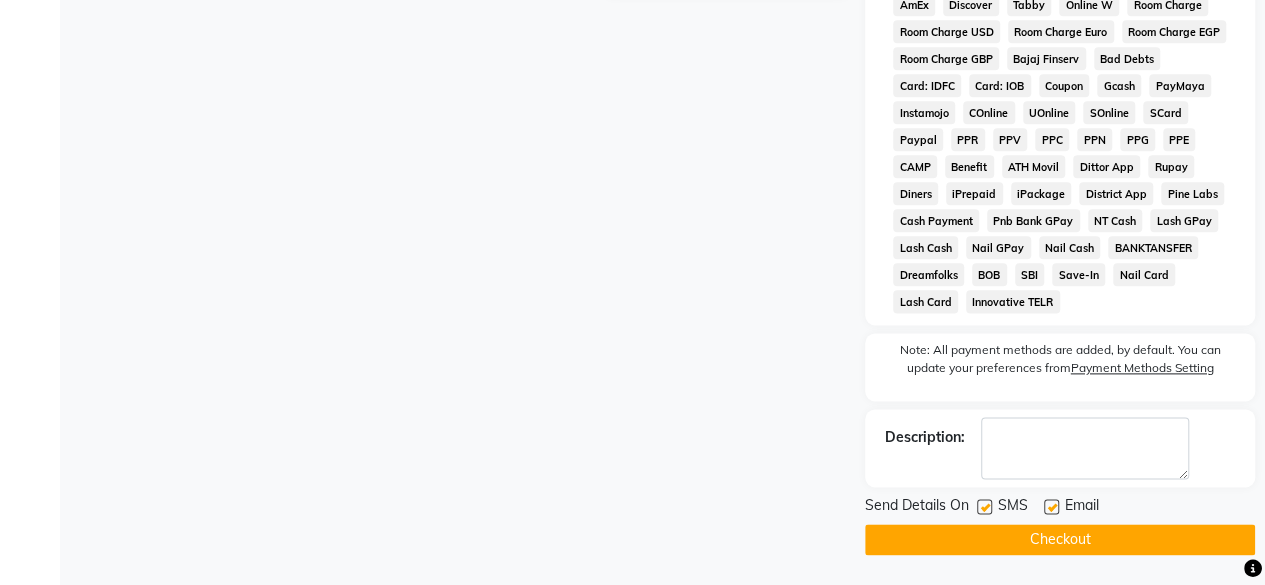 click on "Checkout" 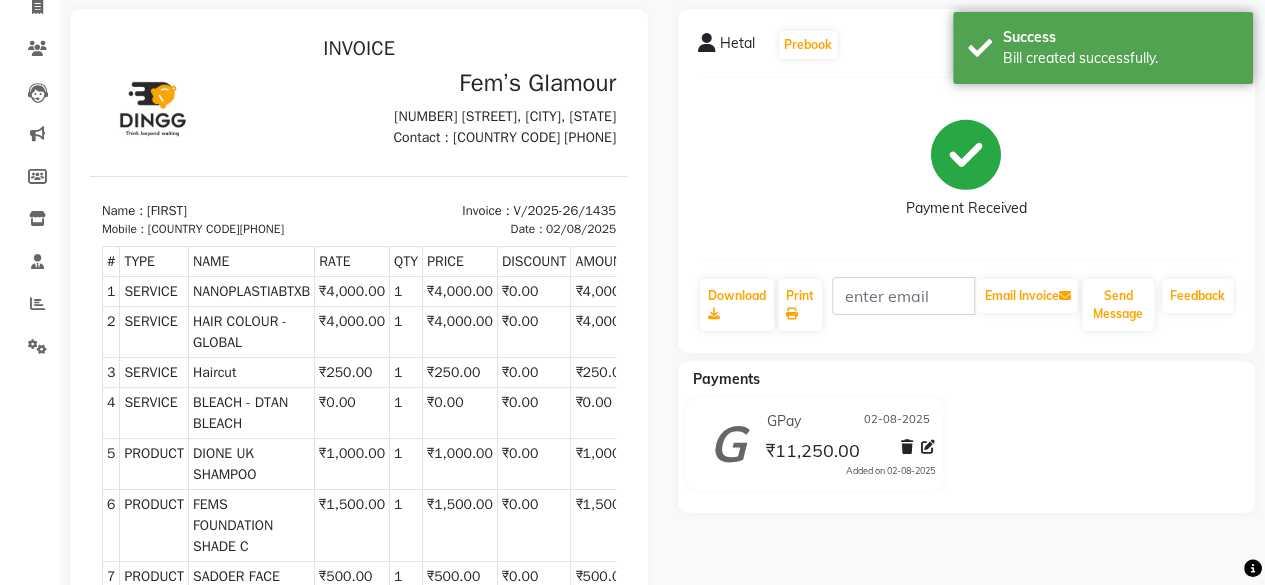 scroll, scrollTop: 0, scrollLeft: 0, axis: both 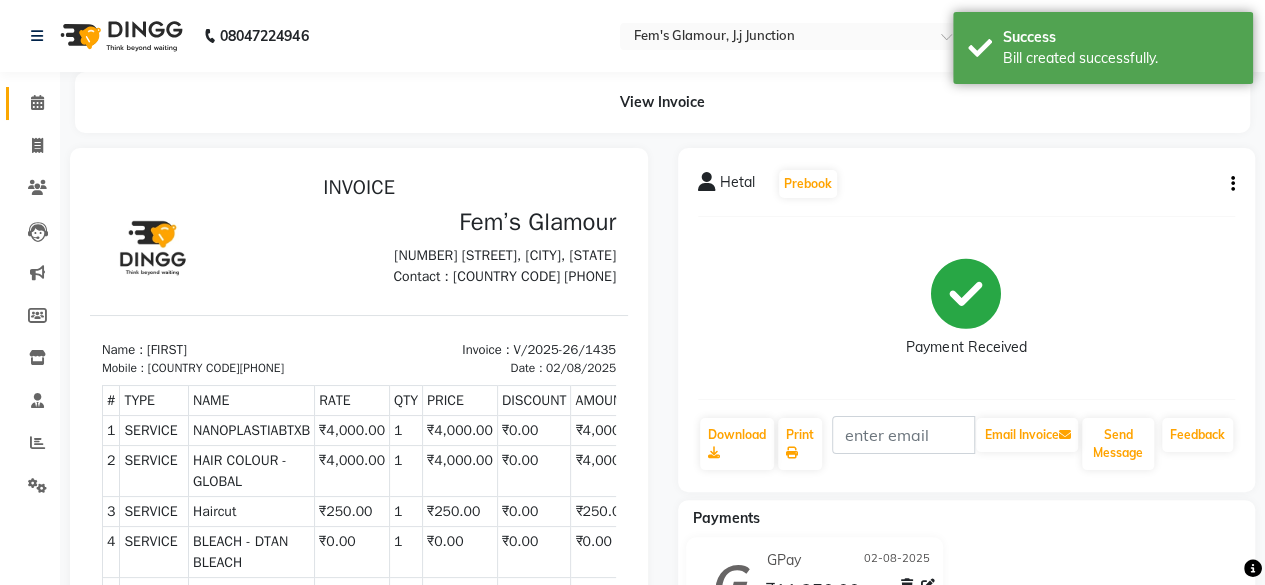 click 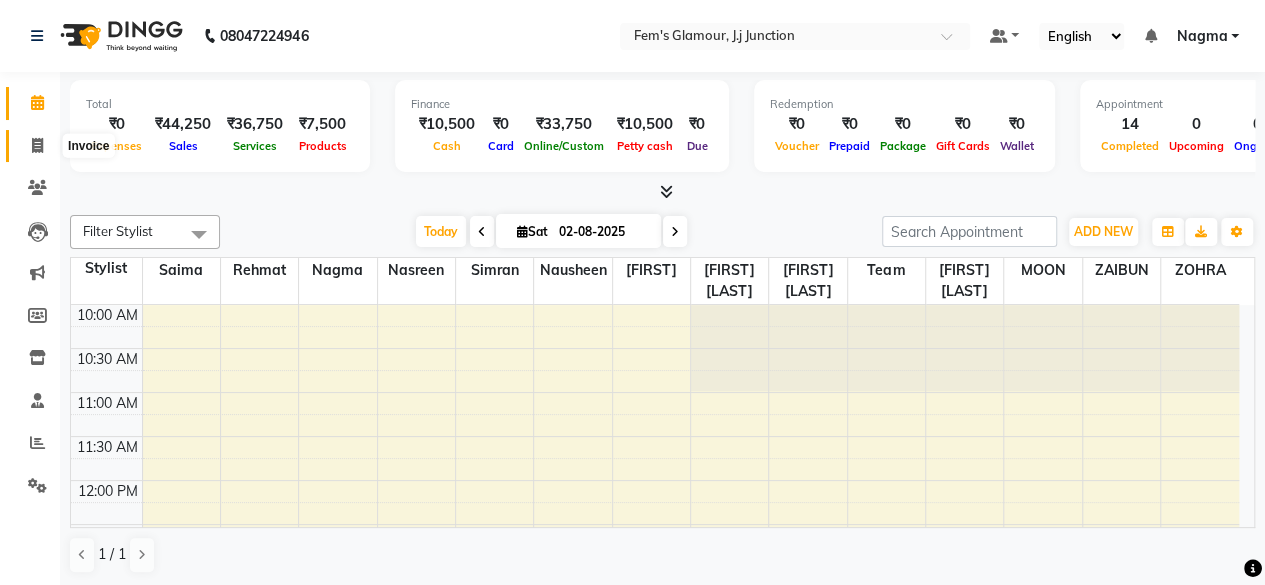 click 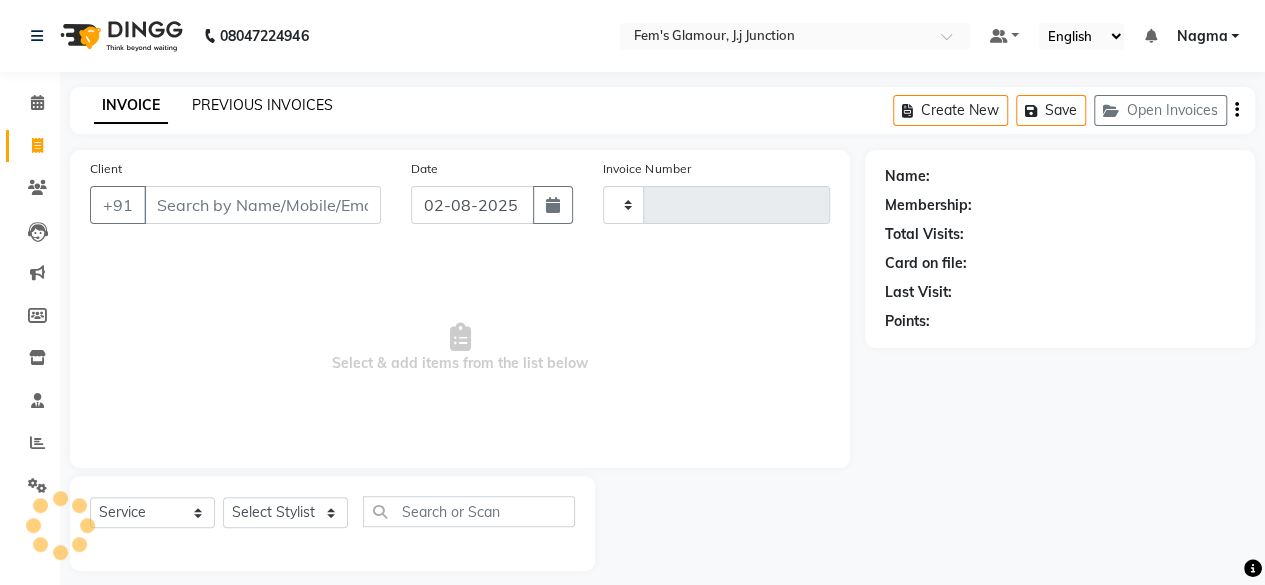 type on "1436" 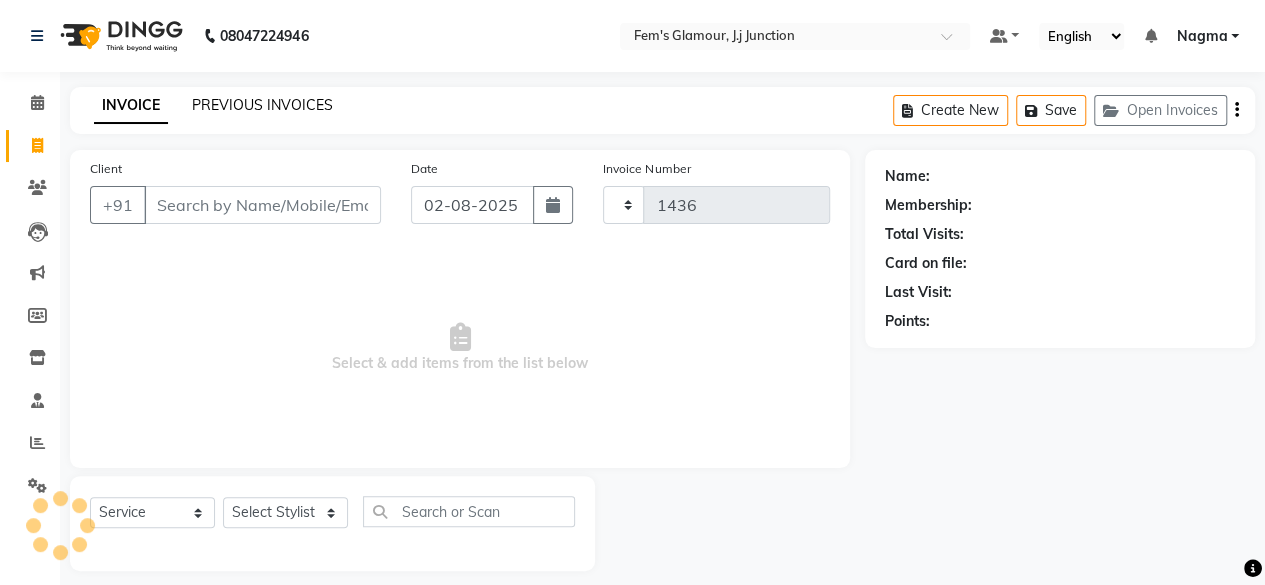 select on "4132" 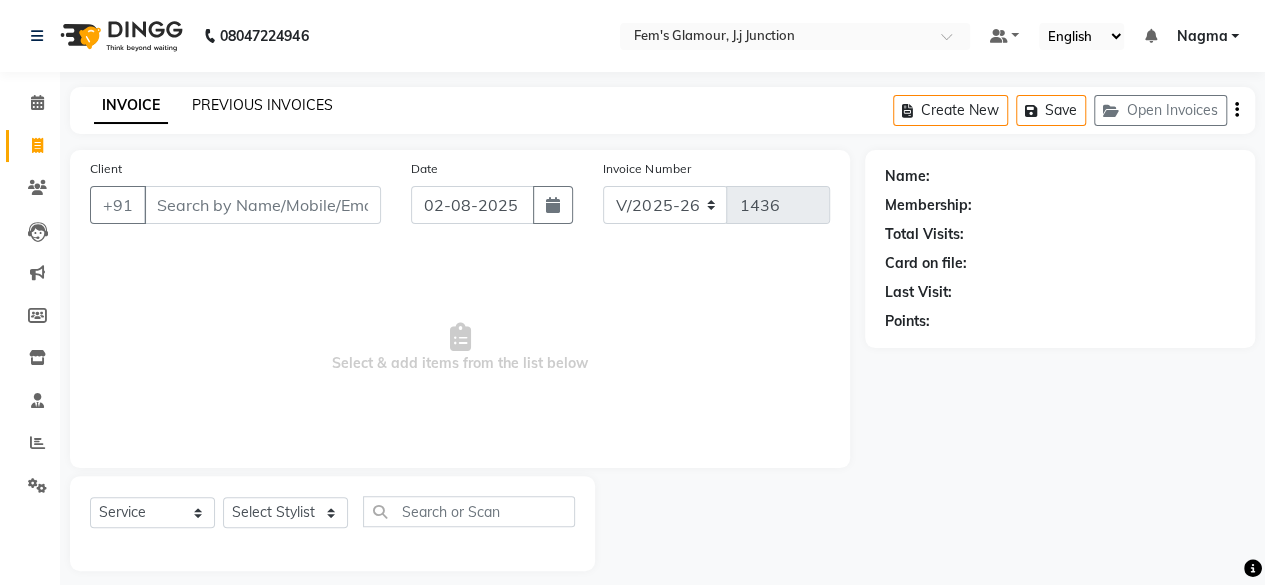 click on "PREVIOUS INVOICES" 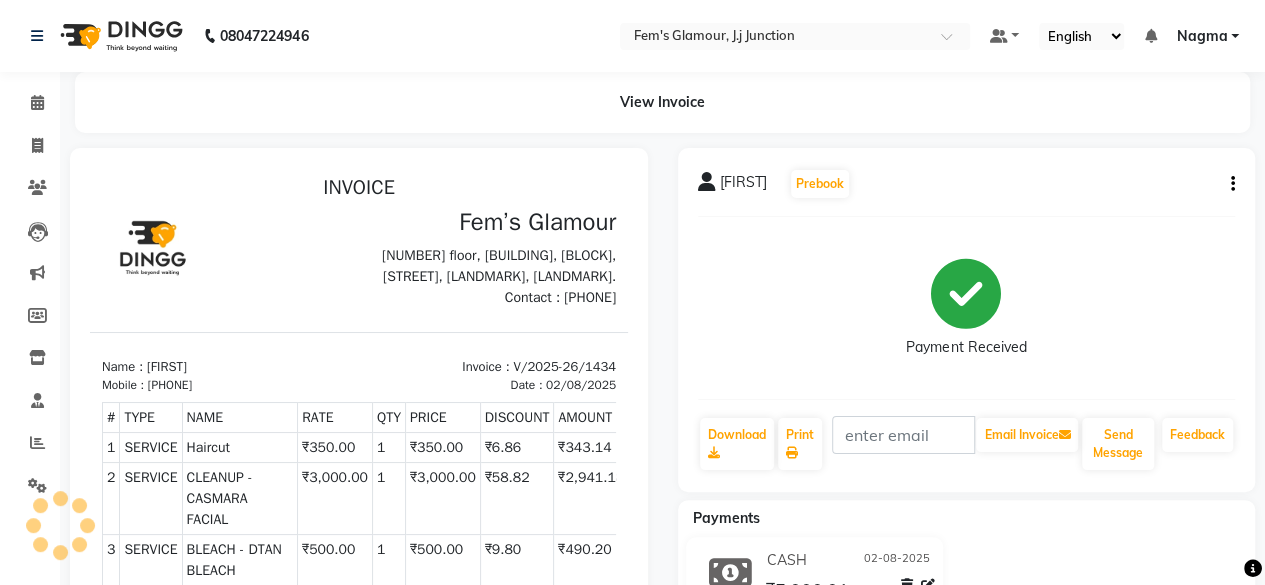 scroll, scrollTop: 0, scrollLeft: 0, axis: both 